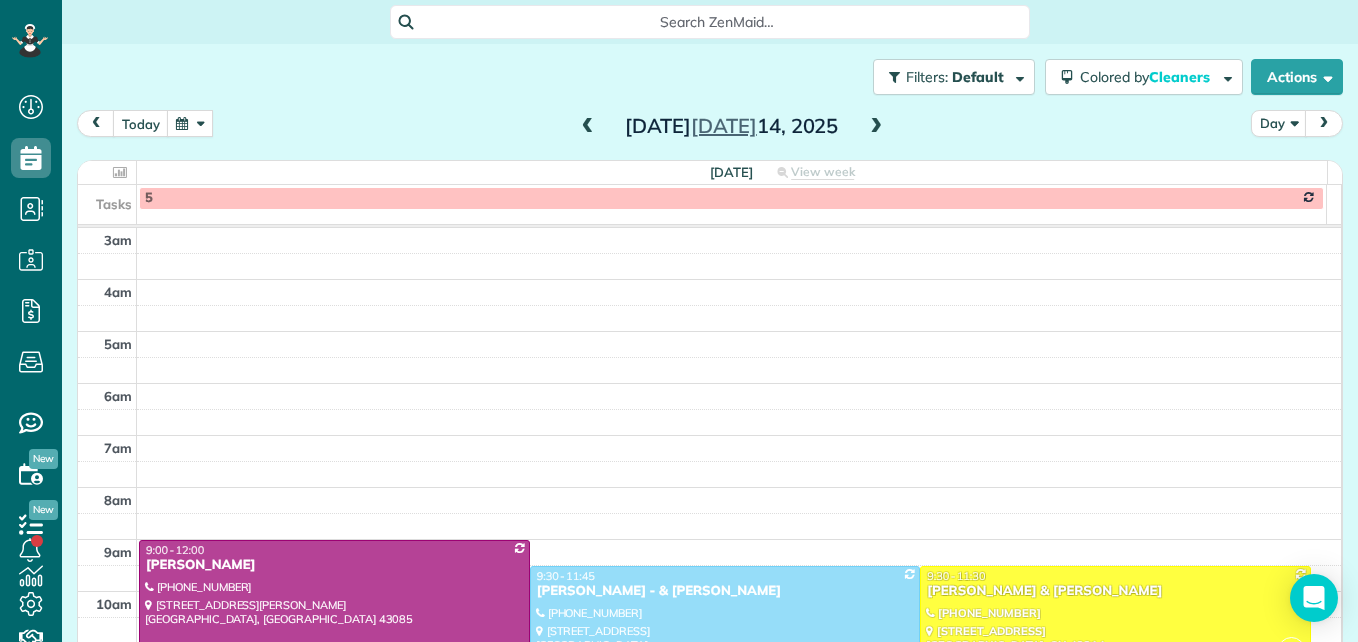 scroll, scrollTop: 0, scrollLeft: 0, axis: both 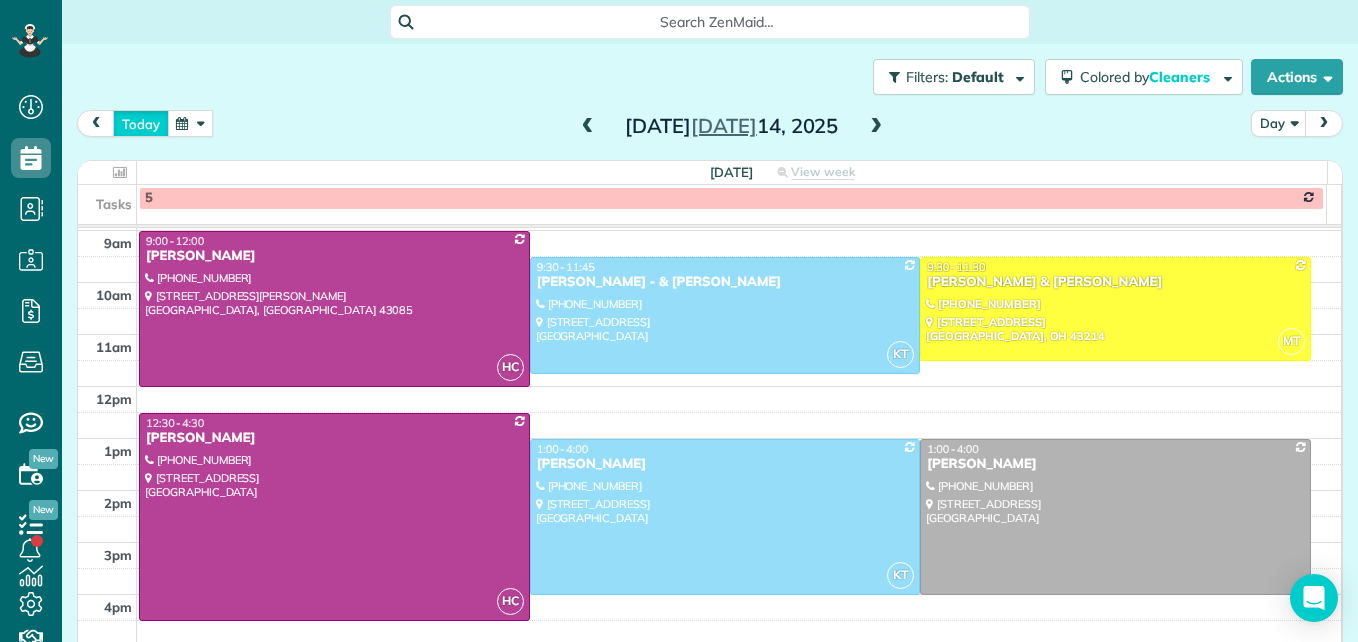 click on "today" at bounding box center (141, 123) 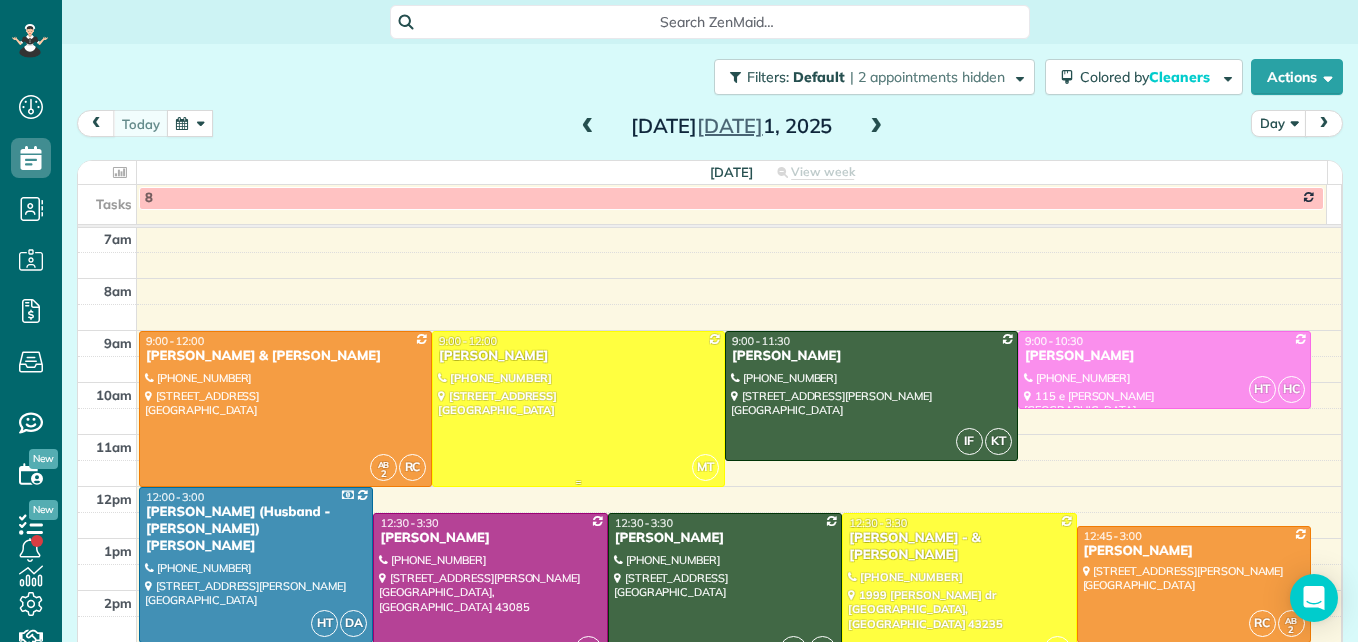 click at bounding box center [578, 409] 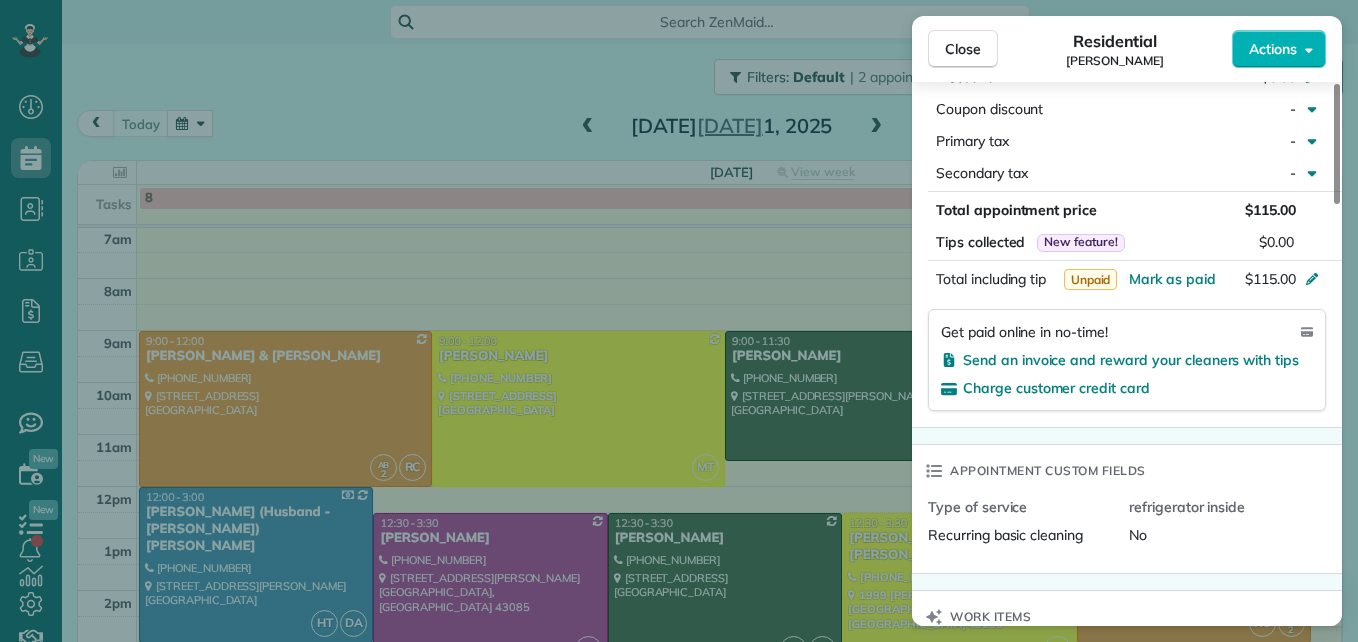 scroll, scrollTop: 1100, scrollLeft: 0, axis: vertical 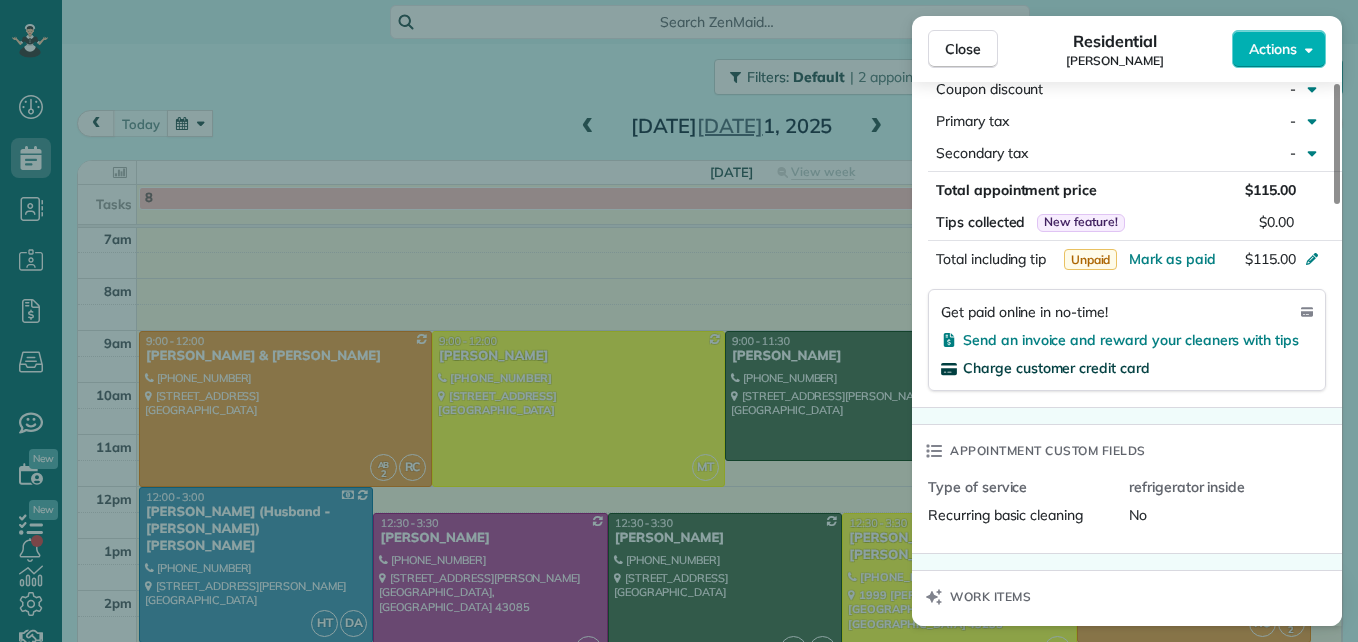 click on "Charge customer credit card" at bounding box center [1056, 368] 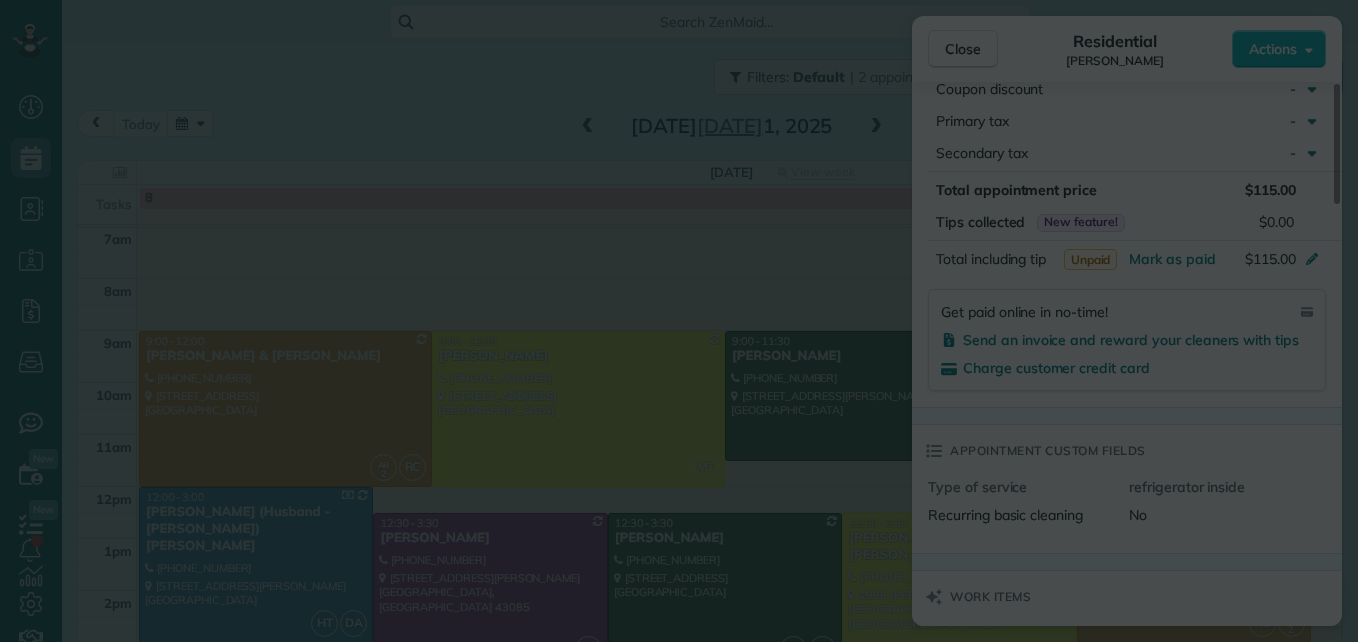 scroll, scrollTop: 0, scrollLeft: 0, axis: both 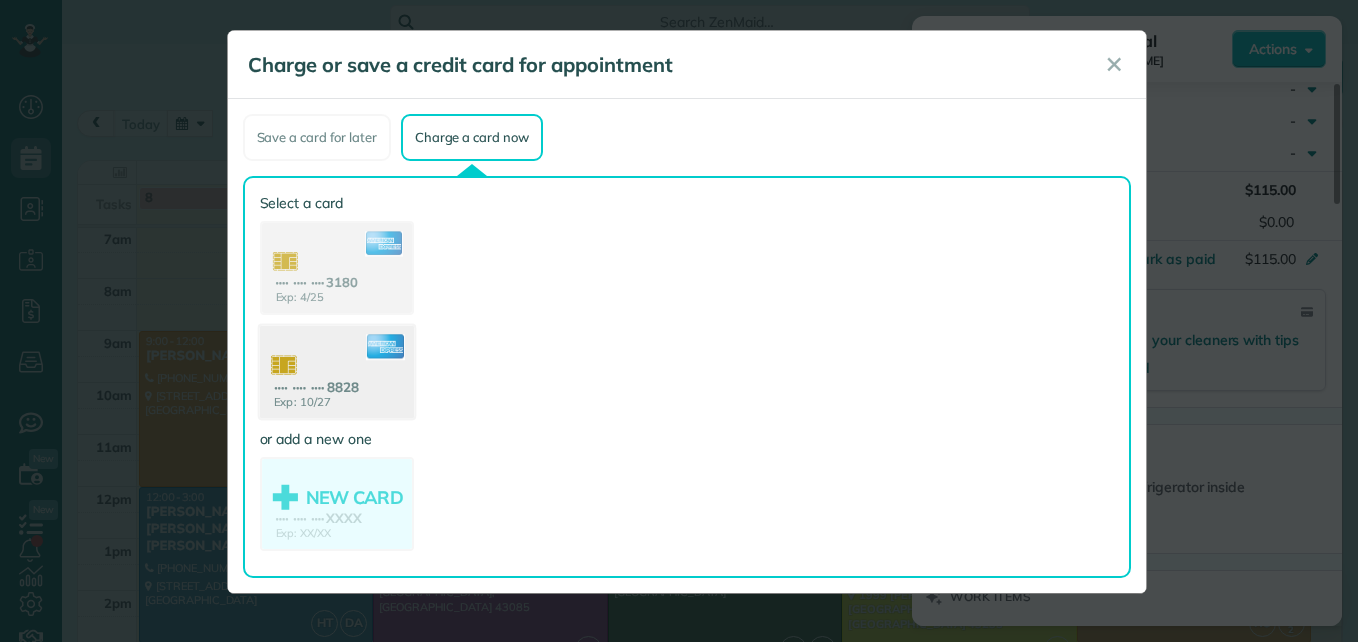 click 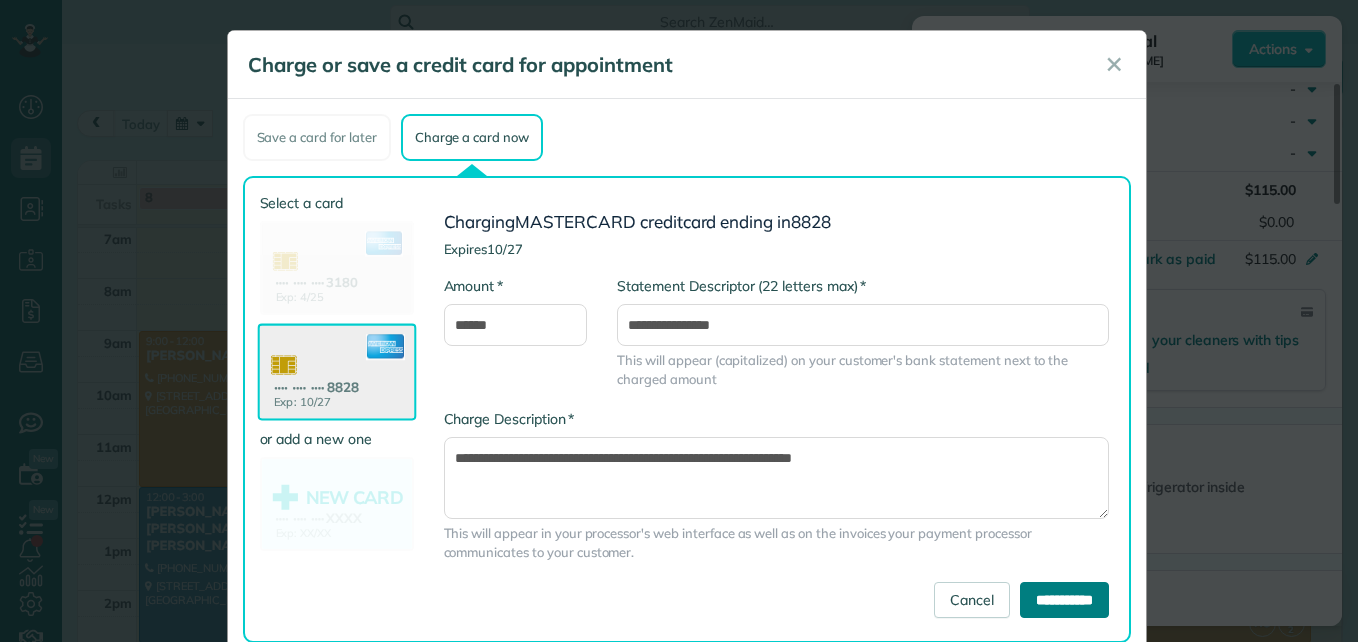 click on "**********" at bounding box center (1064, 600) 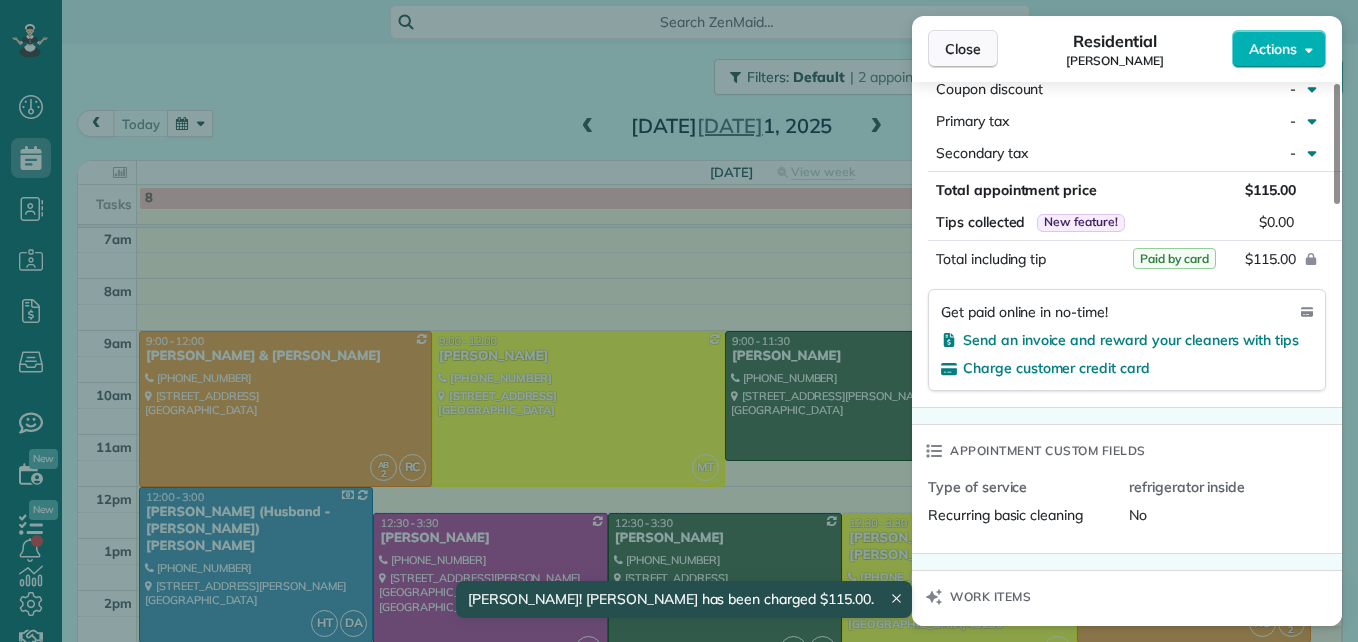 click on "Close" at bounding box center [963, 49] 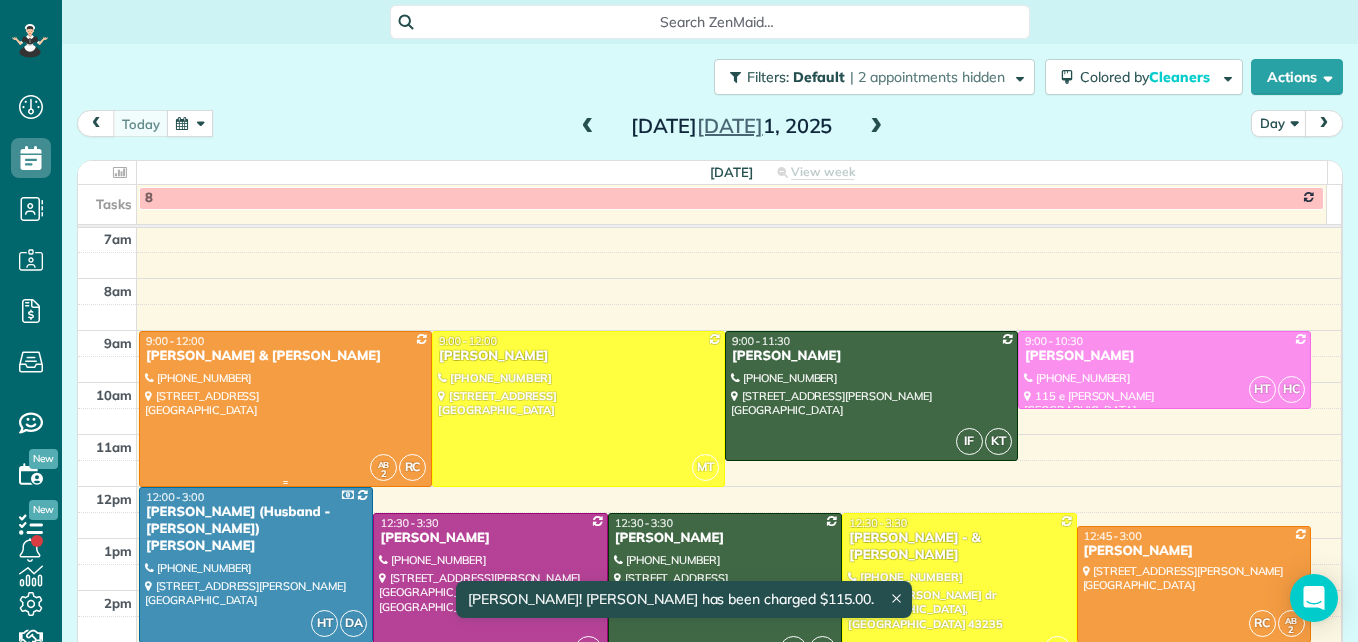 click at bounding box center [285, 409] 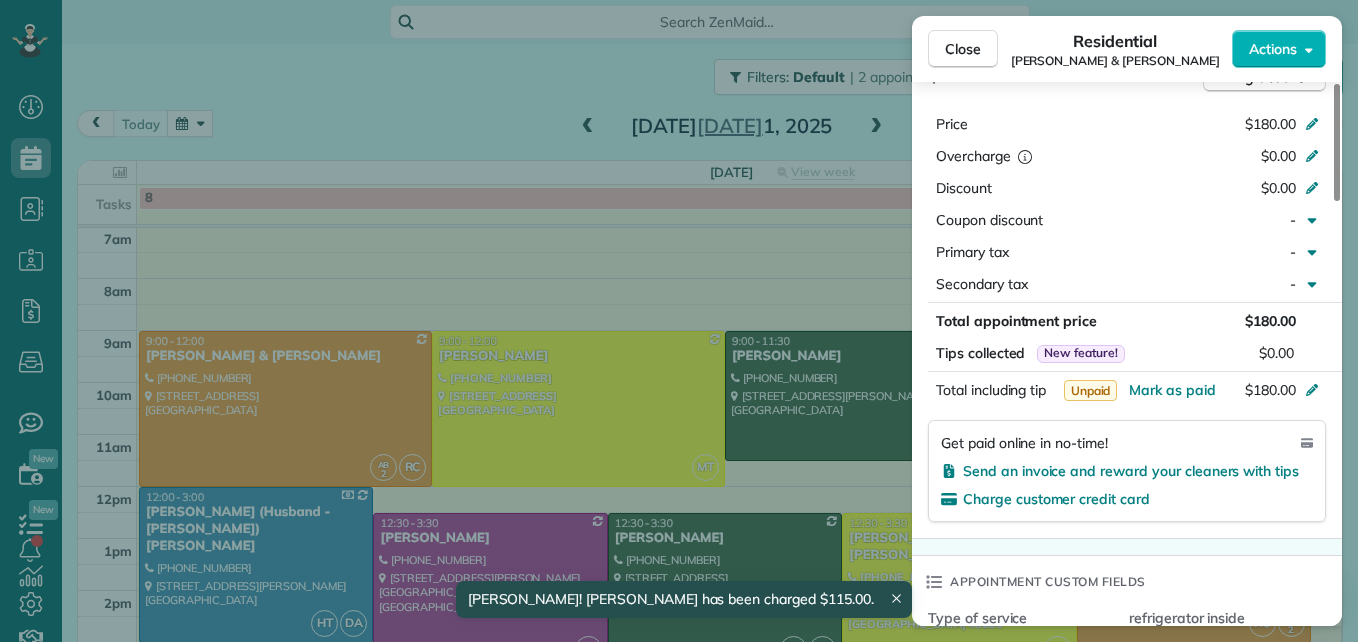 scroll, scrollTop: 1100, scrollLeft: 0, axis: vertical 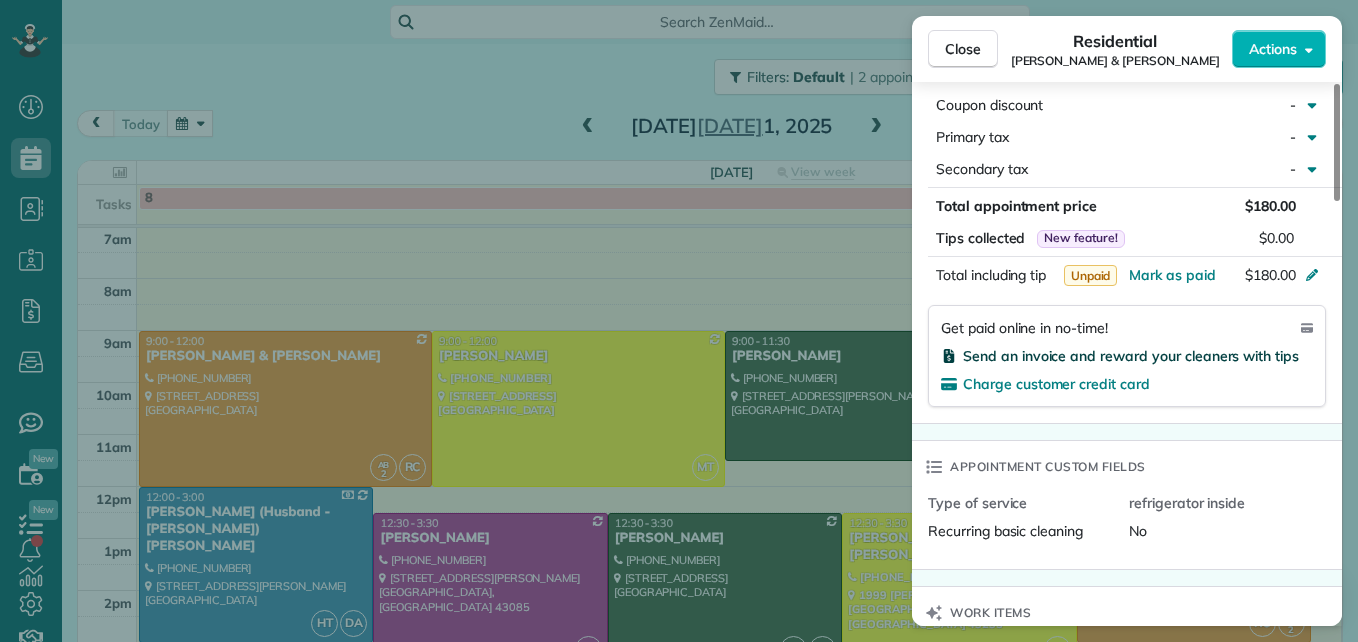 click on "Send an invoice and reward your cleaners with tips" at bounding box center (1131, 356) 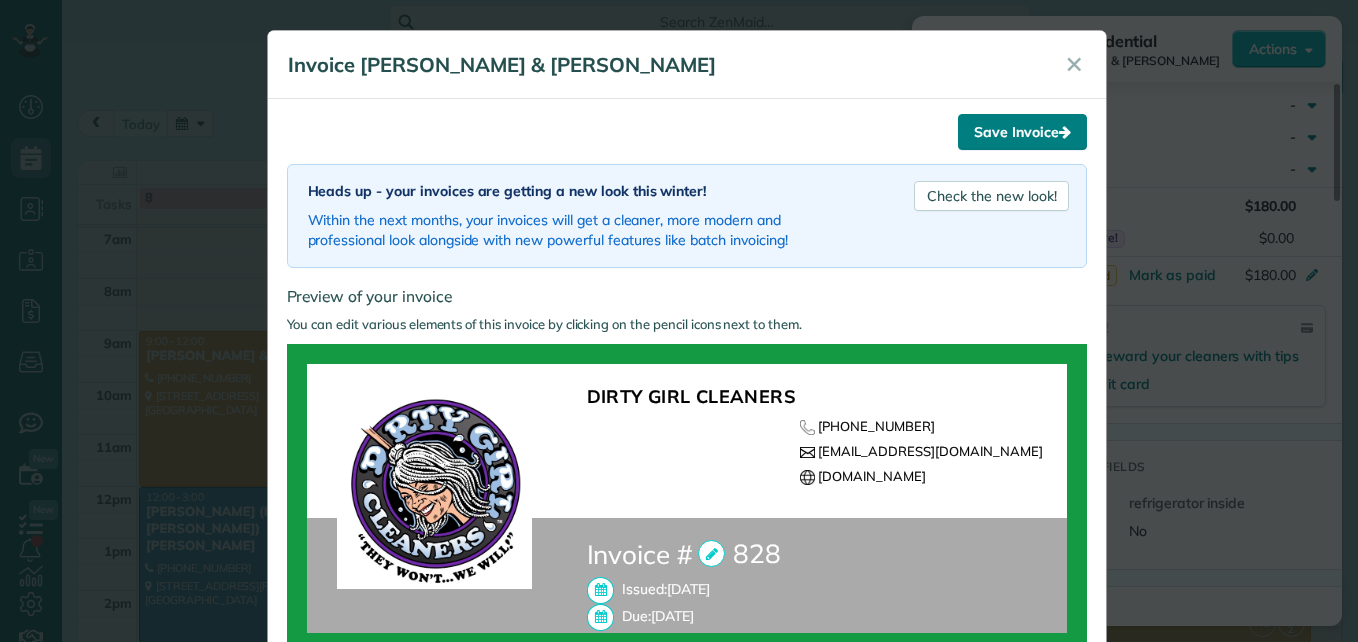click on "Save Invoice" at bounding box center [1022, 132] 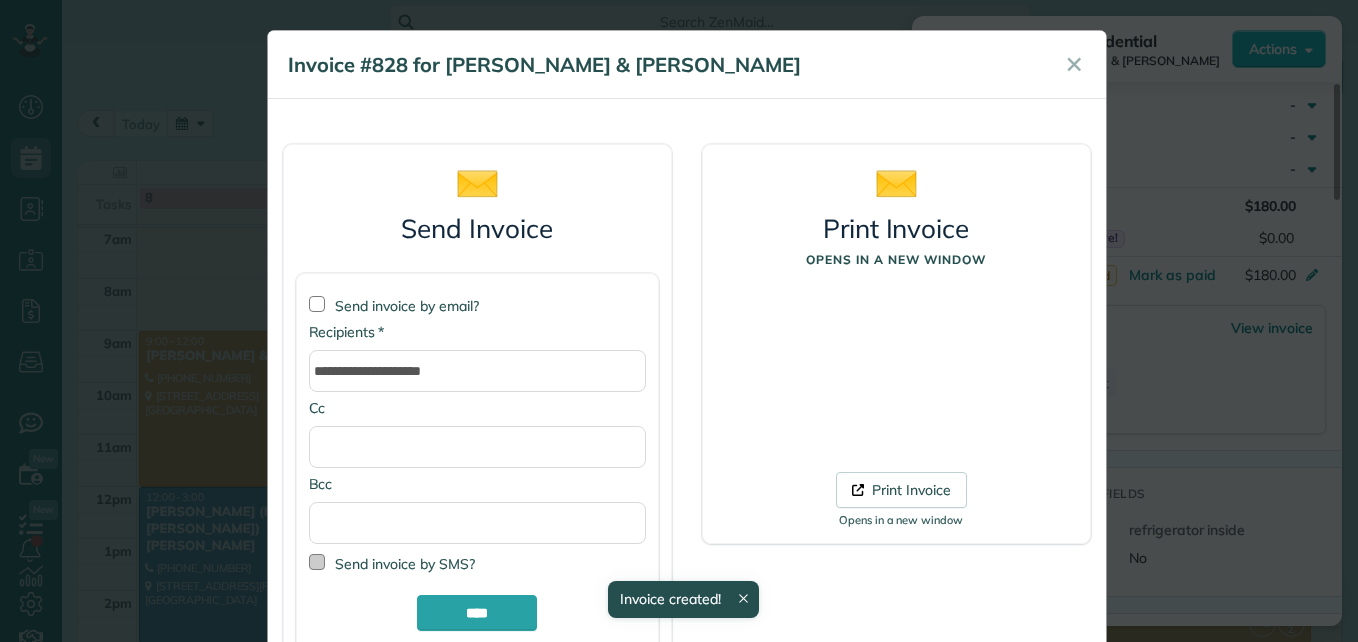 click at bounding box center [317, 562] 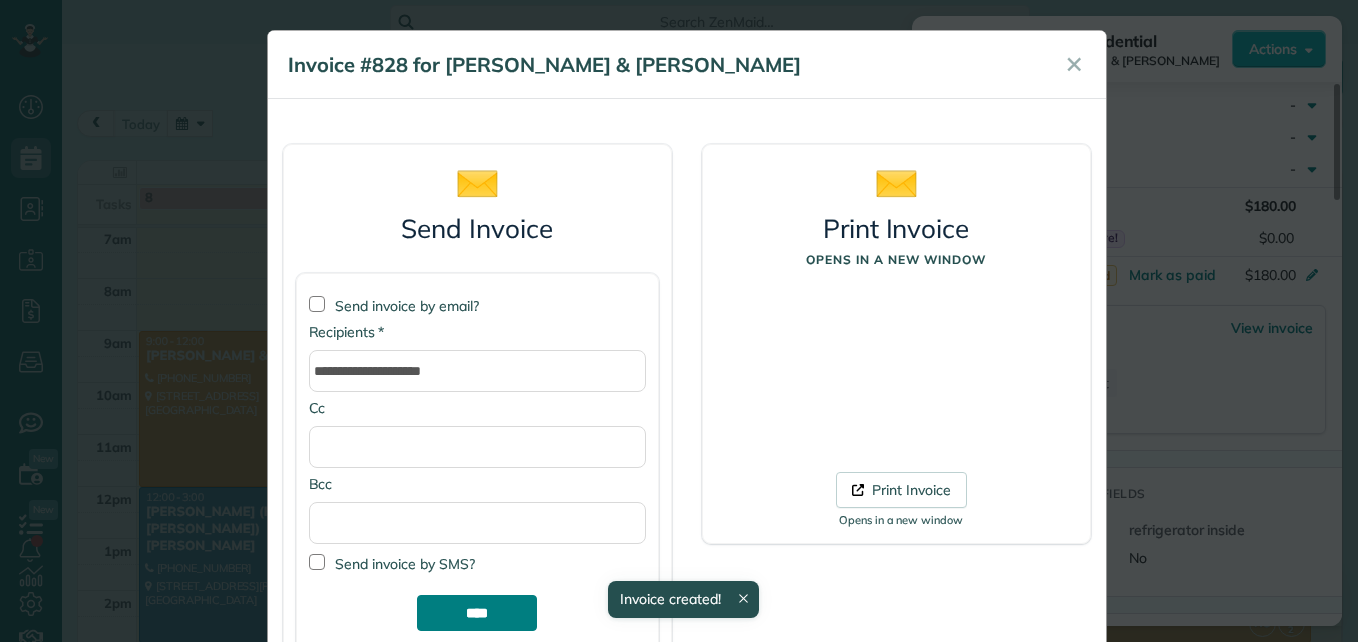 click on "****" at bounding box center [477, 613] 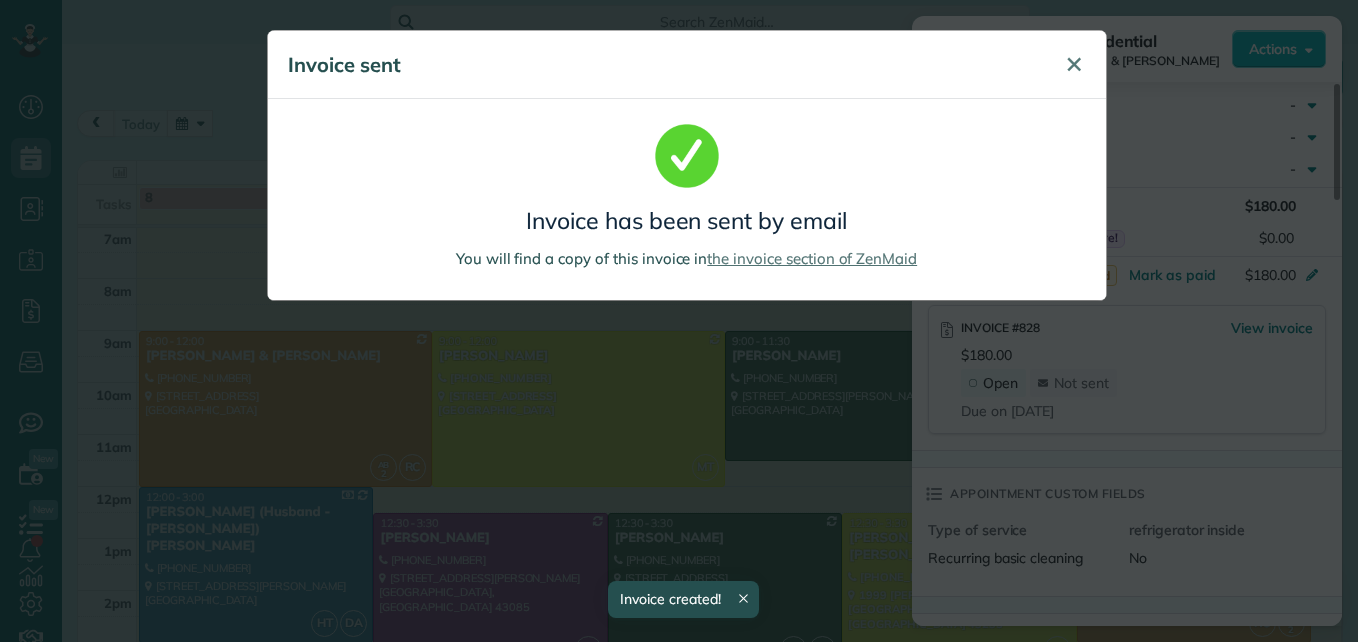 click on "✕" at bounding box center [1074, 64] 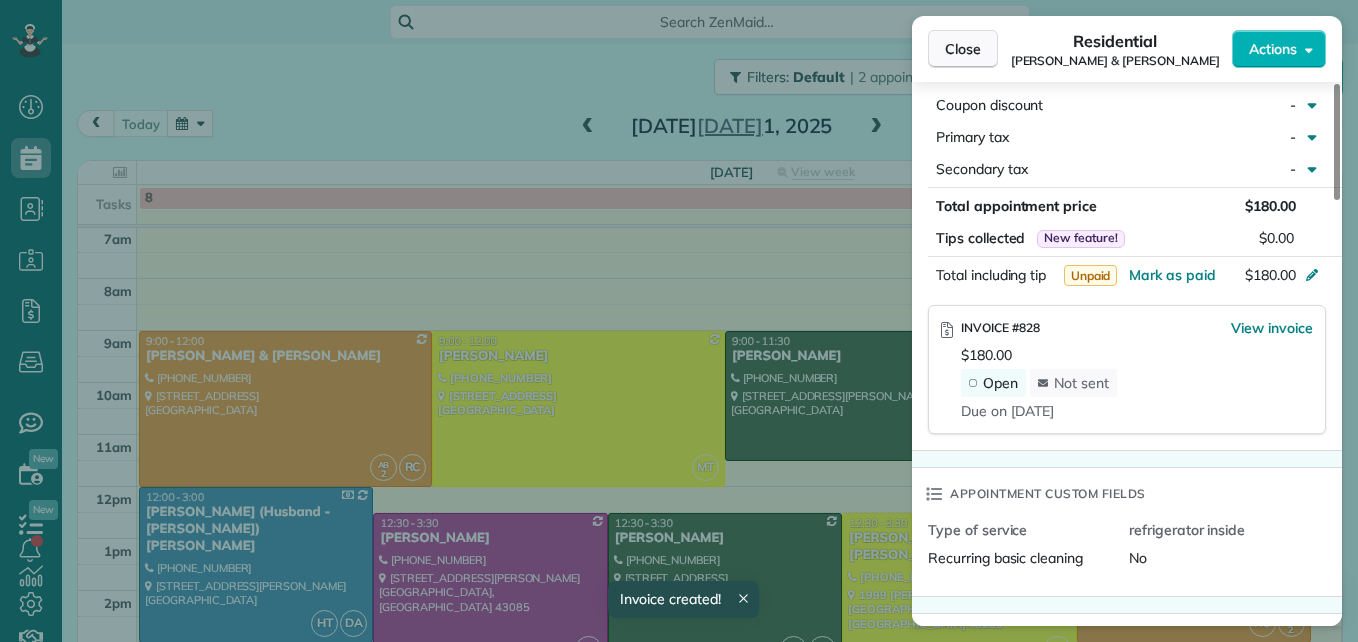 click on "Close" at bounding box center (963, 49) 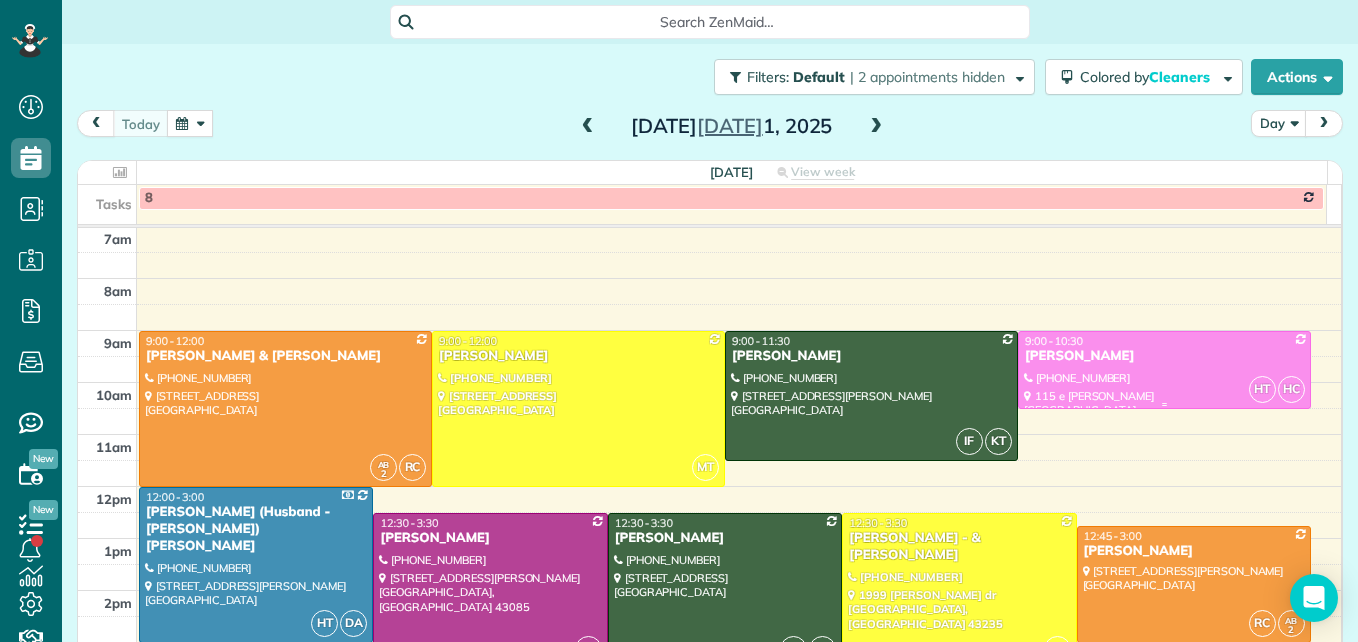 click on "[PERSON_NAME]" at bounding box center (1164, 356) 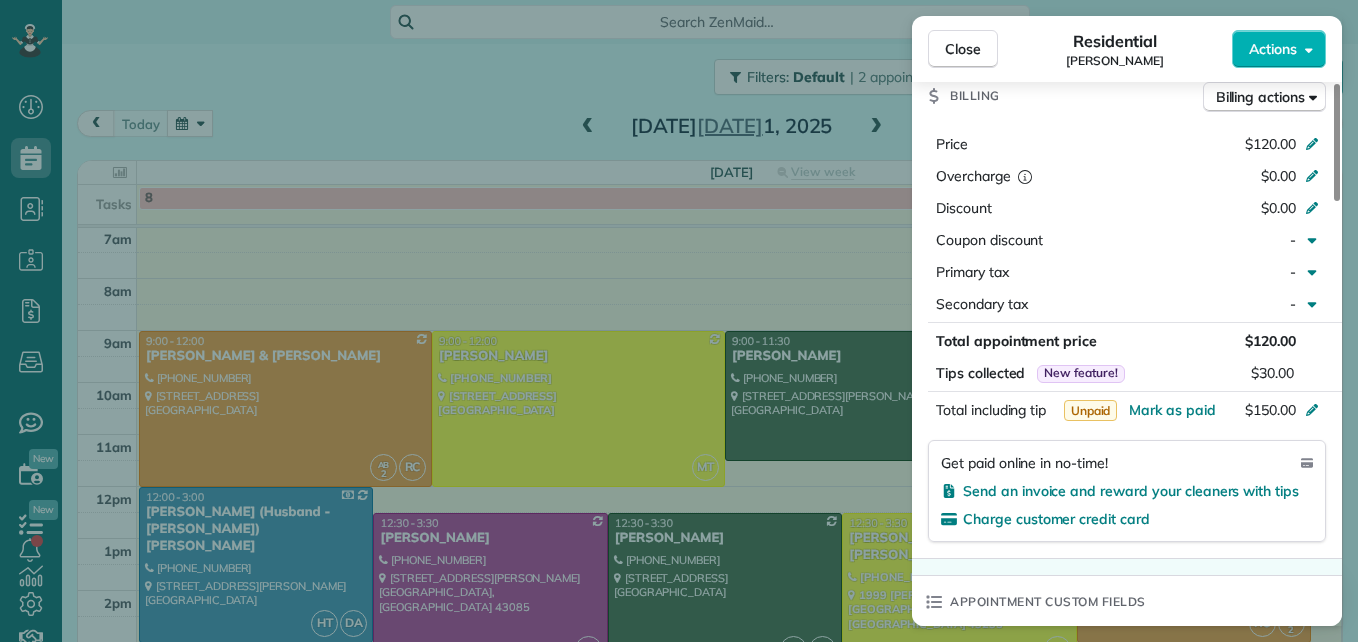 scroll, scrollTop: 1000, scrollLeft: 0, axis: vertical 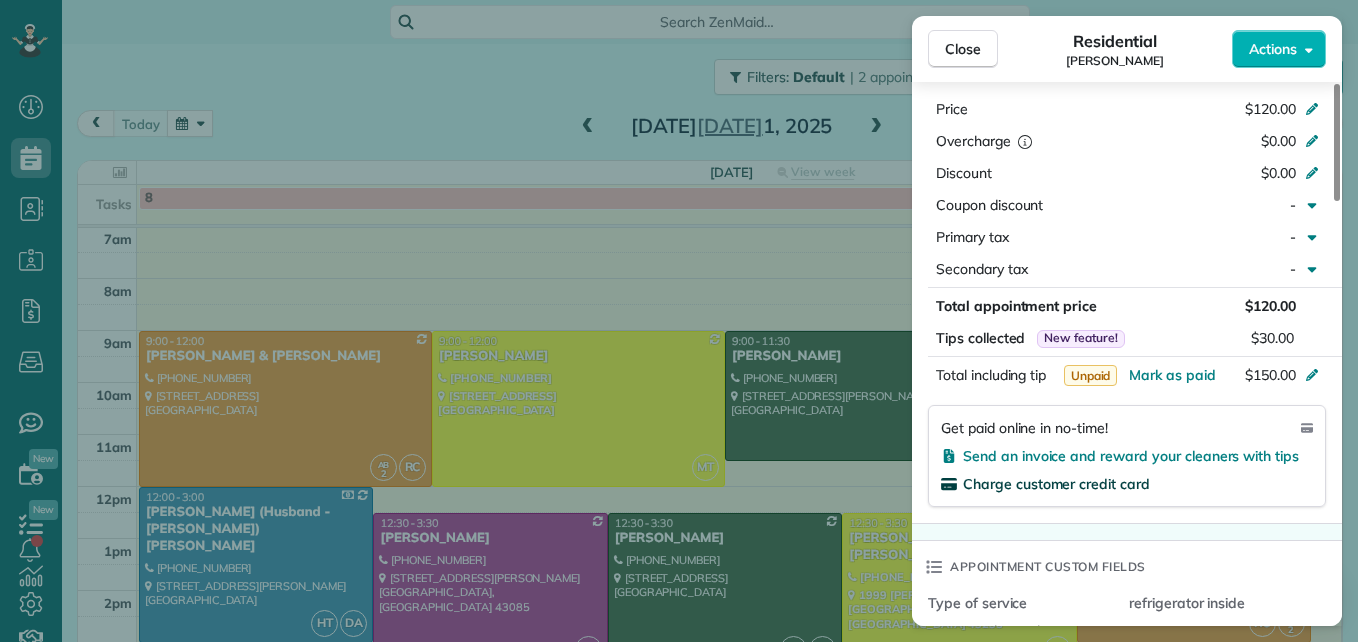 click on "Charge customer credit card" at bounding box center [1056, 484] 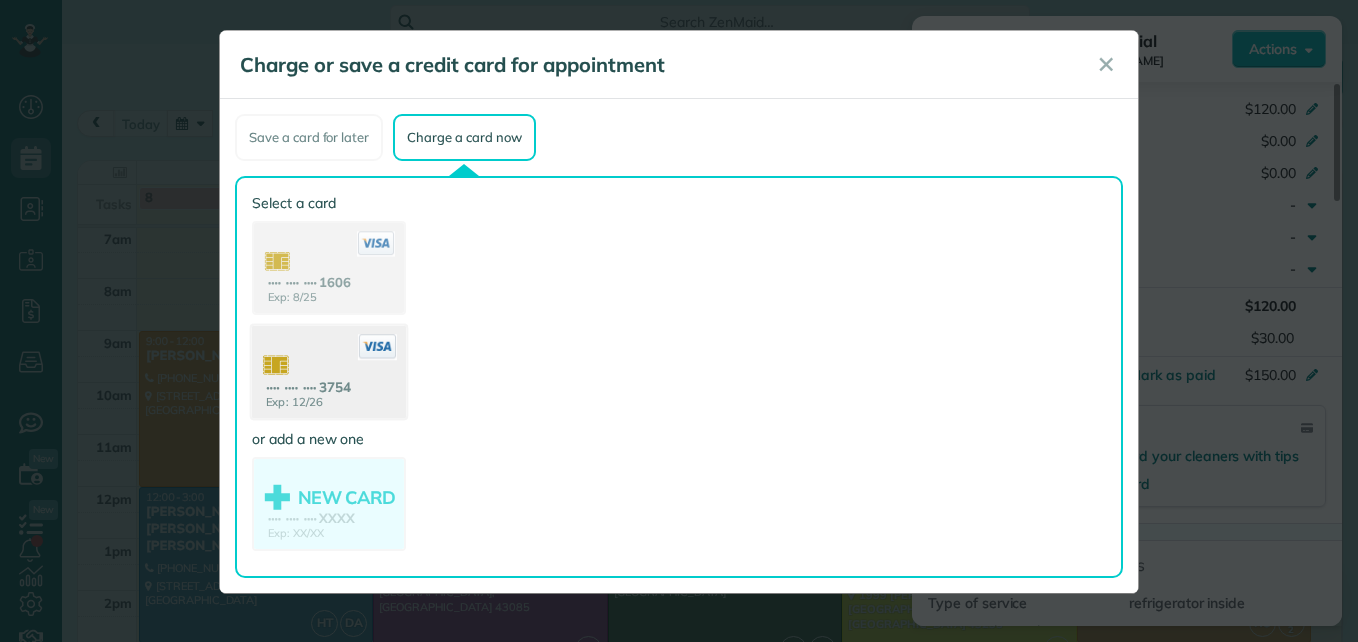 click 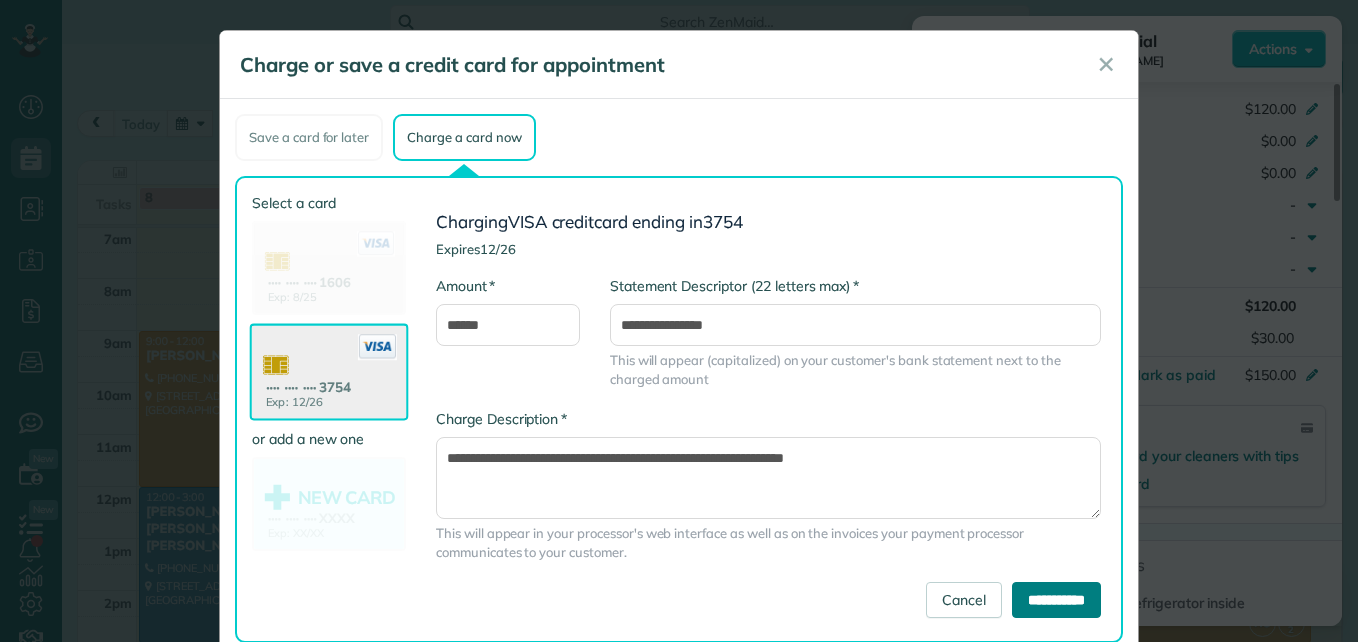 click on "**********" at bounding box center [1056, 600] 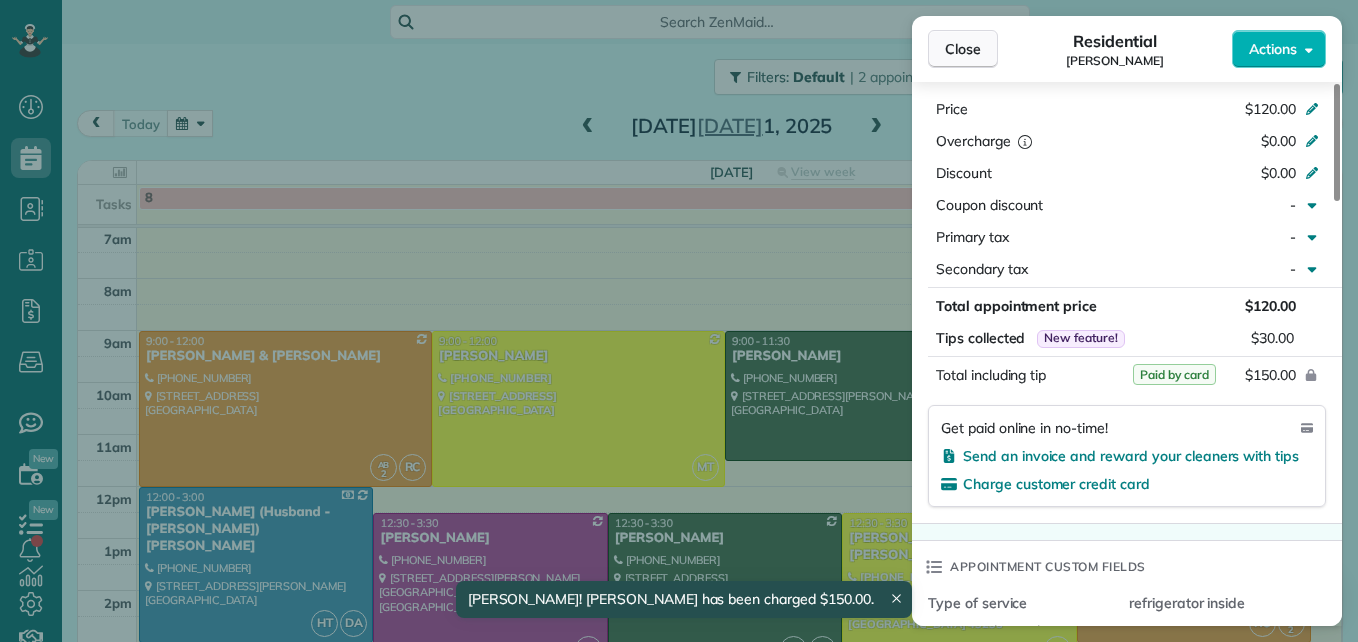 click on "Close" at bounding box center [963, 49] 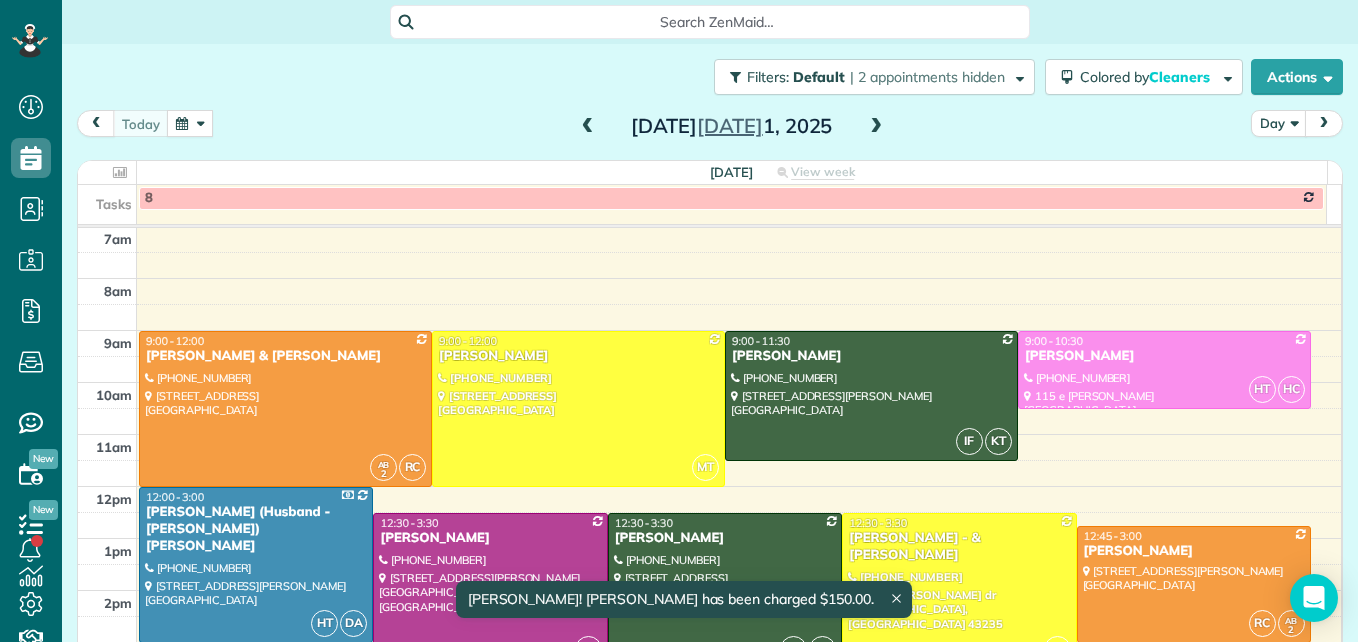 click at bounding box center (490, 591) 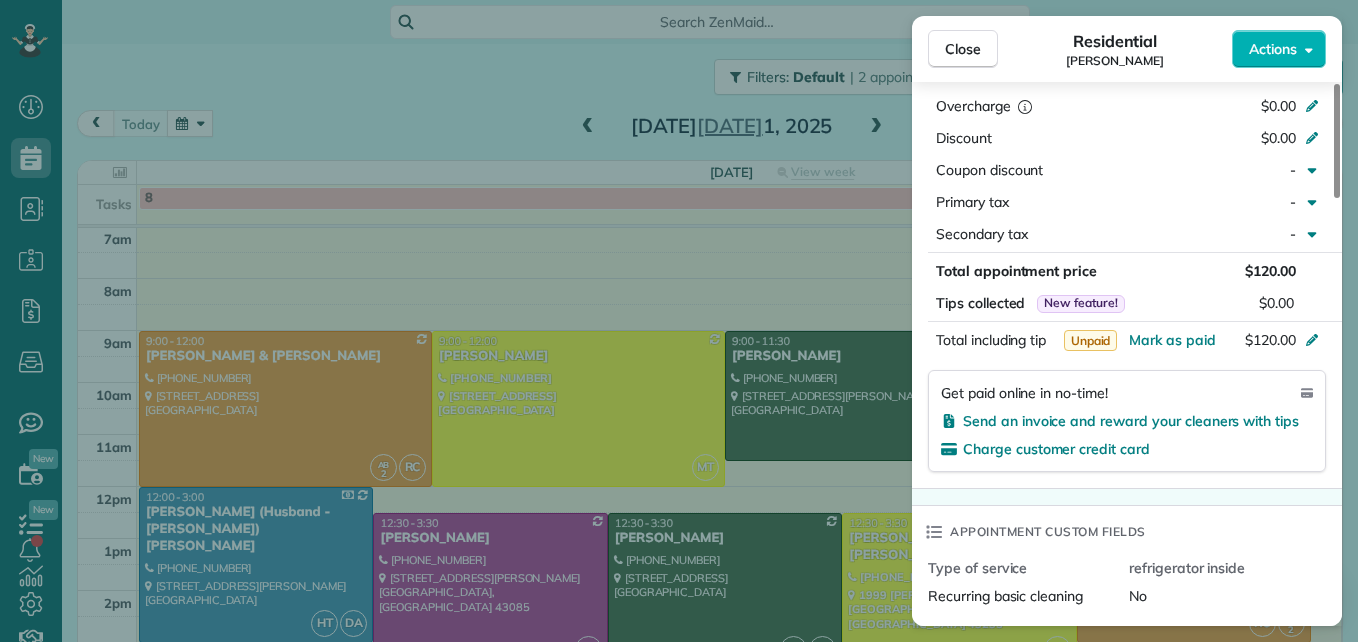 scroll, scrollTop: 1000, scrollLeft: 0, axis: vertical 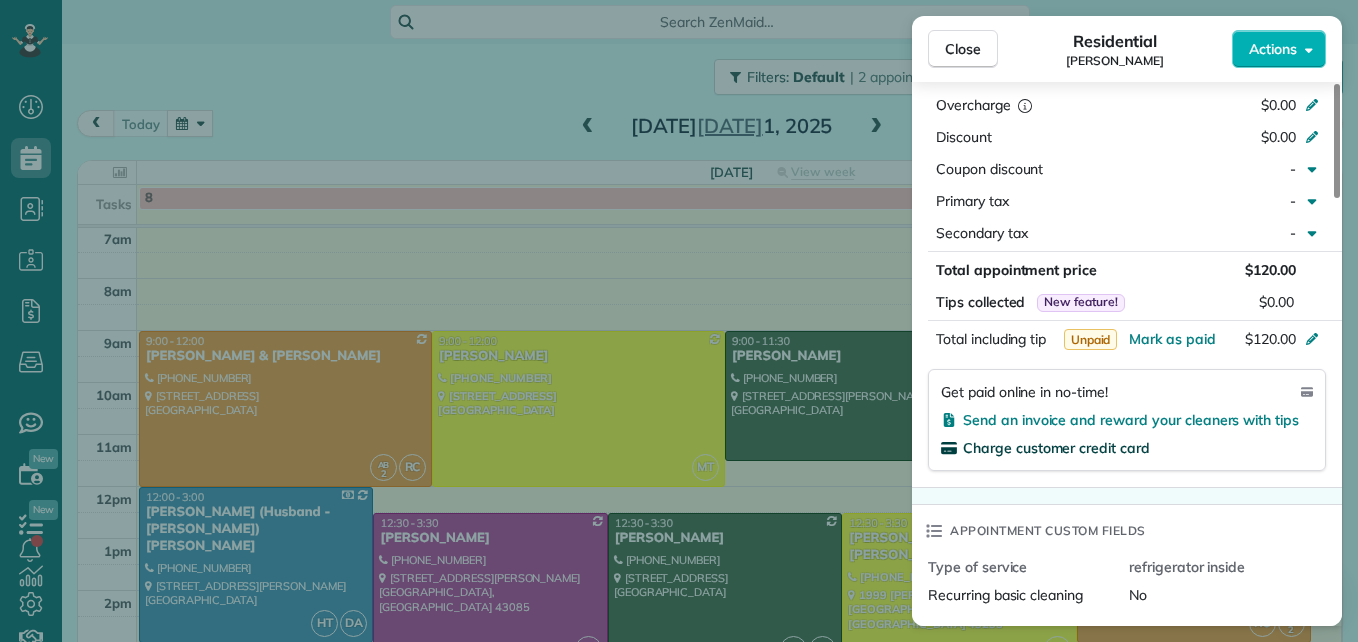 click on "Charge customer credit card" at bounding box center [1056, 448] 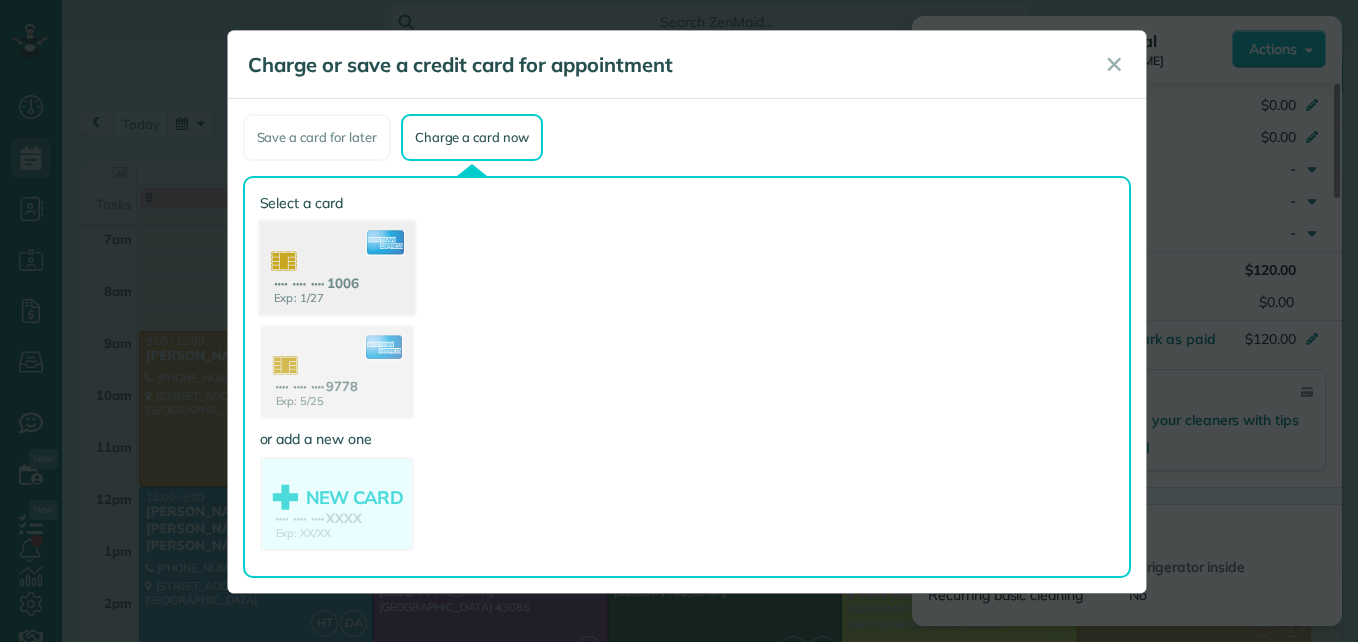 click 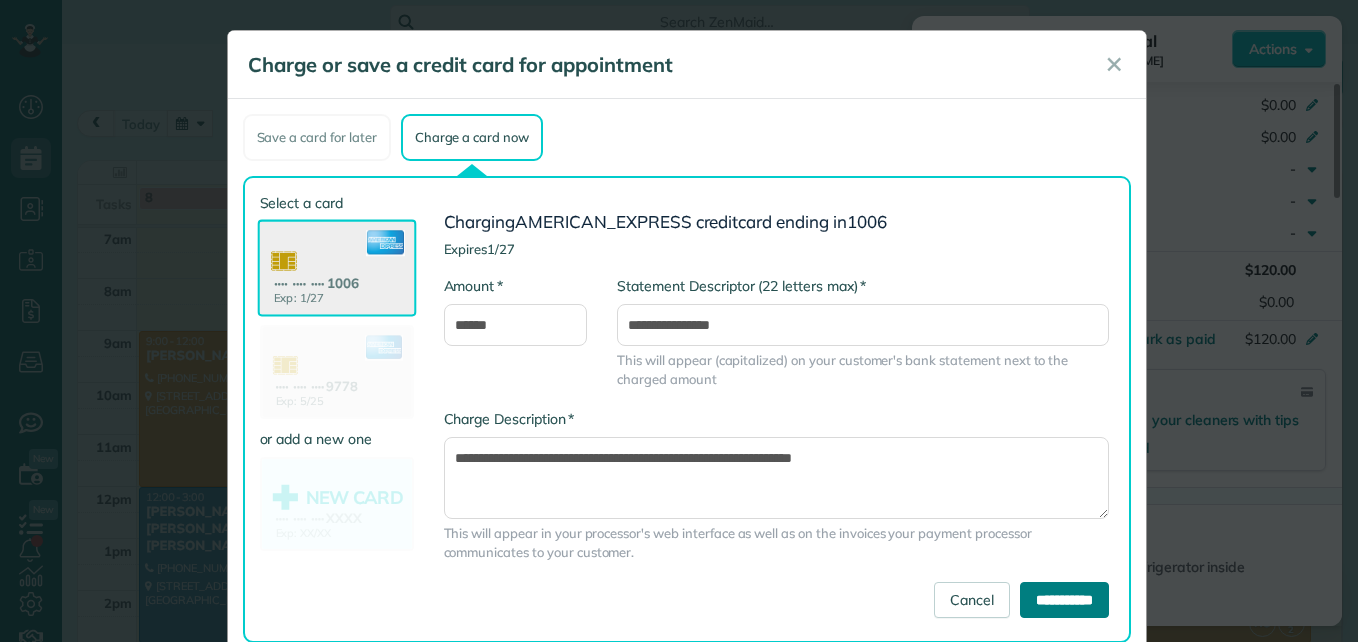 click on "**********" at bounding box center [1064, 600] 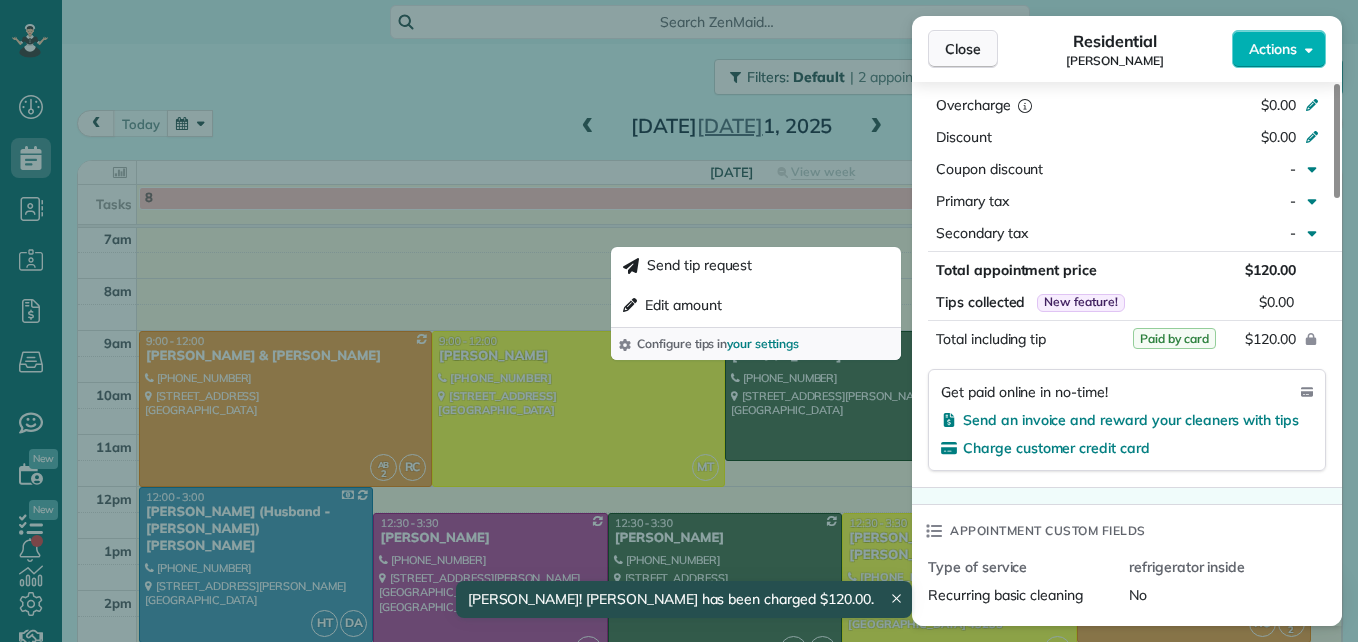 click on "Close" at bounding box center (963, 49) 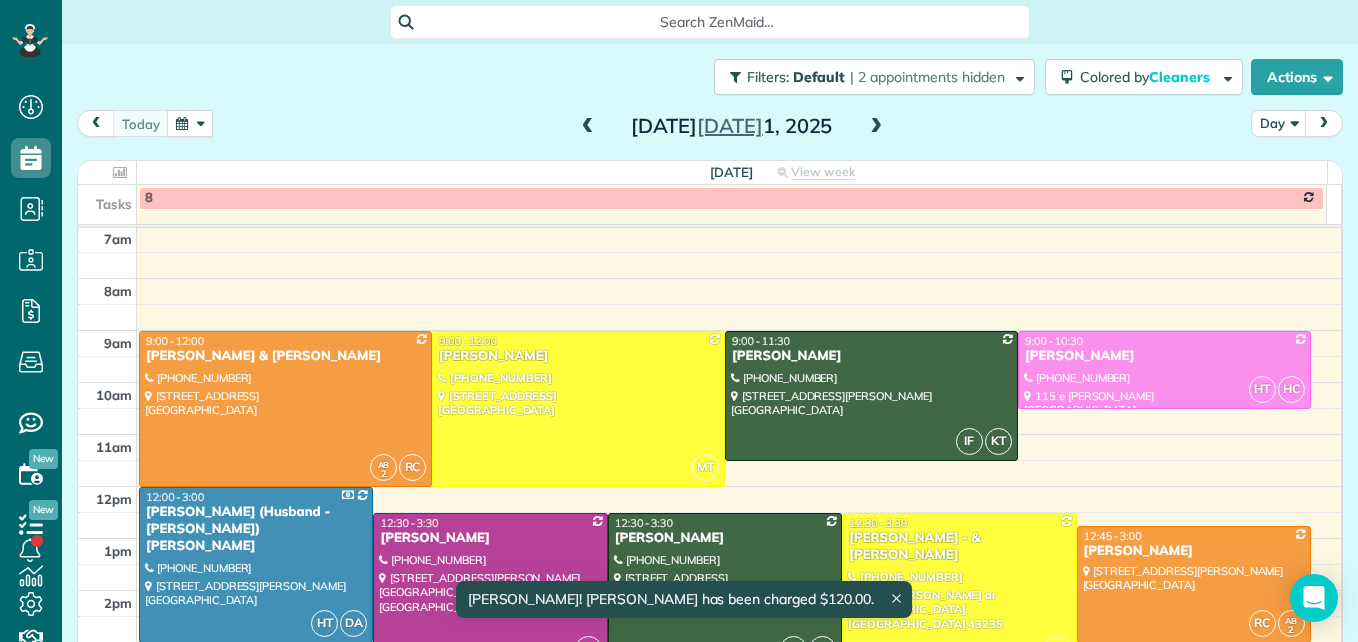 click at bounding box center [959, 591] 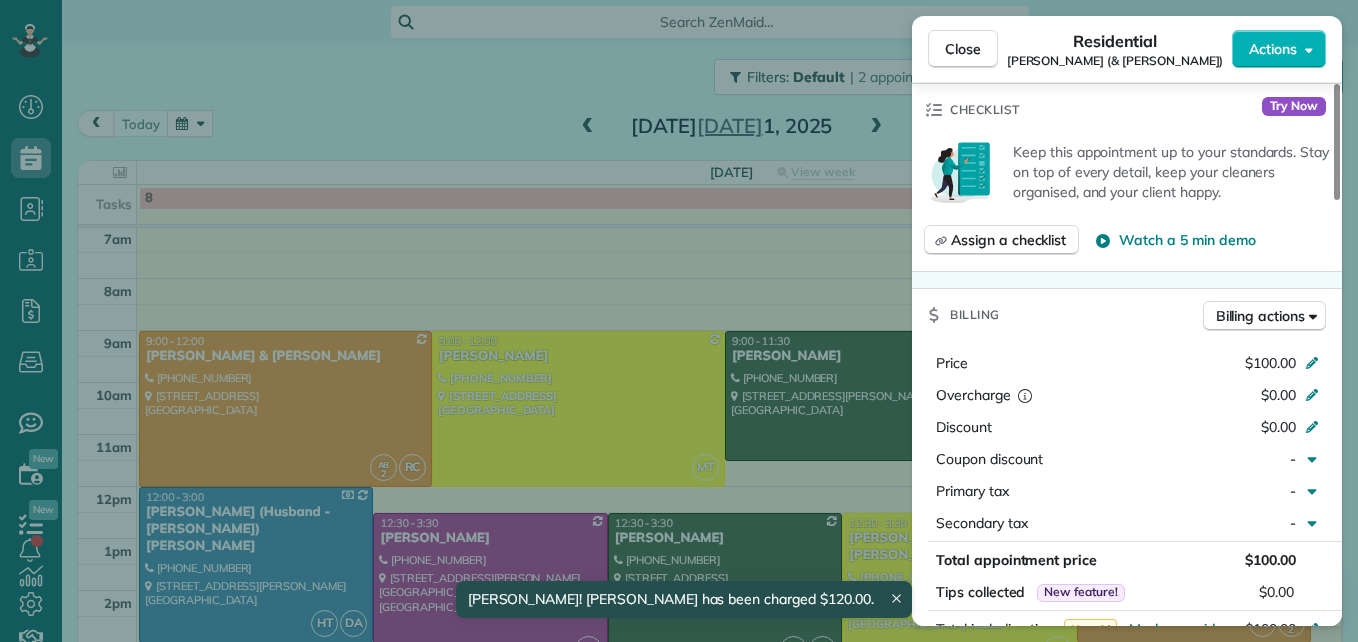scroll, scrollTop: 900, scrollLeft: 0, axis: vertical 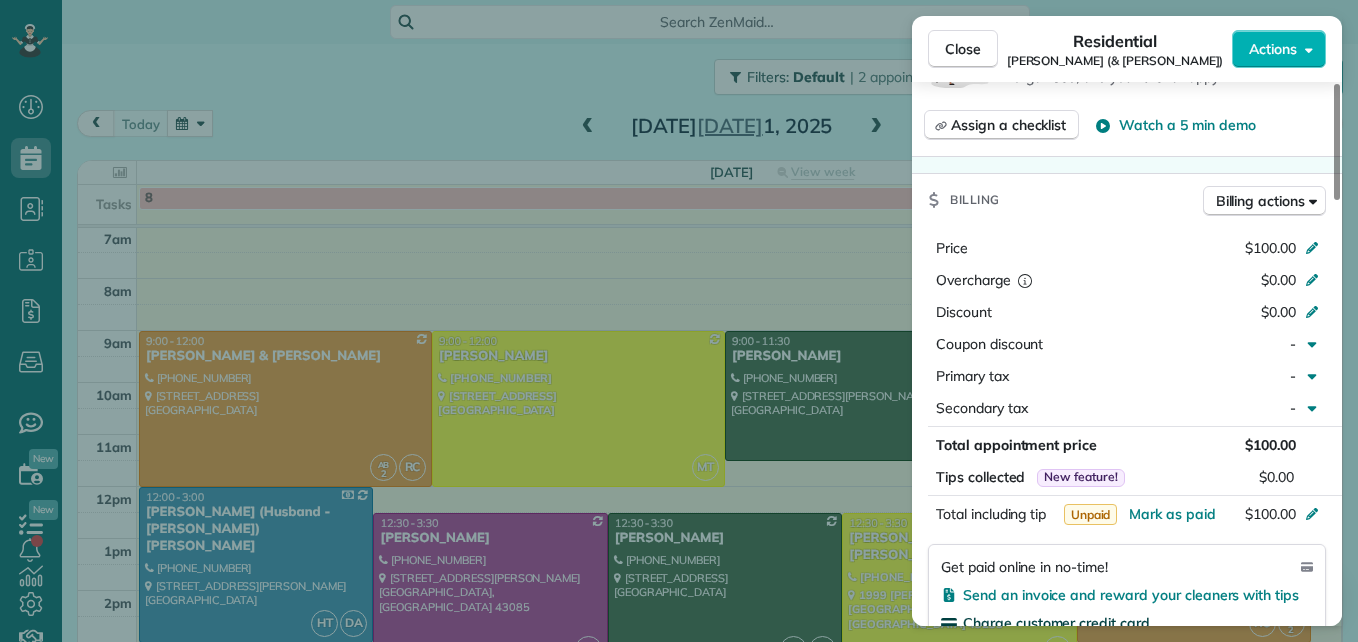 click on "Charge customer credit card" at bounding box center [1056, 623] 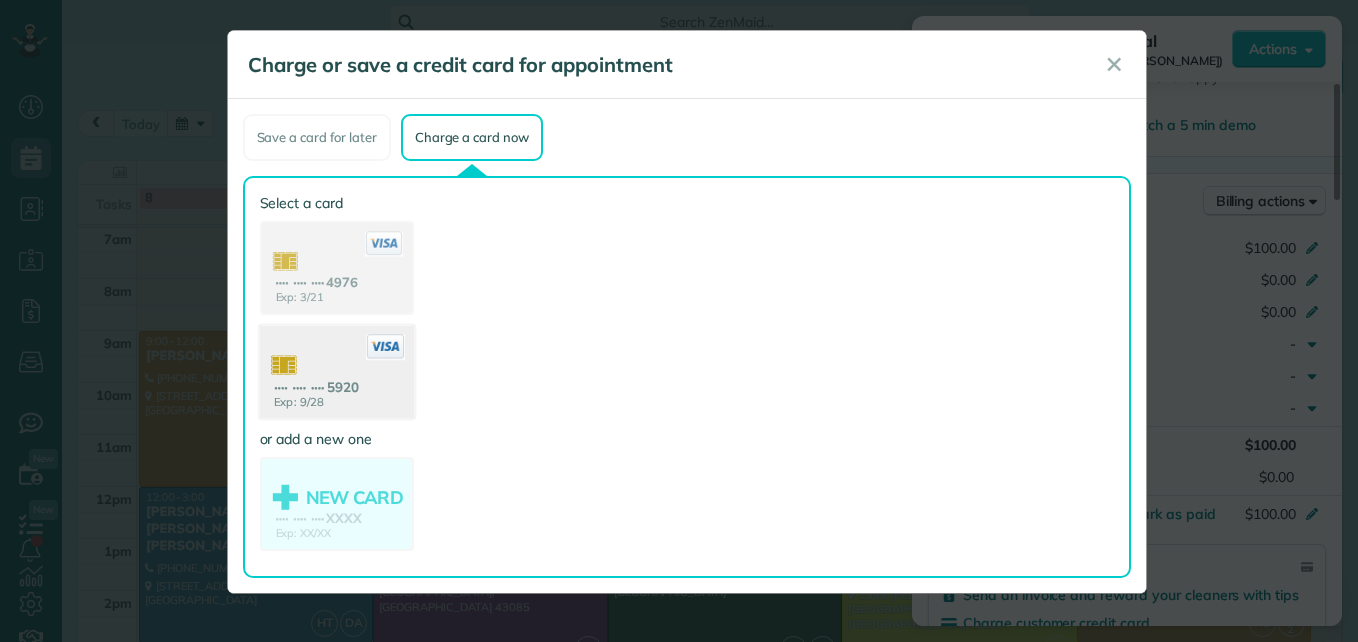 click 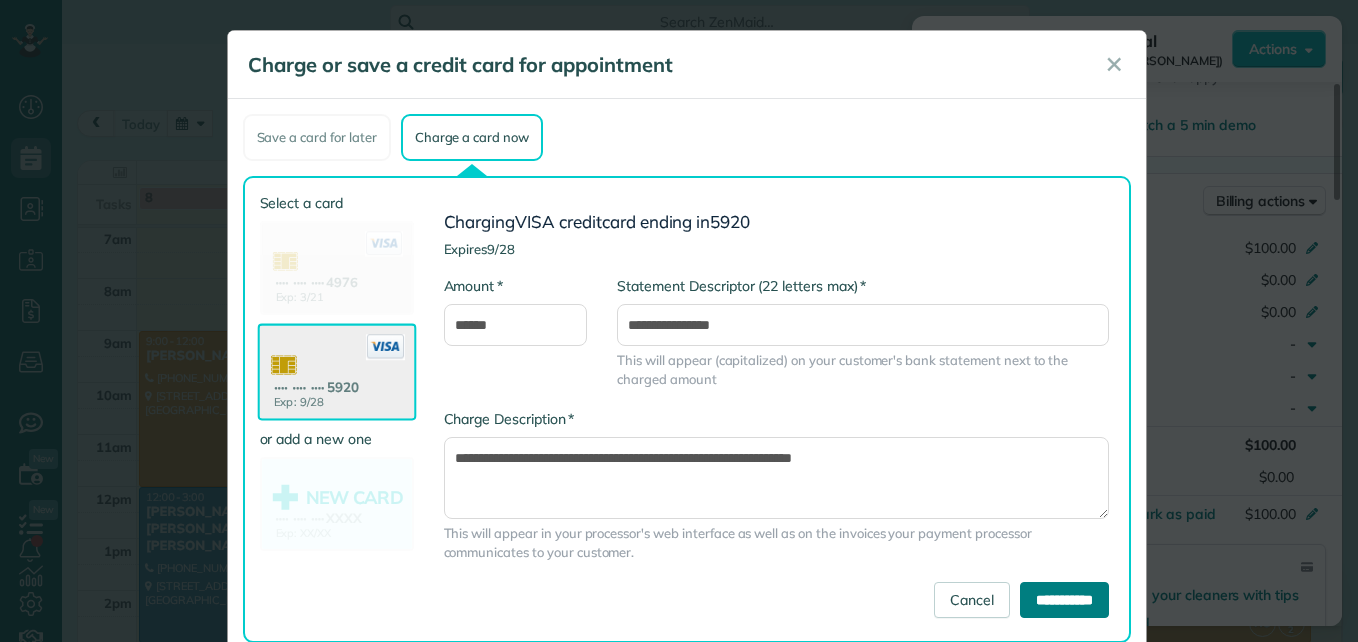 click on "**********" at bounding box center [1064, 600] 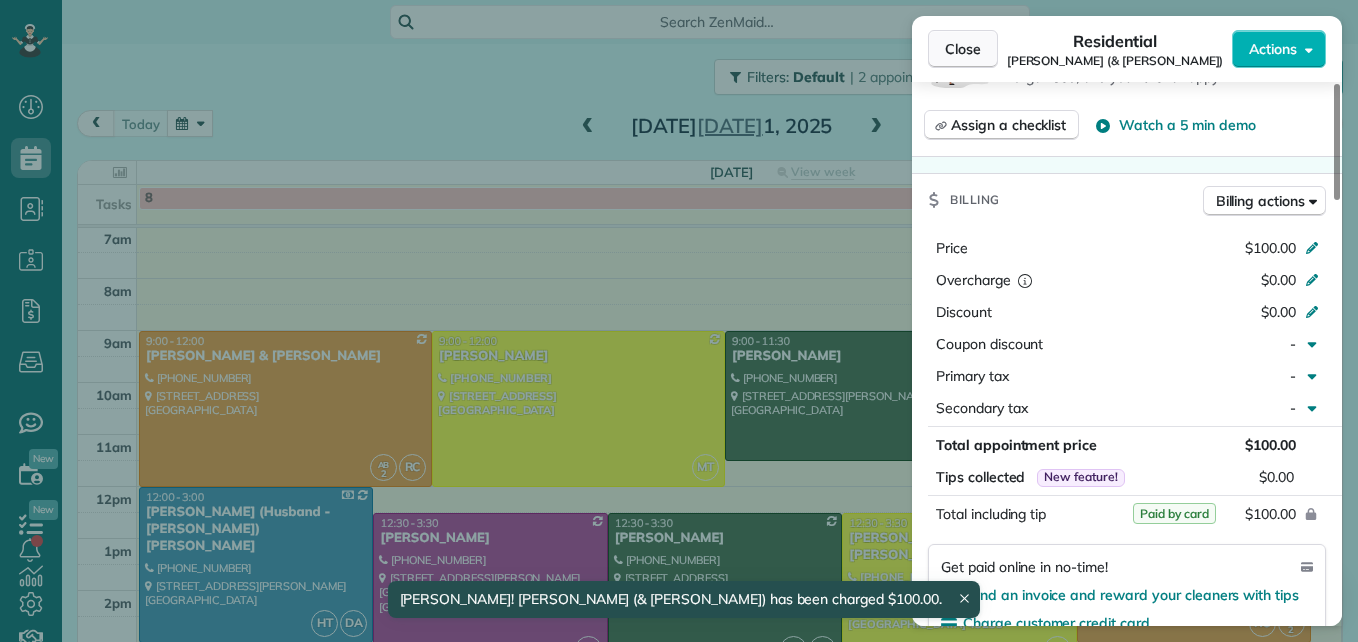 click on "Close" at bounding box center (963, 49) 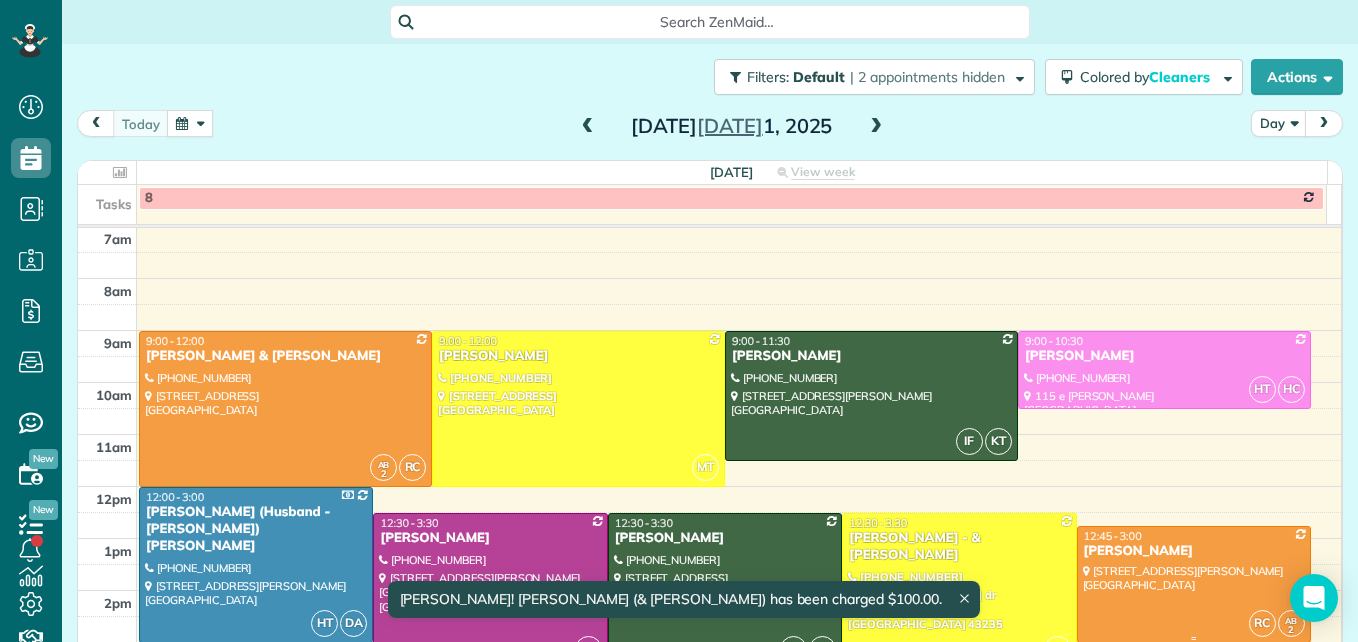 click at bounding box center [1194, 584] 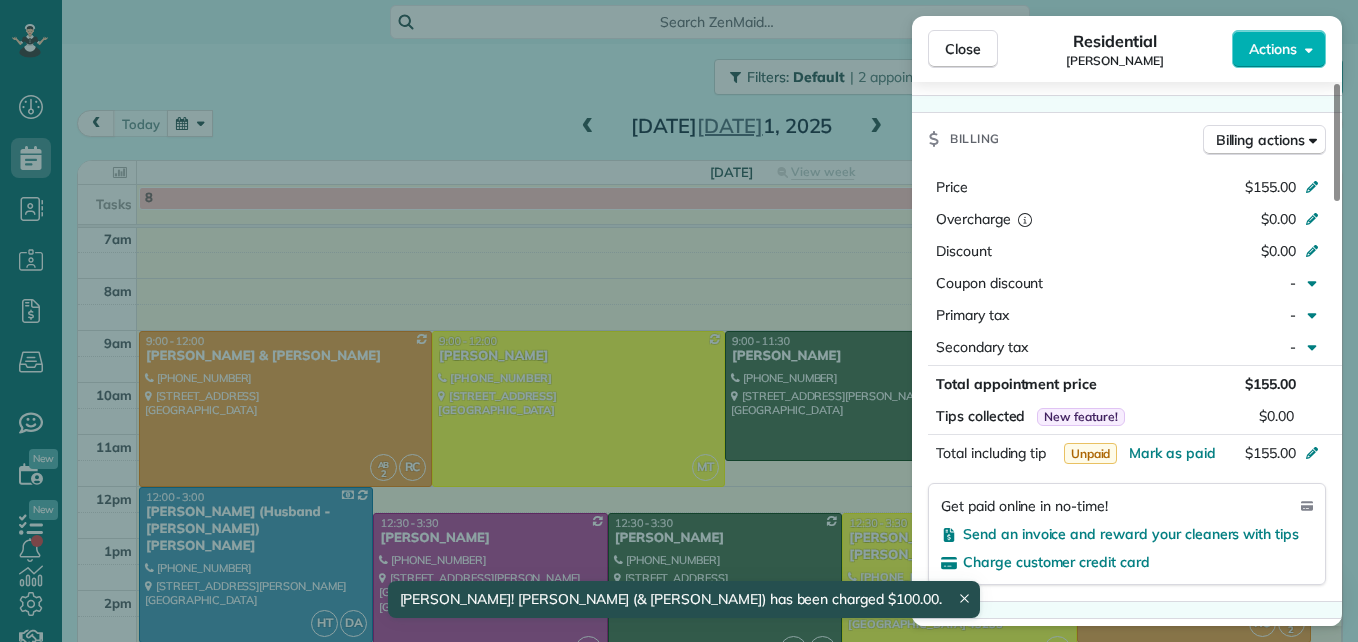 scroll, scrollTop: 1000, scrollLeft: 0, axis: vertical 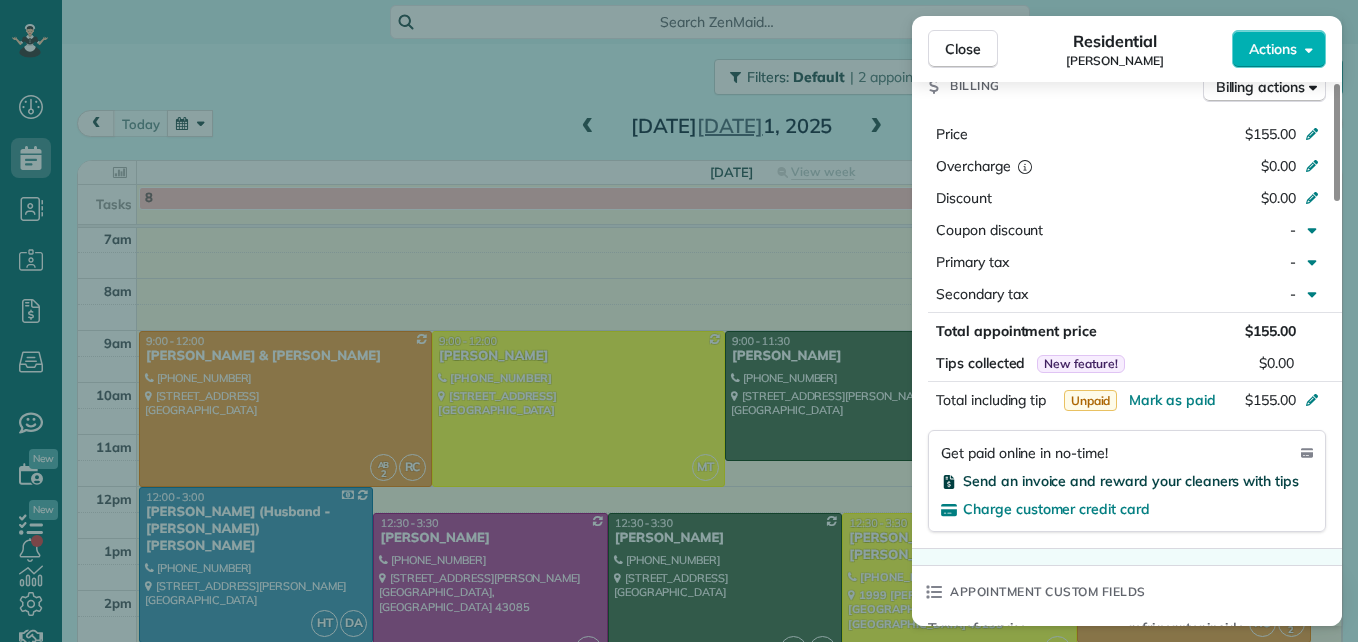 click on "Send an invoice and reward your cleaners with tips" at bounding box center (1131, 481) 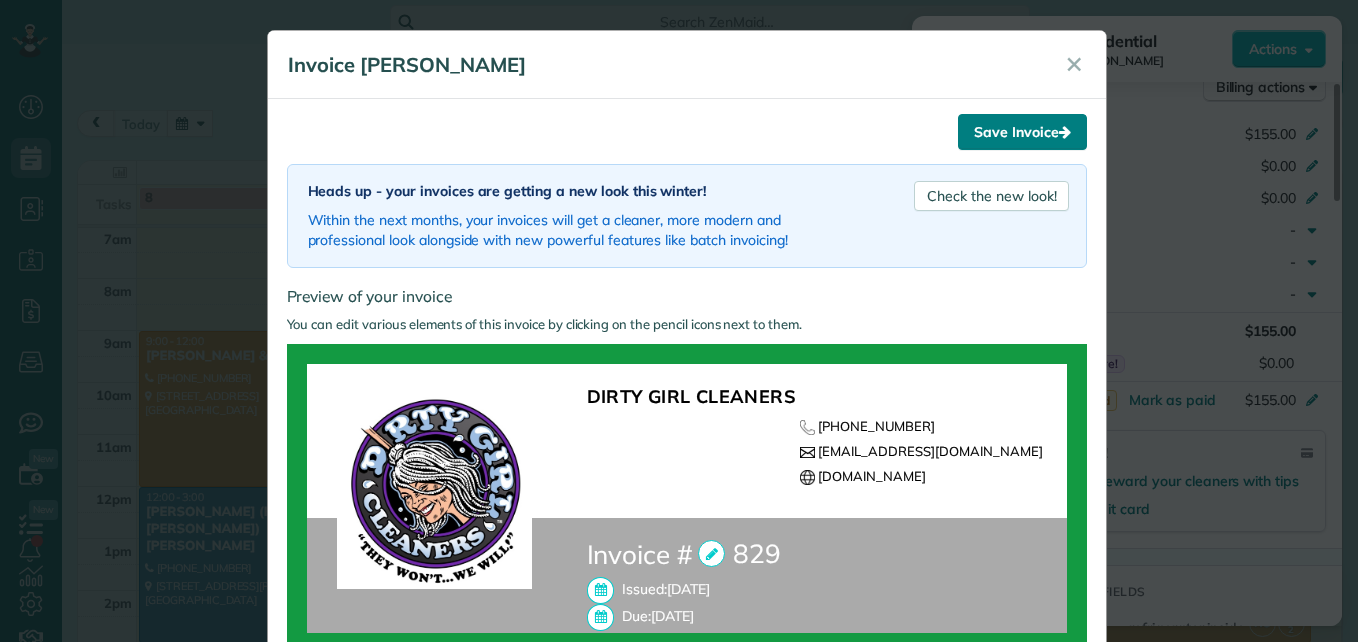 click on "Save Invoice" at bounding box center [1022, 132] 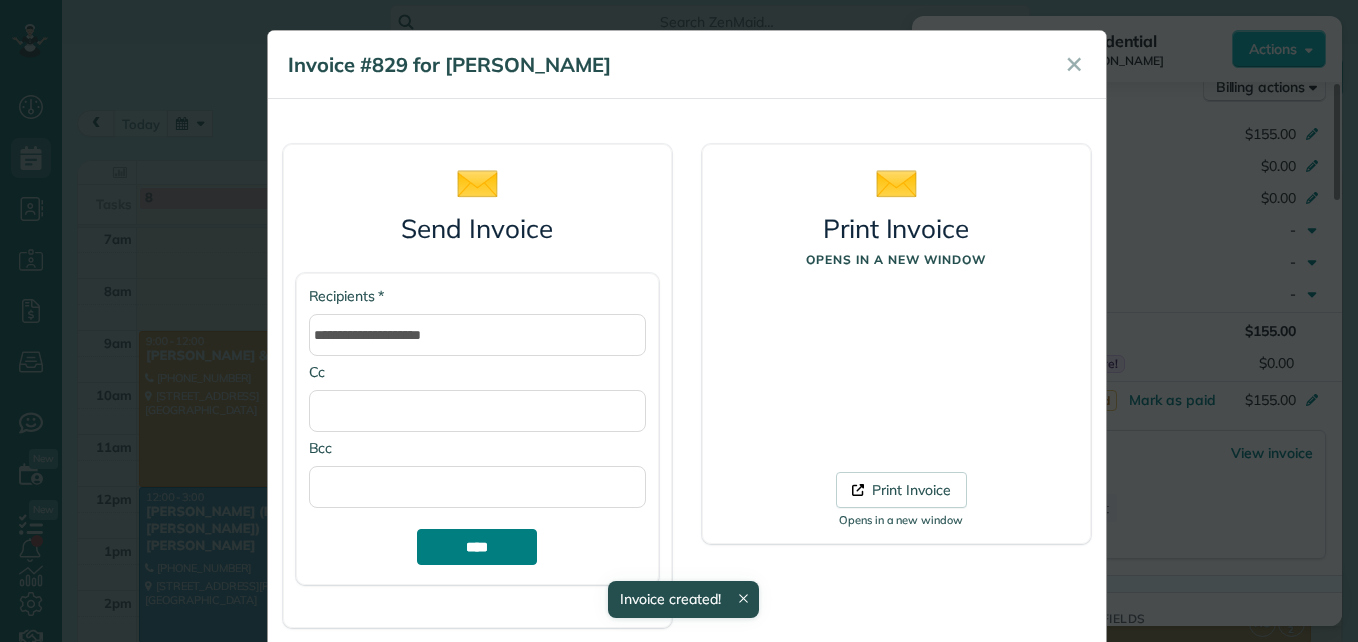 click on "****" at bounding box center [477, 547] 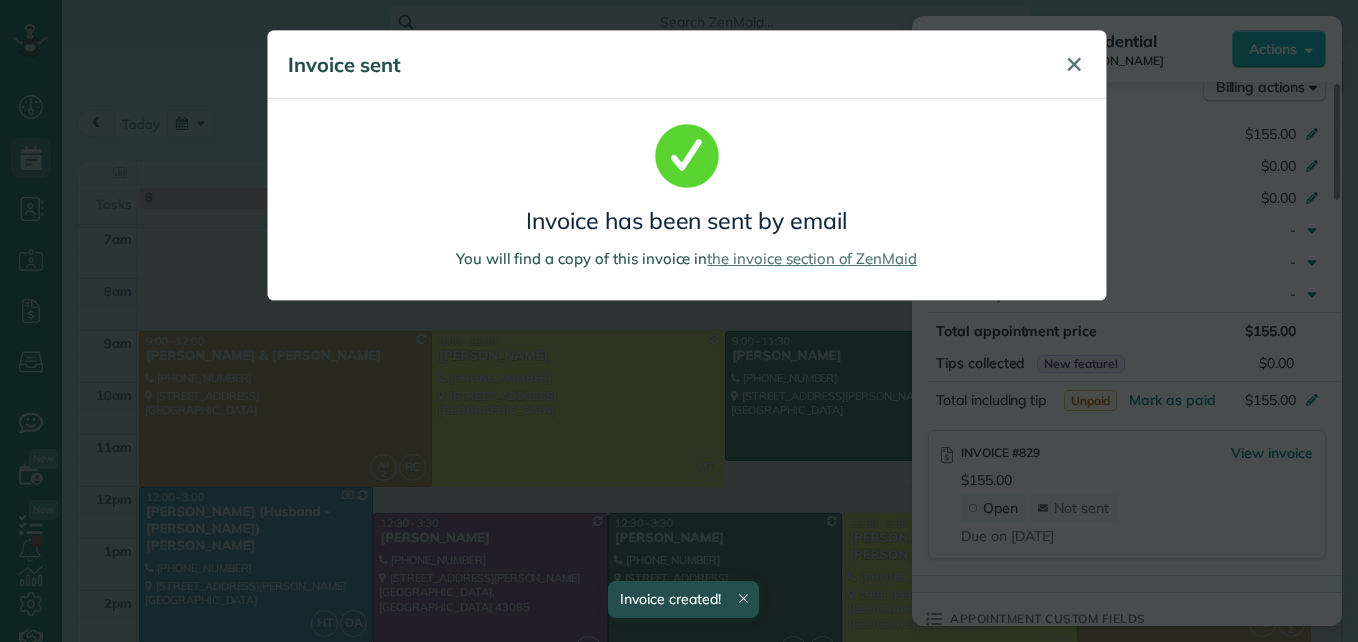 click on "✕" at bounding box center (1074, 64) 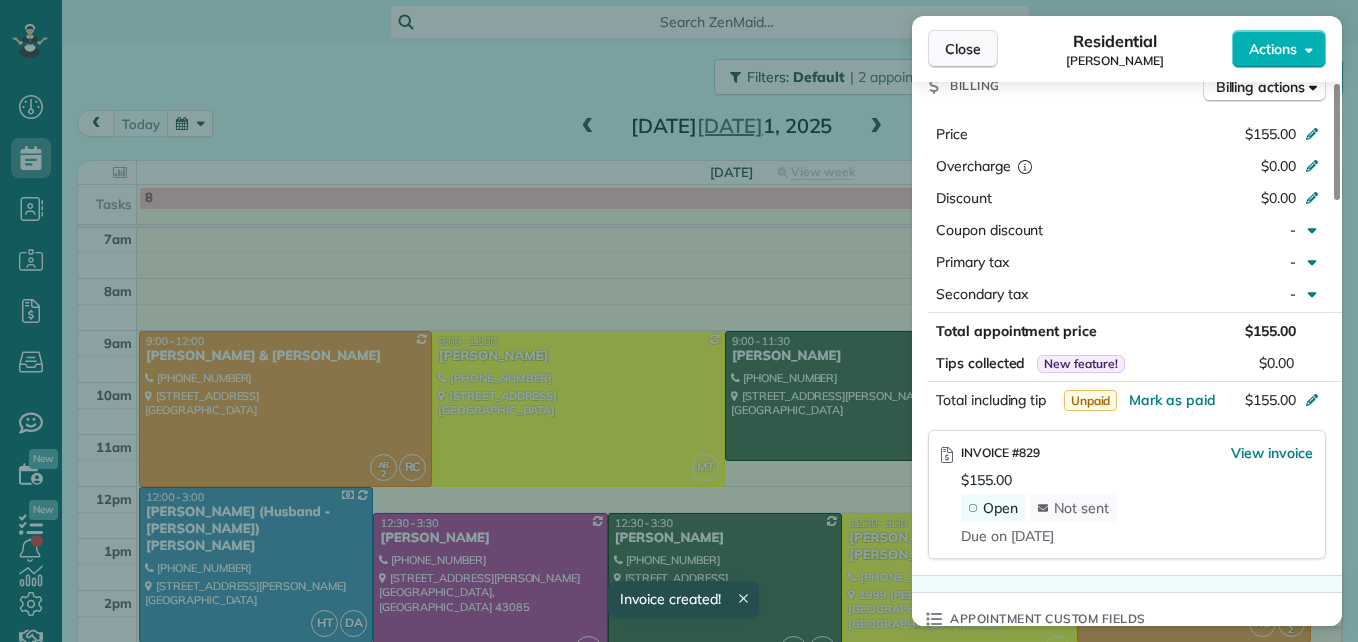click on "Close" at bounding box center (963, 49) 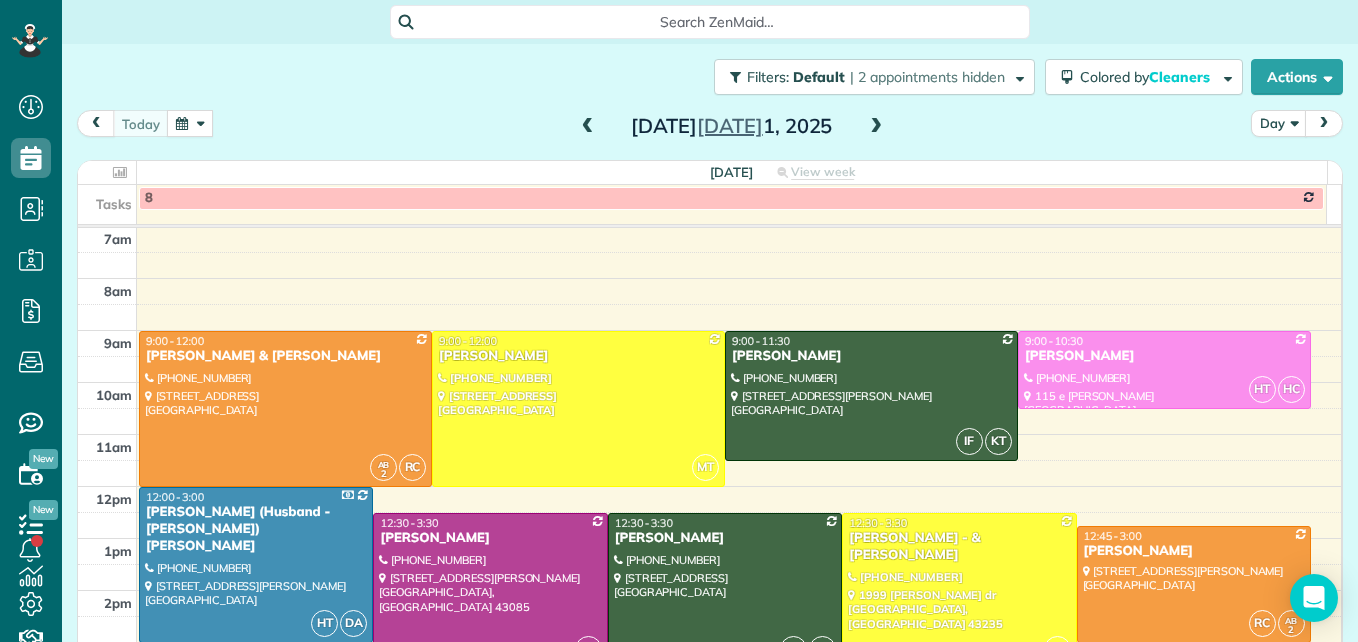 click at bounding box center [588, 127] 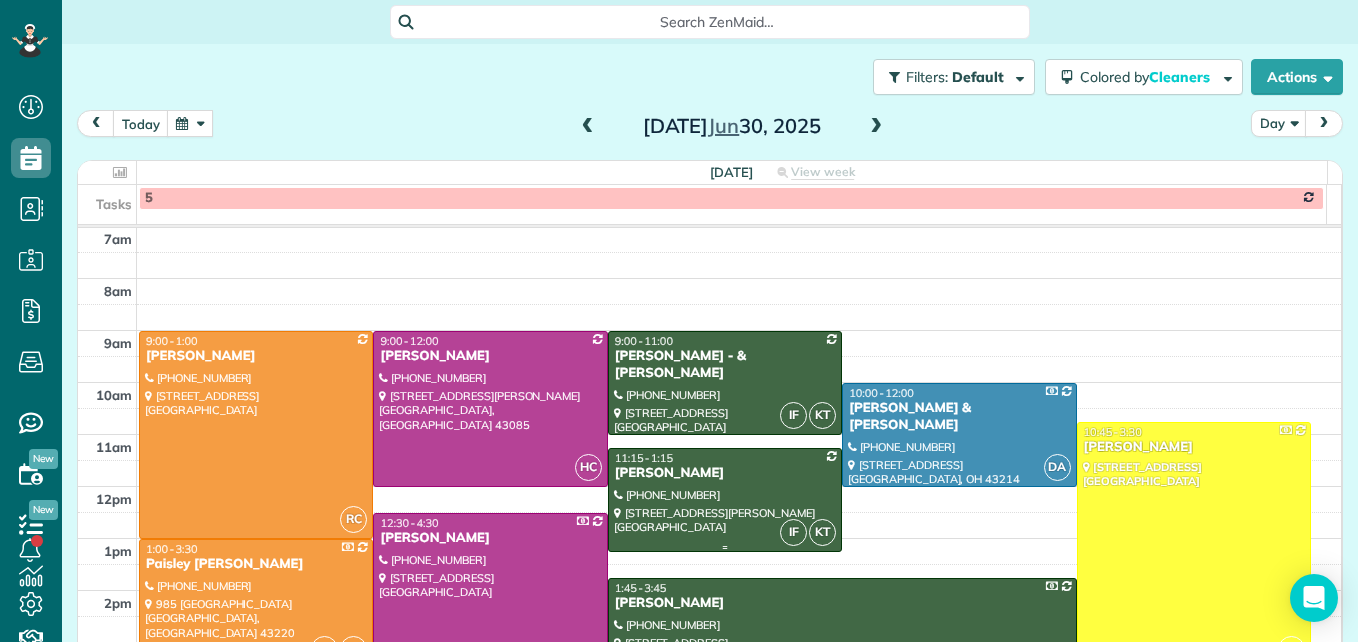 scroll, scrollTop: 309, scrollLeft: 0, axis: vertical 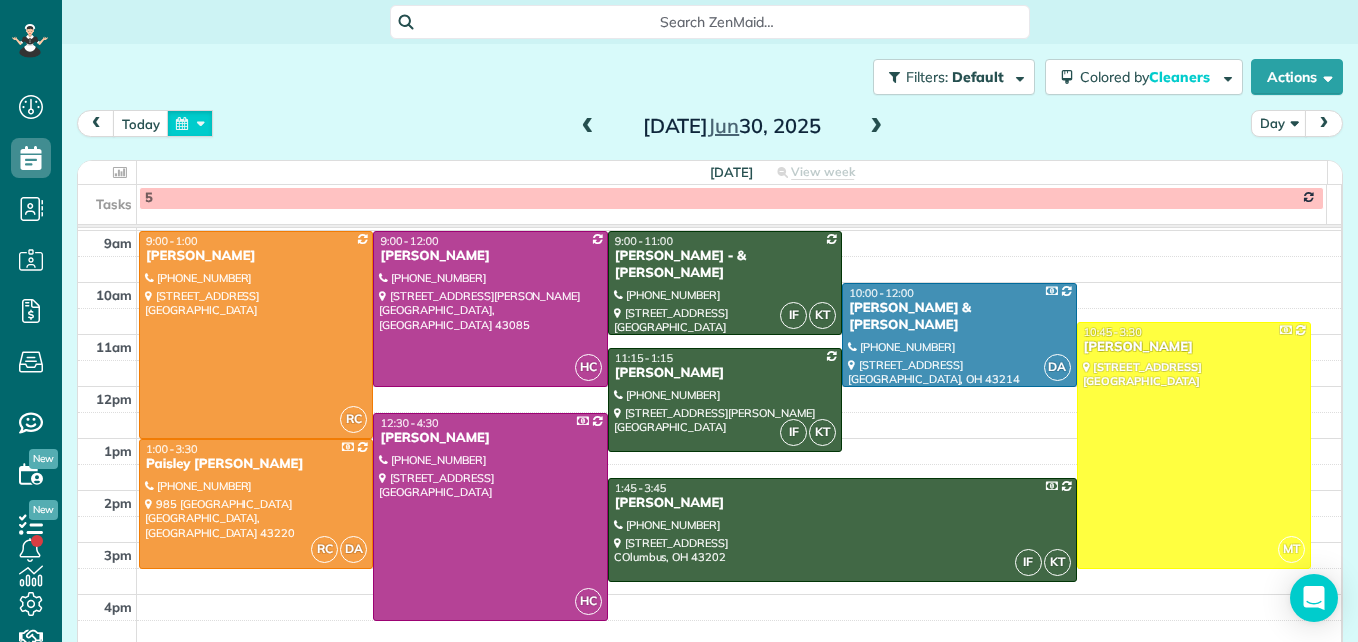 click at bounding box center [190, 123] 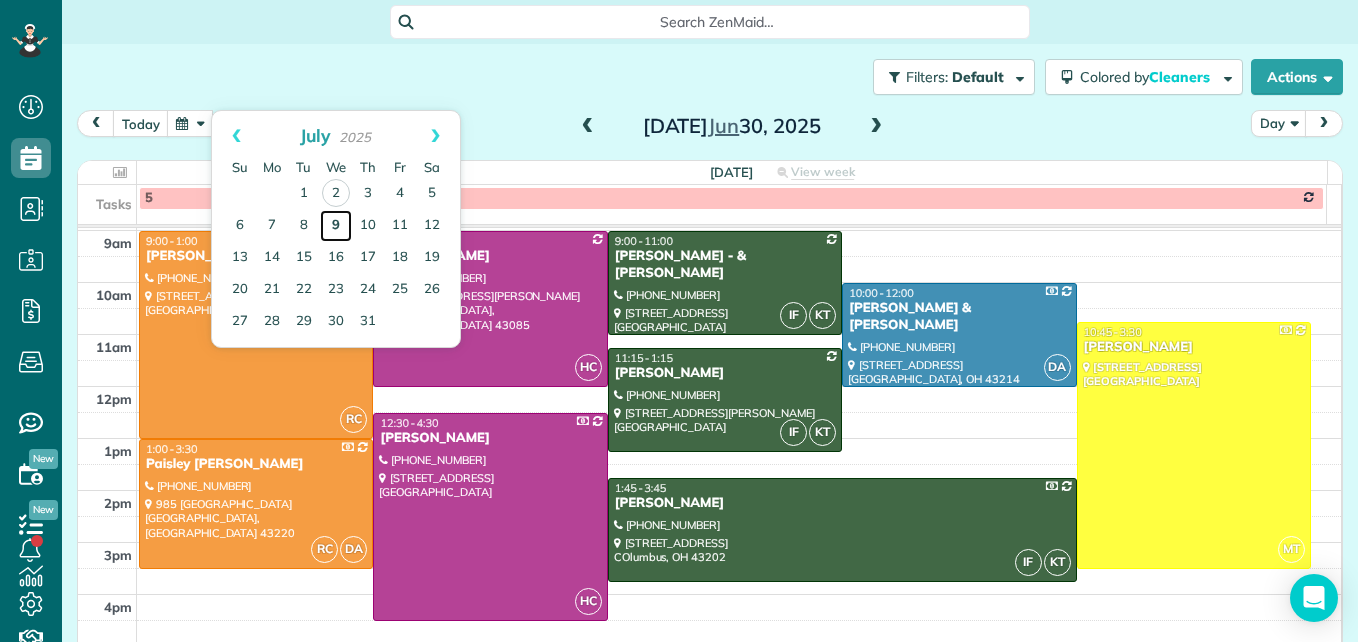 click on "9" at bounding box center (336, 226) 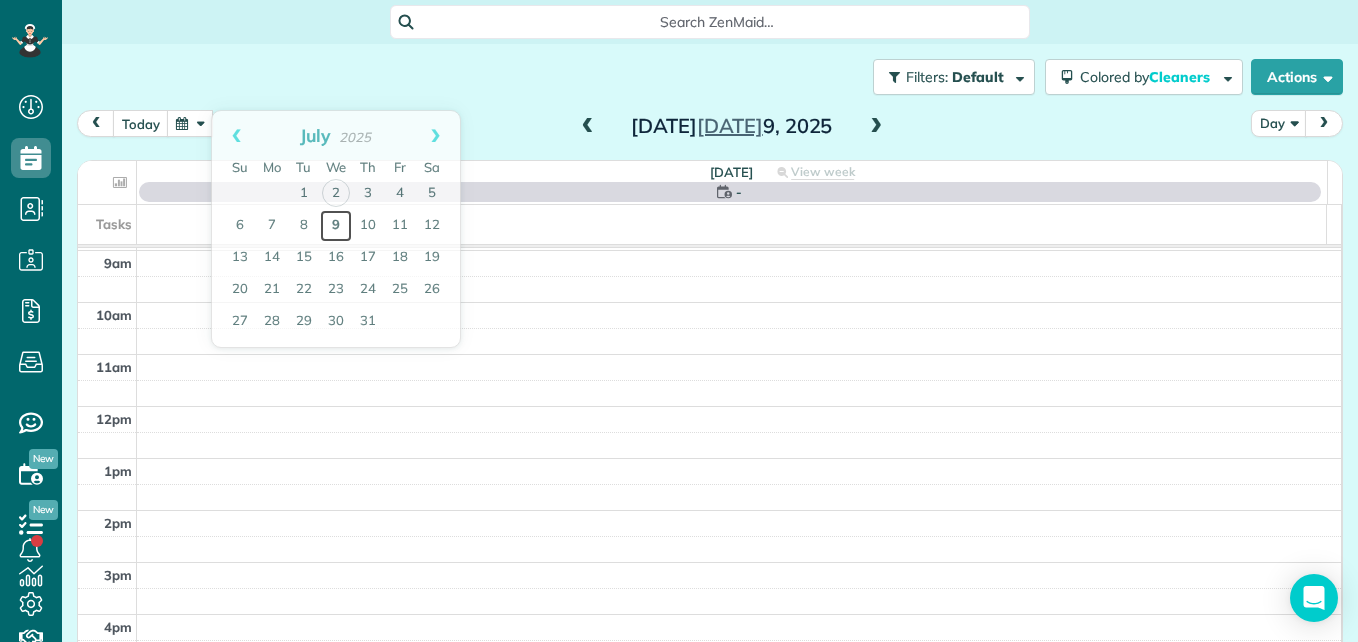 scroll, scrollTop: 209, scrollLeft: 0, axis: vertical 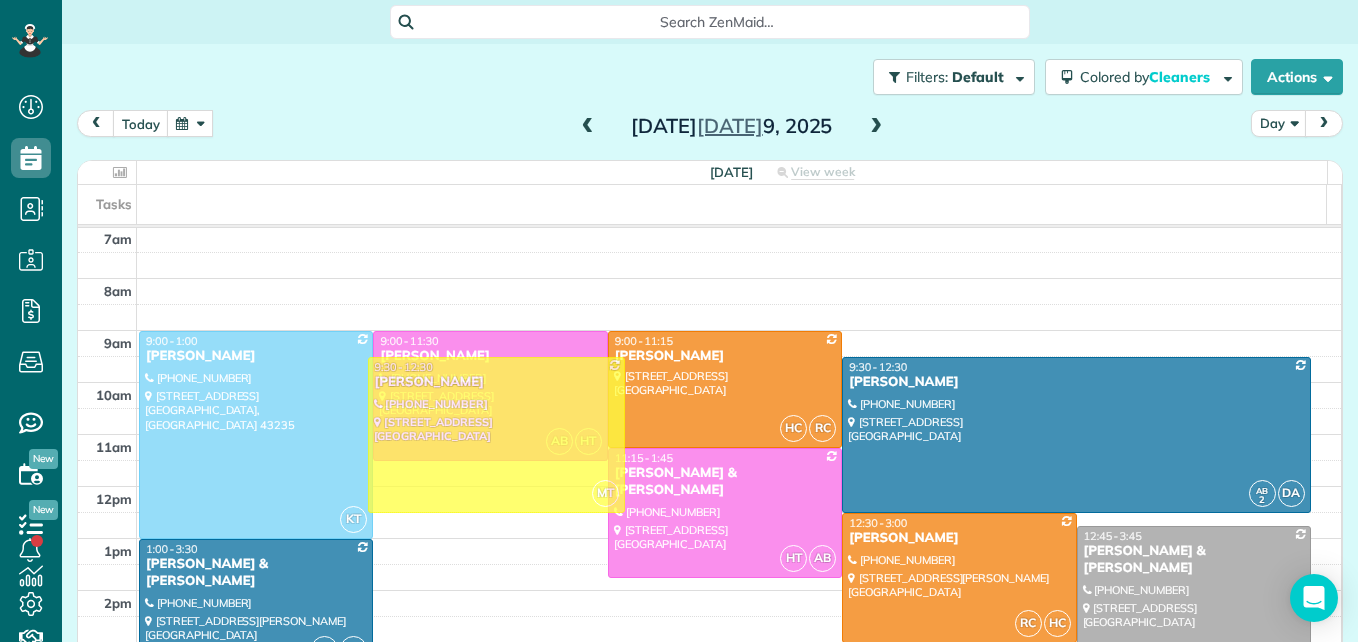drag, startPoint x: 458, startPoint y: 543, endPoint x: 463, endPoint y: 432, distance: 111.11256 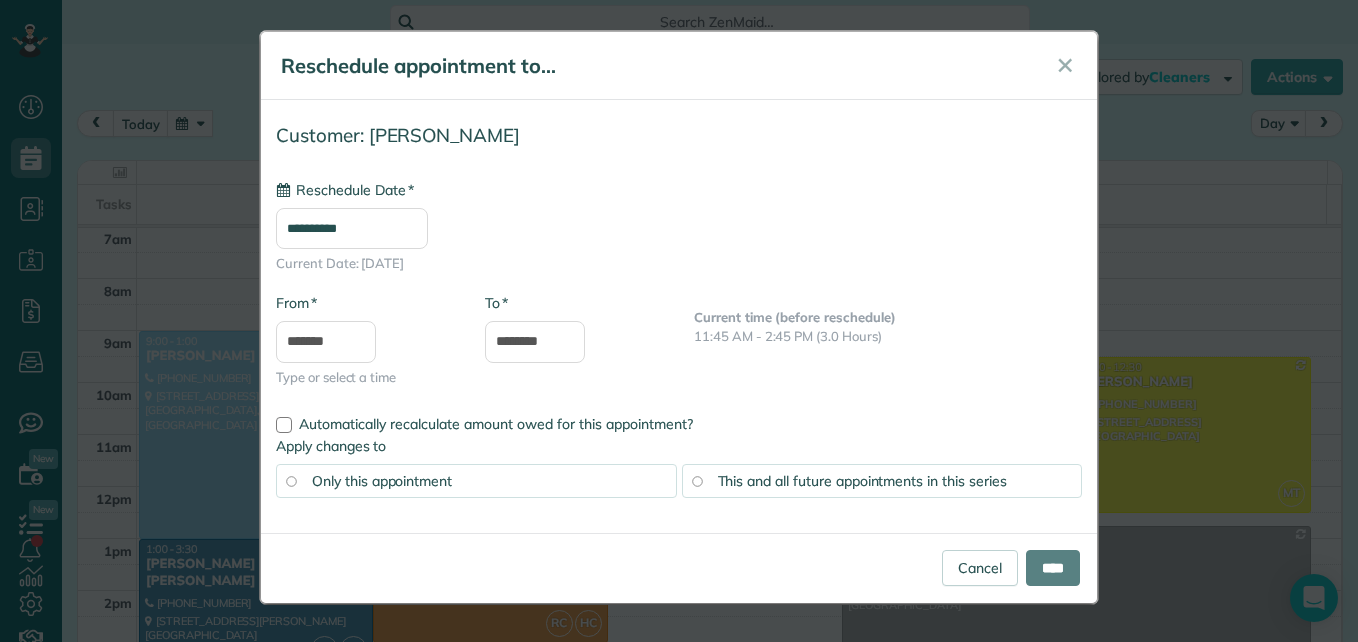 type on "**********" 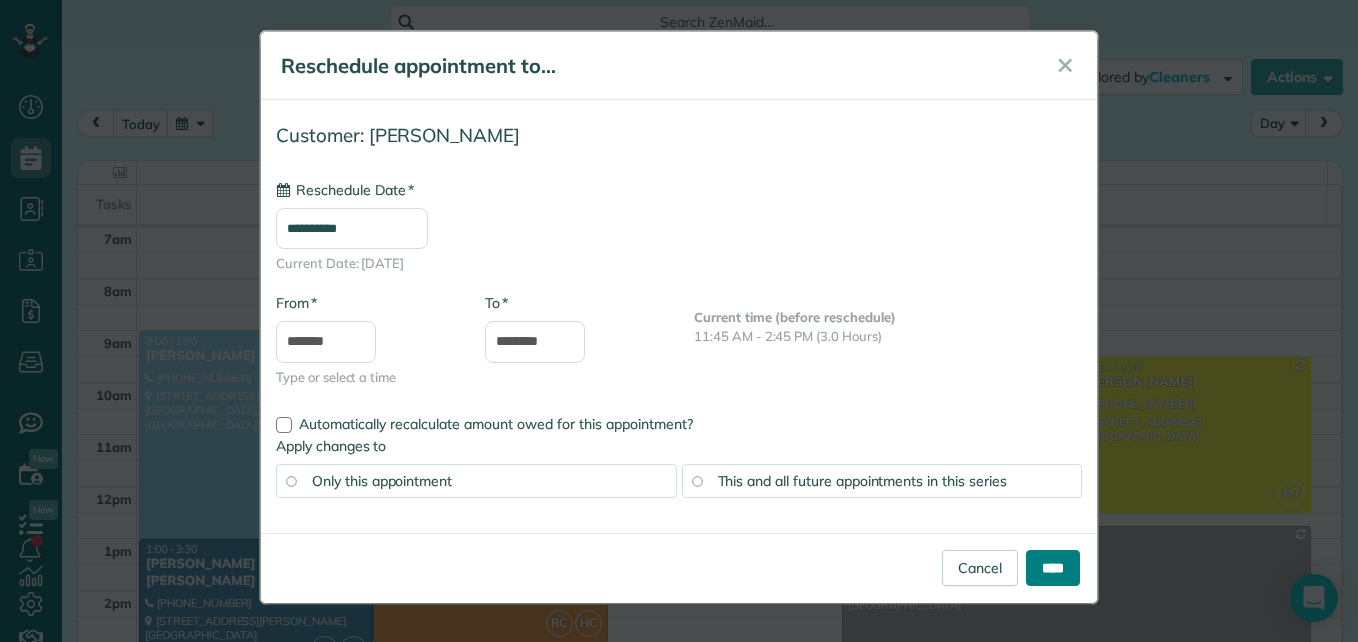 click on "****" at bounding box center (1053, 568) 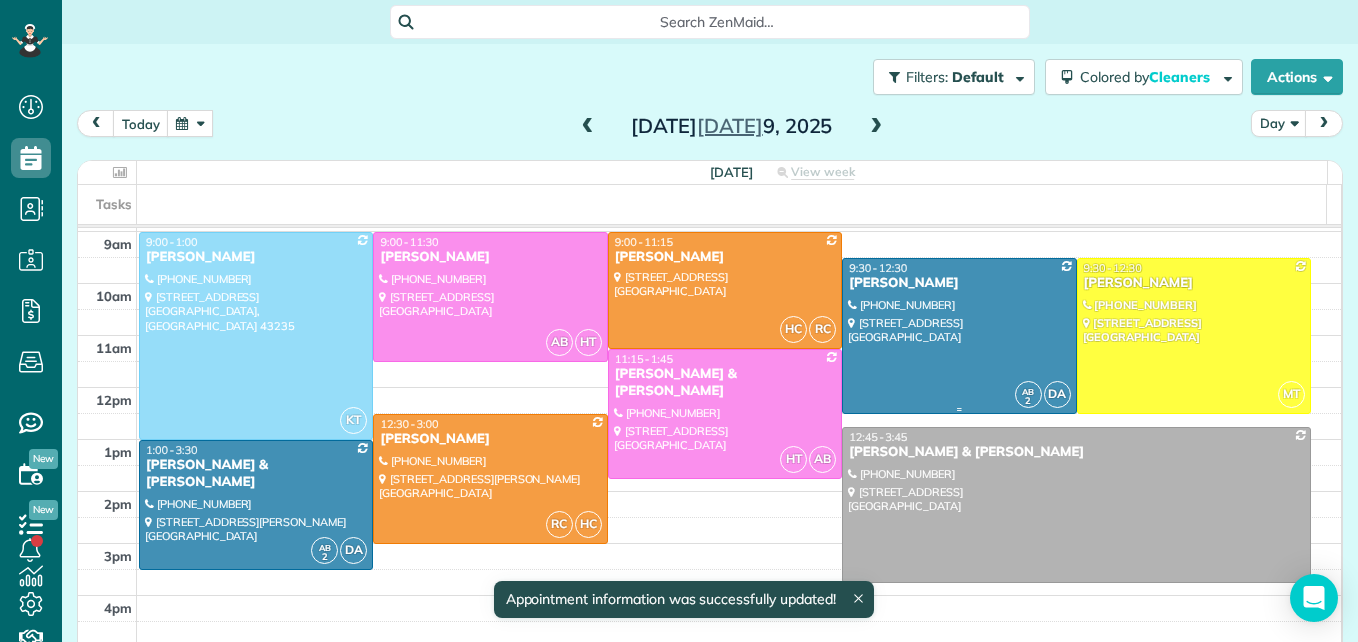 scroll, scrollTop: 309, scrollLeft: 0, axis: vertical 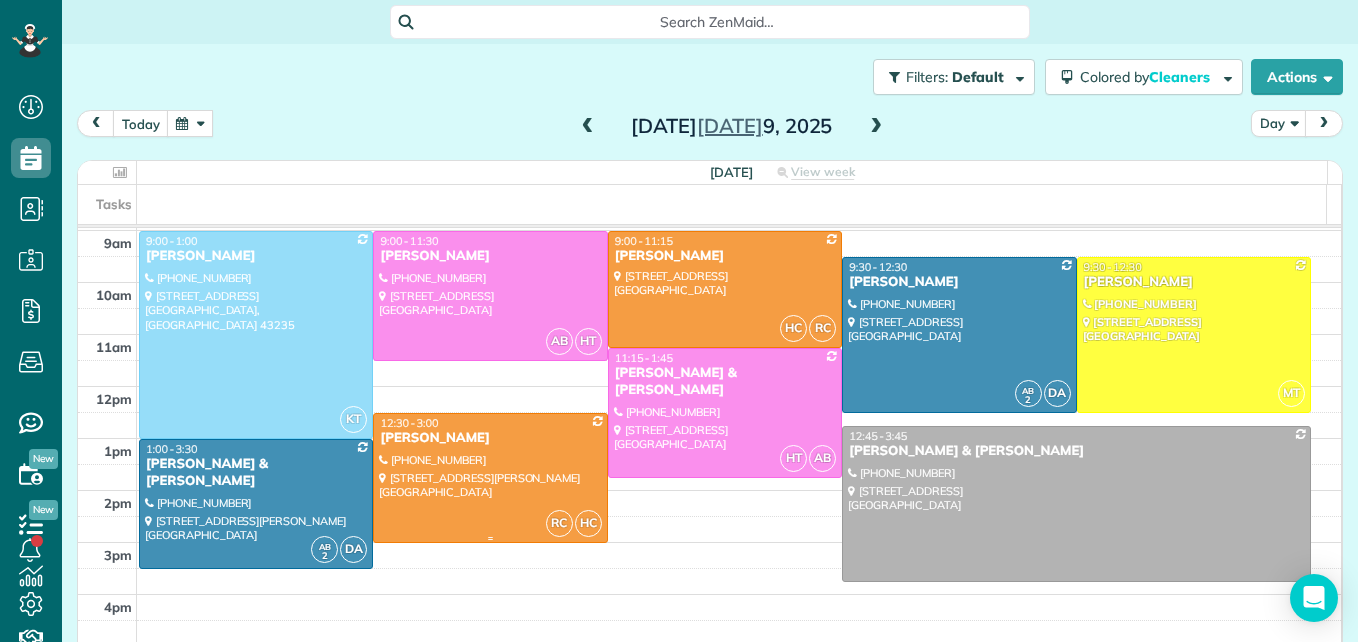 click at bounding box center [490, 478] 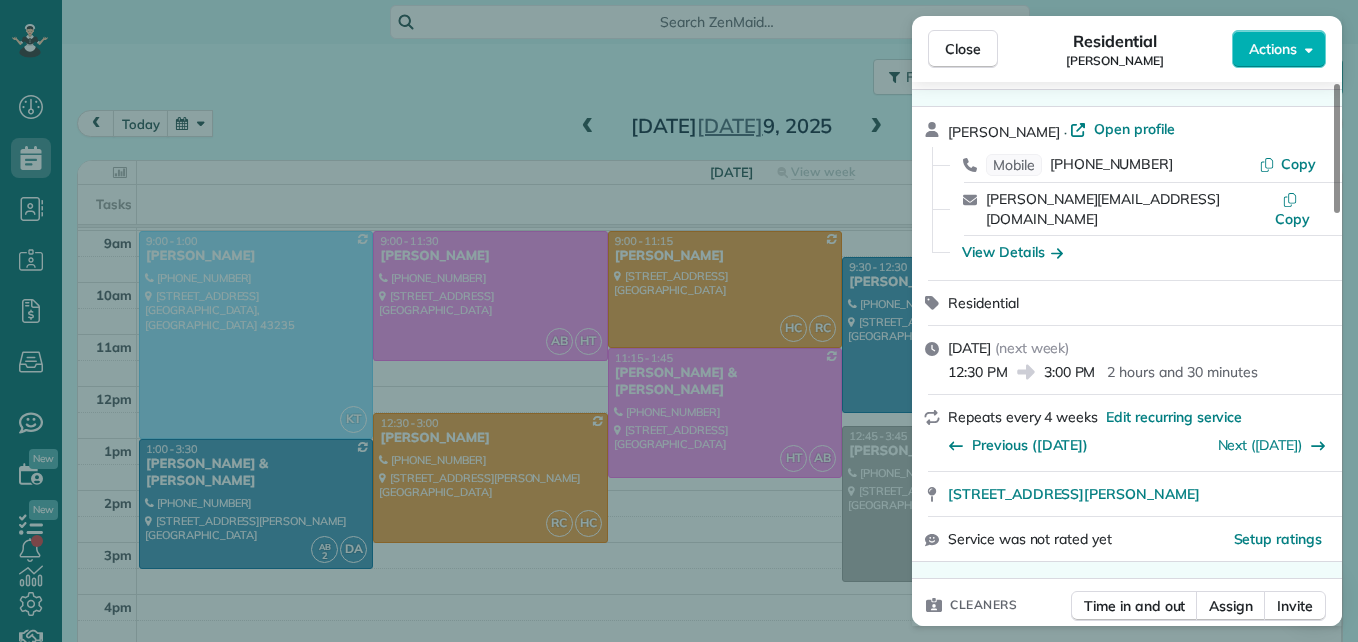 scroll, scrollTop: 100, scrollLeft: 0, axis: vertical 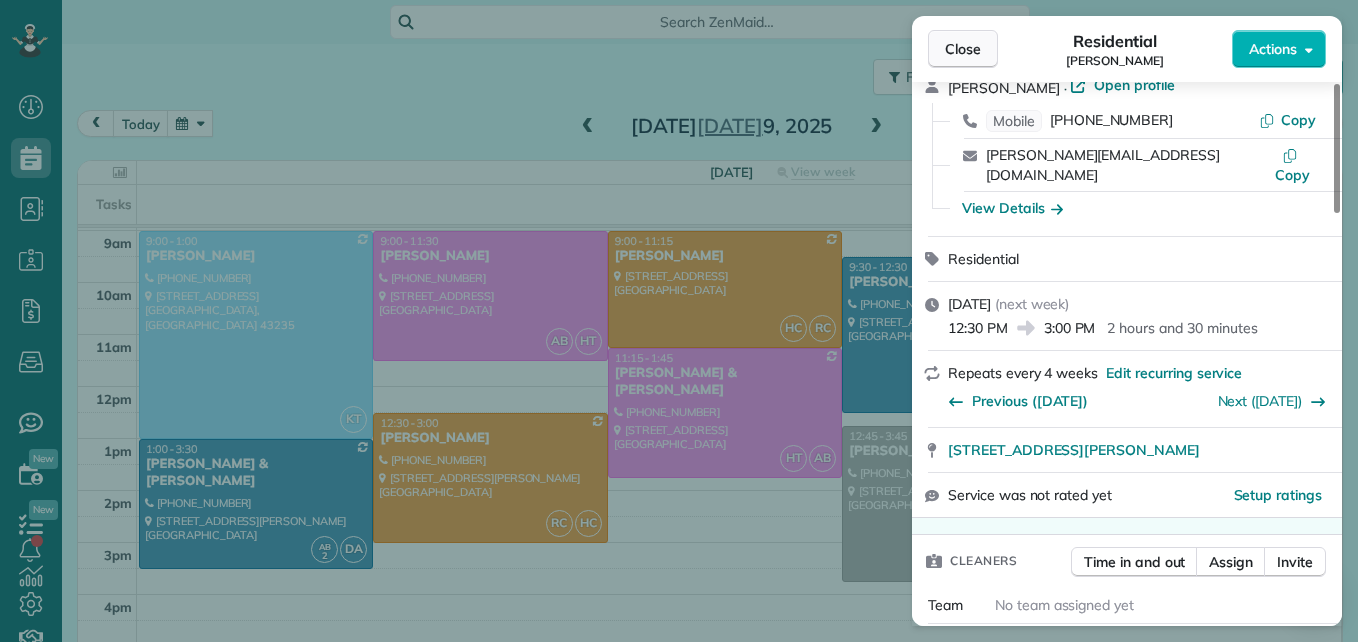 click on "Close" at bounding box center [963, 49] 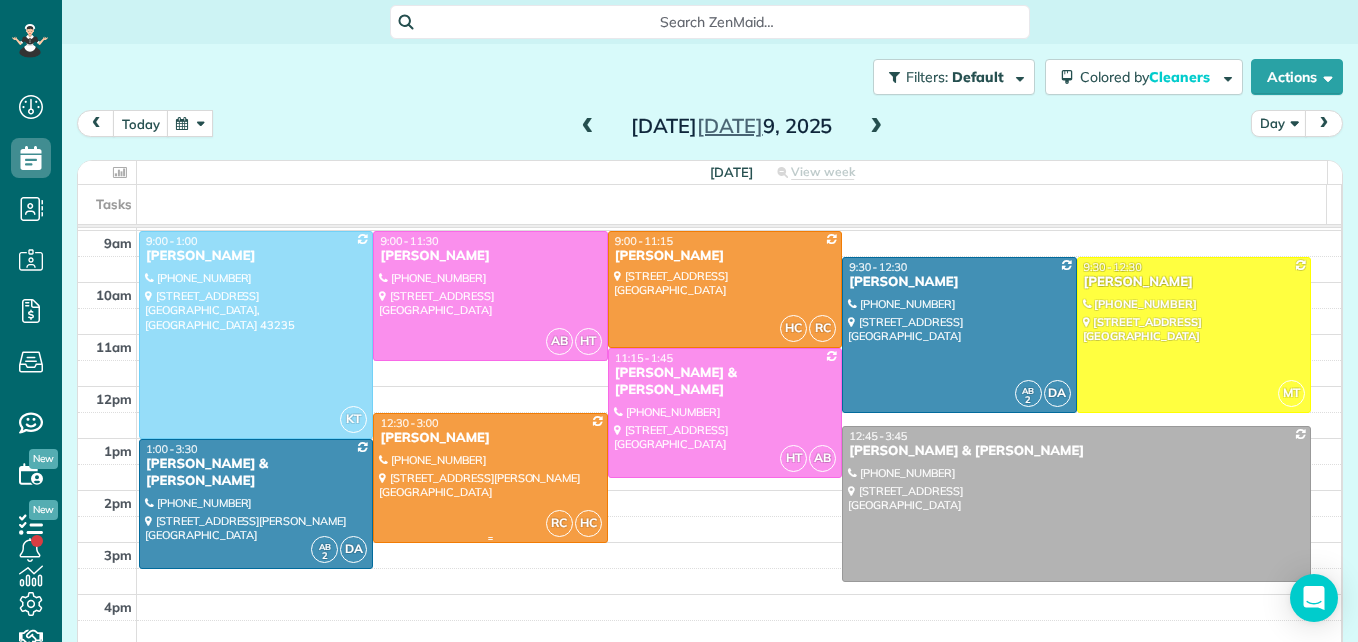 click at bounding box center [490, 478] 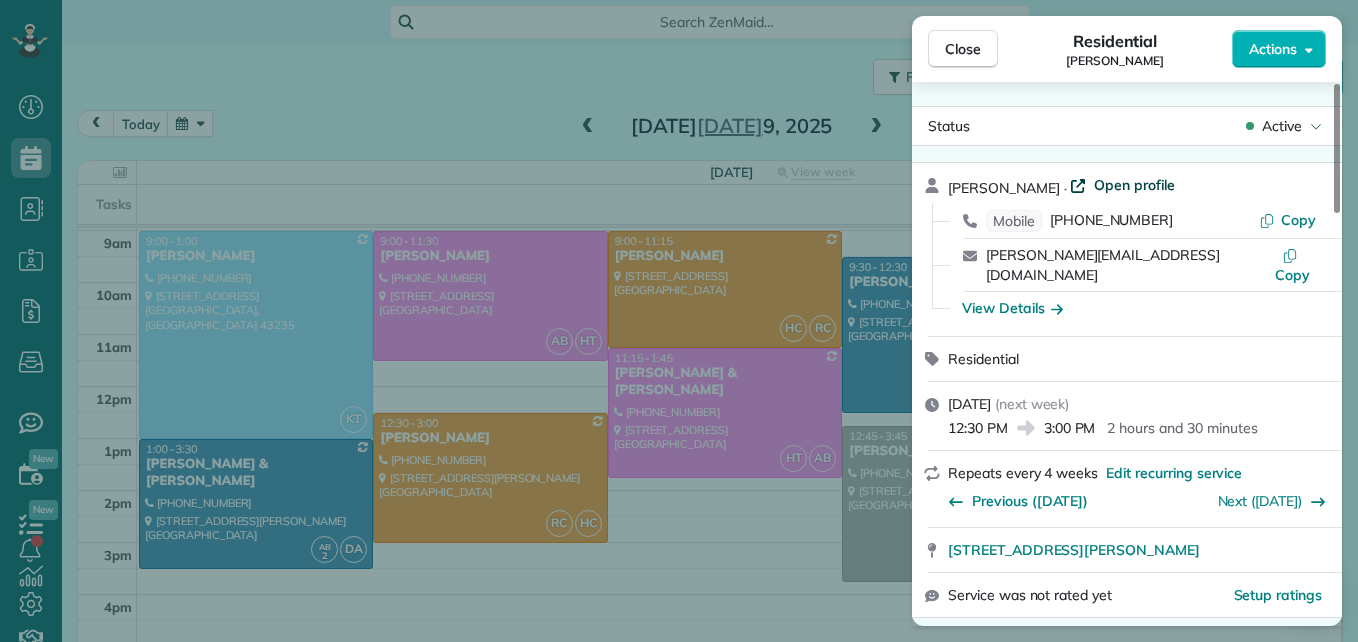 click on "Open profile" at bounding box center (1134, 185) 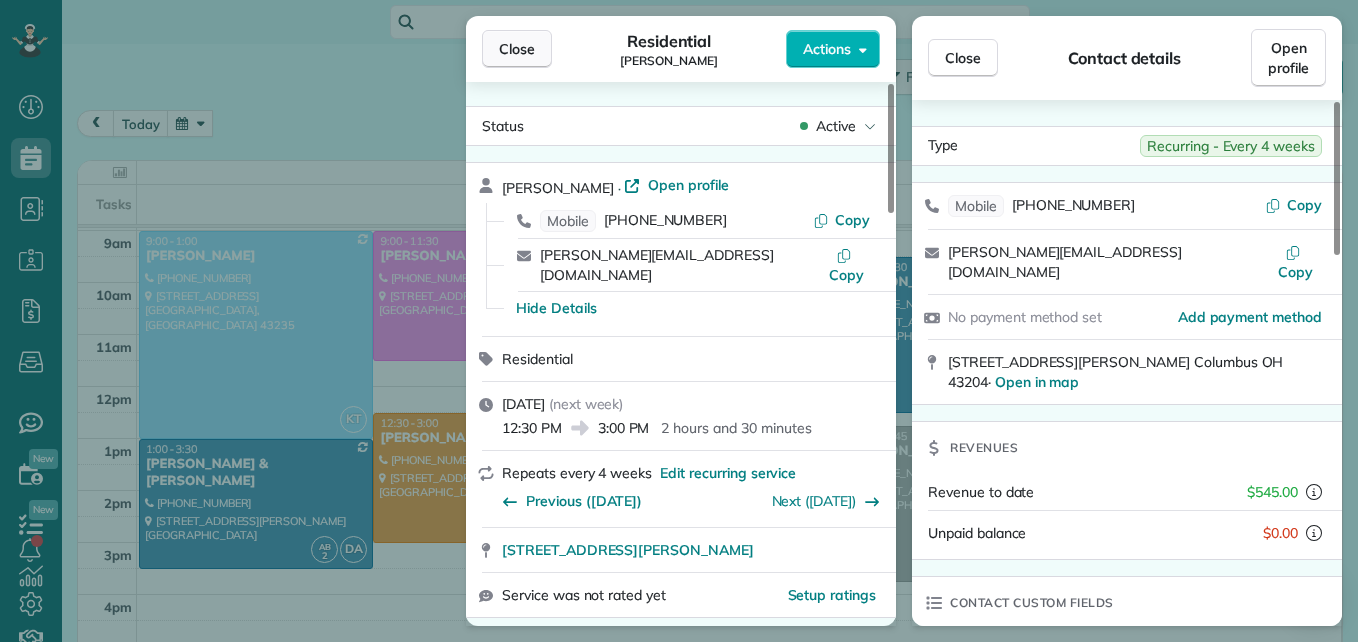 click on "Close" at bounding box center (517, 49) 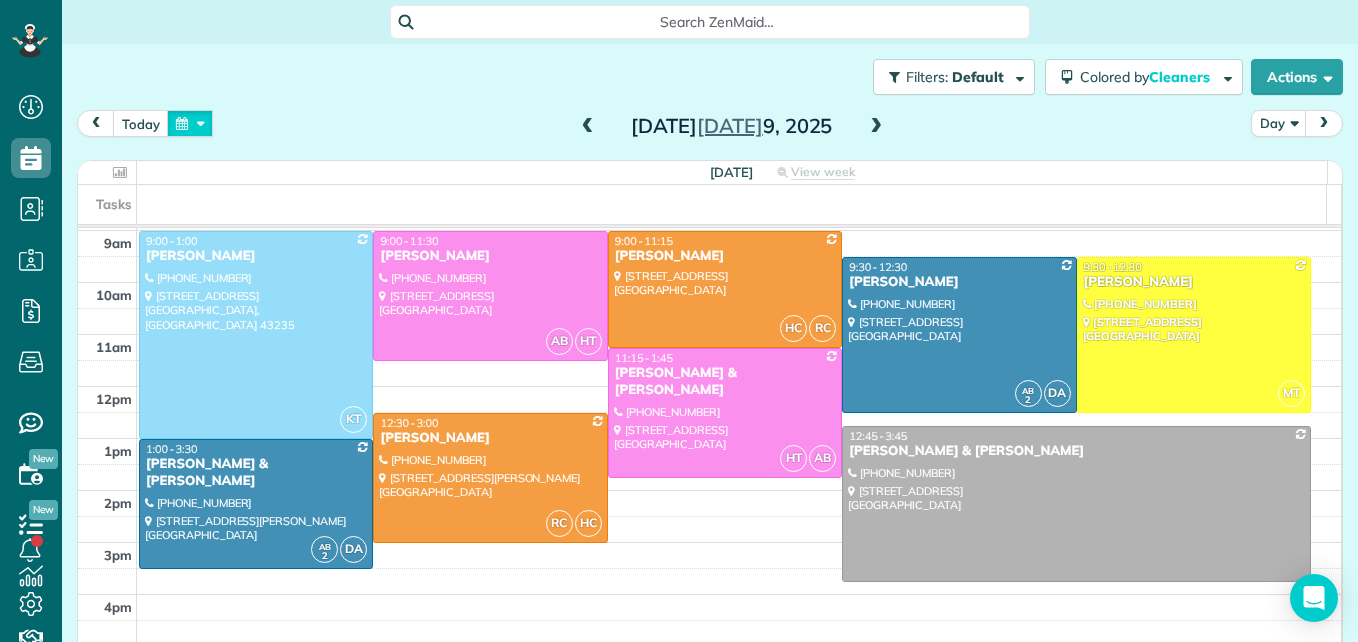 click at bounding box center [190, 123] 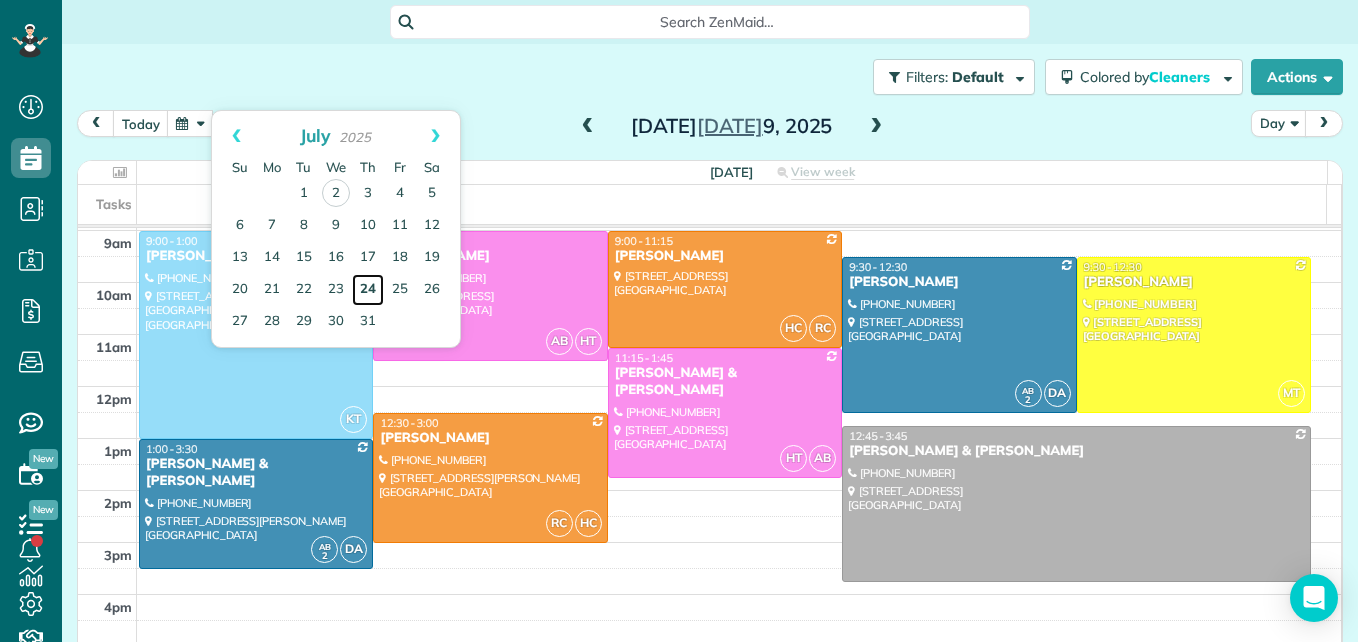 click on "24" at bounding box center [368, 290] 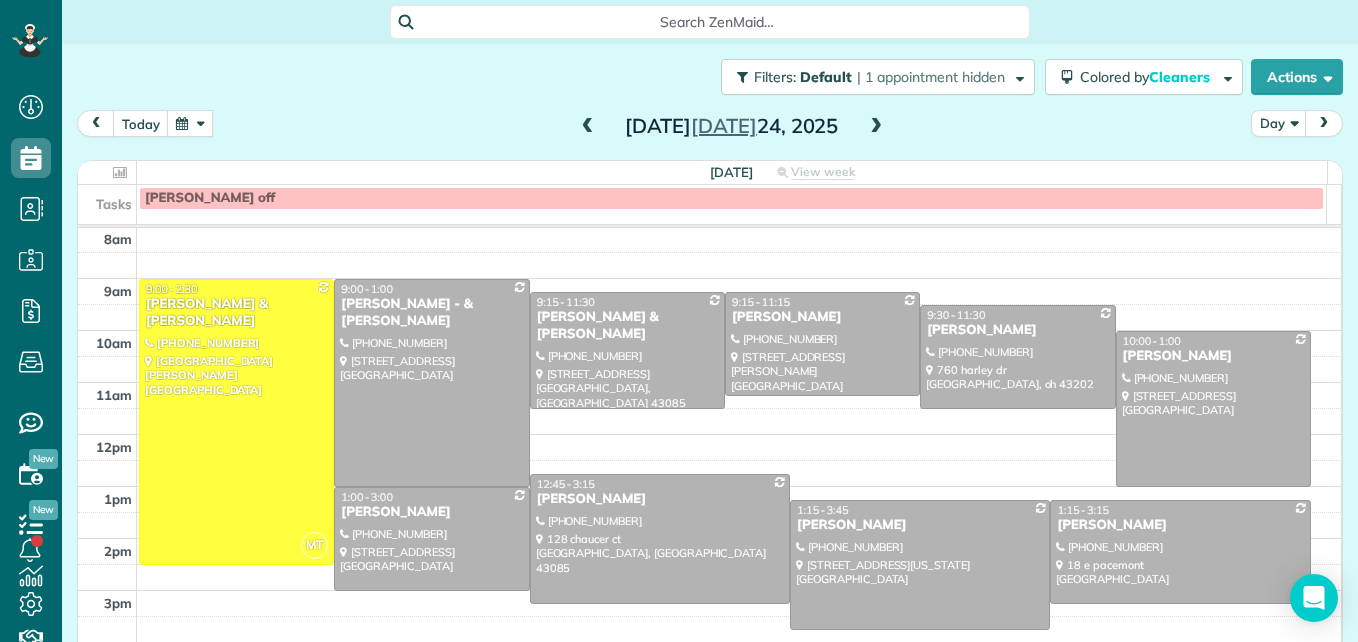 scroll, scrollTop: 309, scrollLeft: 0, axis: vertical 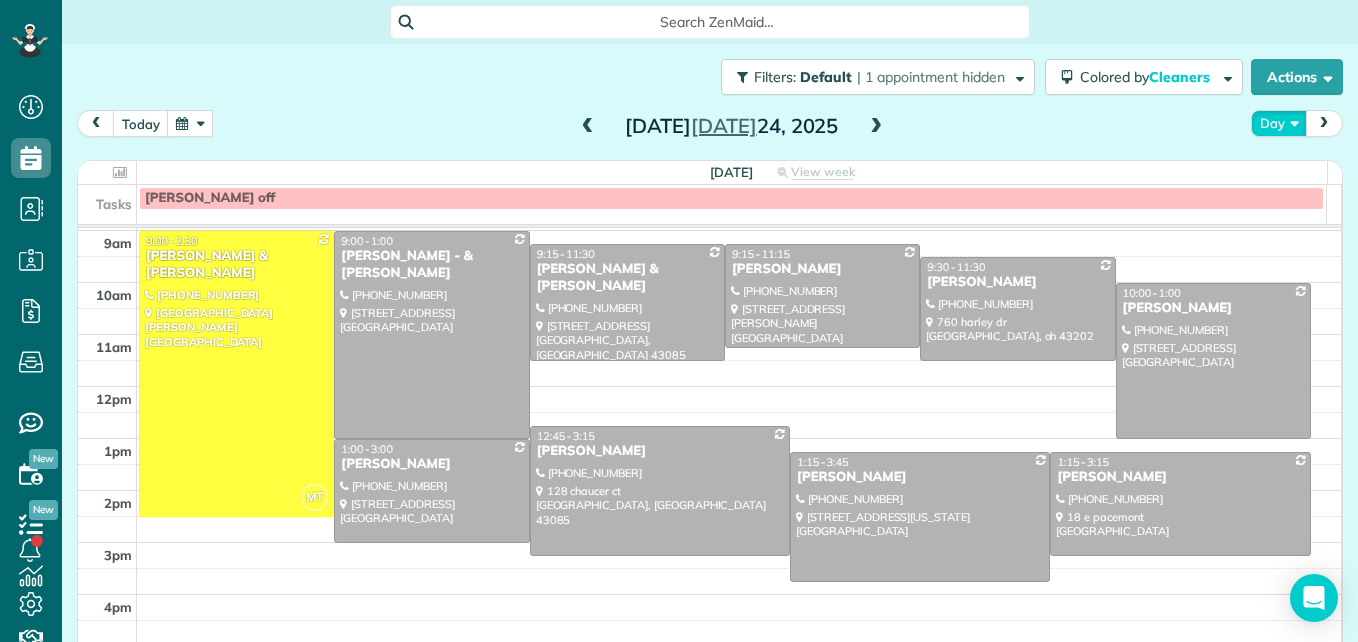 click on "Day" at bounding box center [1279, 123] 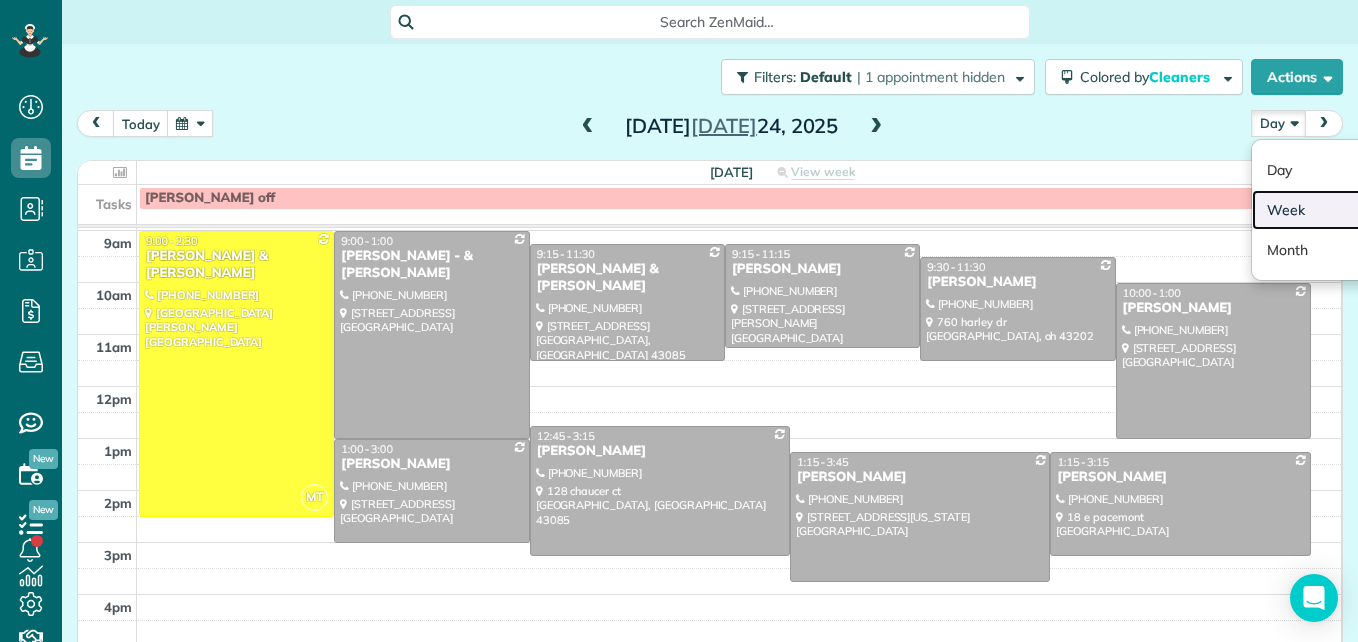 click on "Week" at bounding box center [1331, 210] 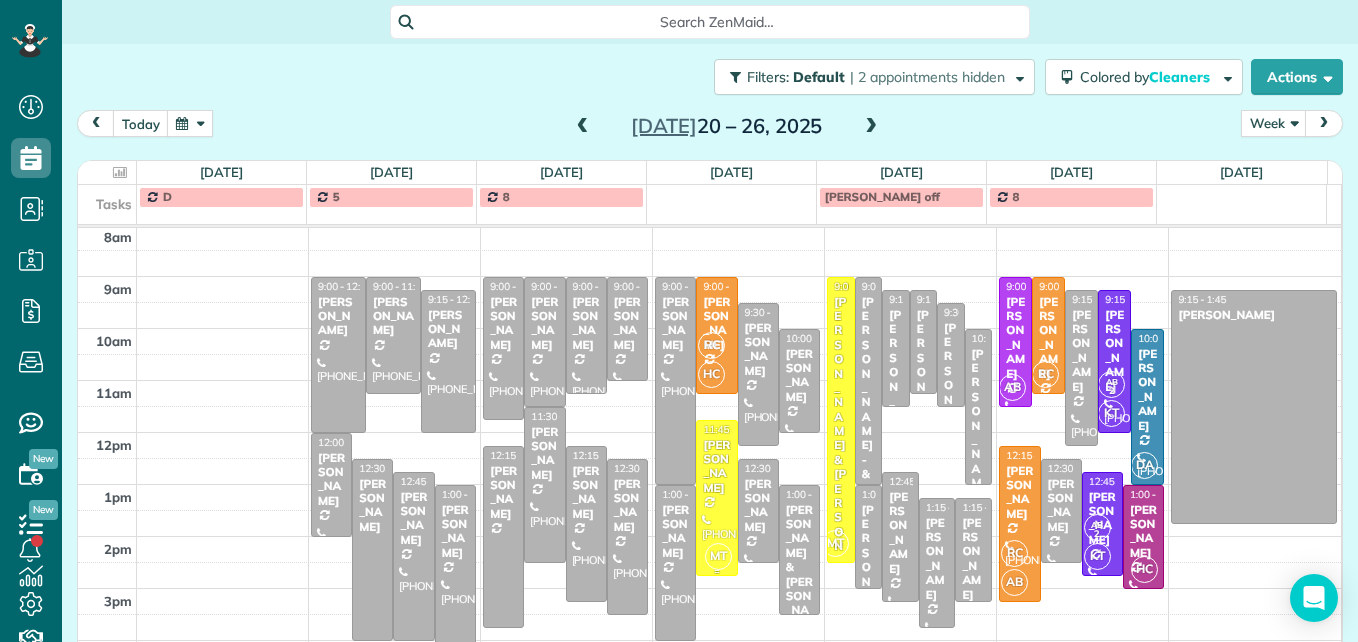 scroll, scrollTop: 309, scrollLeft: 0, axis: vertical 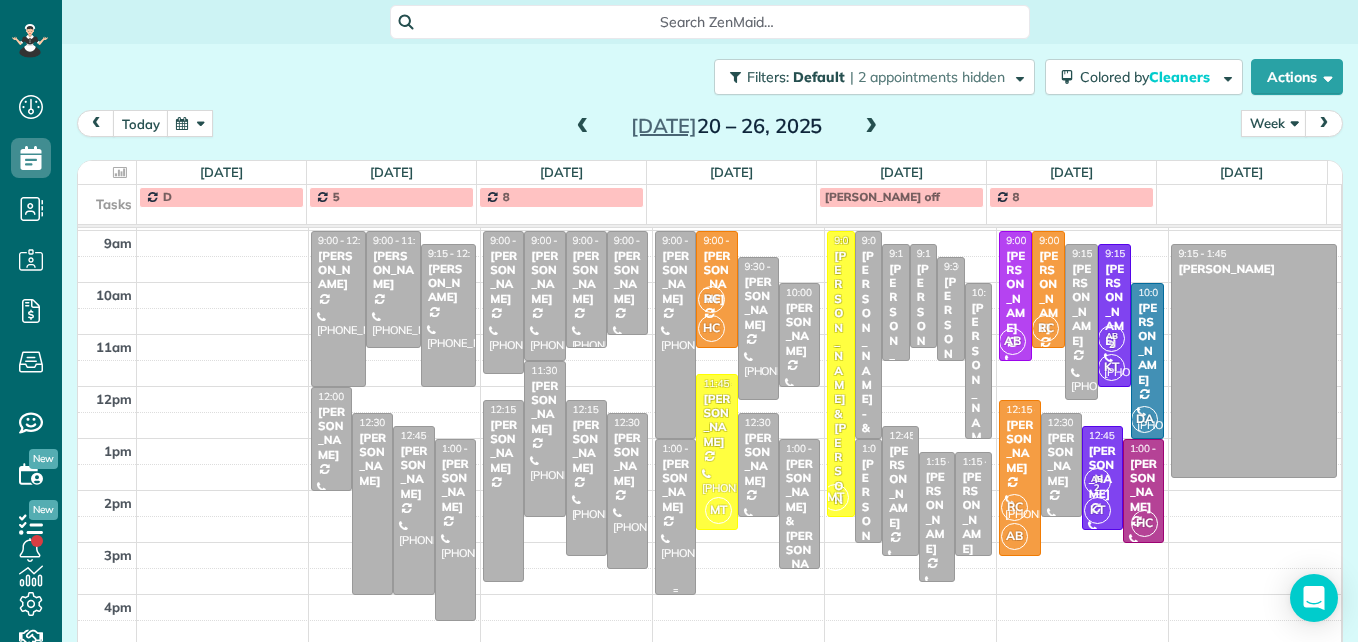 click at bounding box center (675, 517) 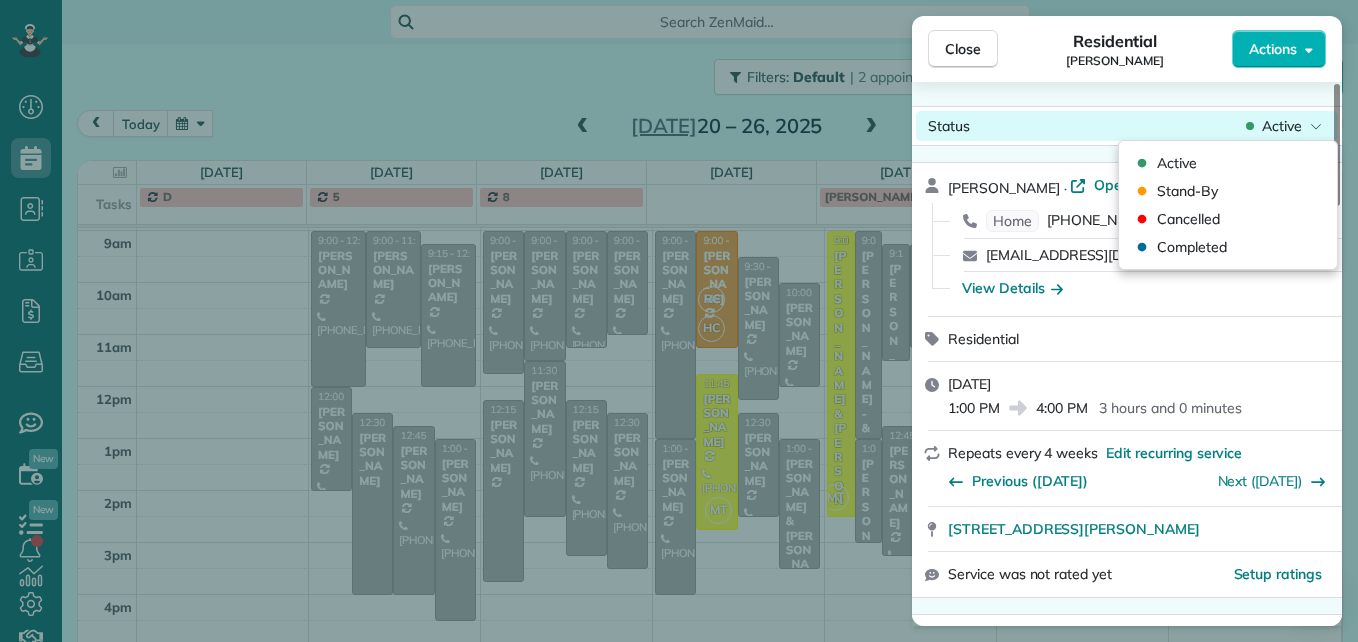click on "Active" at bounding box center (1282, 126) 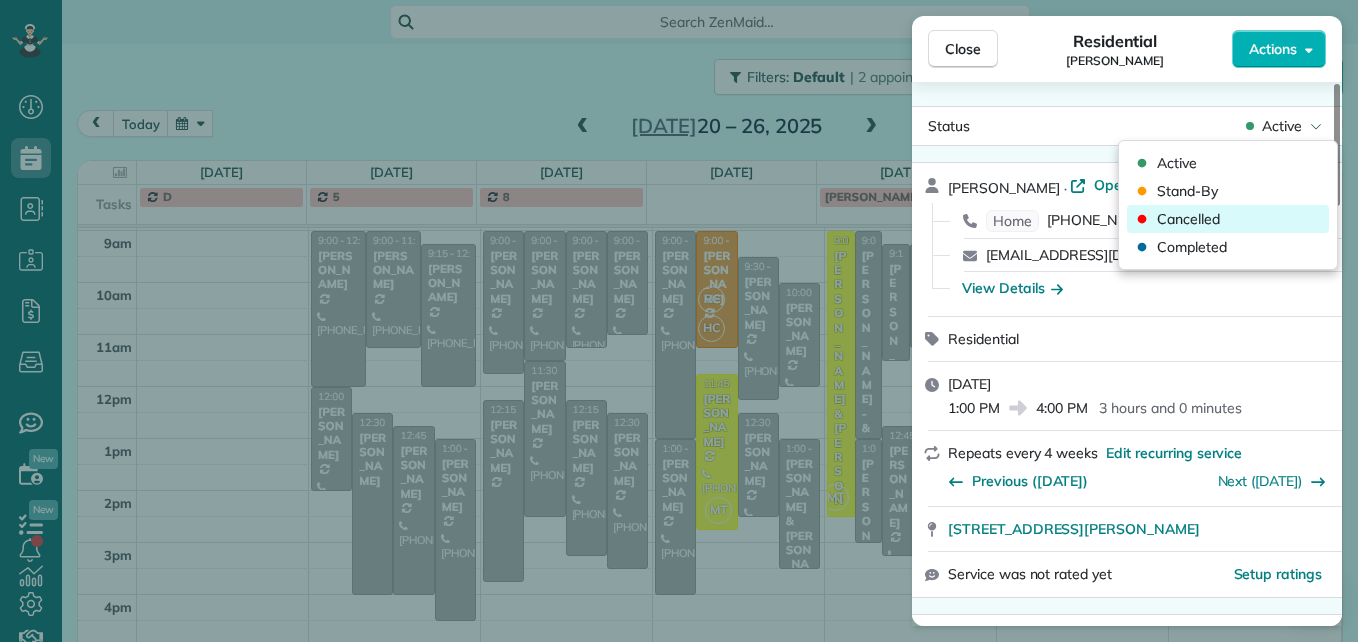 click on "Cancelled" at bounding box center (1228, 219) 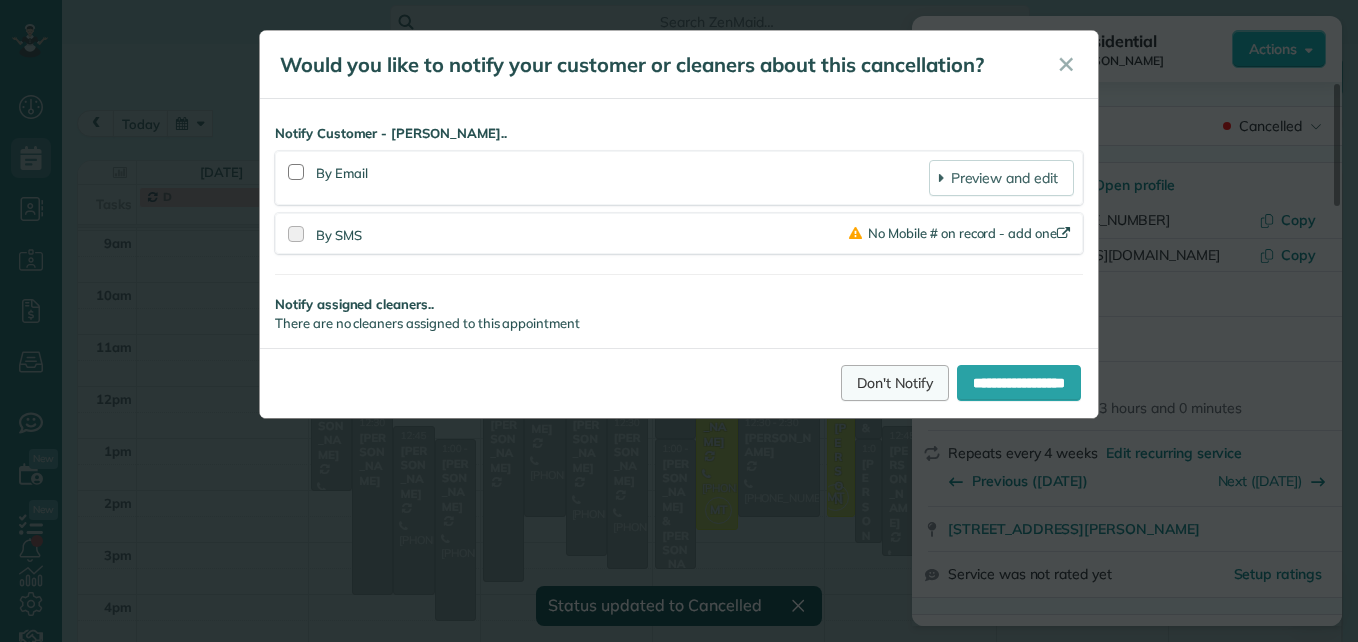 click on "Don't Notify" at bounding box center (895, 383) 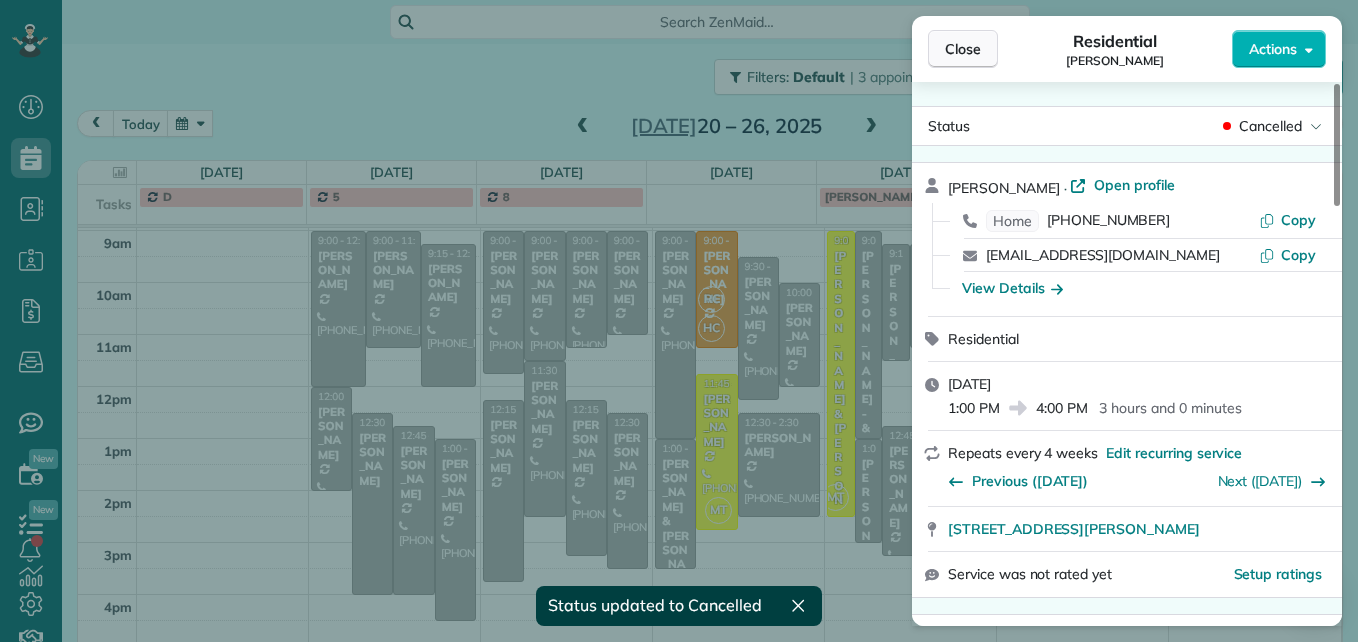 click on "Close" at bounding box center [963, 49] 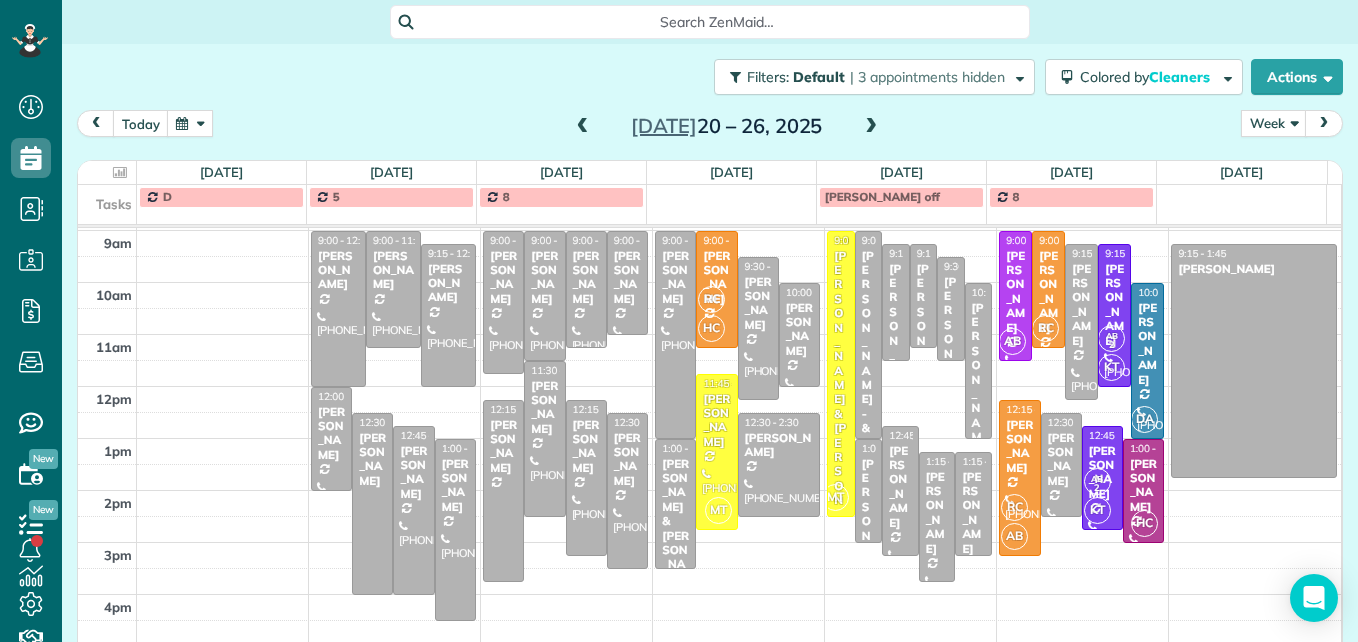 click at bounding box center [871, 127] 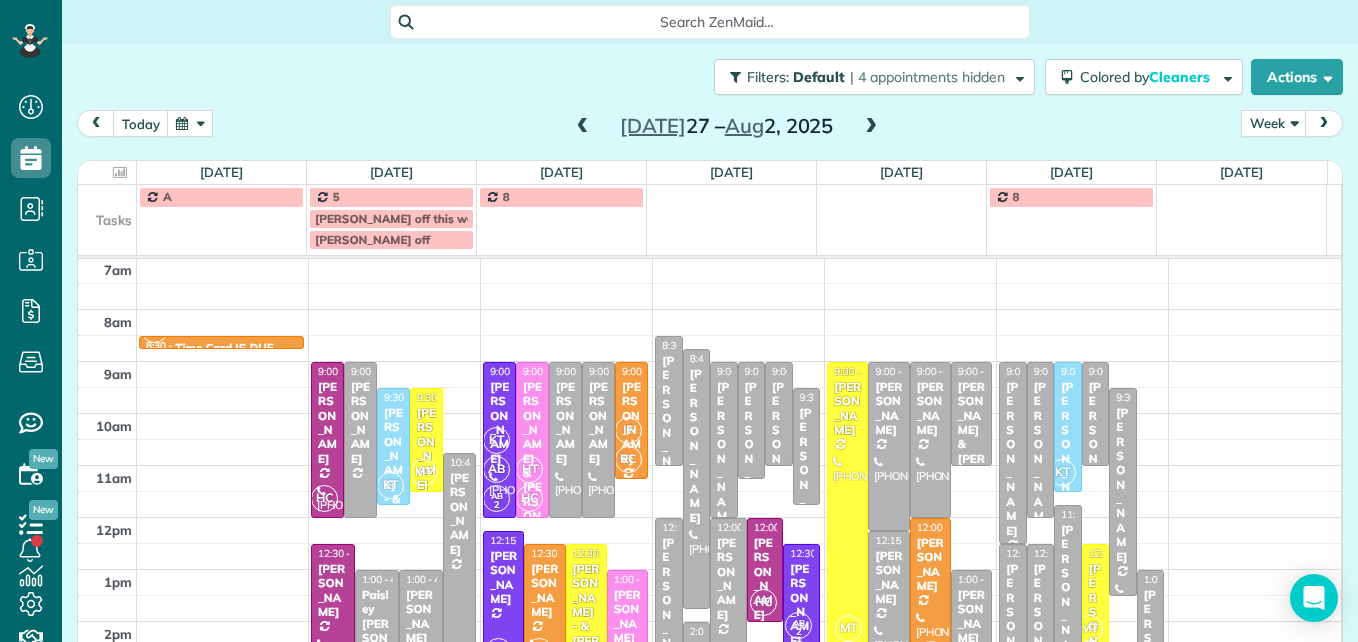 scroll, scrollTop: 309, scrollLeft: 0, axis: vertical 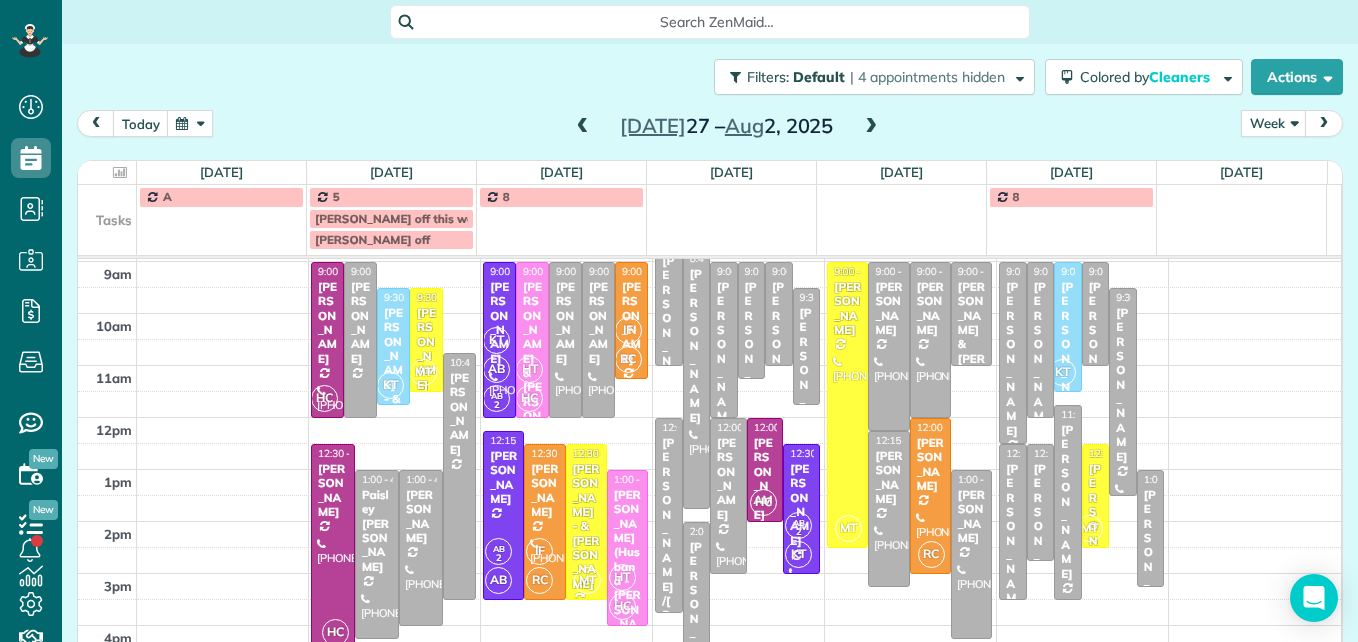 click at bounding box center [583, 127] 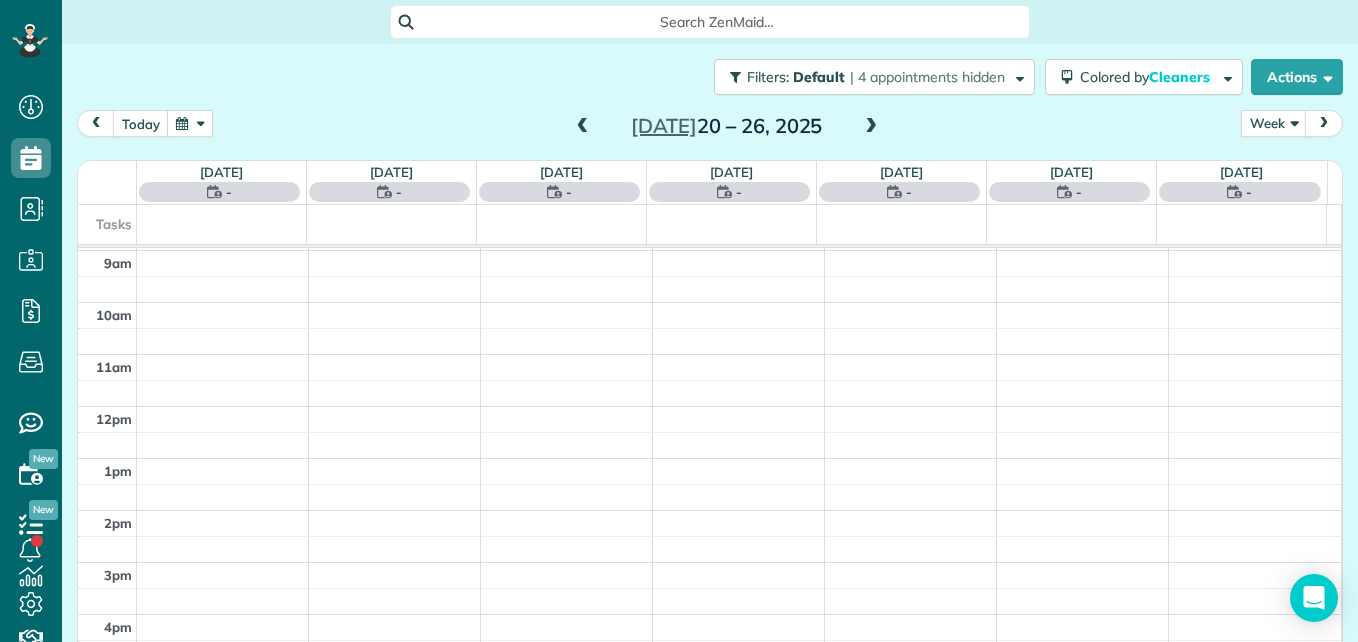 scroll, scrollTop: 209, scrollLeft: 0, axis: vertical 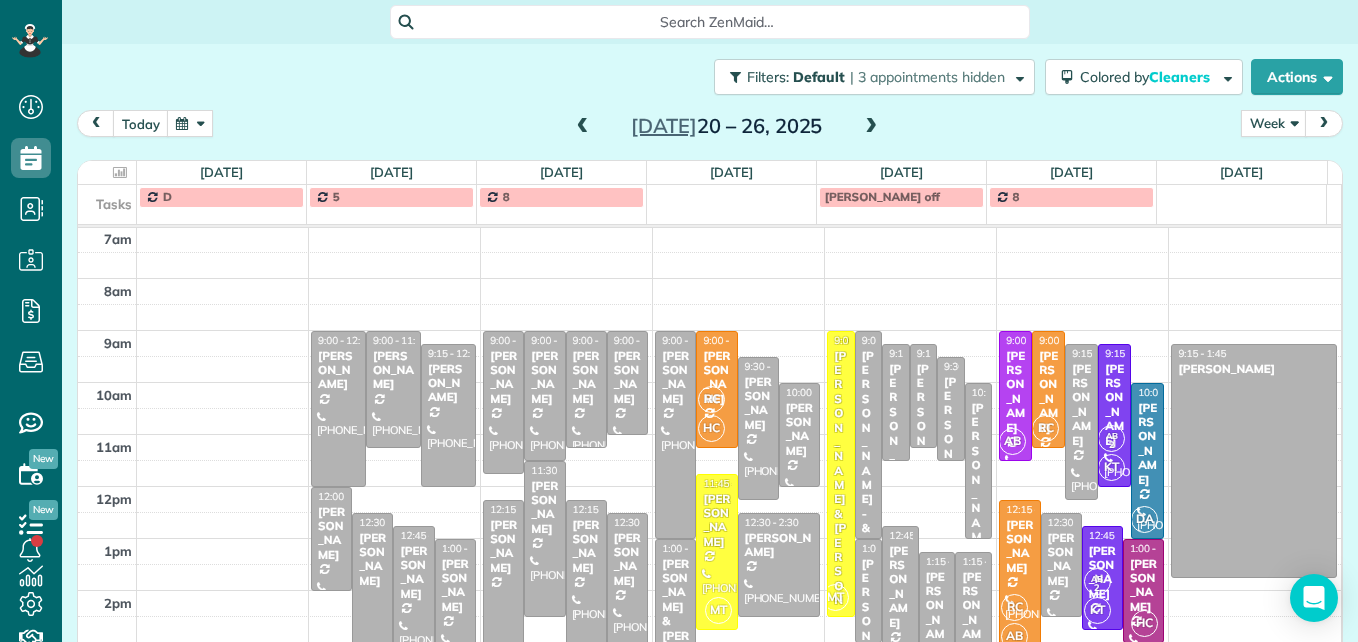 click at bounding box center (871, 127) 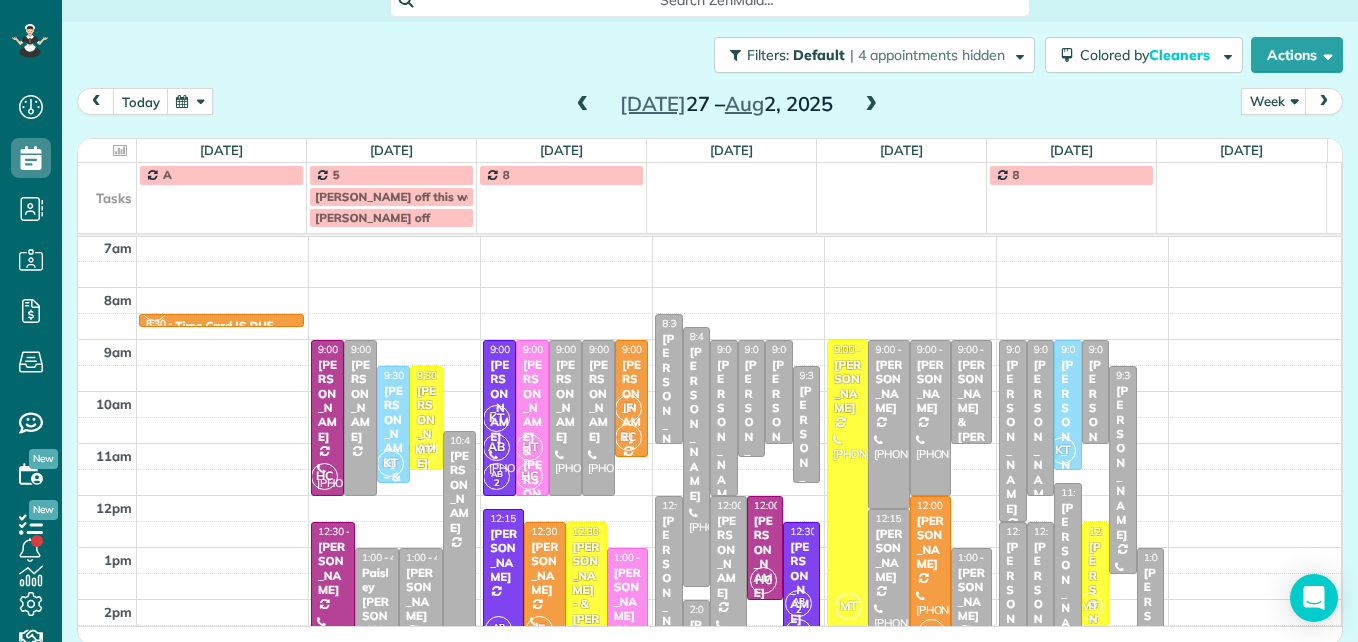 scroll, scrollTop: 26, scrollLeft: 0, axis: vertical 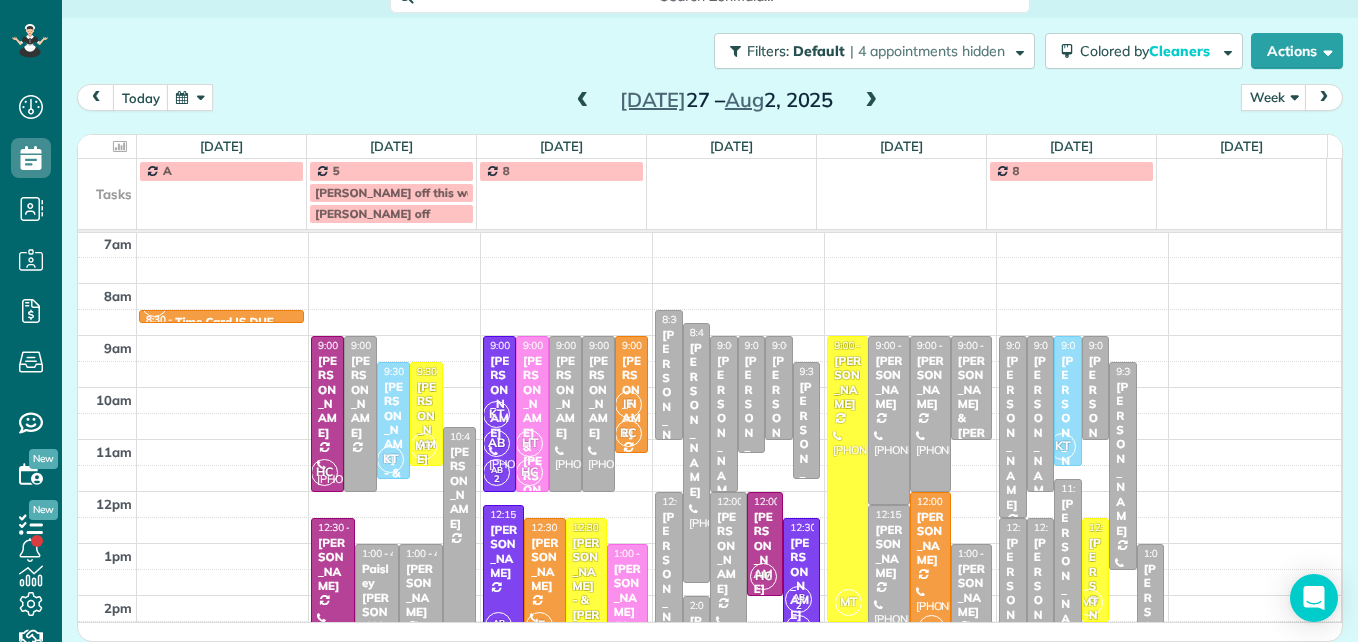 click at bounding box center (871, 101) 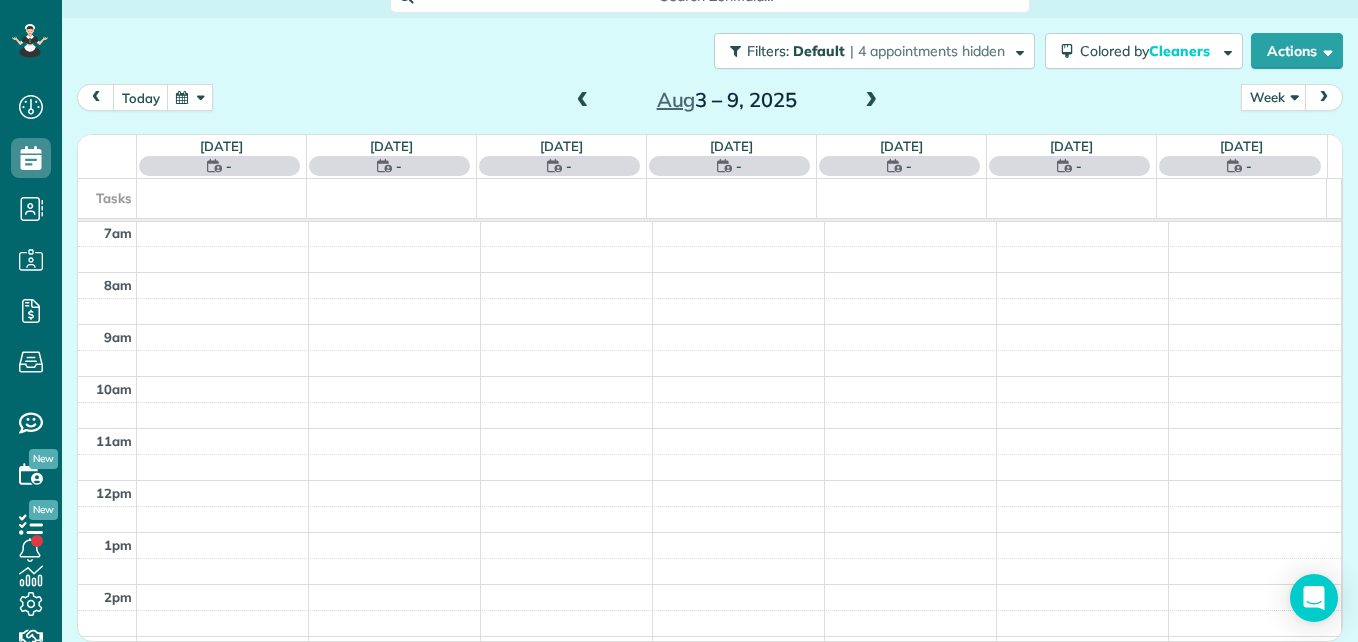 scroll, scrollTop: 24, scrollLeft: 0, axis: vertical 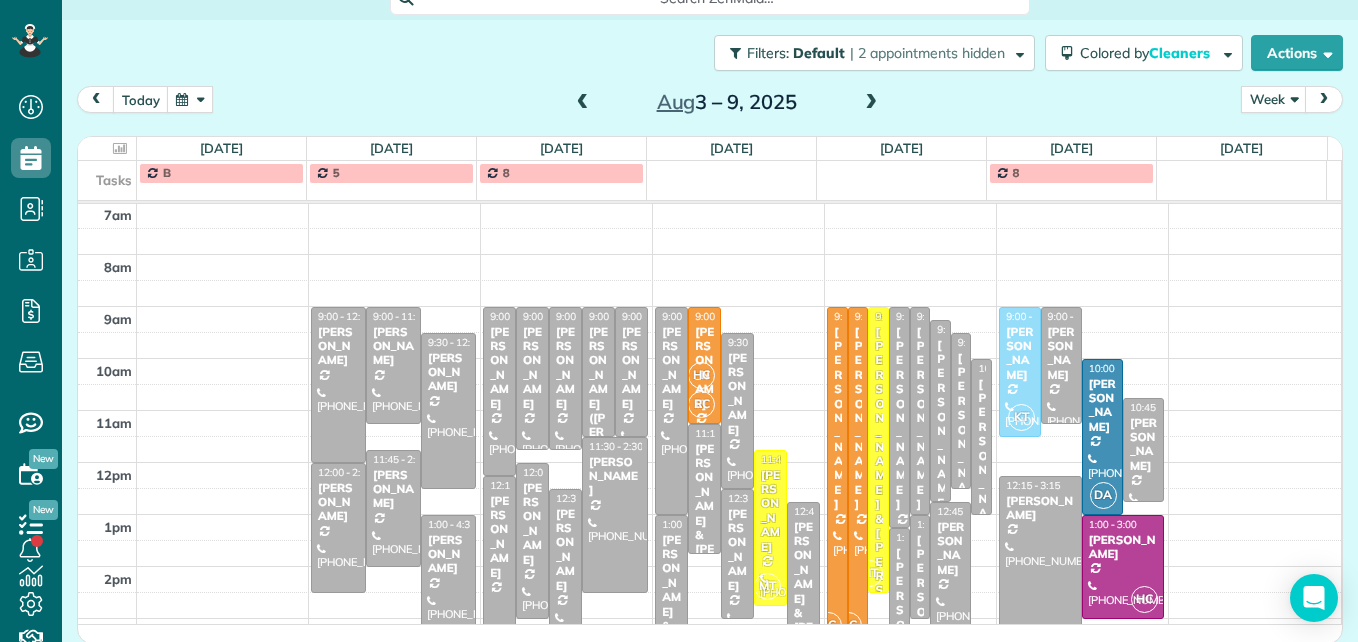 click at bounding box center [871, 103] 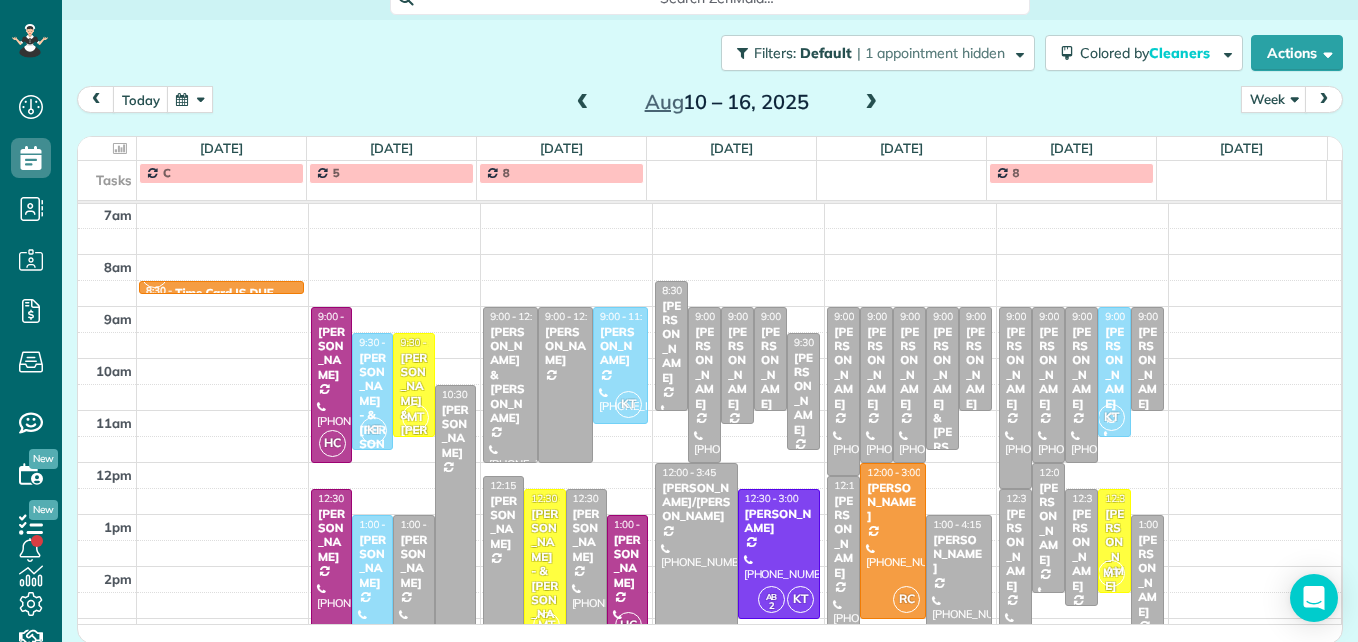 click at bounding box center (871, 103) 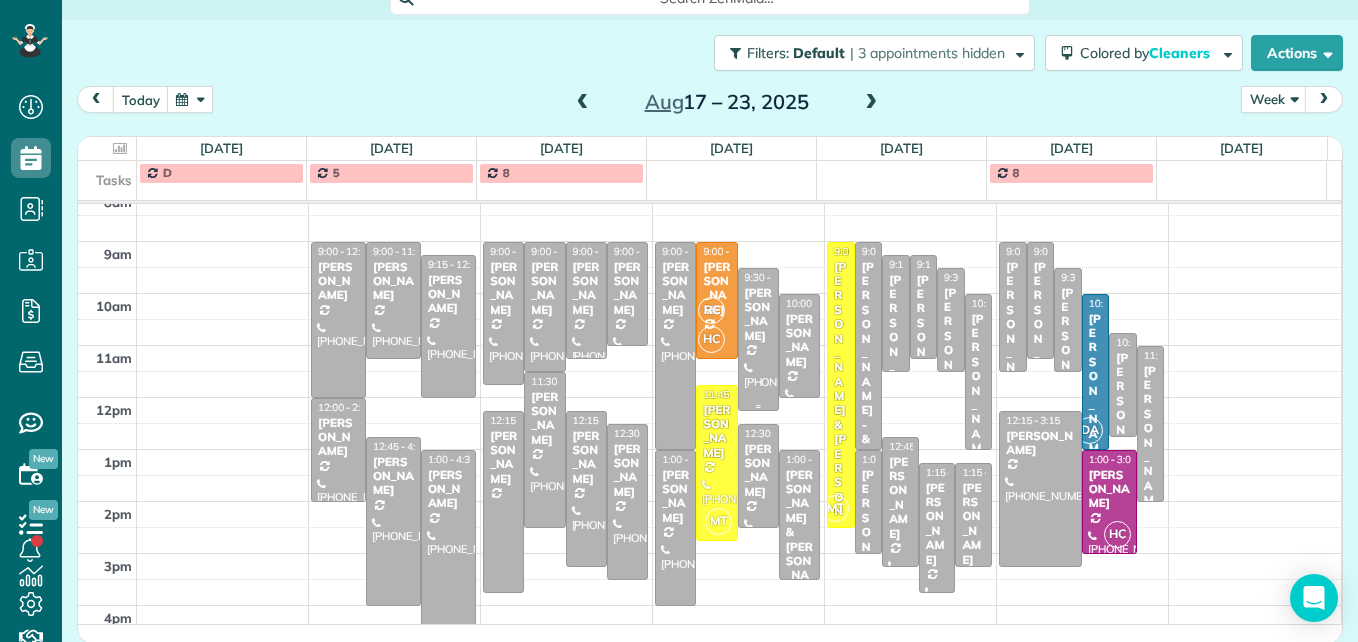scroll, scrollTop: 309, scrollLeft: 0, axis: vertical 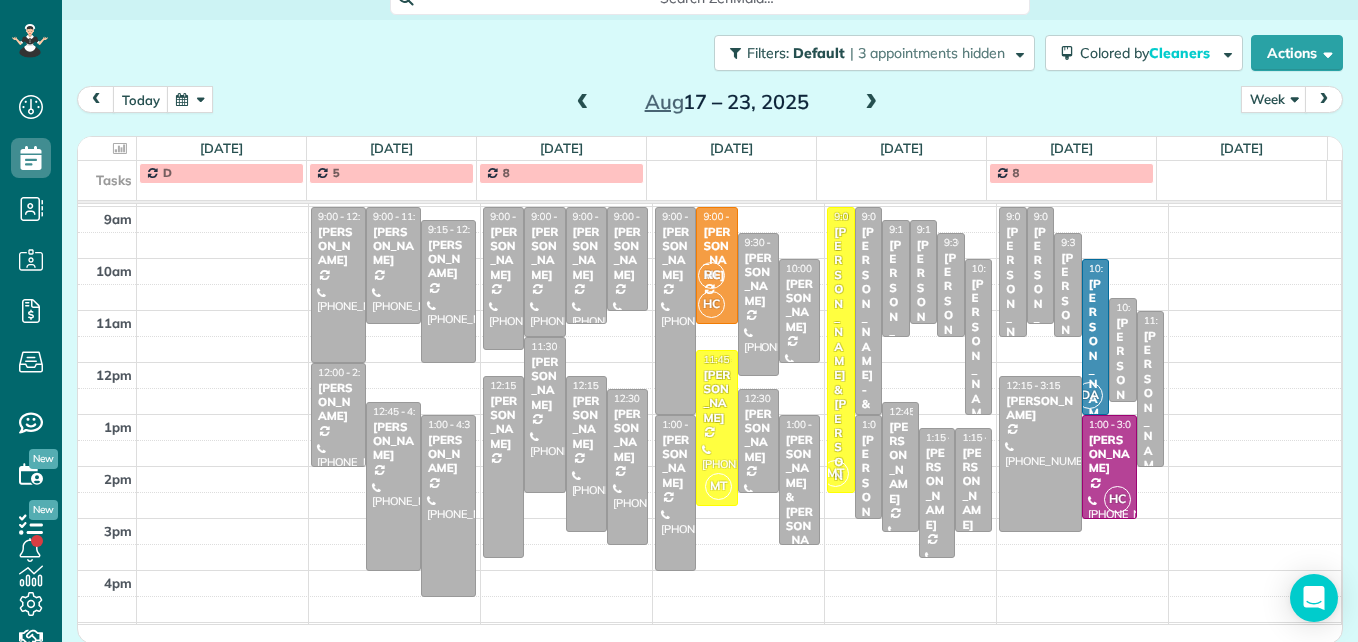 click at bounding box center [583, 103] 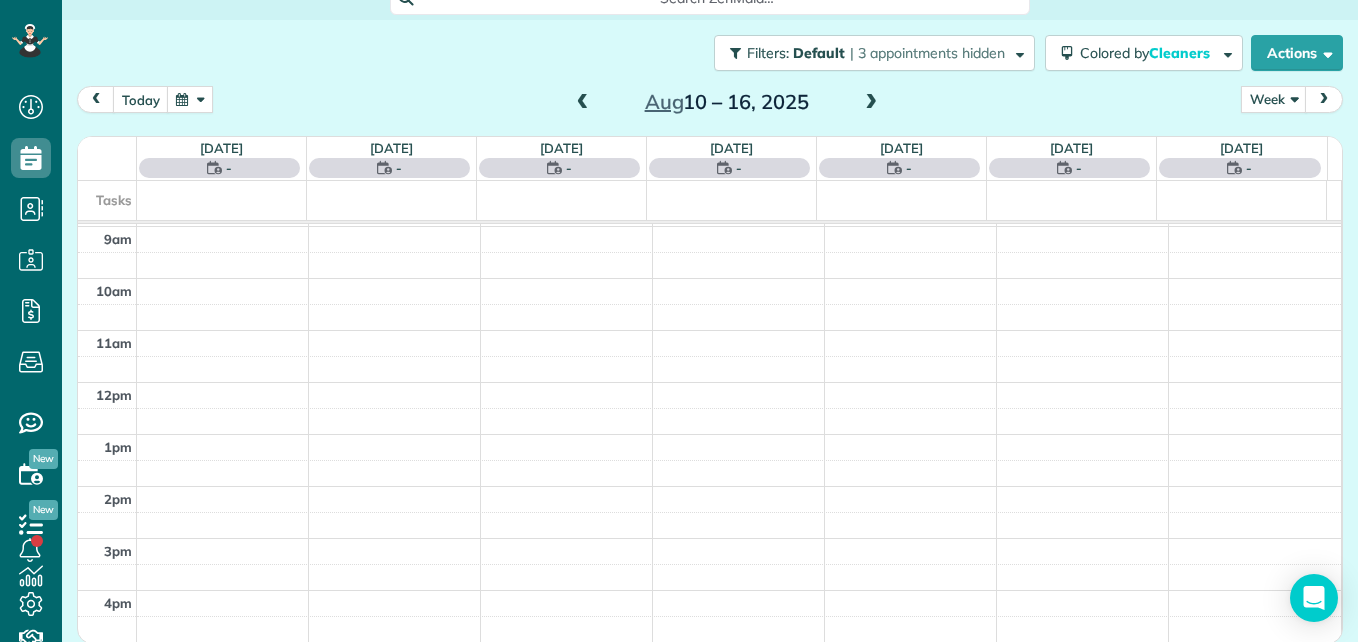 scroll, scrollTop: 209, scrollLeft: 0, axis: vertical 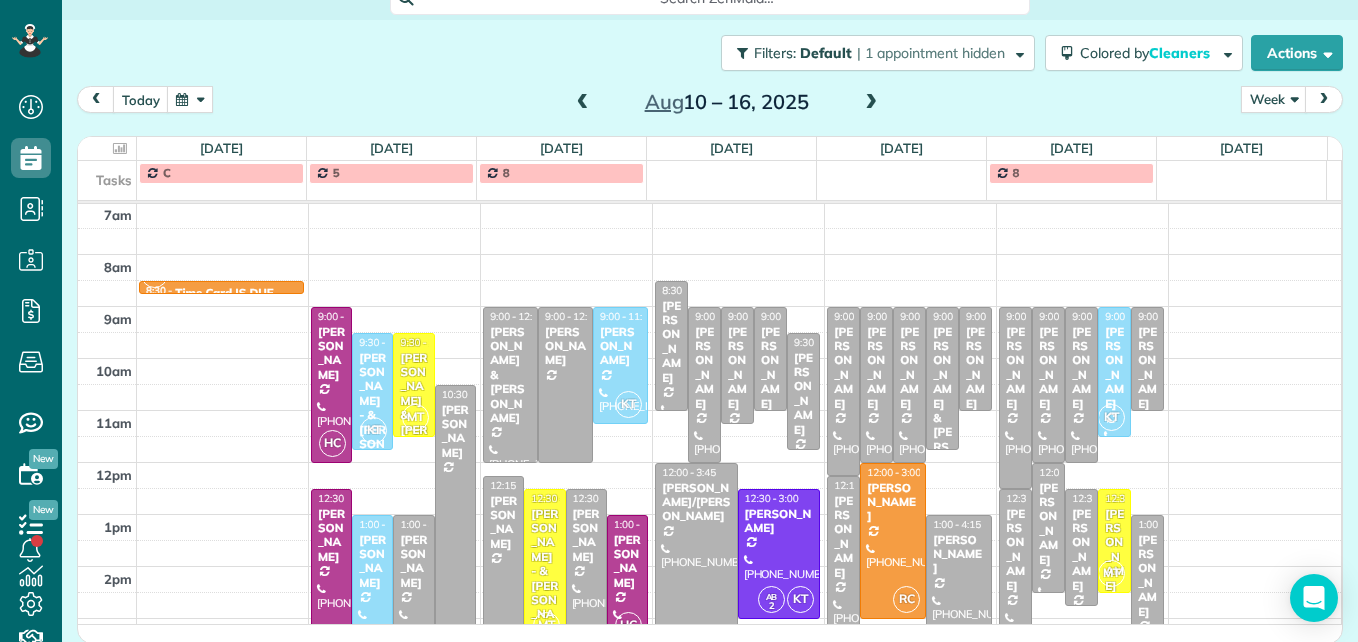 click at bounding box center [871, 103] 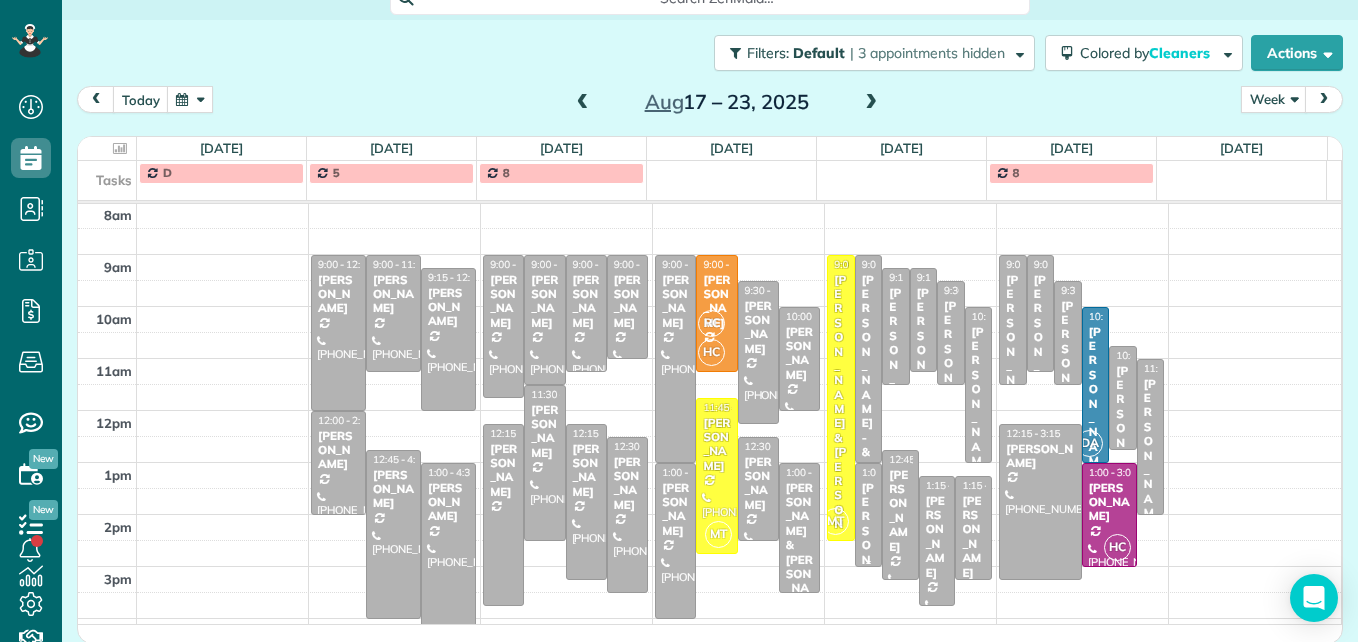 scroll, scrollTop: 309, scrollLeft: 0, axis: vertical 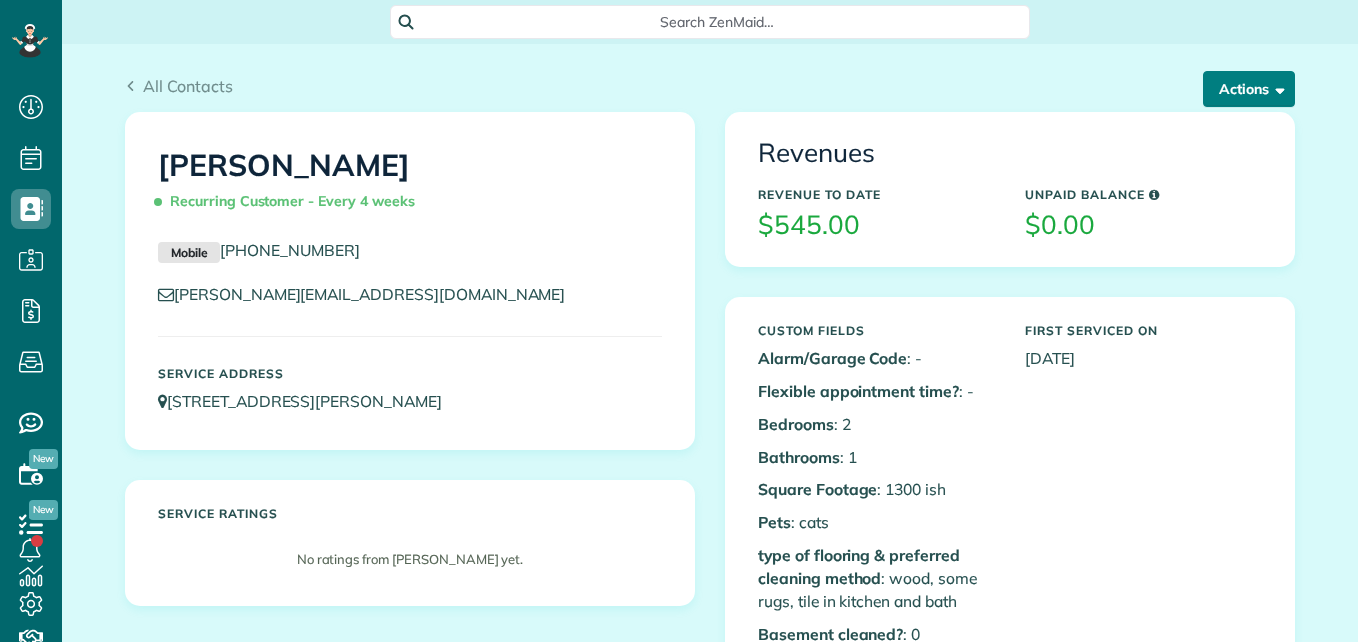 click on "Actions" at bounding box center (1249, 89) 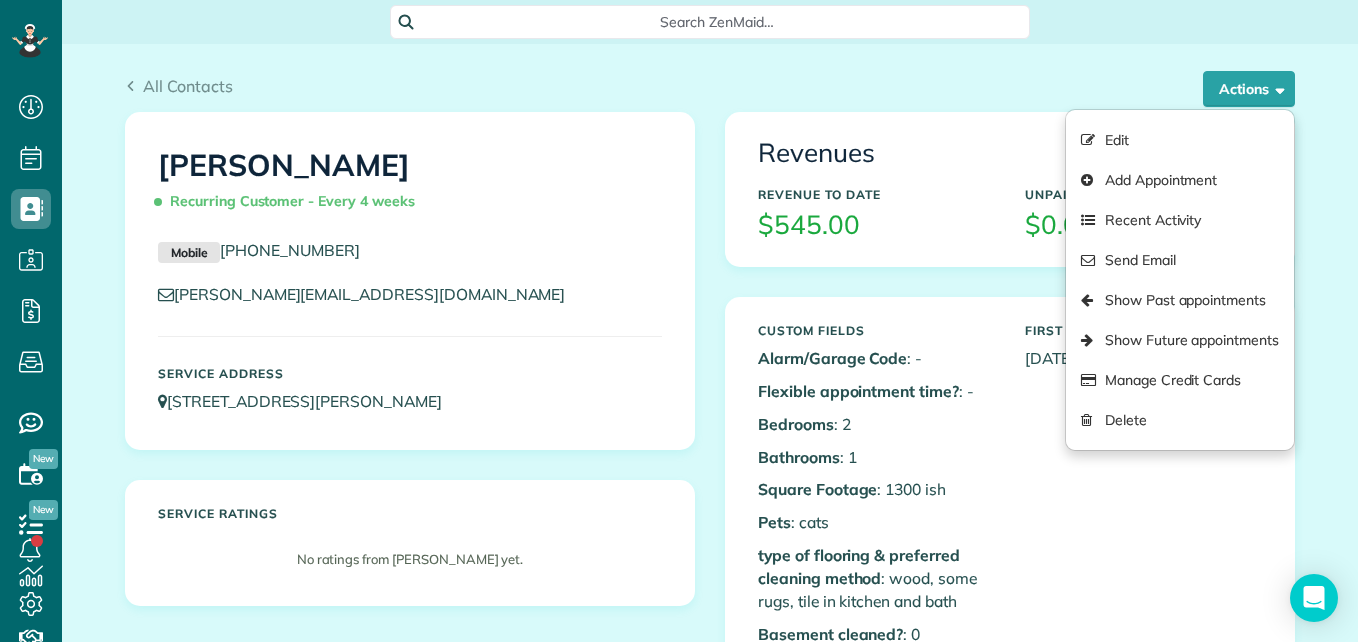 click on "Revenues" at bounding box center (1010, 153) 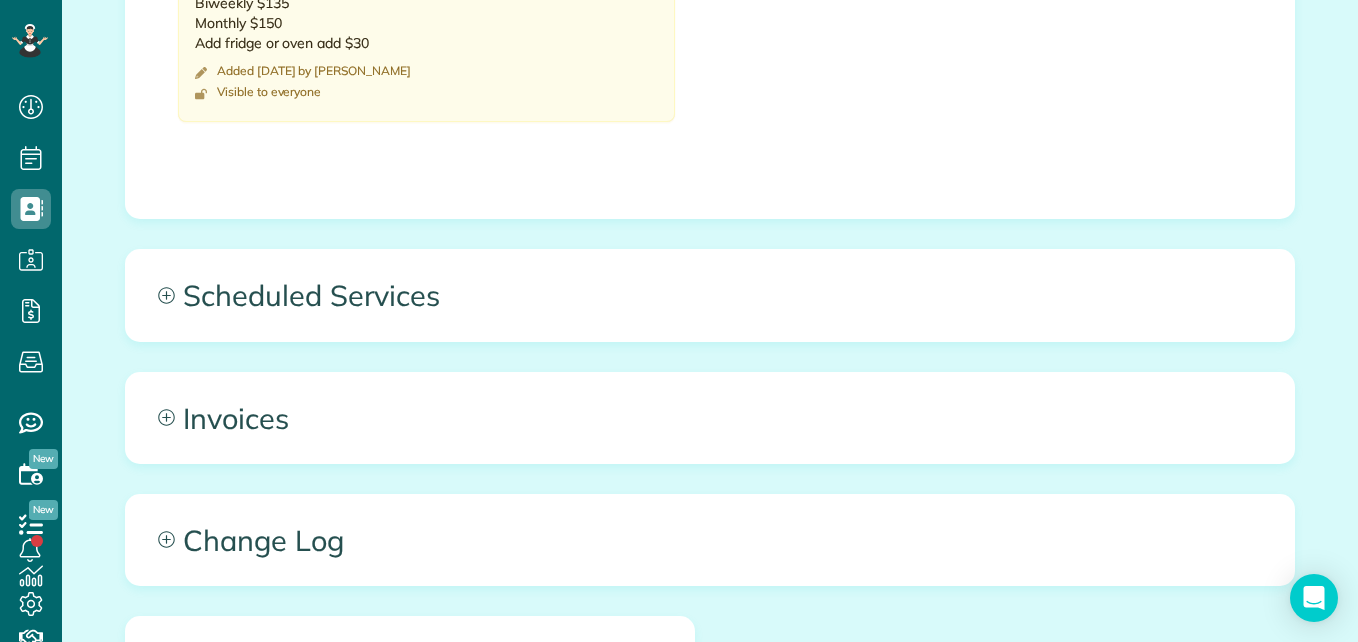 scroll, scrollTop: 1800, scrollLeft: 0, axis: vertical 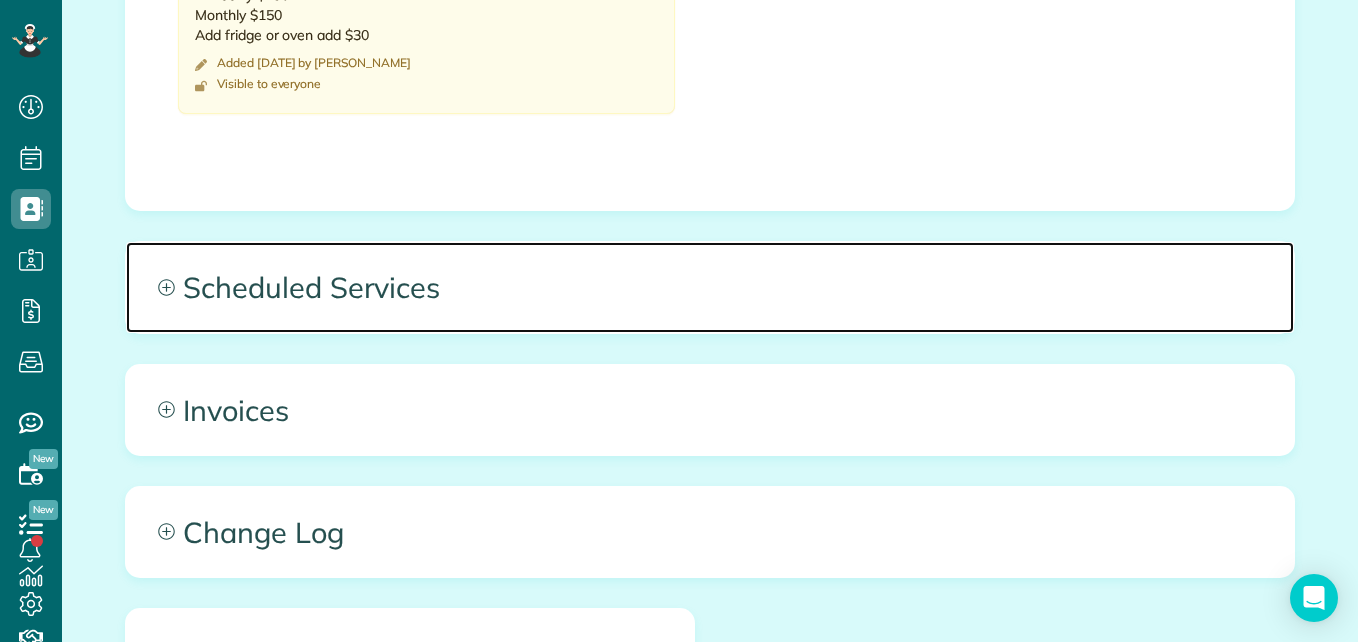 click 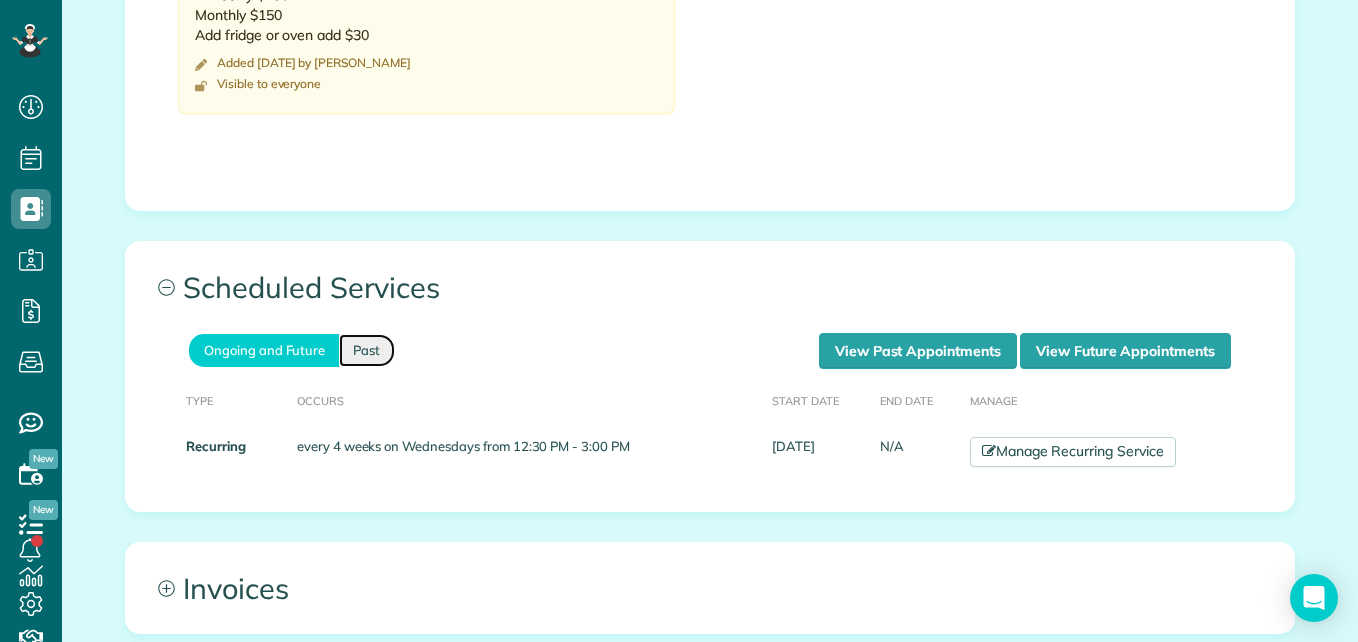 click on "Past" at bounding box center [367, 350] 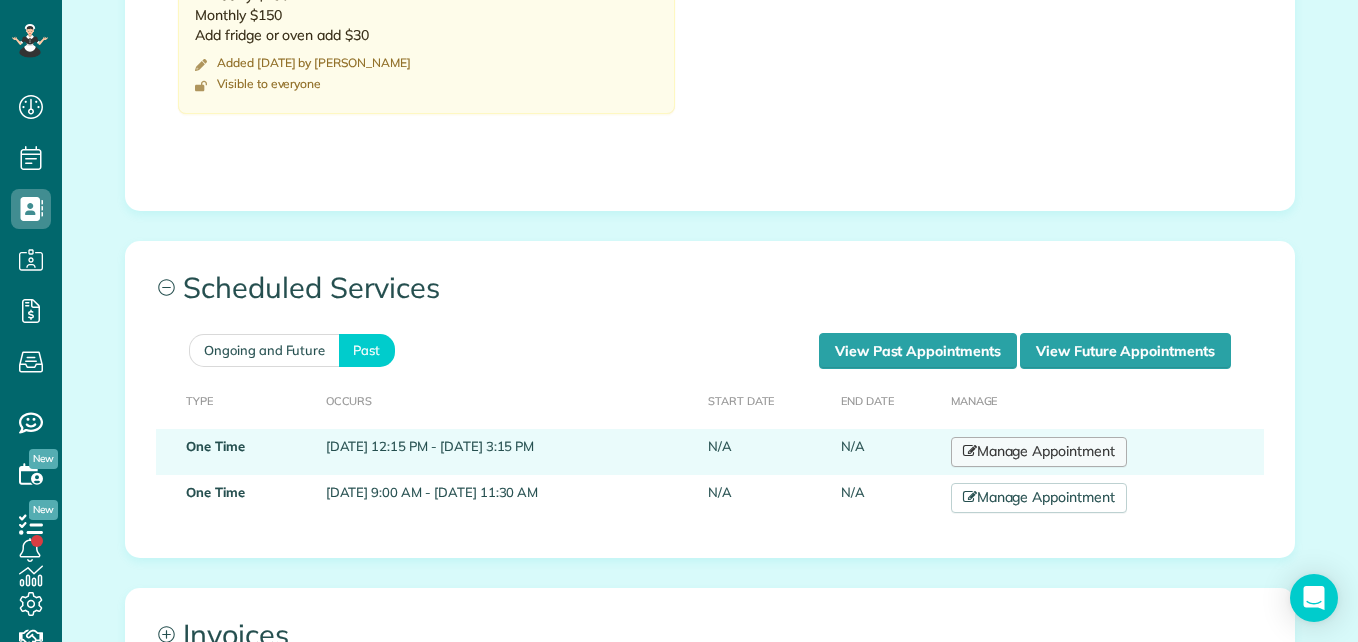 click on "Manage Appointment" at bounding box center (1039, 452) 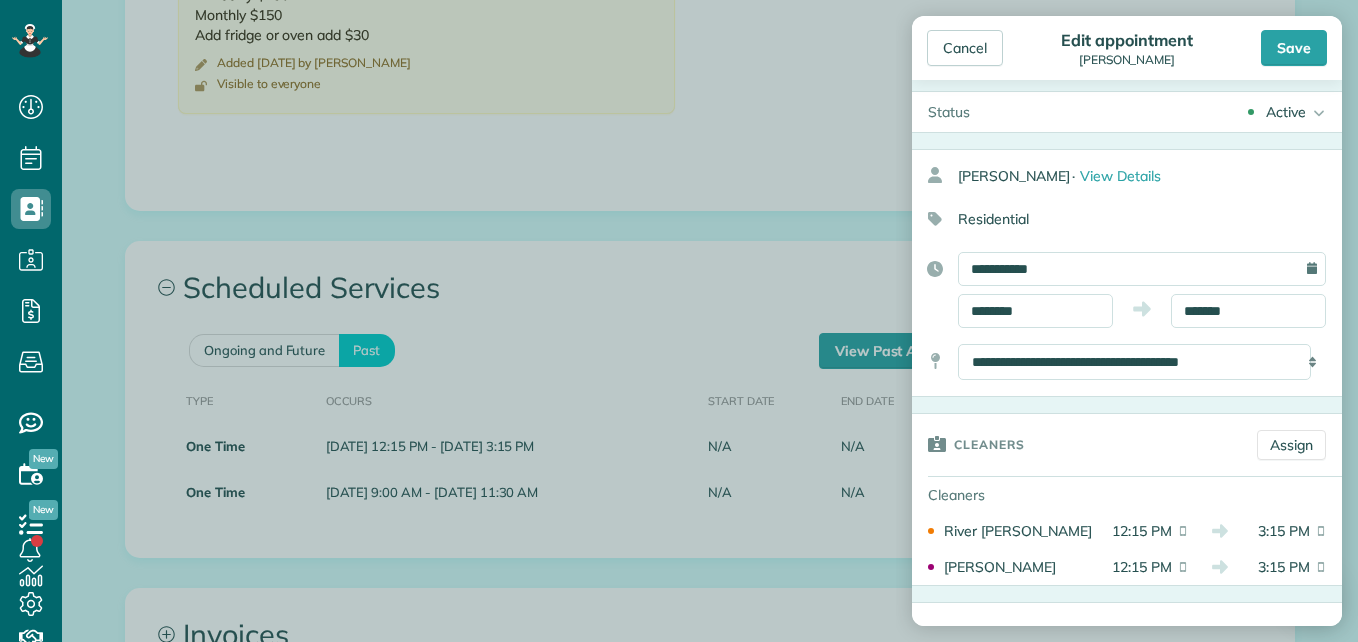 scroll, scrollTop: 0, scrollLeft: 0, axis: both 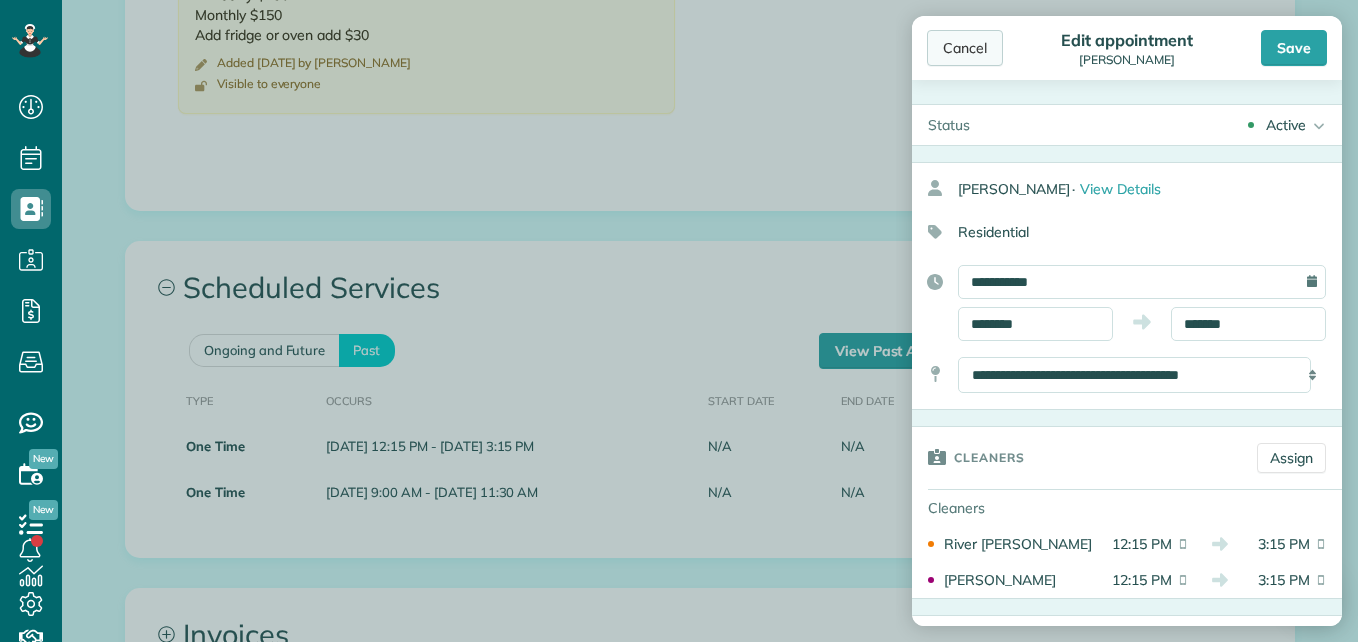 click on "Cancel" at bounding box center [965, 48] 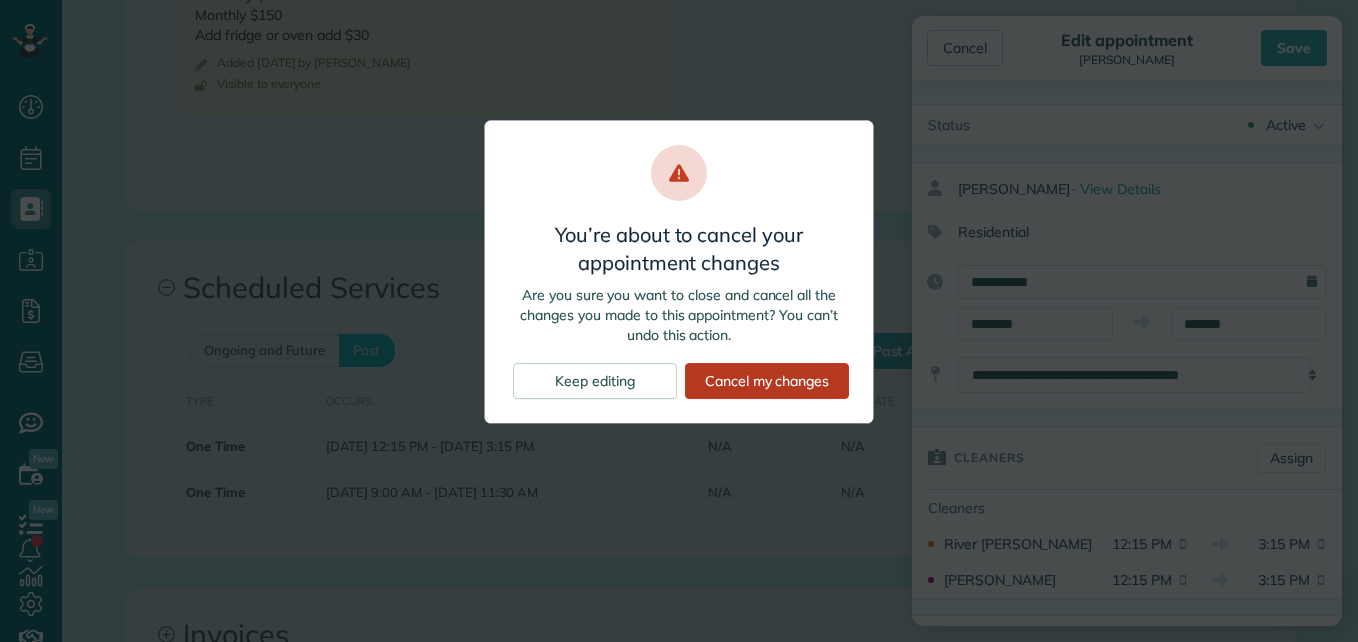 click on "Cancel my changes" at bounding box center (767, 381) 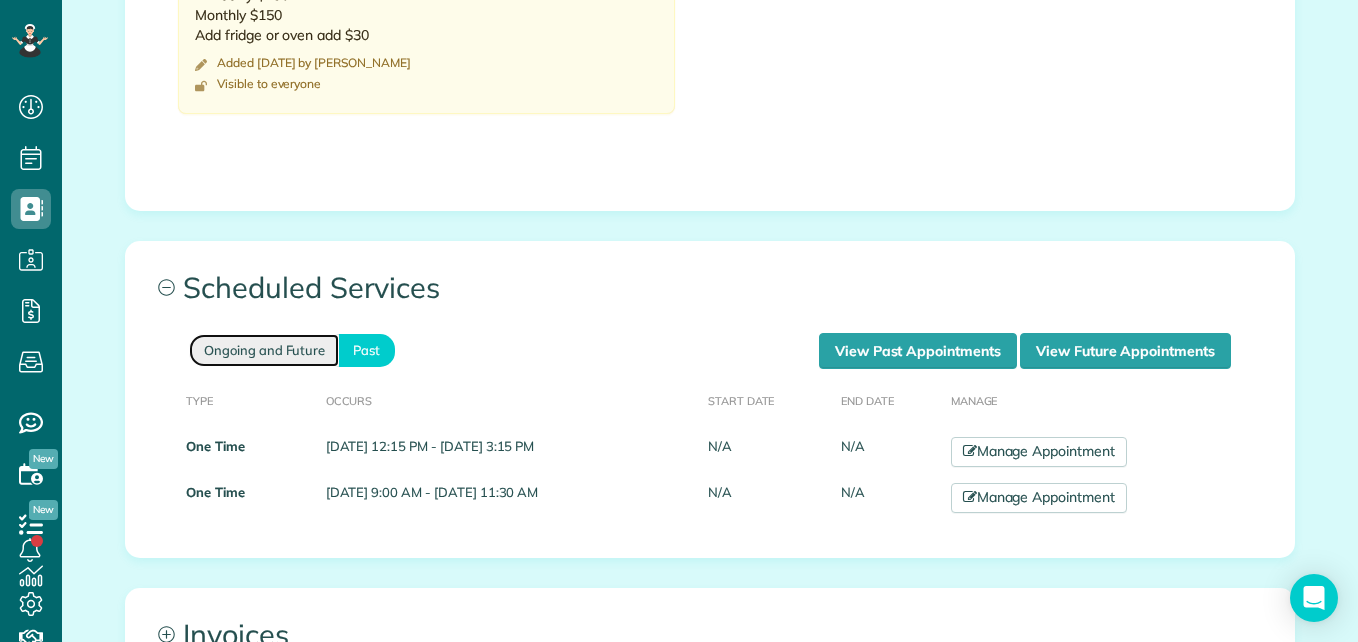click on "Ongoing and Future" at bounding box center [264, 350] 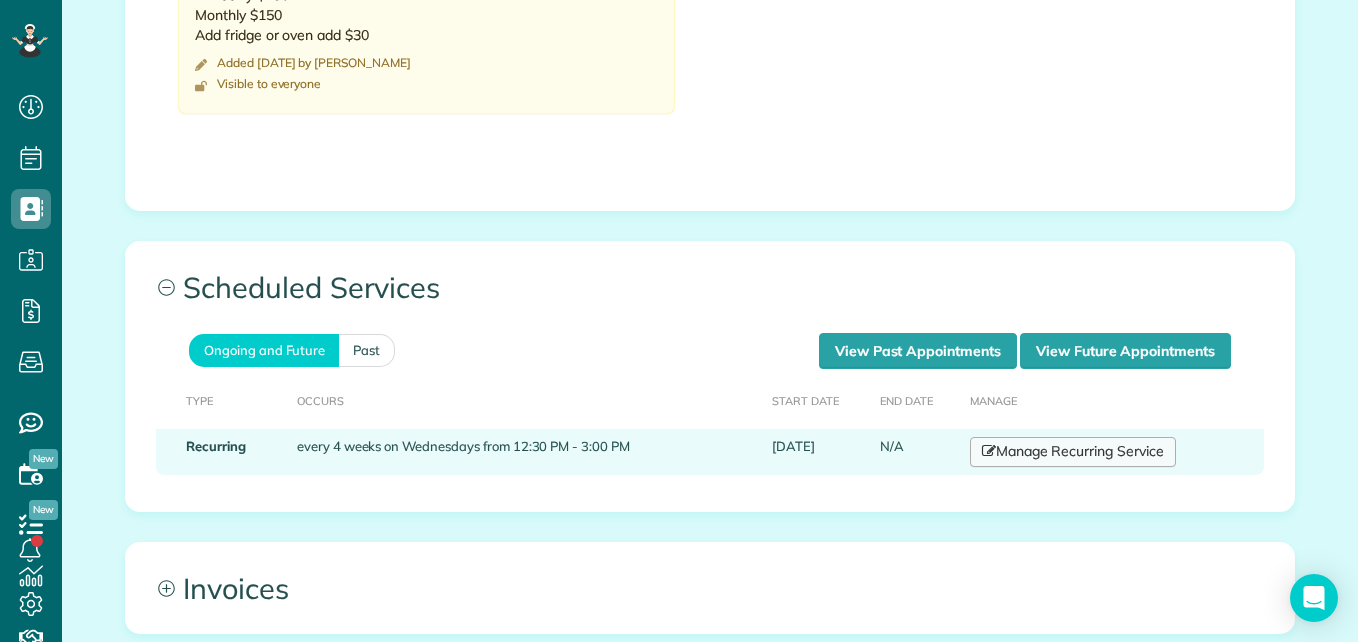 click on "Manage Recurring Service" at bounding box center [1073, 452] 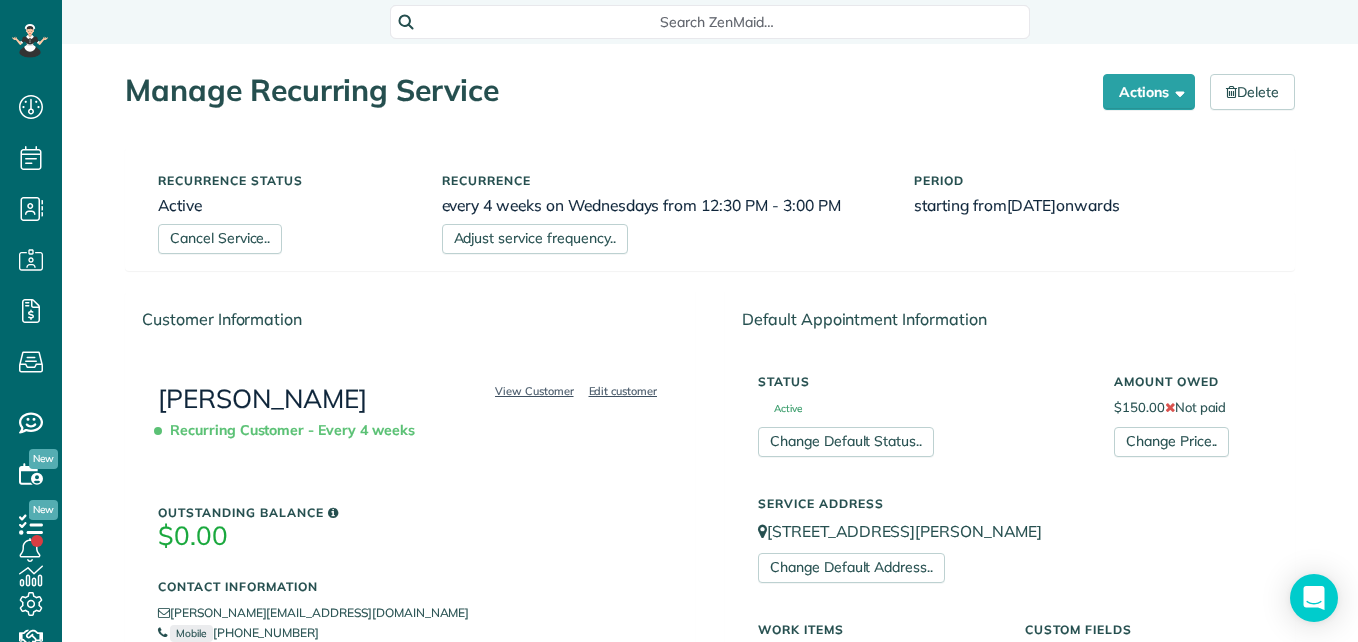 scroll, scrollTop: 0, scrollLeft: 0, axis: both 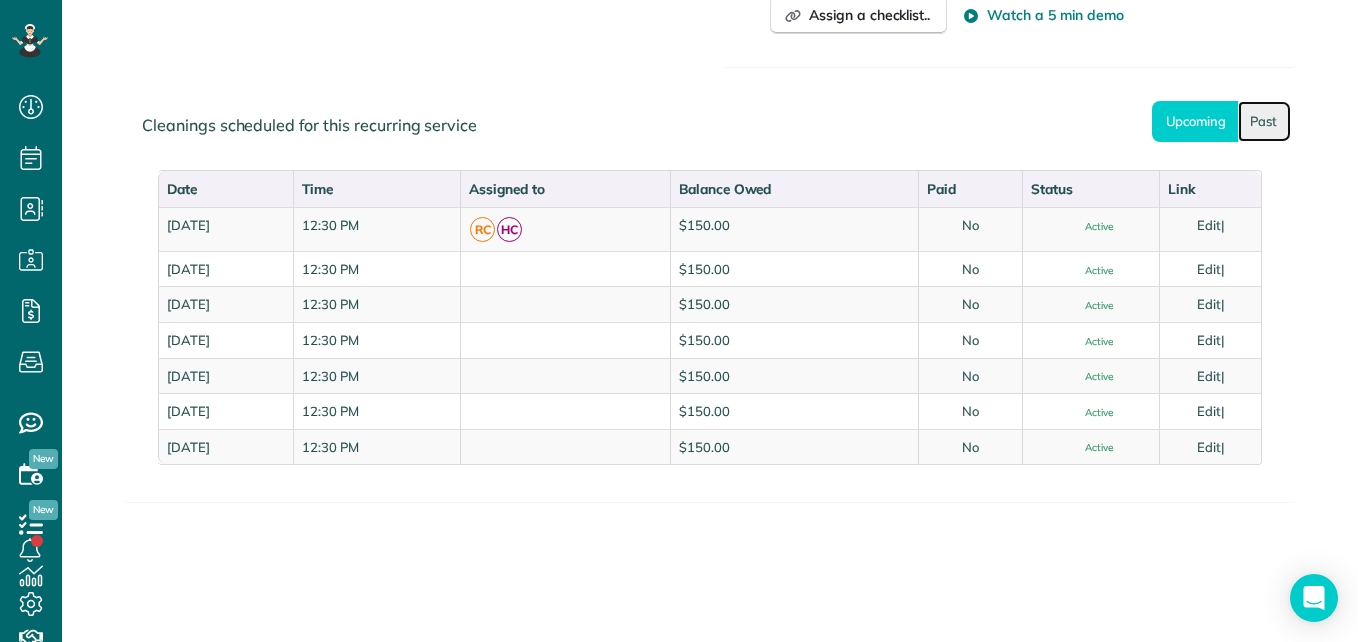click on "Past" at bounding box center [1264, 121] 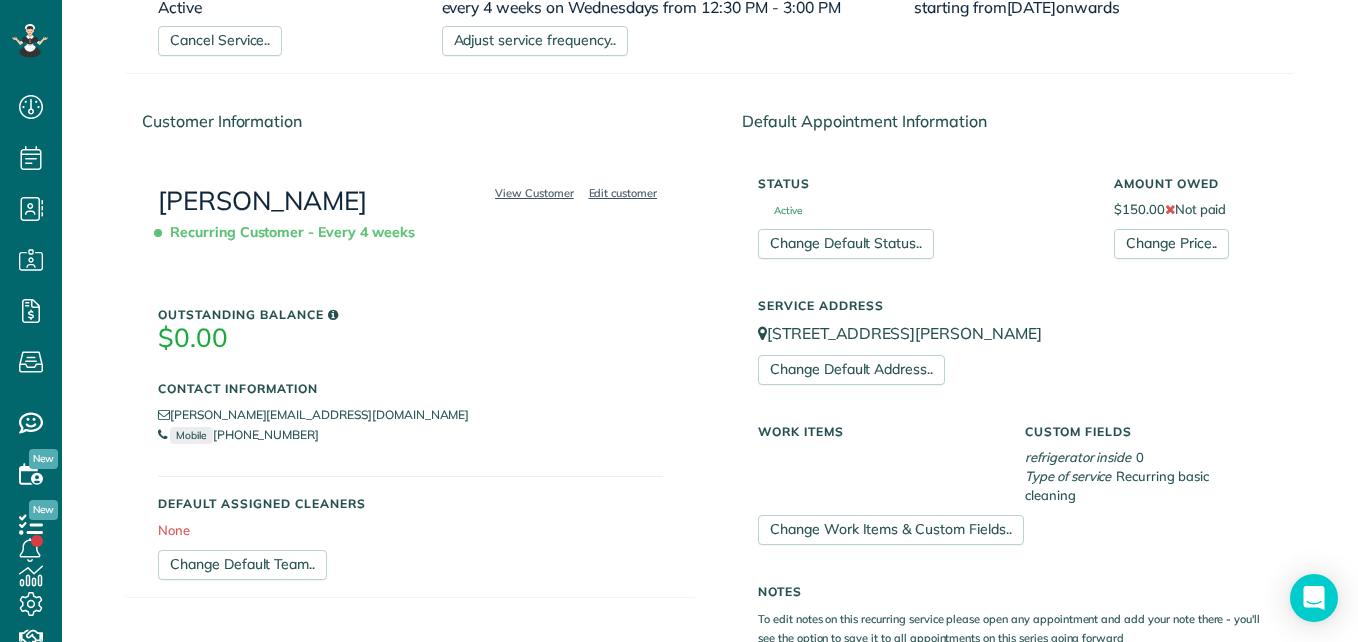 scroll, scrollTop: 194, scrollLeft: 0, axis: vertical 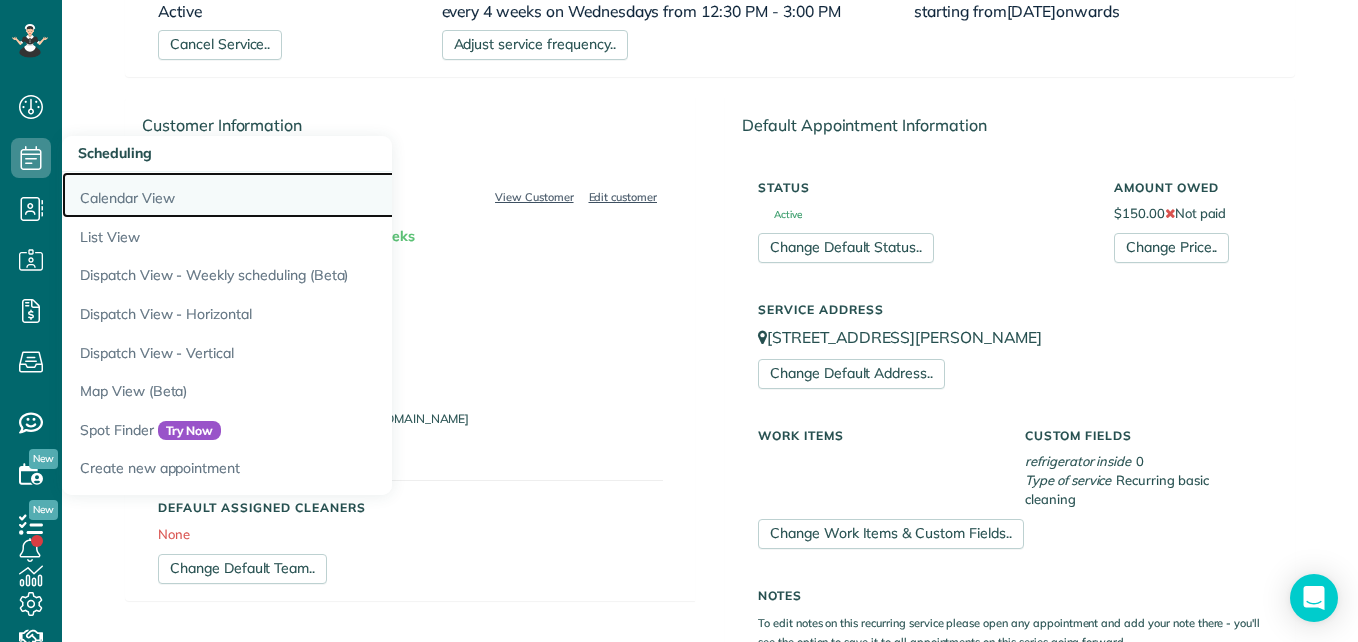 click on "Calendar View" at bounding box center [312, 195] 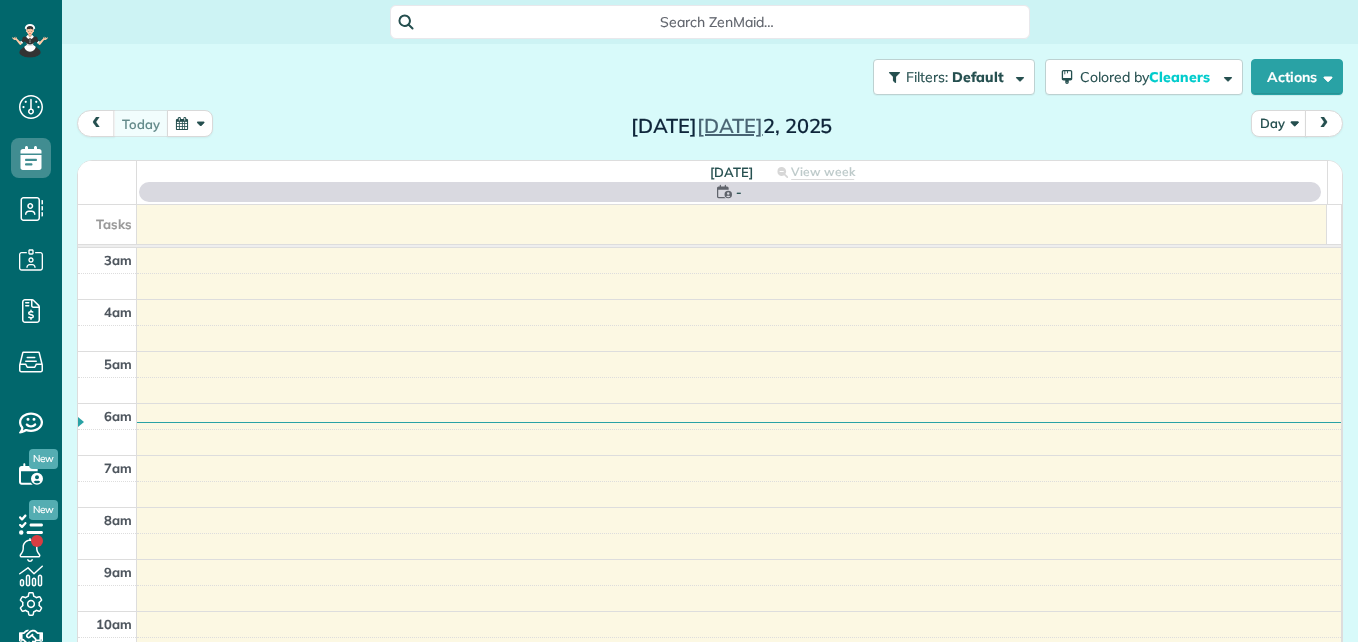 scroll, scrollTop: 0, scrollLeft: 0, axis: both 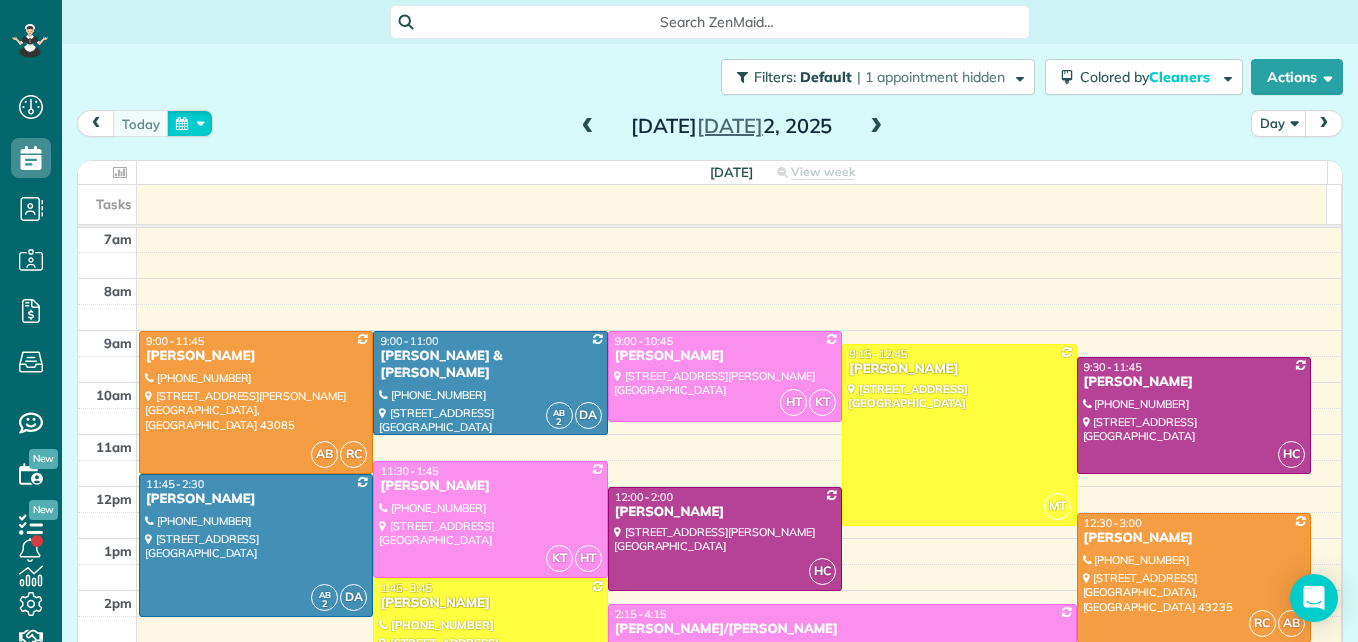 click at bounding box center [190, 123] 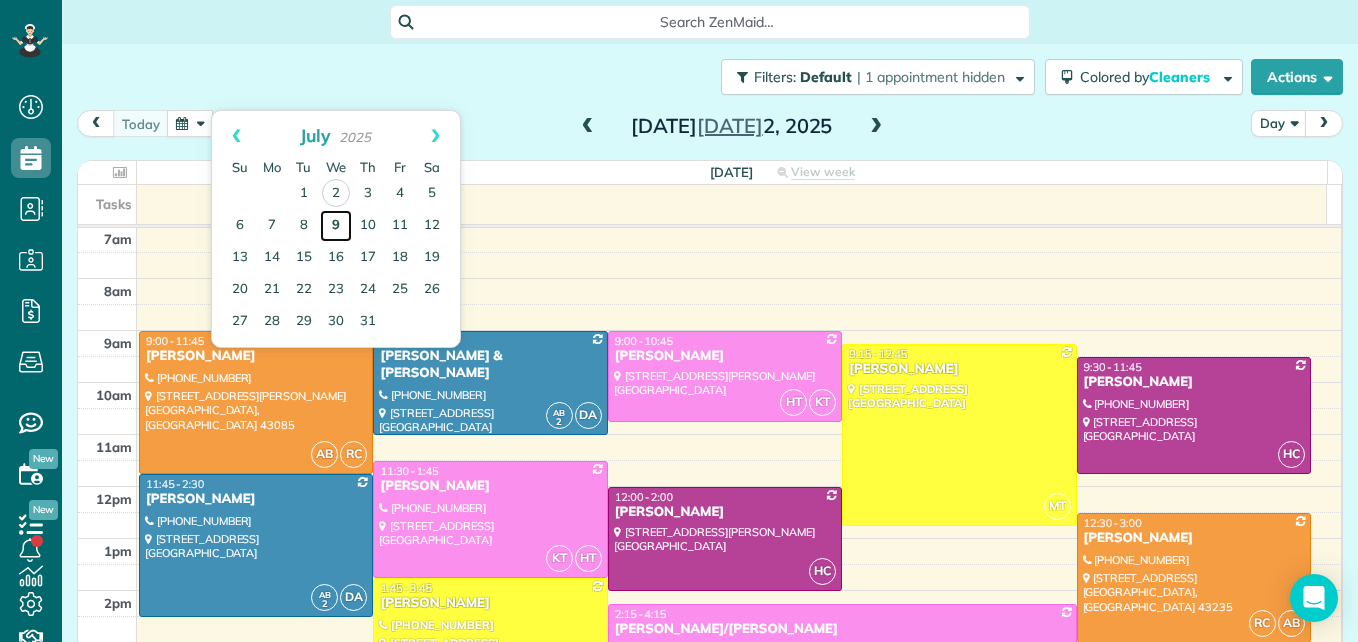 click on "9" at bounding box center (336, 226) 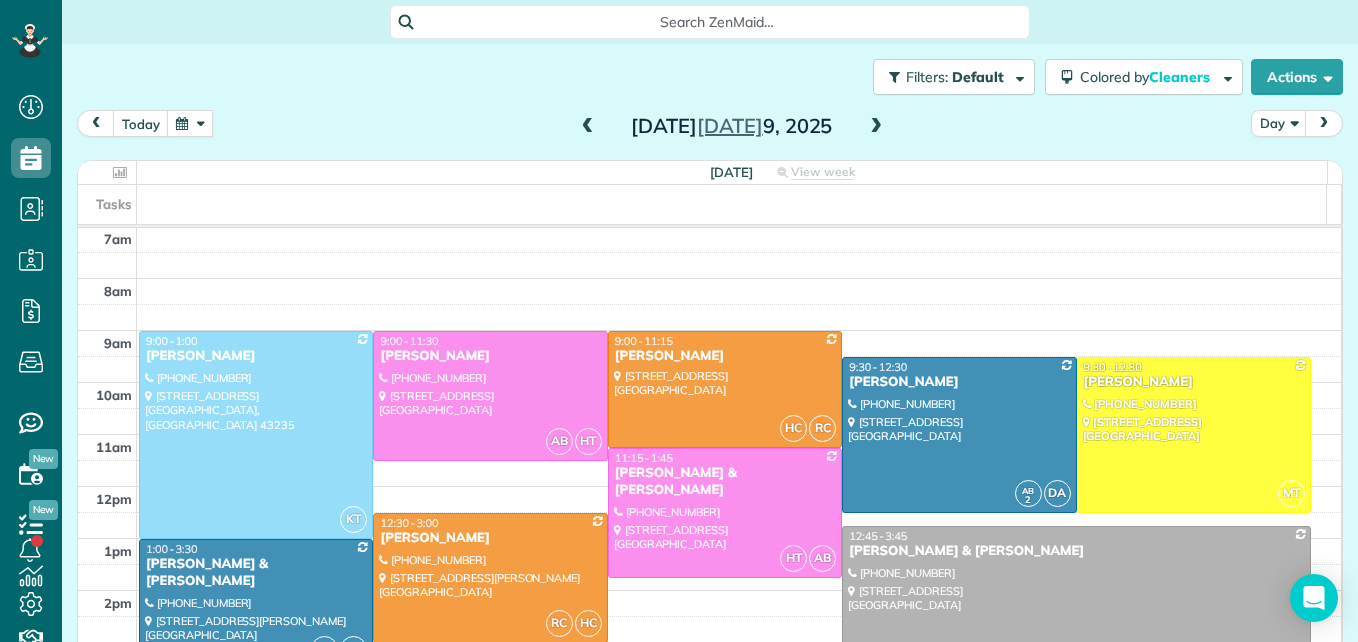 scroll, scrollTop: 309, scrollLeft: 0, axis: vertical 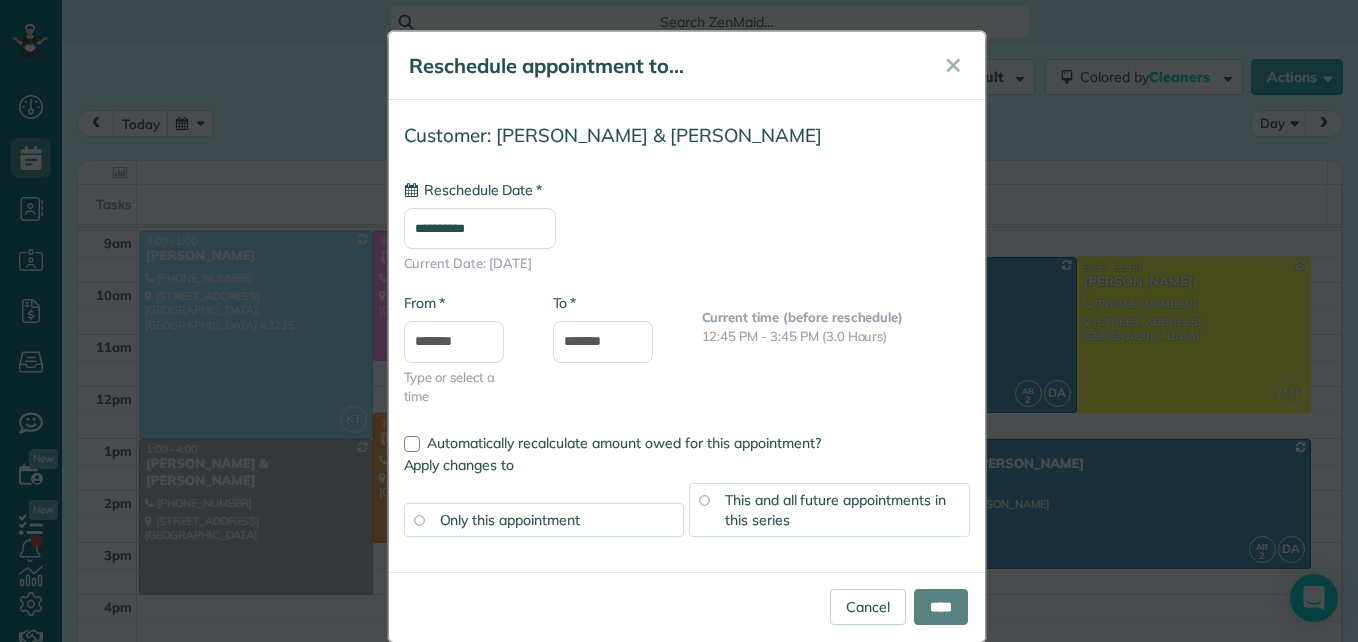 type on "**********" 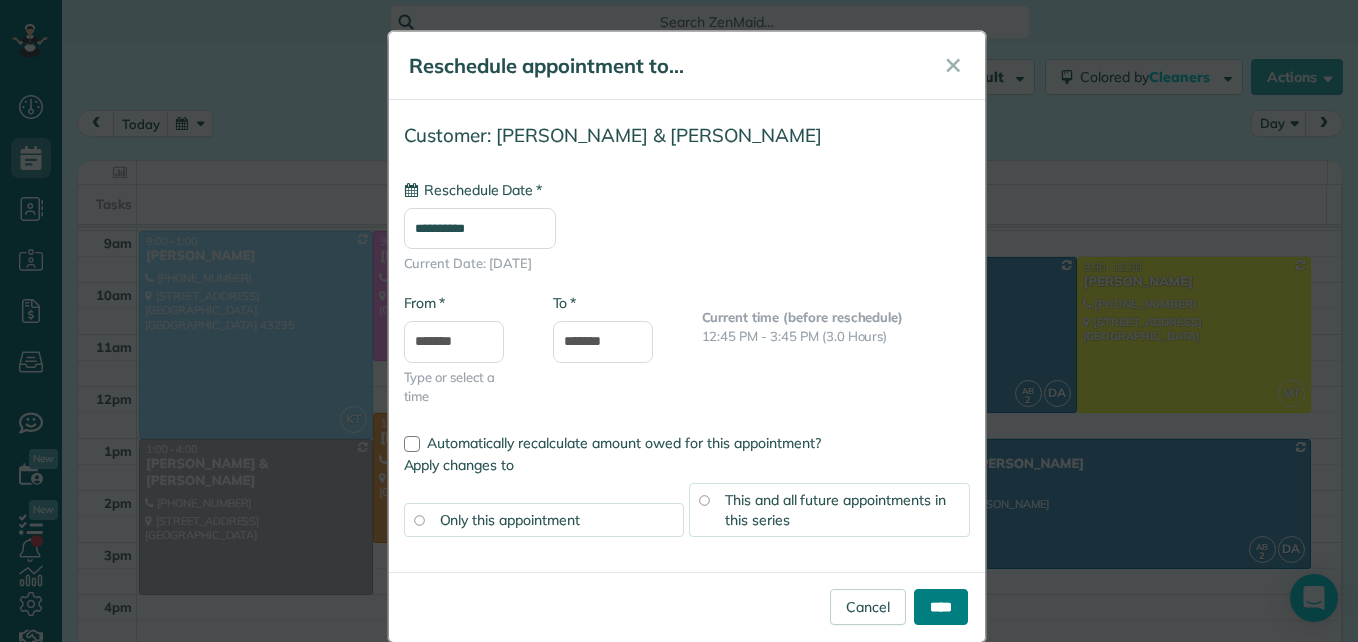 click on "****" at bounding box center (941, 607) 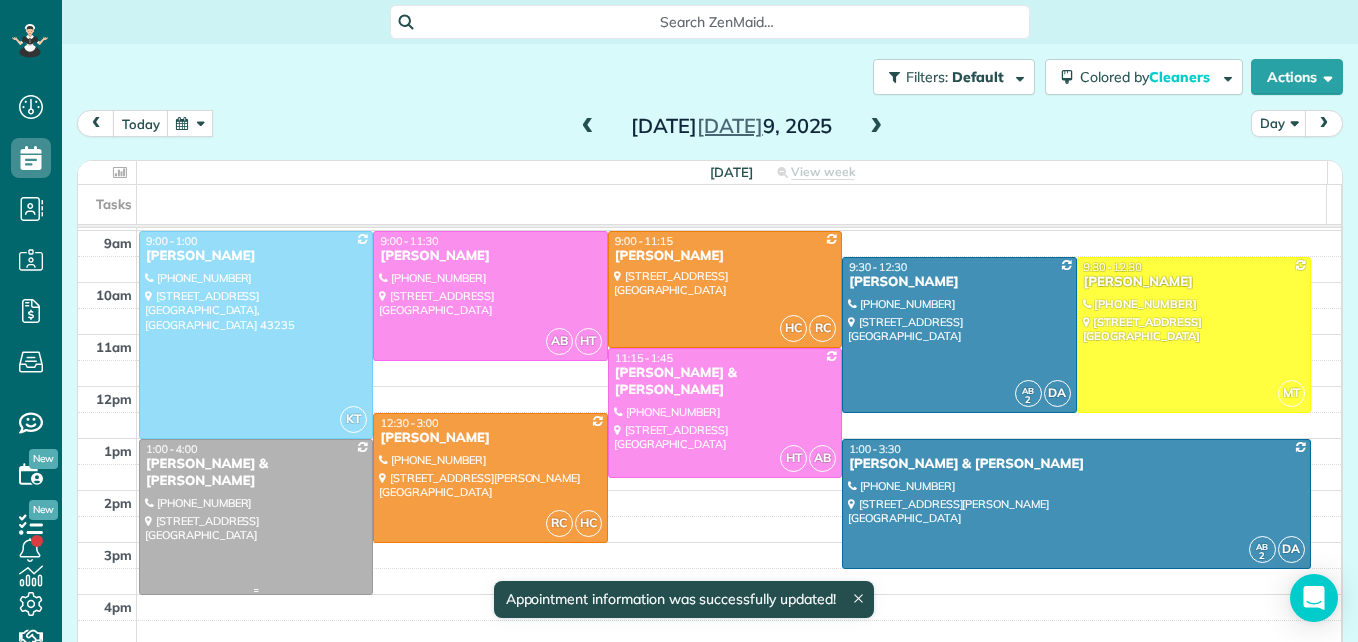 click at bounding box center (256, 517) 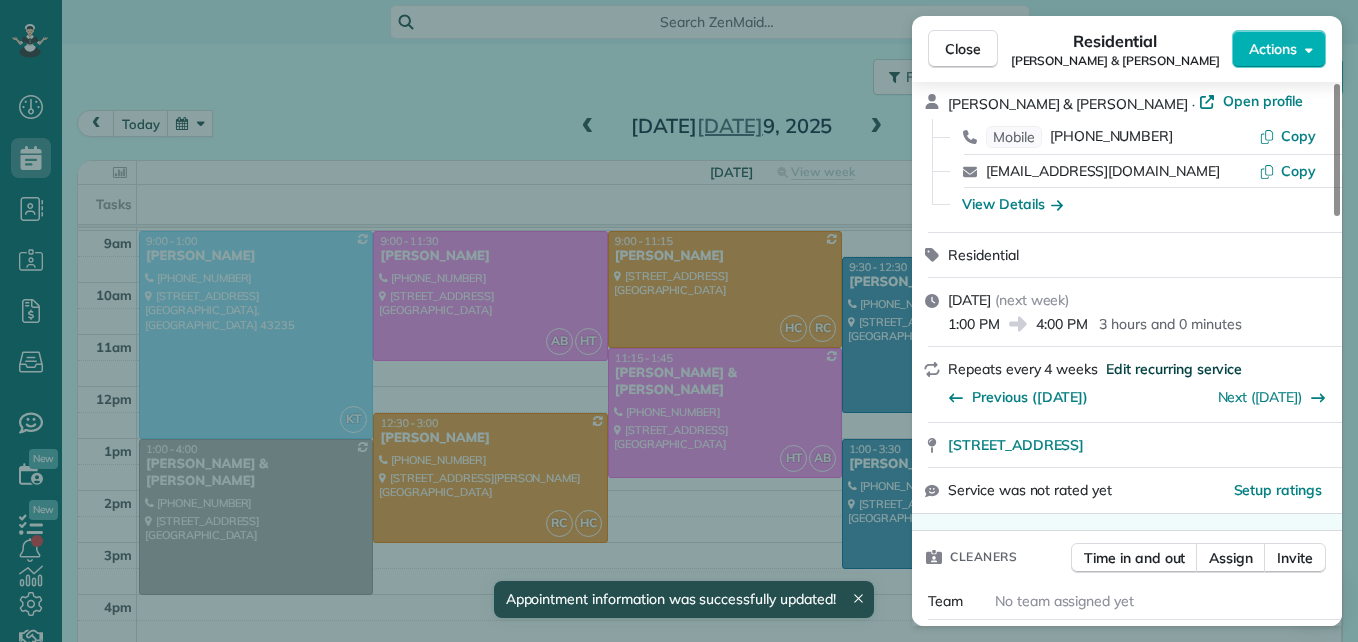 scroll, scrollTop: 300, scrollLeft: 0, axis: vertical 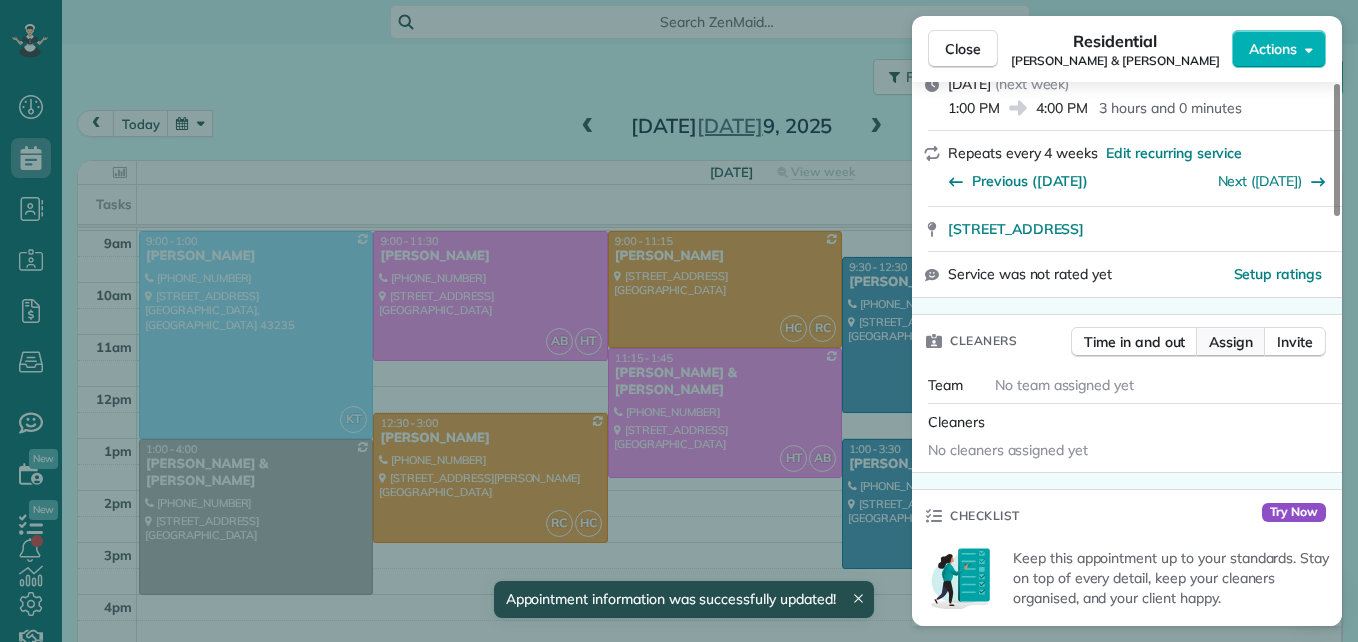 click on "Assign" at bounding box center (1231, 342) 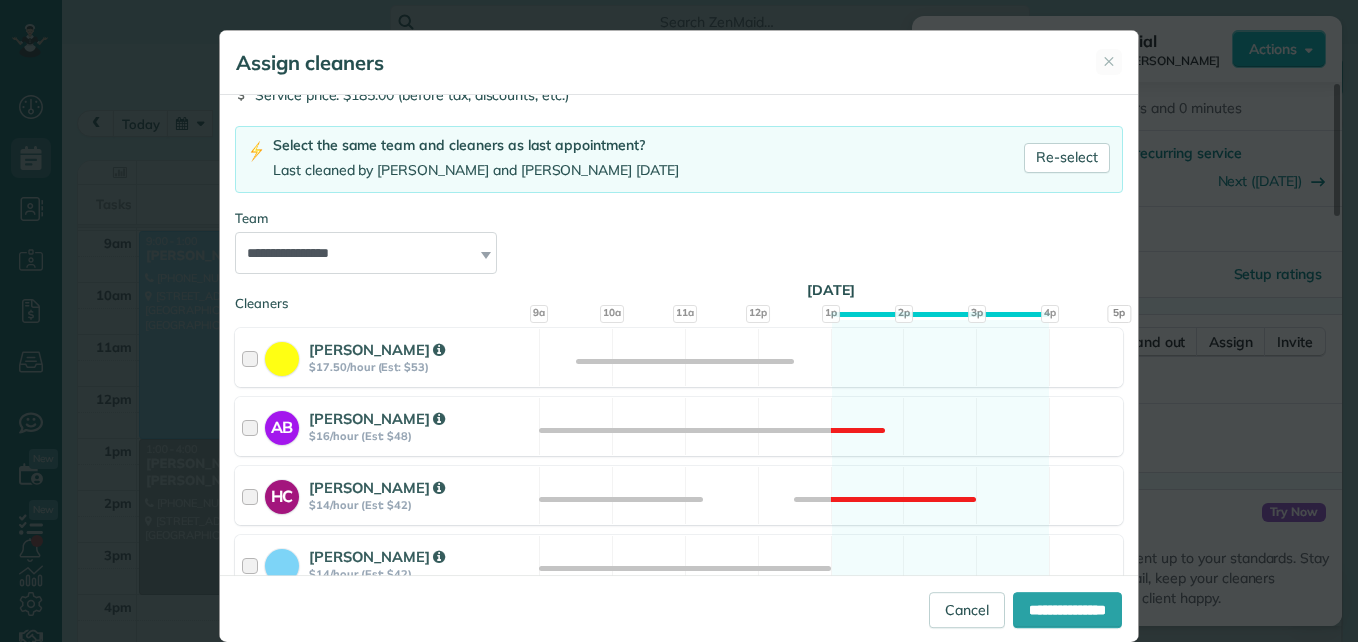 scroll, scrollTop: 200, scrollLeft: 0, axis: vertical 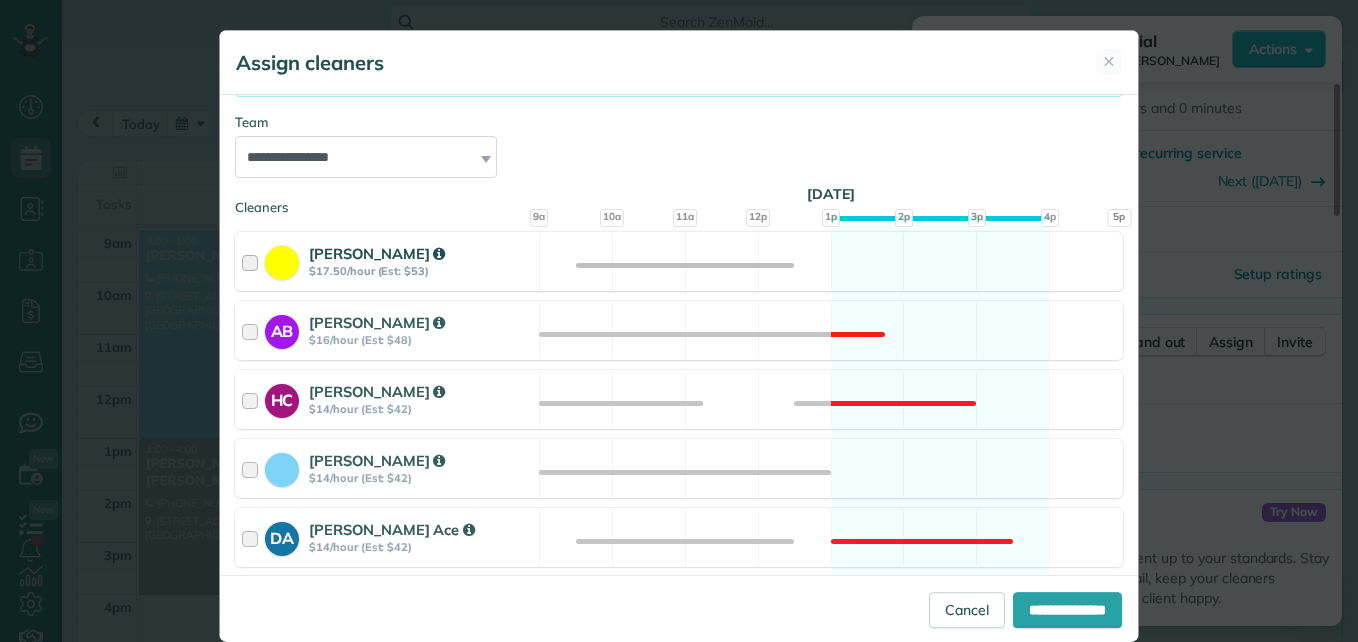click at bounding box center [253, 261] 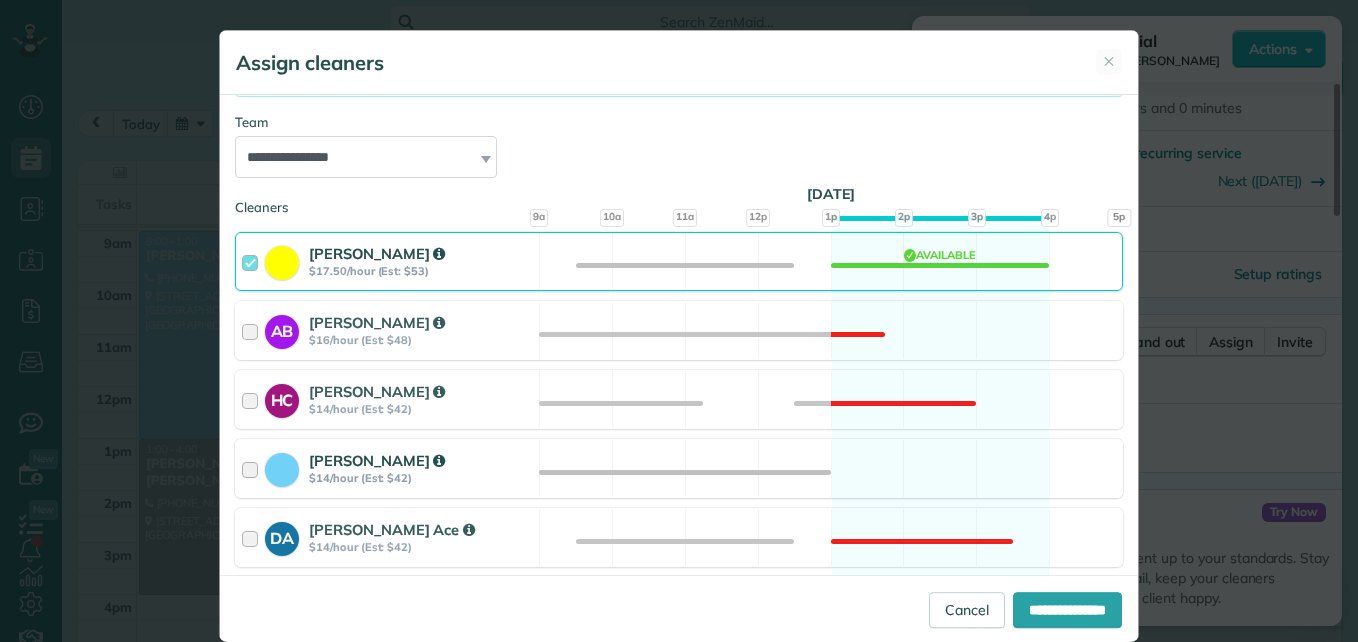 click at bounding box center (253, 468) 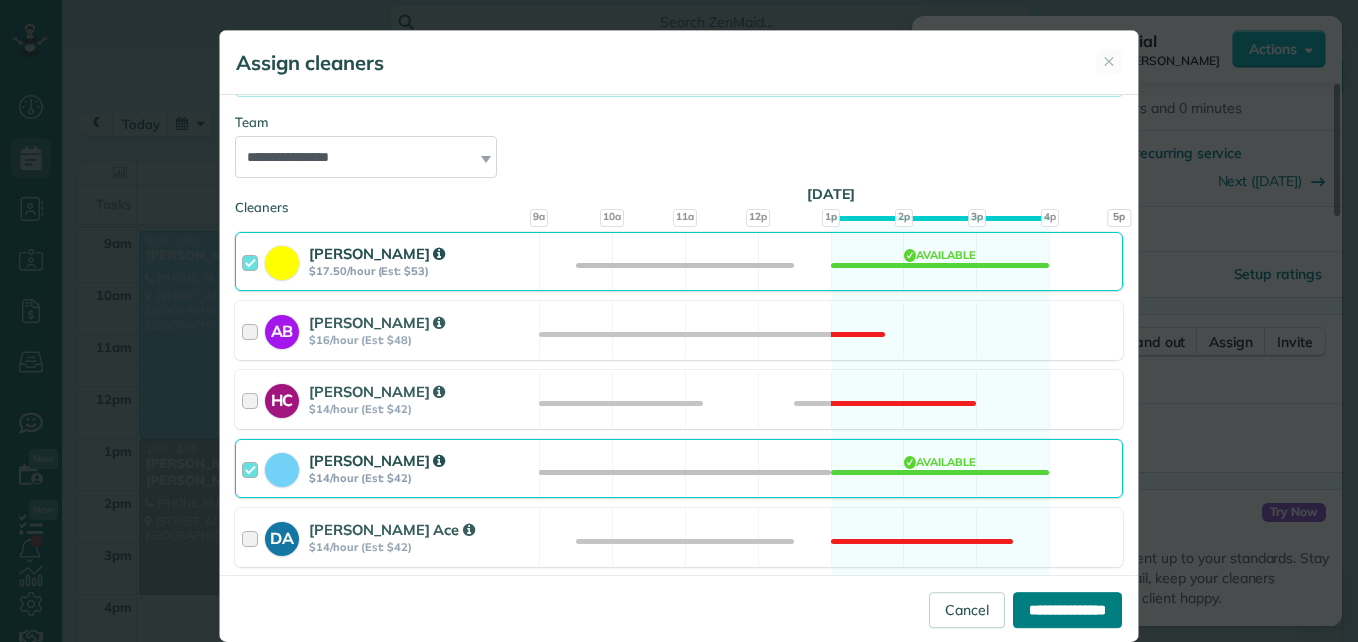 click on "**********" at bounding box center (1067, 610) 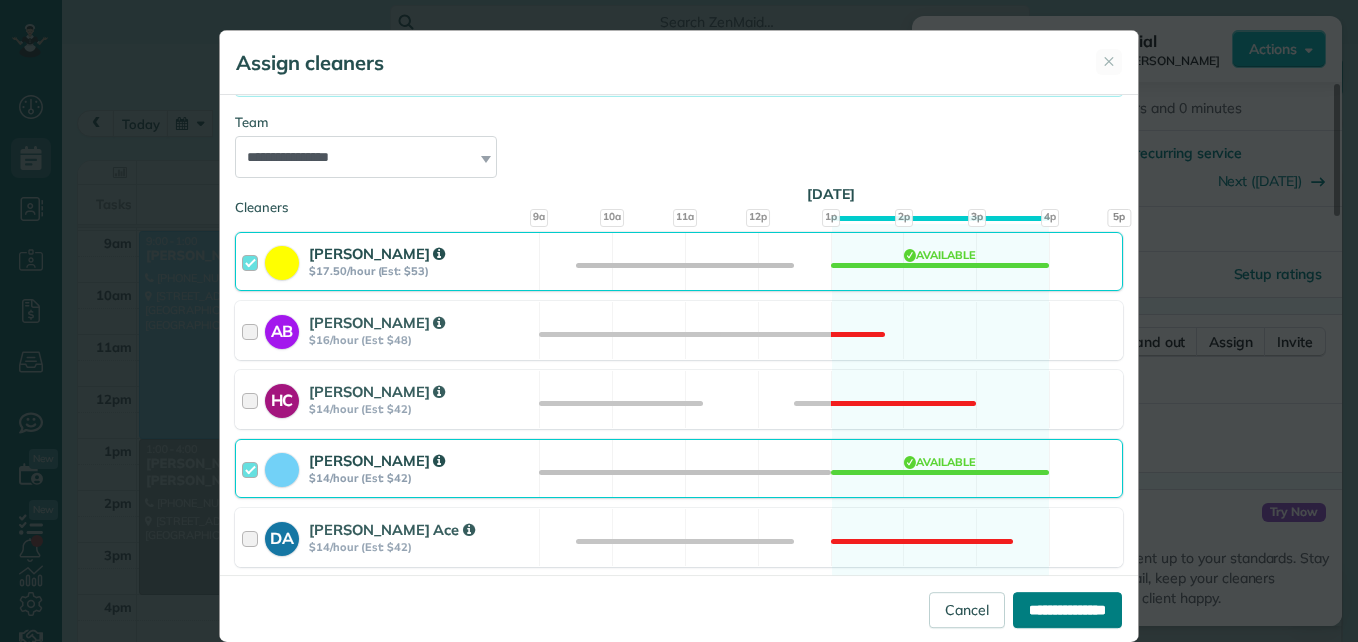type on "**********" 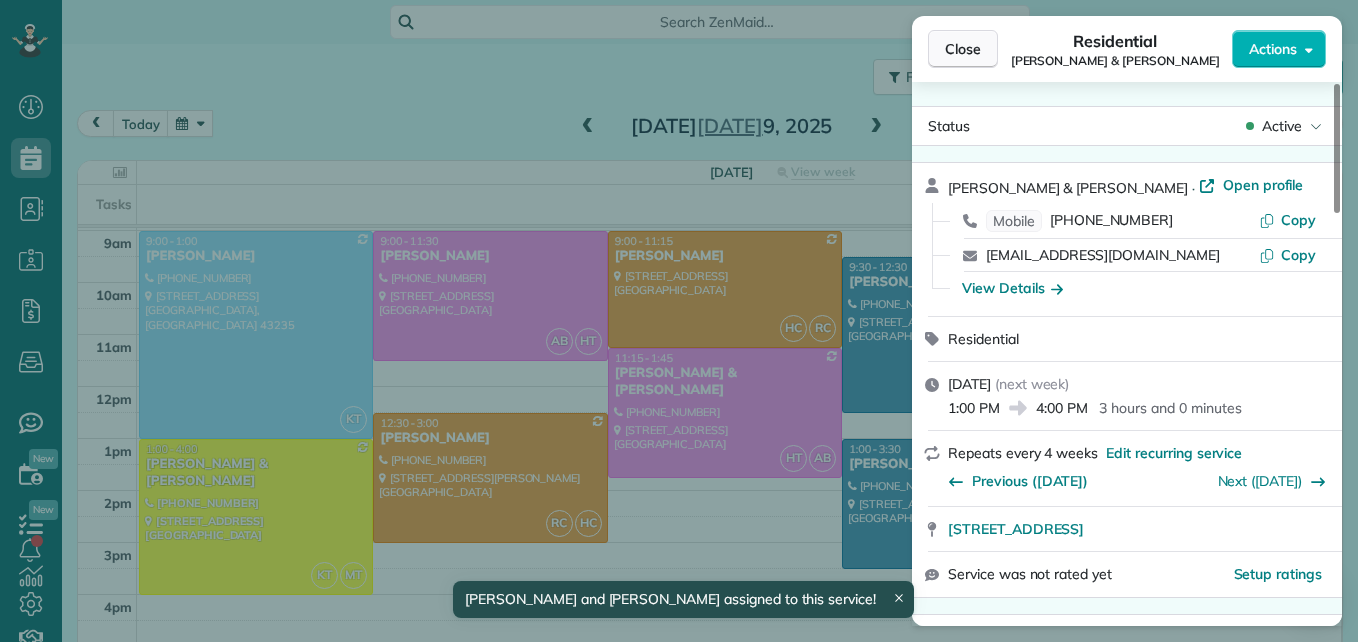 click on "Close" at bounding box center [963, 49] 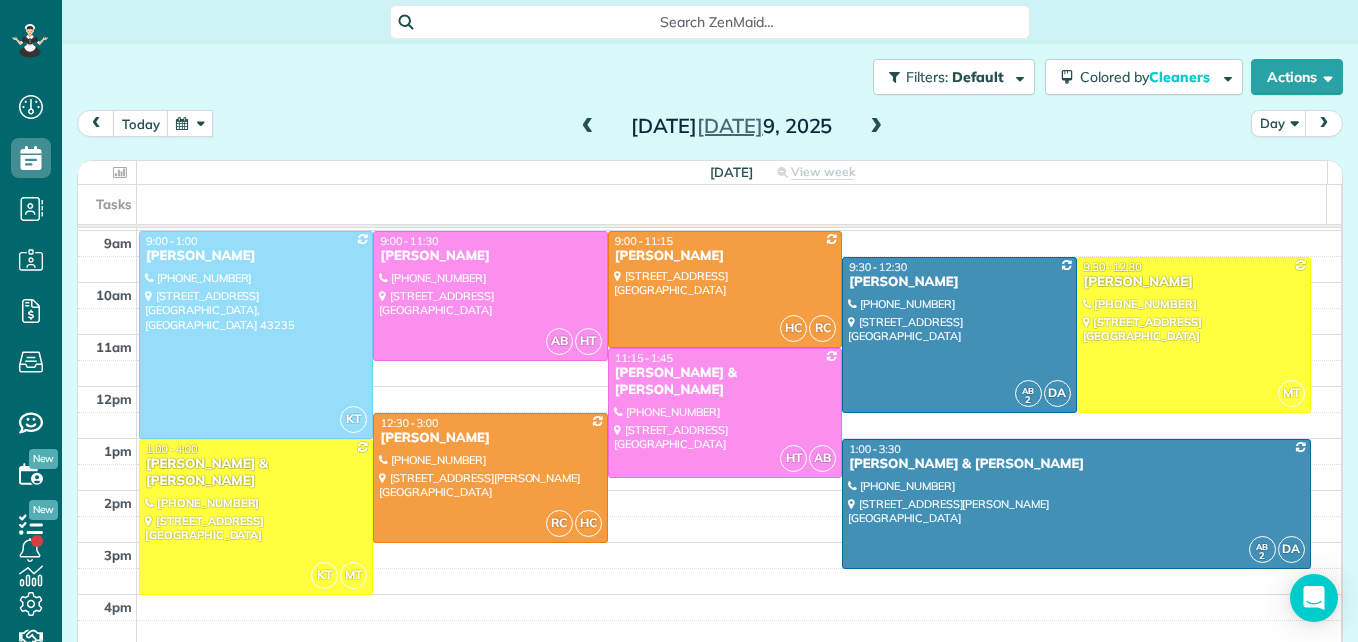 click at bounding box center (876, 127) 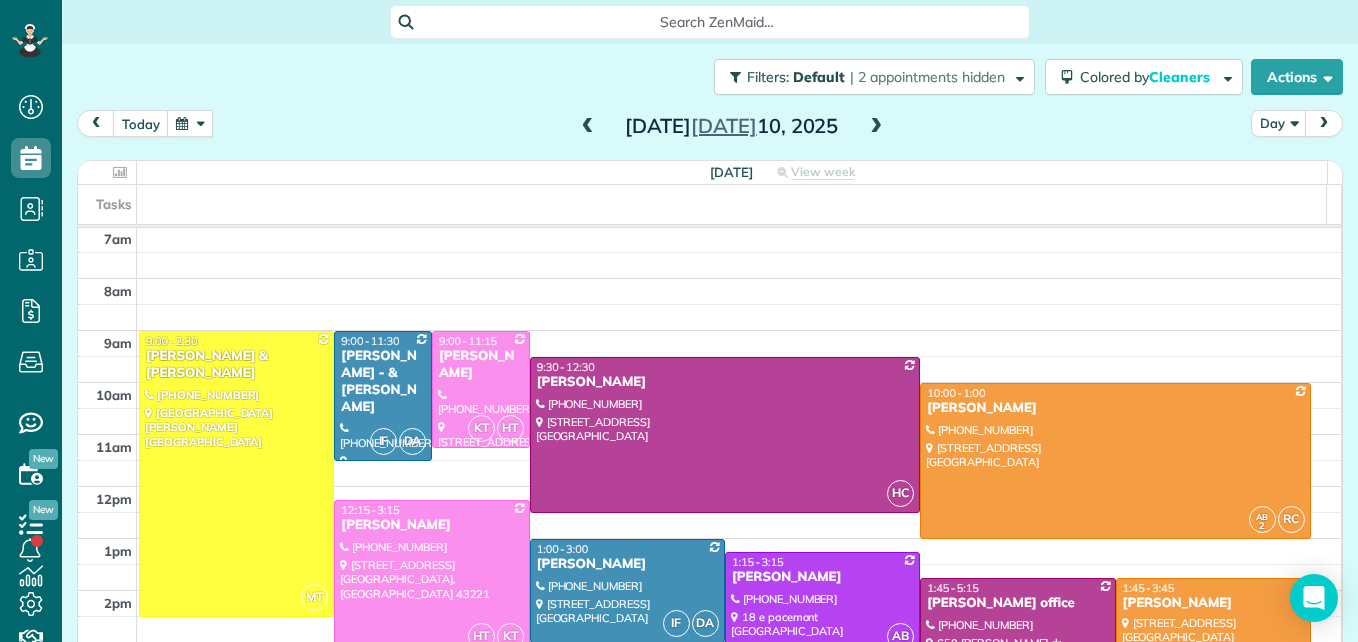 click at bounding box center [588, 127] 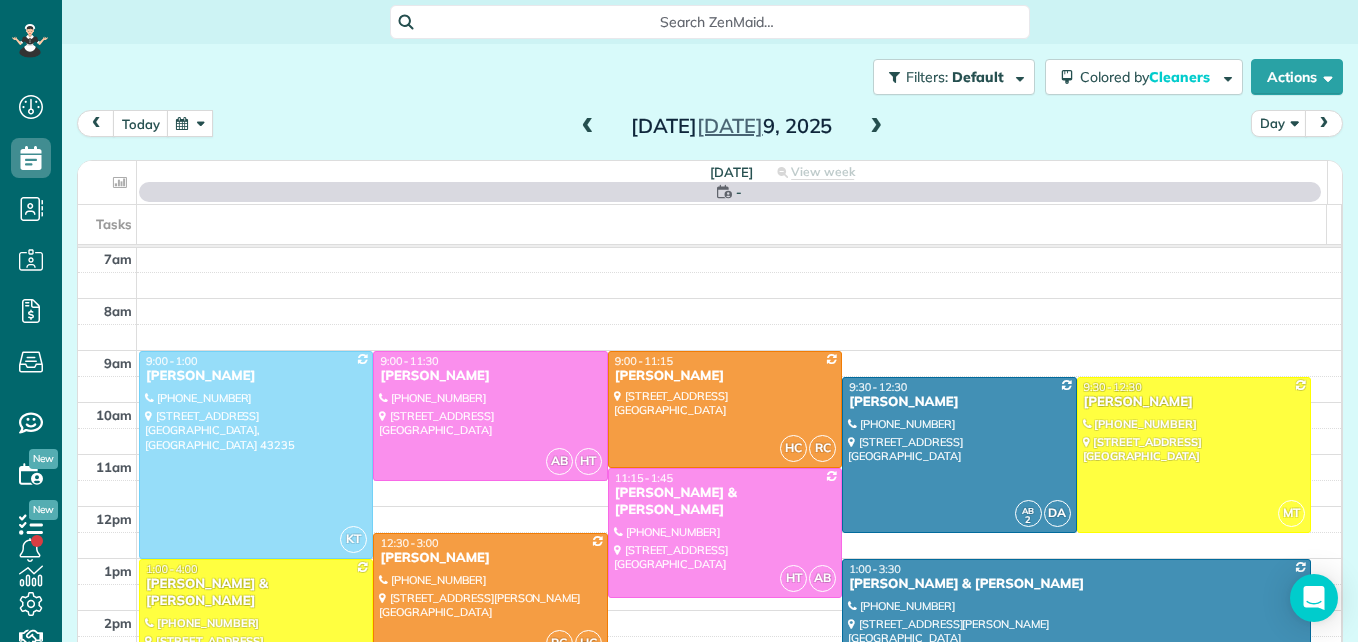 click at bounding box center [588, 127] 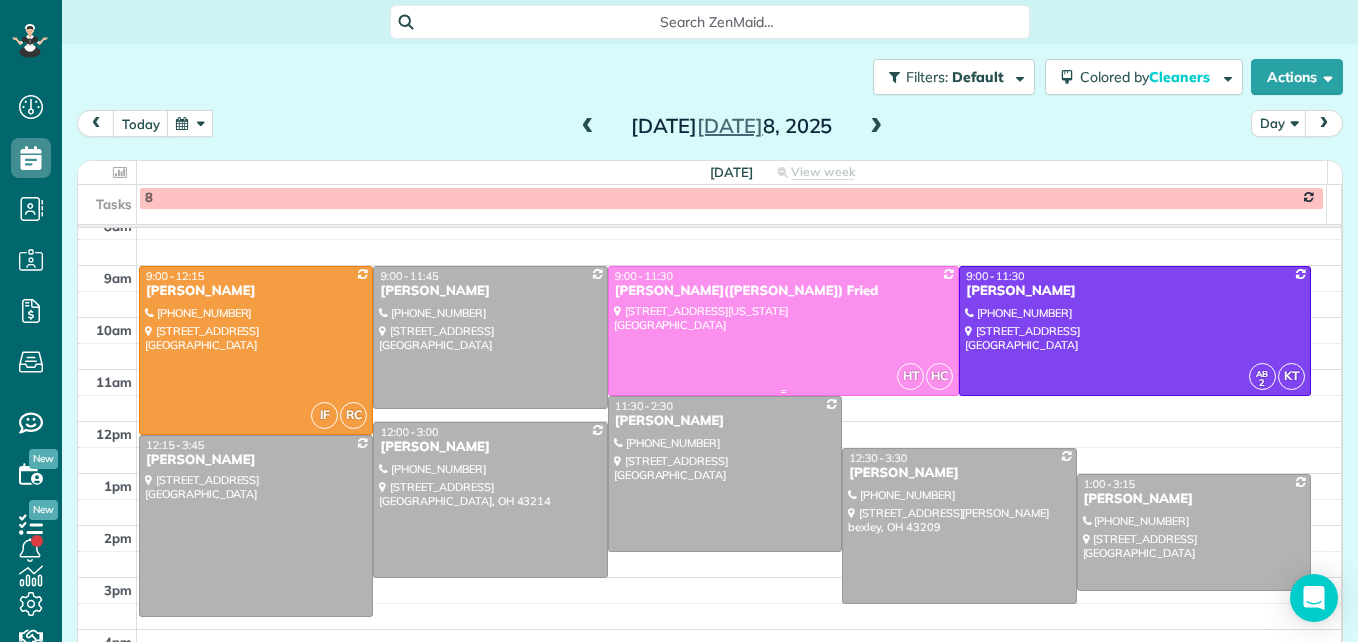 scroll, scrollTop: 309, scrollLeft: 0, axis: vertical 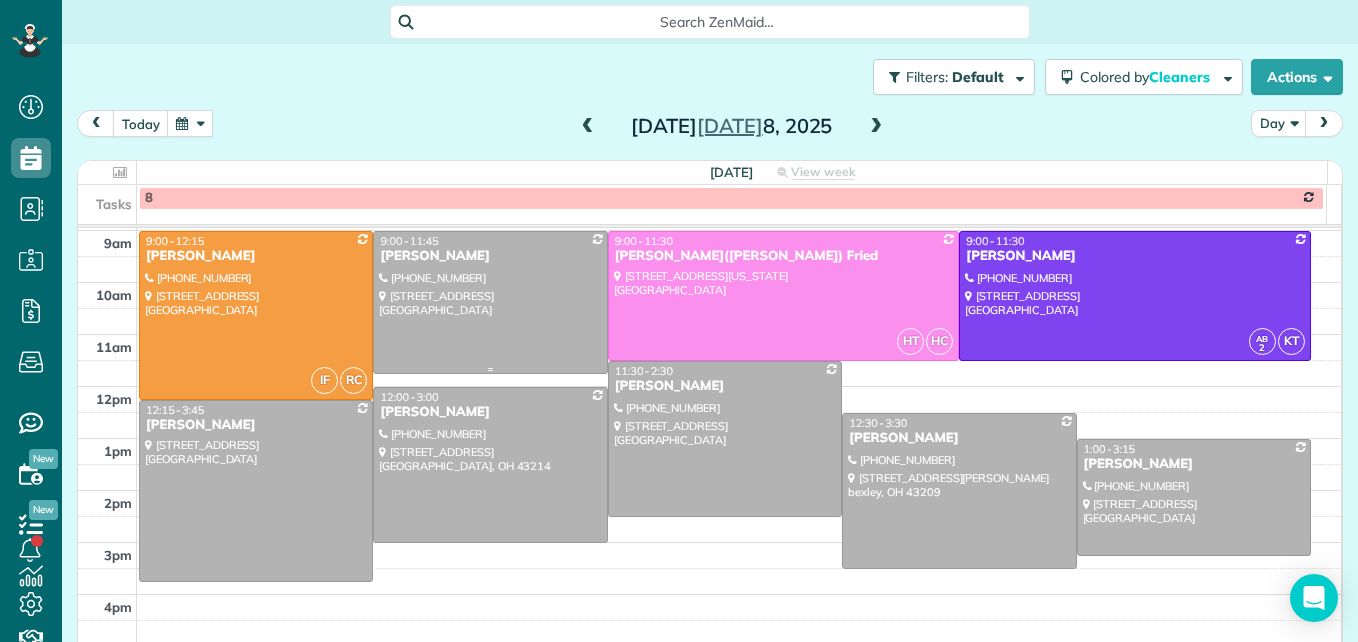 click at bounding box center [490, 302] 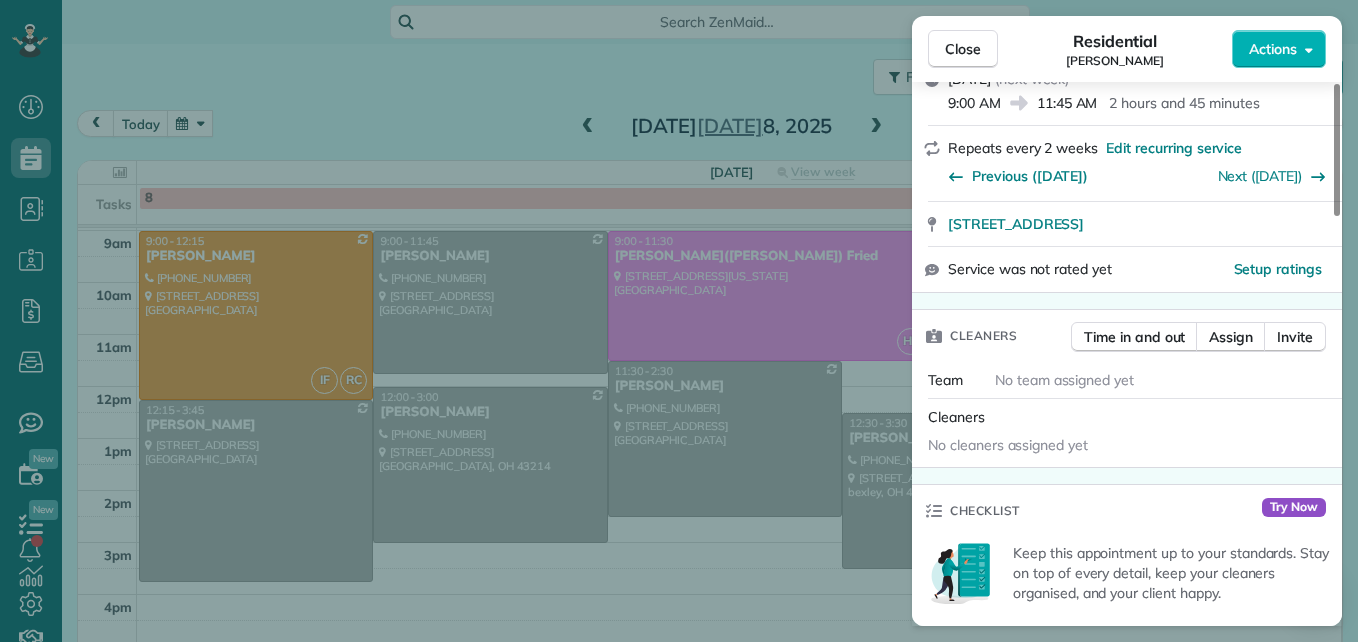 scroll, scrollTop: 300, scrollLeft: 0, axis: vertical 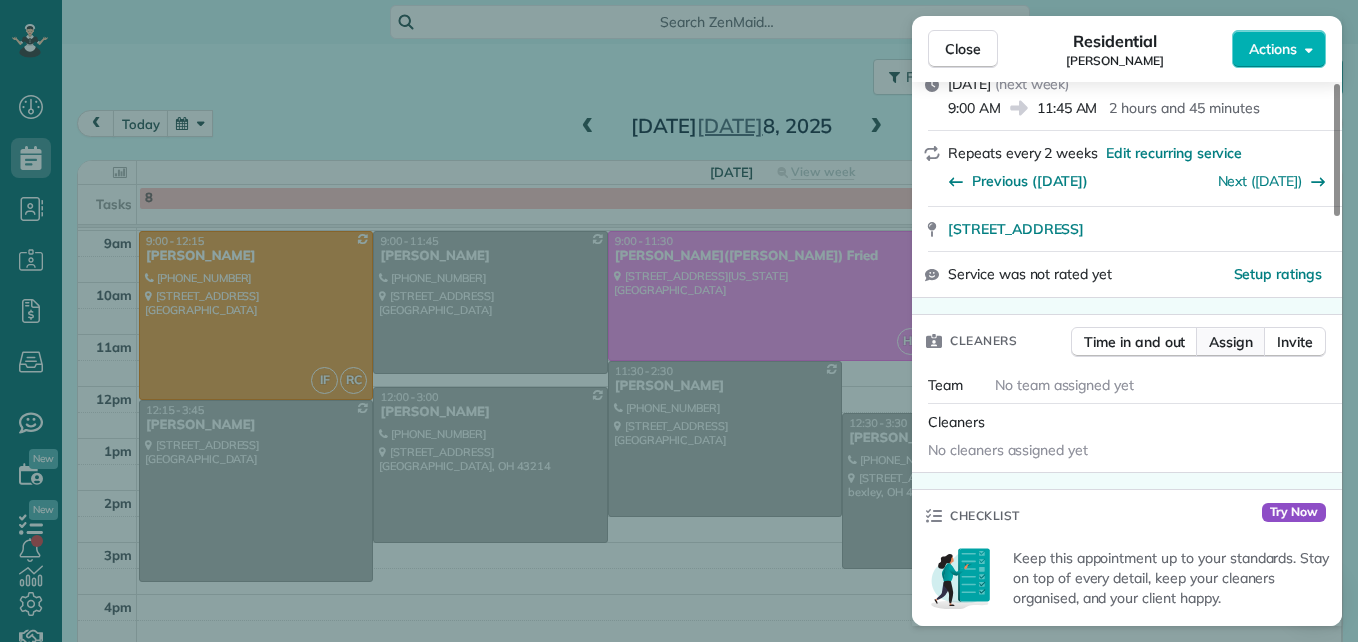 click on "Assign" at bounding box center [1231, 342] 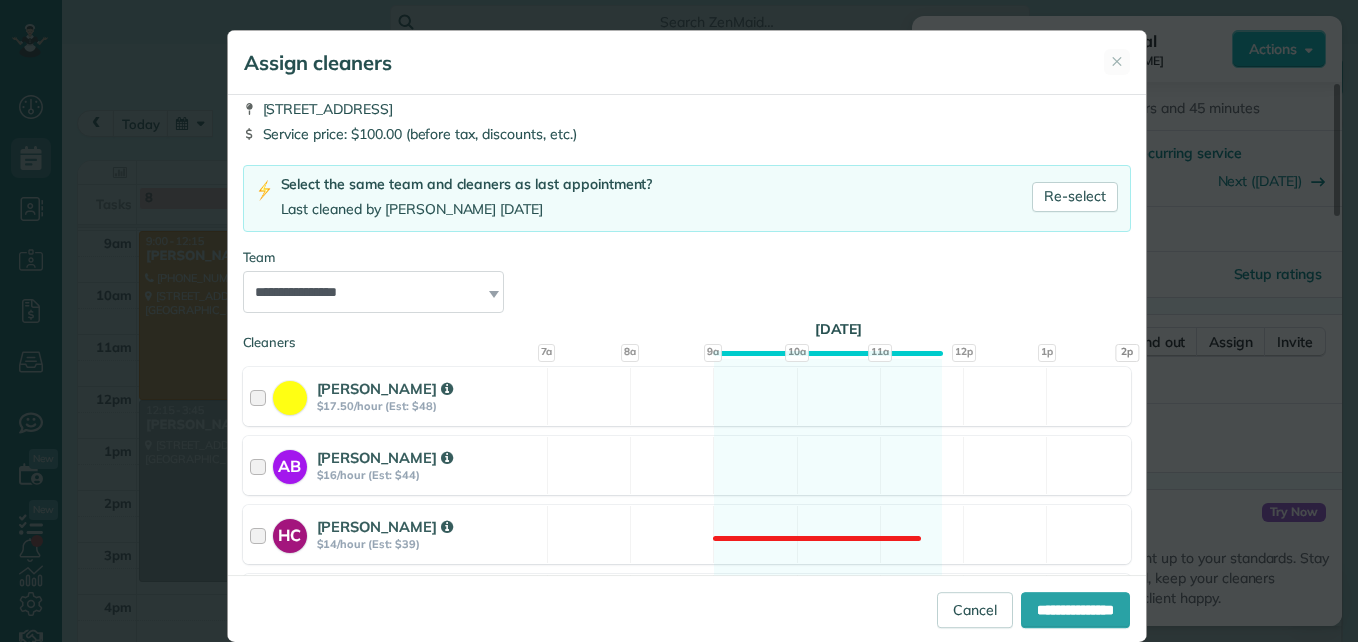 scroll, scrollTop: 100, scrollLeft: 0, axis: vertical 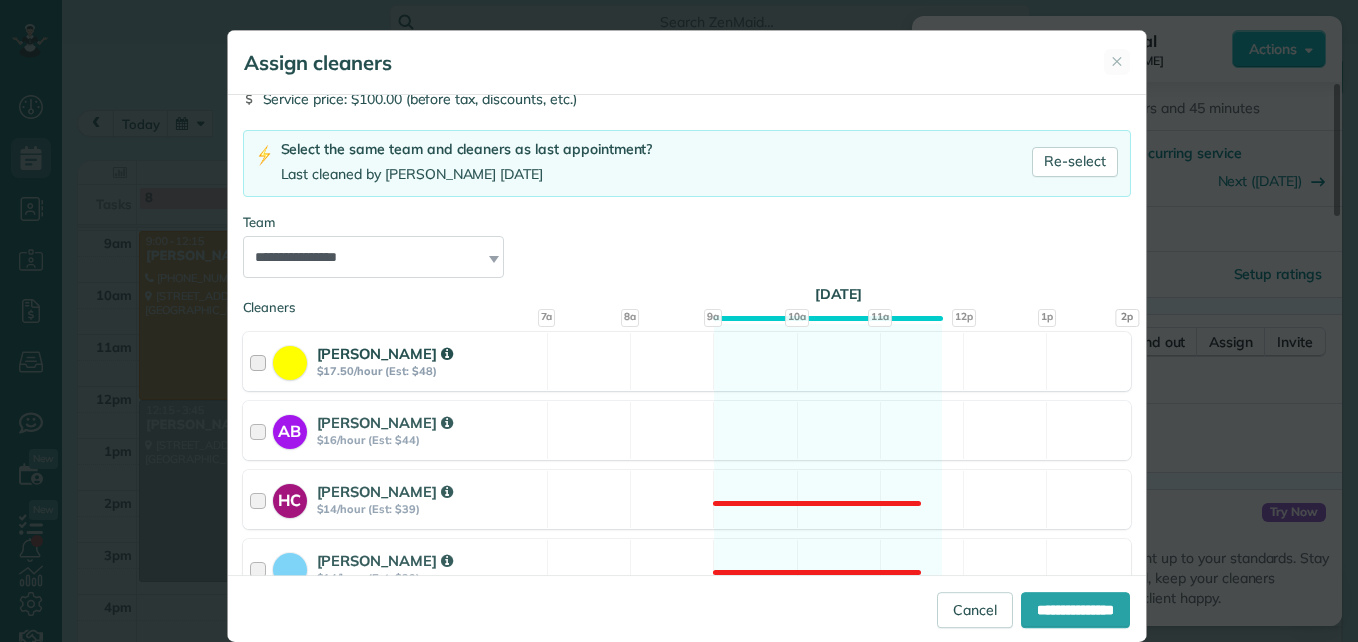 click at bounding box center (261, 361) 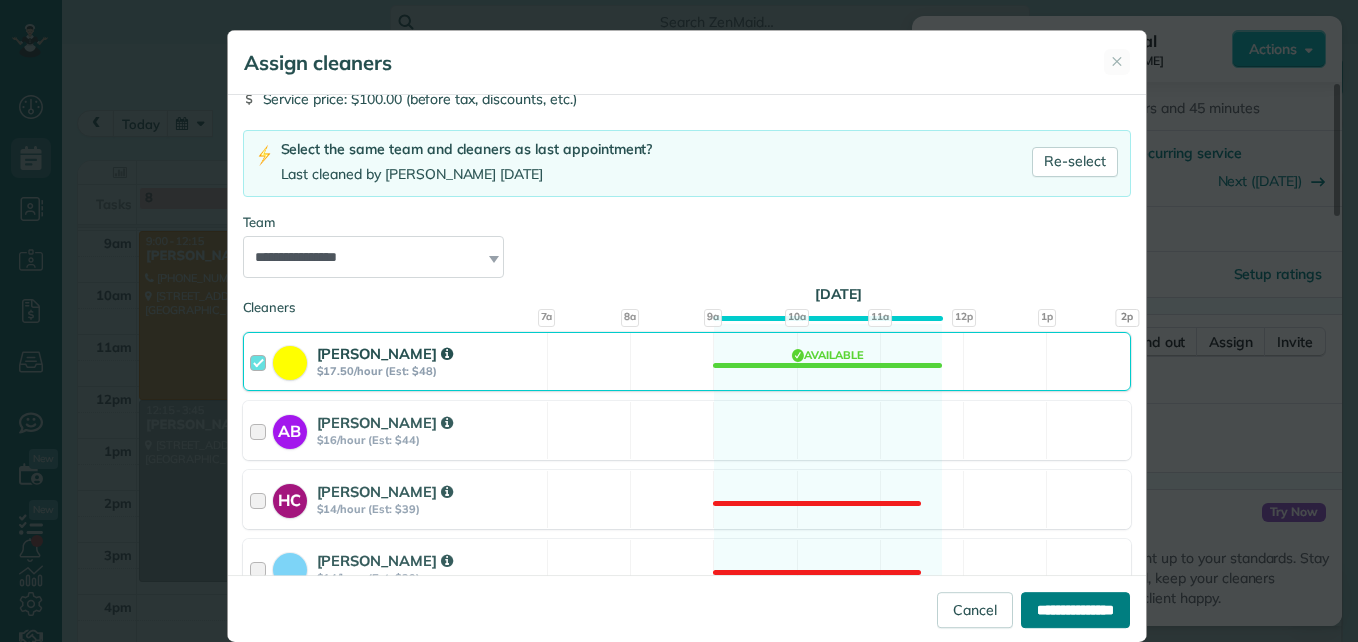 click on "**********" at bounding box center [1075, 610] 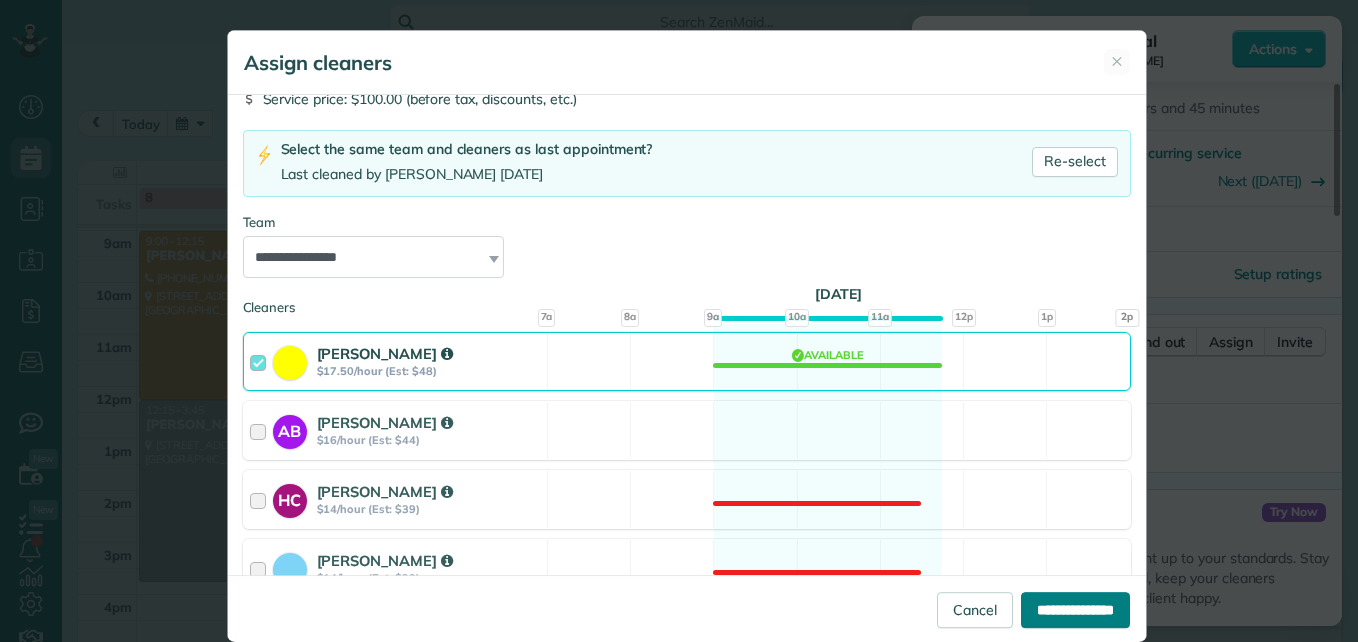 type on "**********" 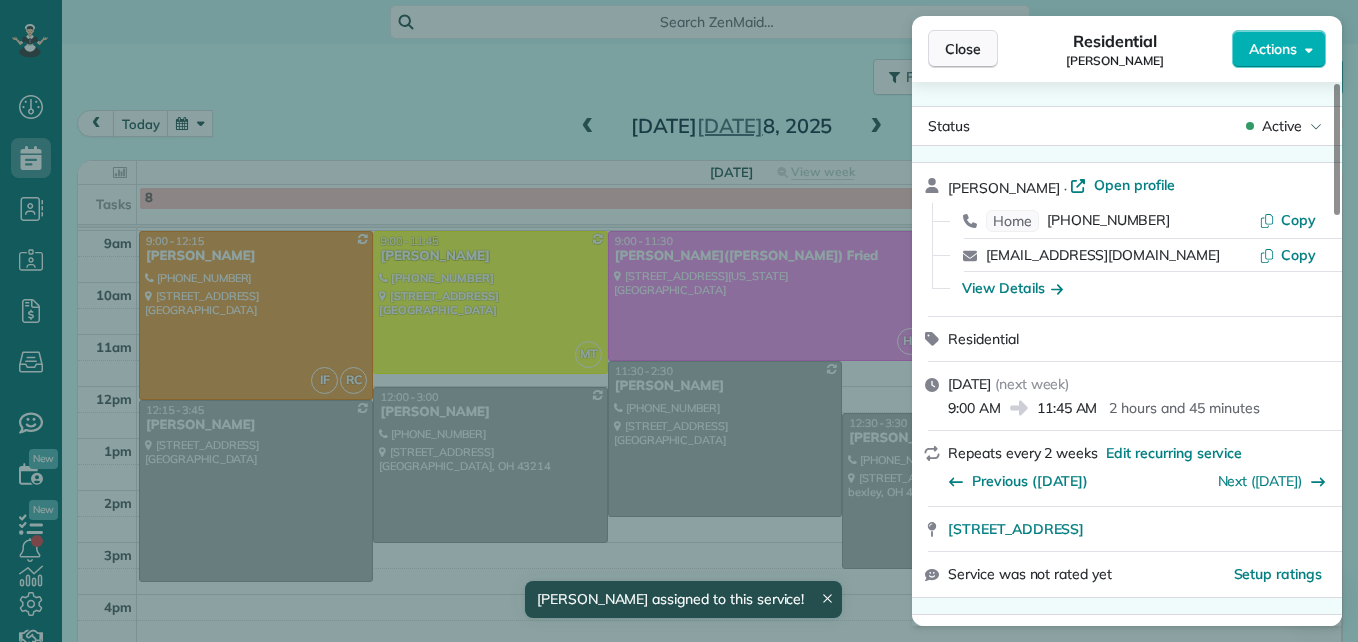click on "Close" at bounding box center [963, 49] 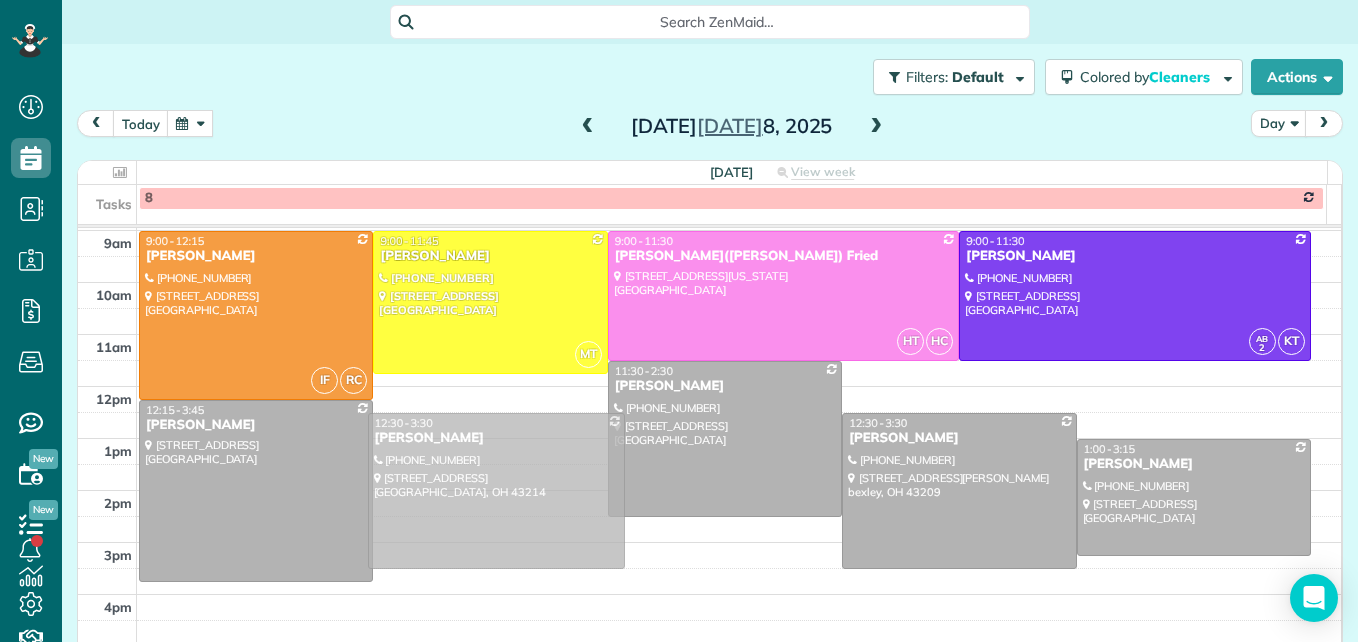 drag, startPoint x: 512, startPoint y: 469, endPoint x: 512, endPoint y: 491, distance: 22 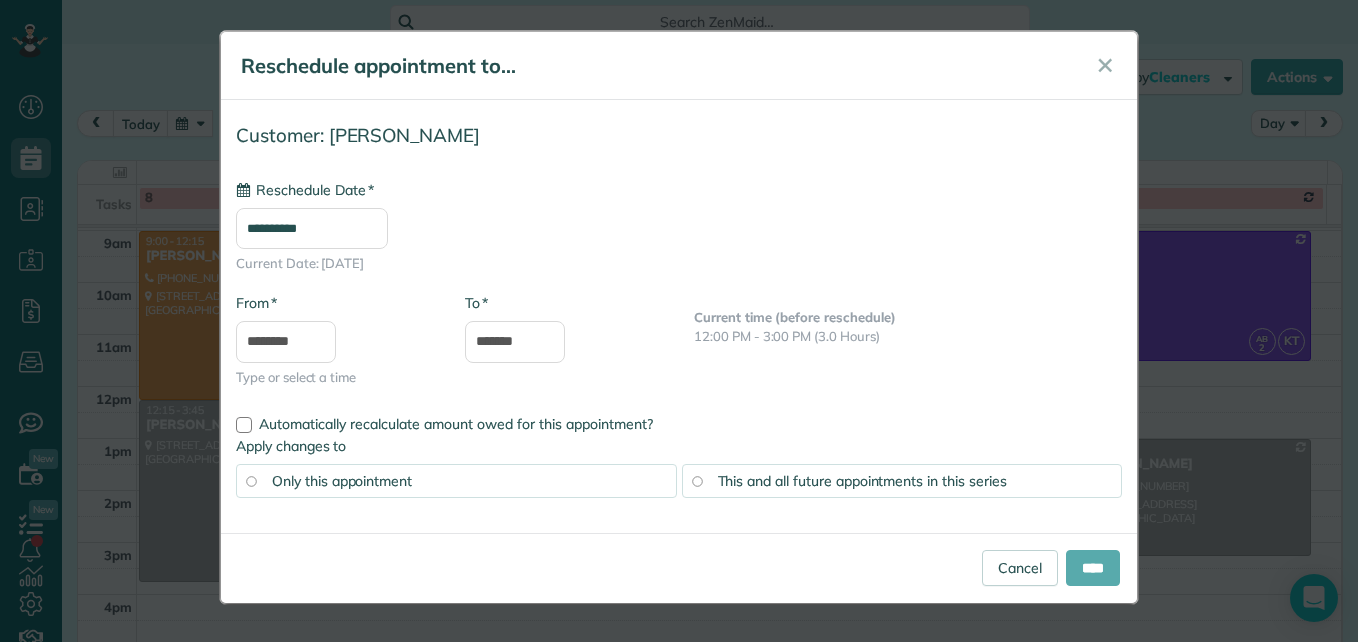 type on "**********" 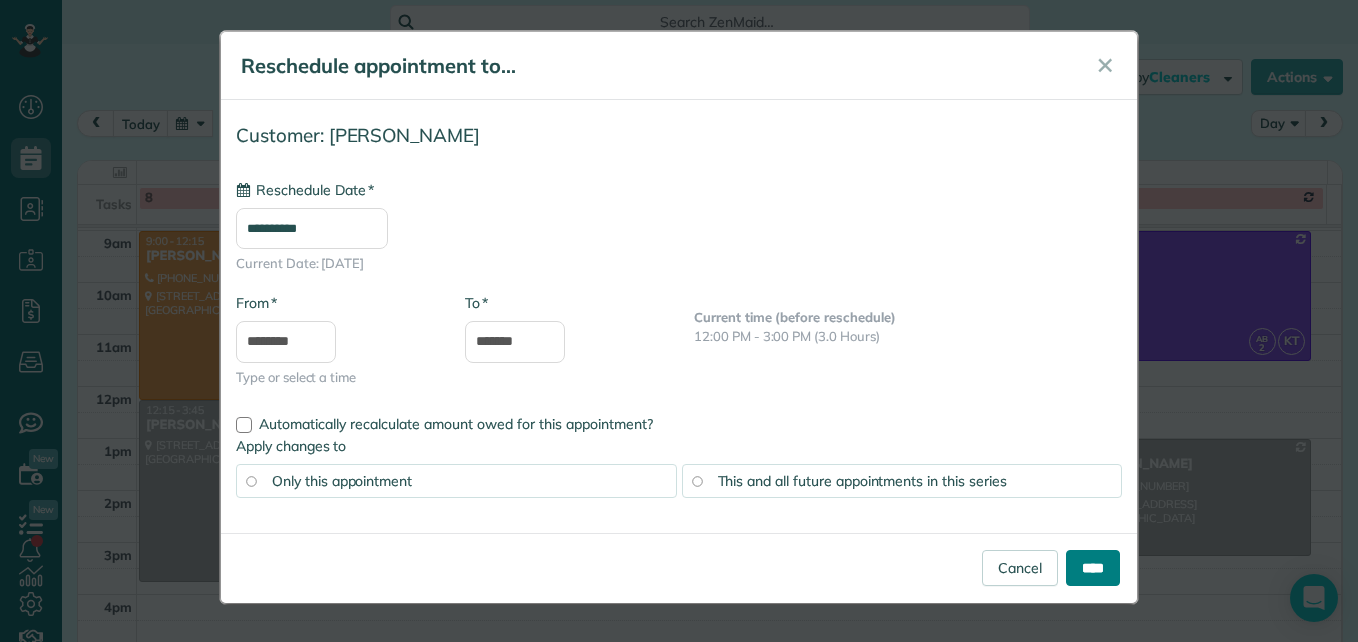 click on "****" at bounding box center [1093, 568] 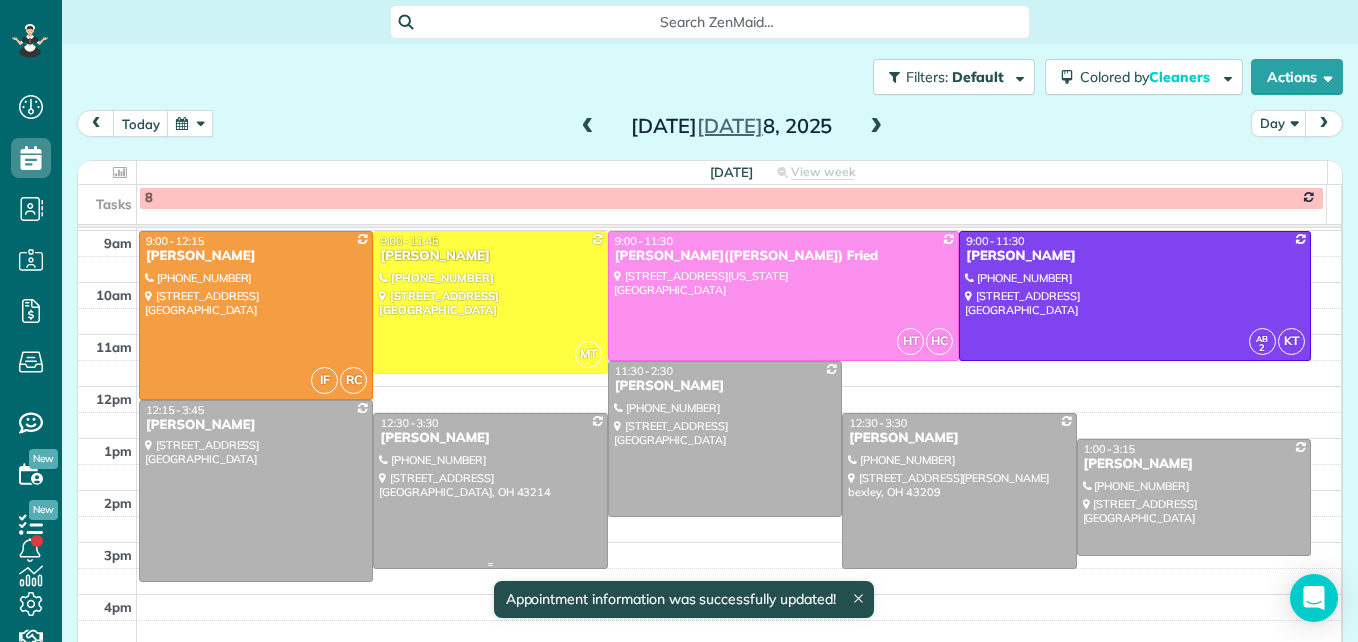 click at bounding box center [490, 491] 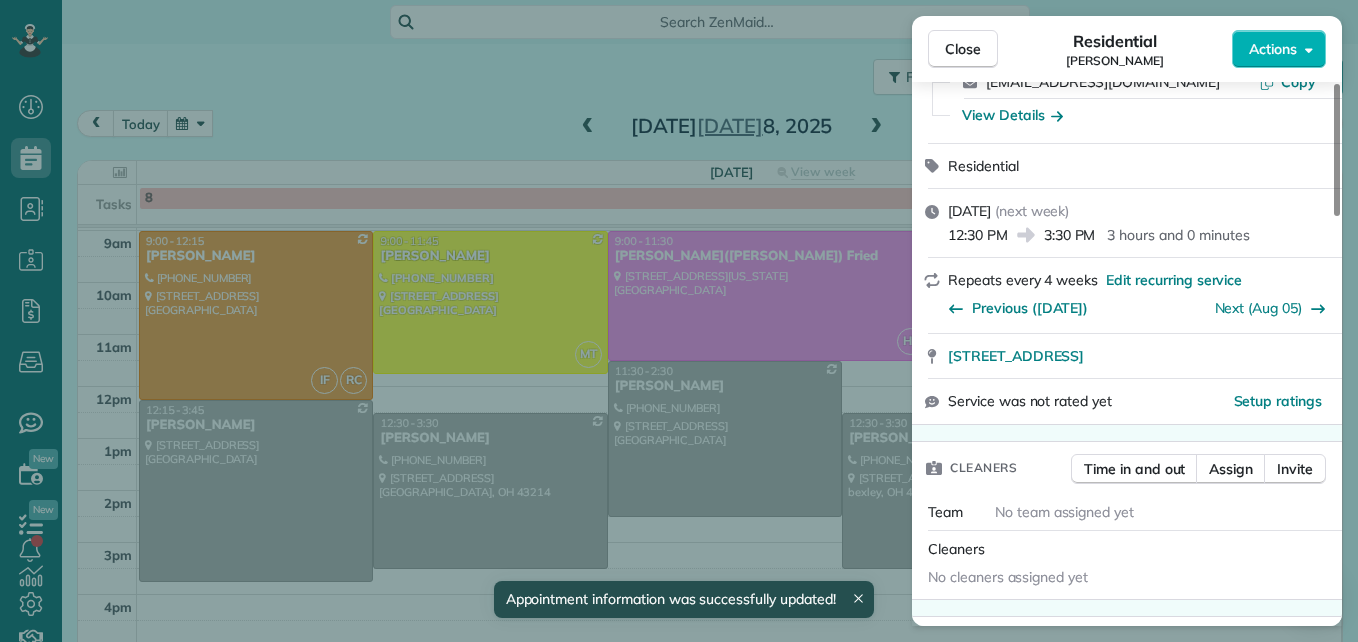 scroll, scrollTop: 200, scrollLeft: 0, axis: vertical 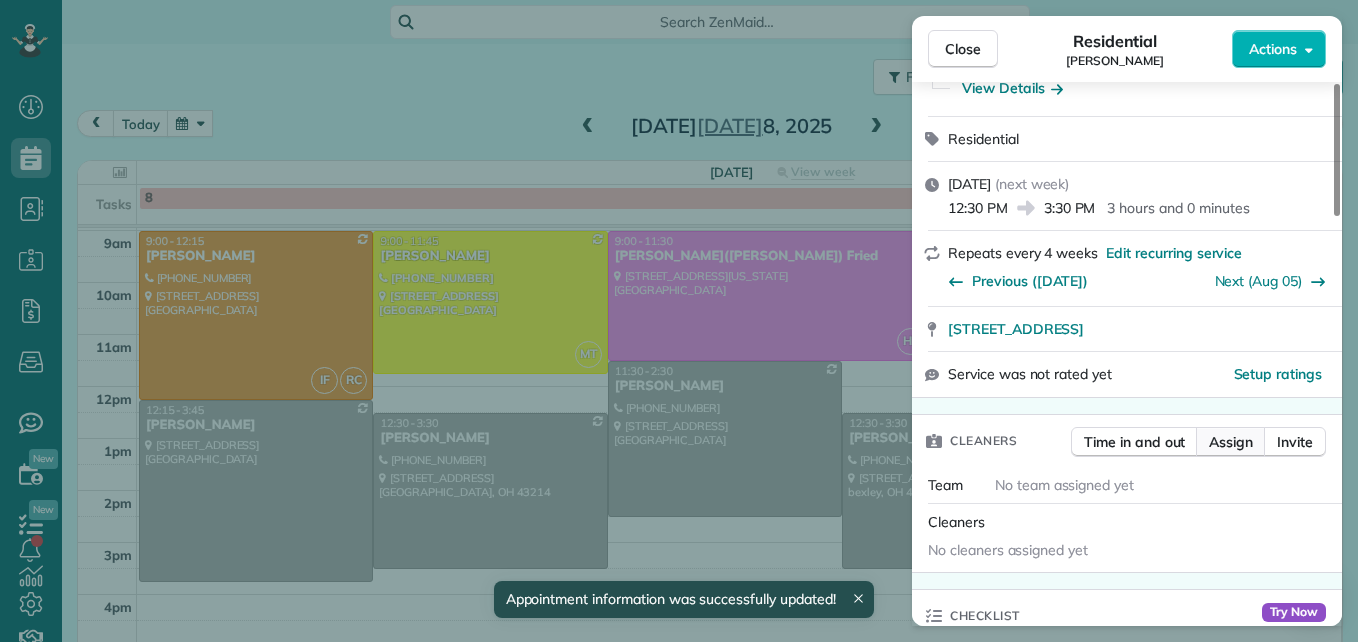 click on "Assign" at bounding box center [1231, 442] 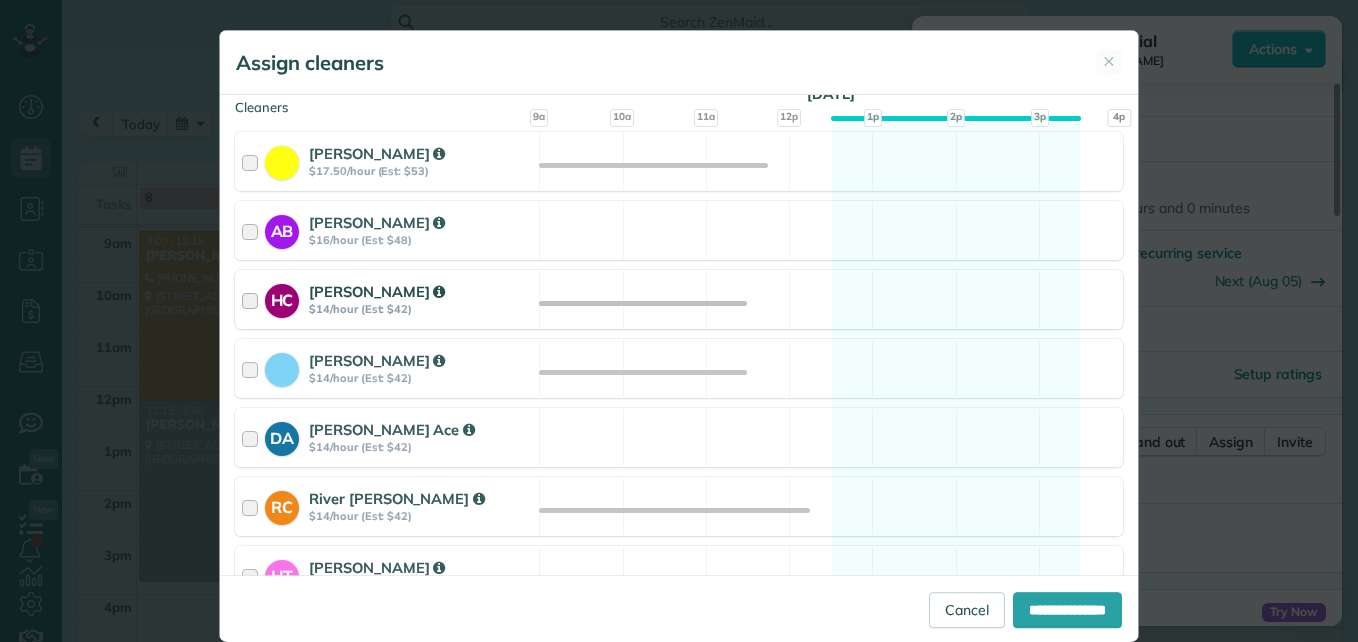 scroll, scrollTop: 400, scrollLeft: 0, axis: vertical 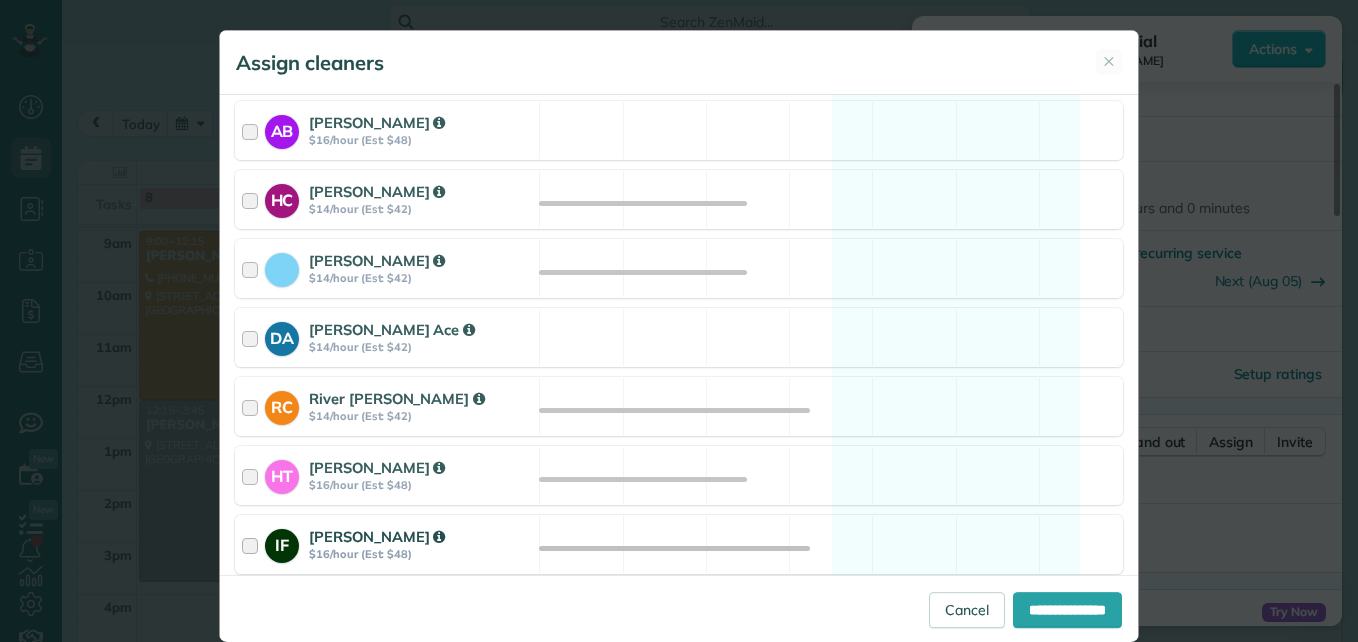 click at bounding box center (253, 544) 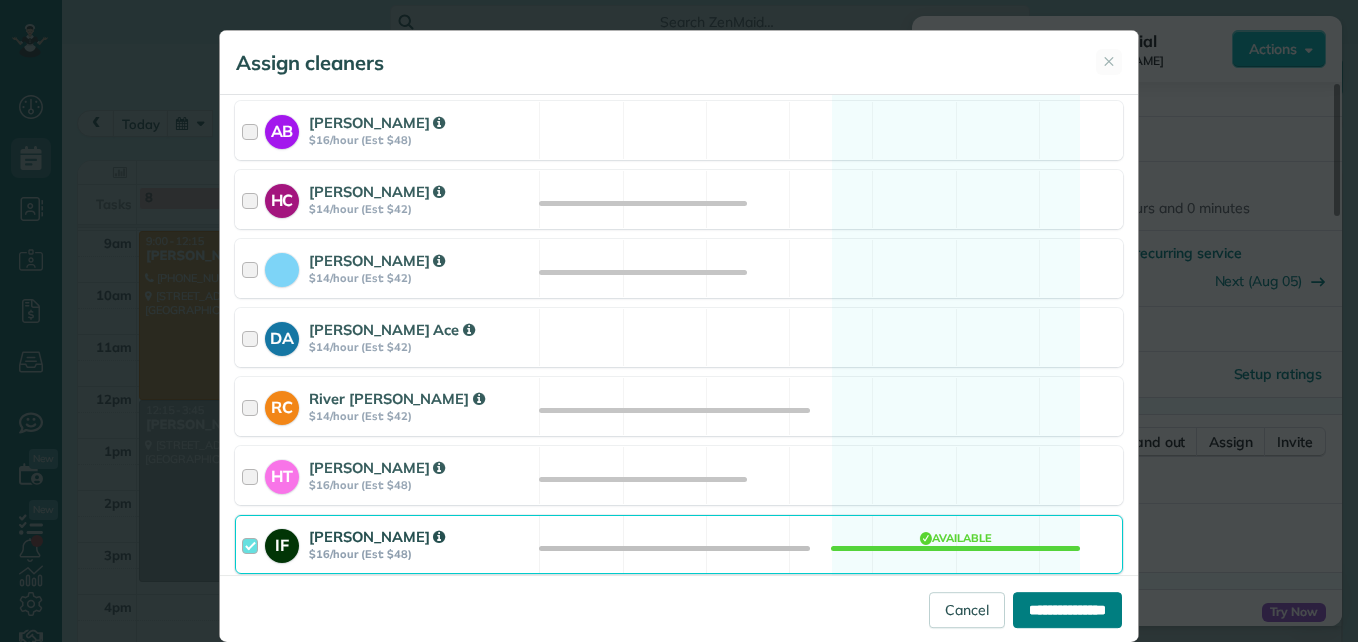click on "**********" at bounding box center (1067, 610) 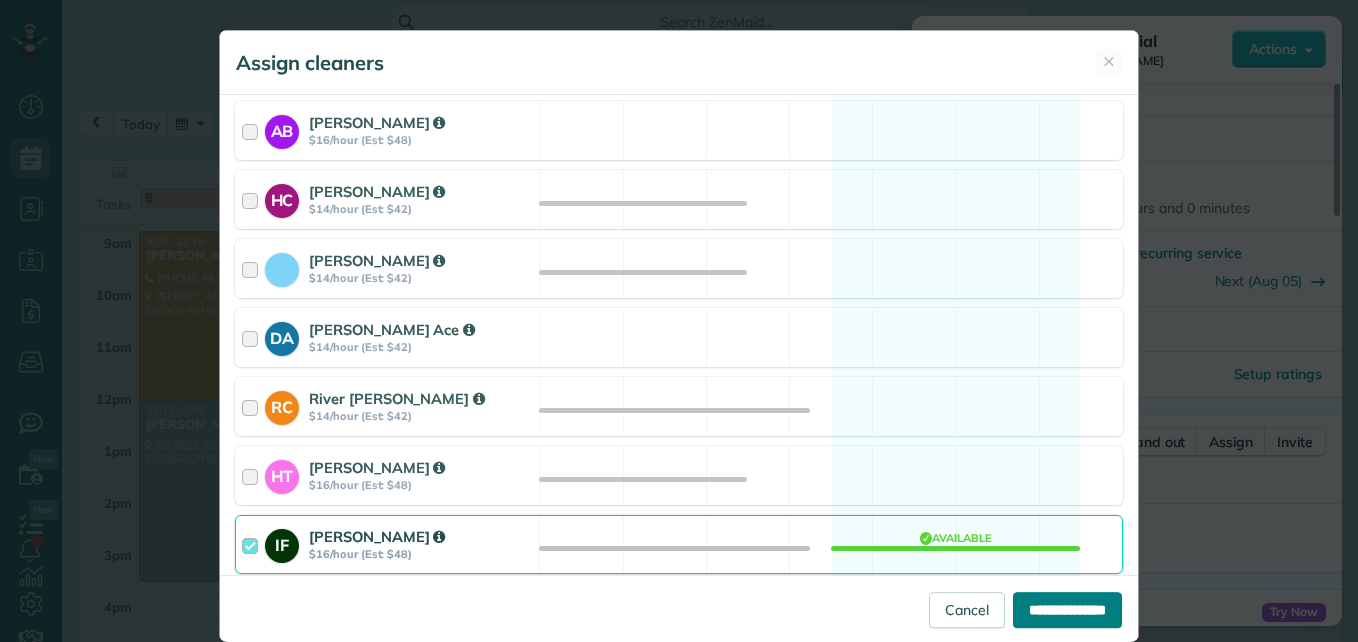 type on "**********" 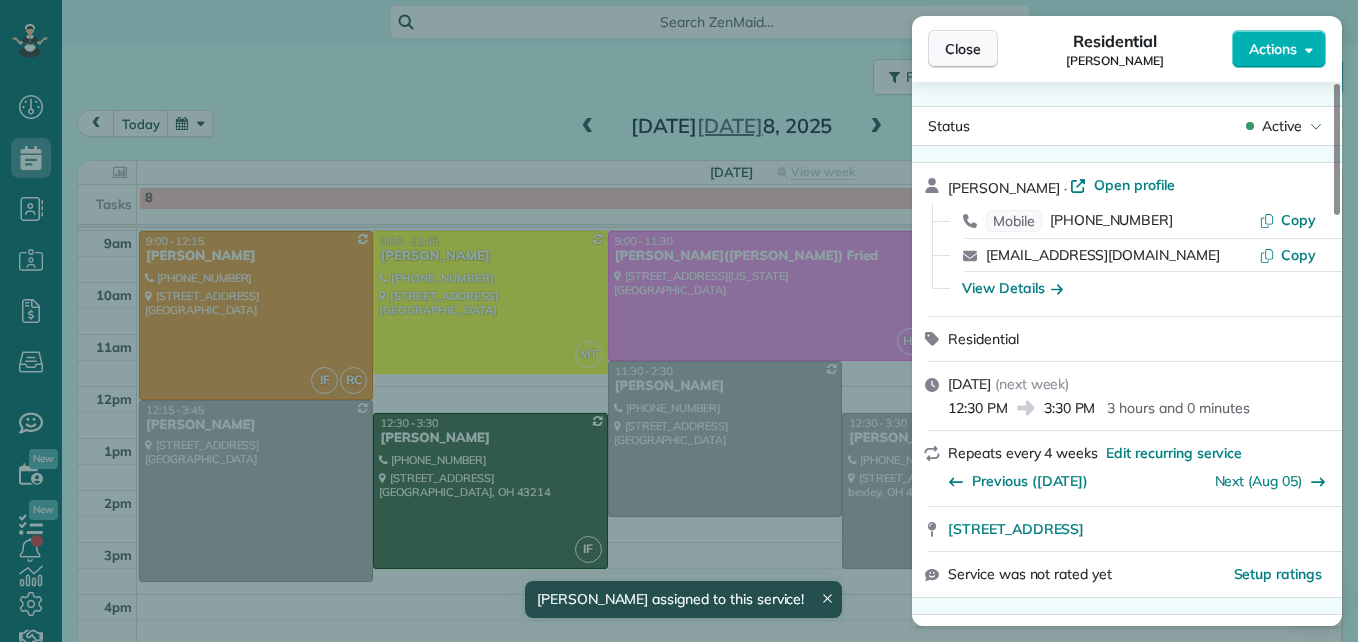 click on "Close" at bounding box center (963, 49) 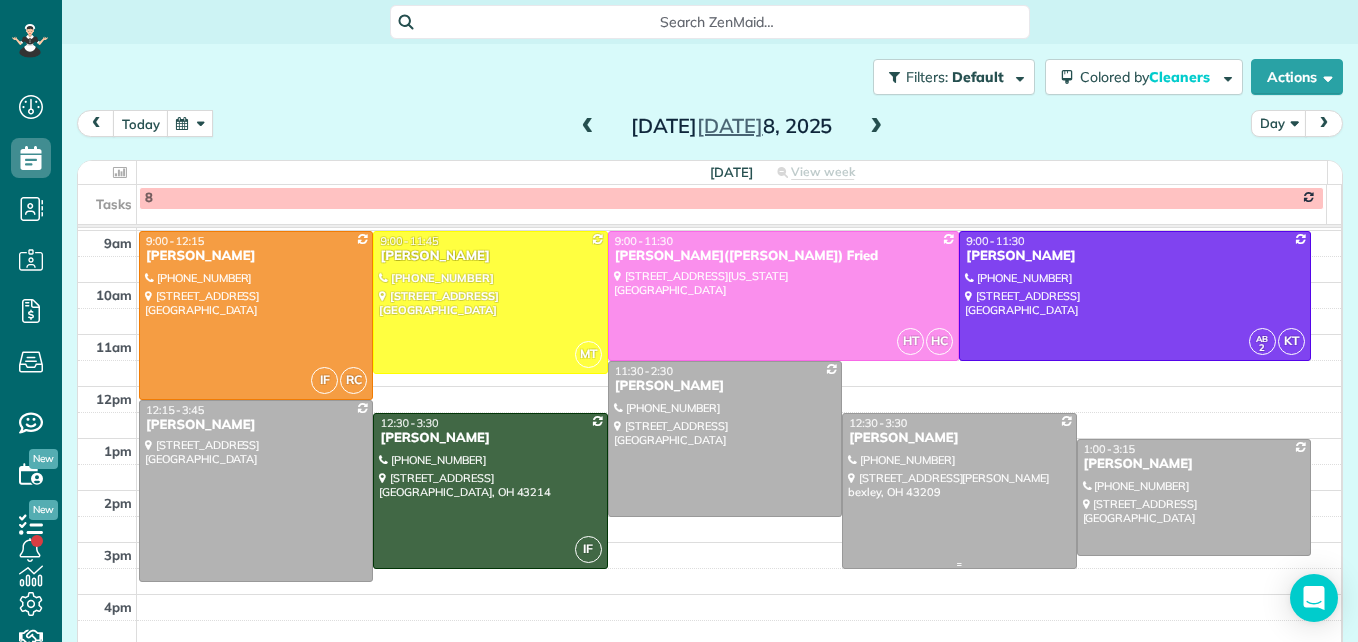 click at bounding box center (959, 491) 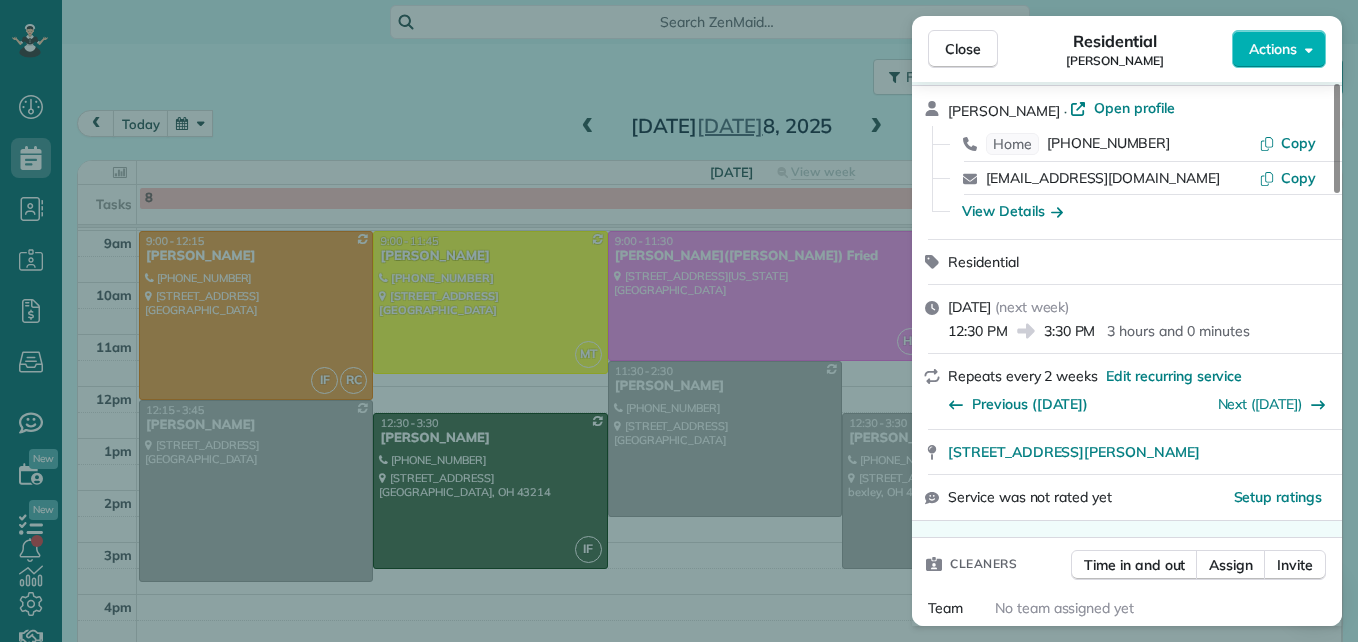 scroll, scrollTop: 200, scrollLeft: 0, axis: vertical 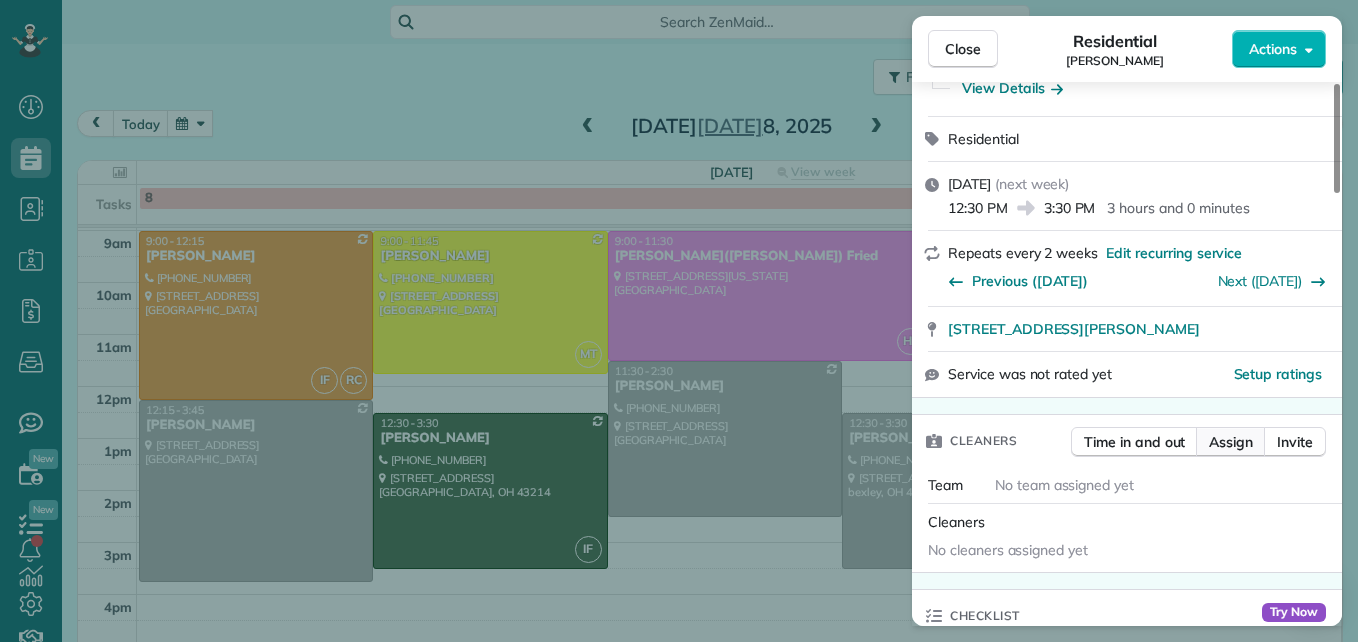click on "Assign" at bounding box center (1231, 442) 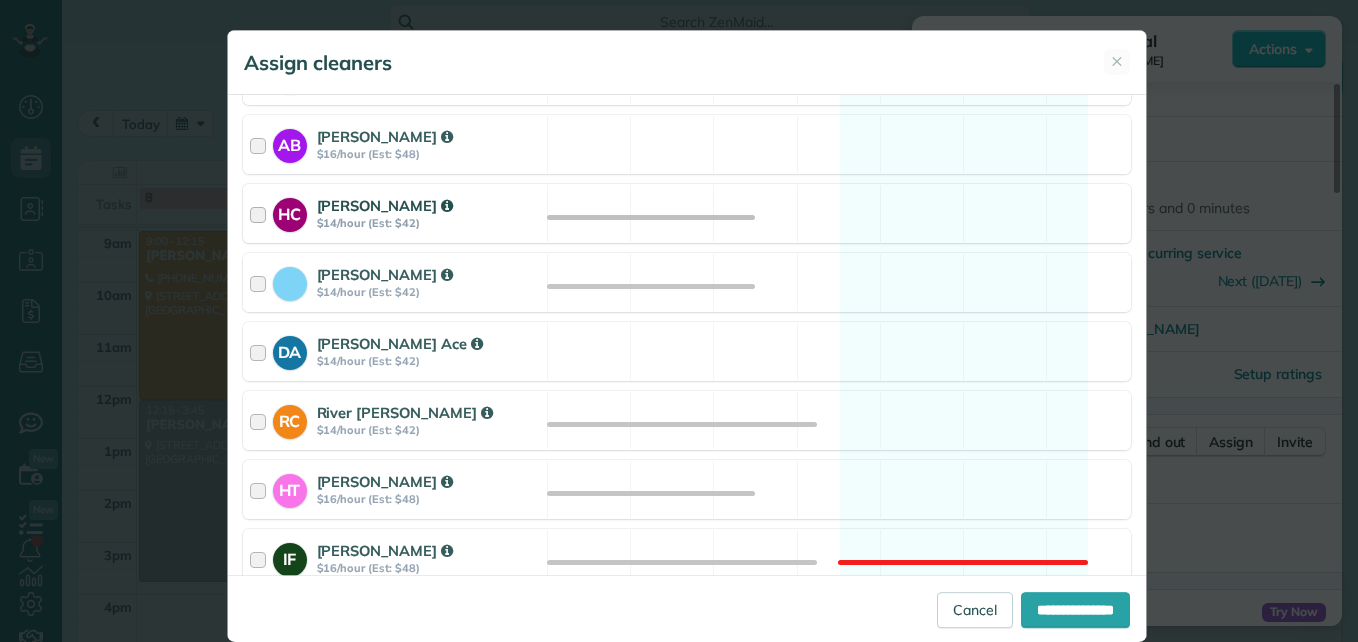 scroll, scrollTop: 400, scrollLeft: 0, axis: vertical 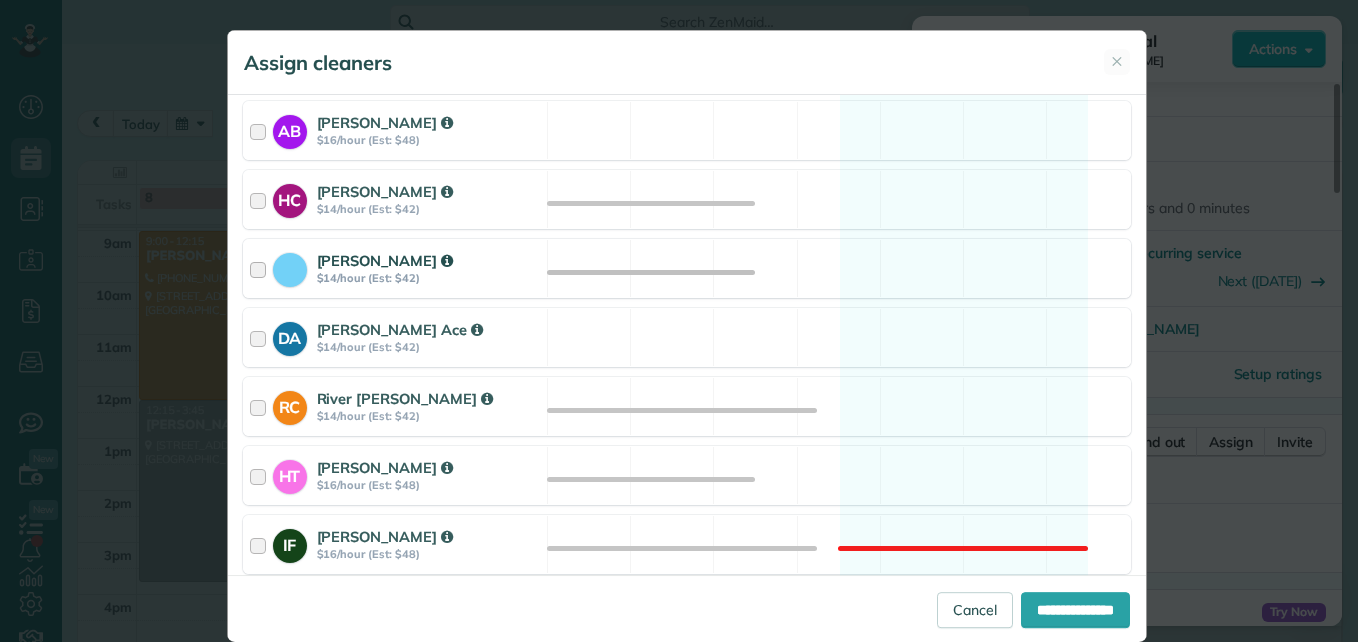 click at bounding box center [261, 268] 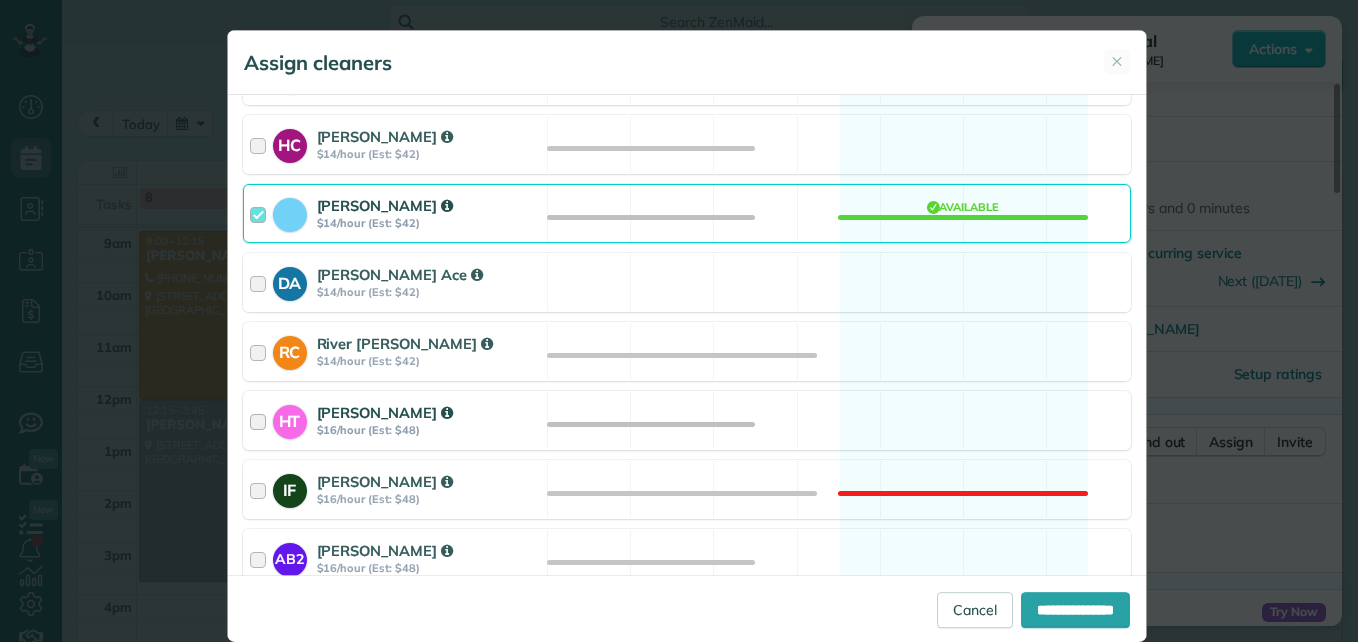 scroll, scrollTop: 500, scrollLeft: 0, axis: vertical 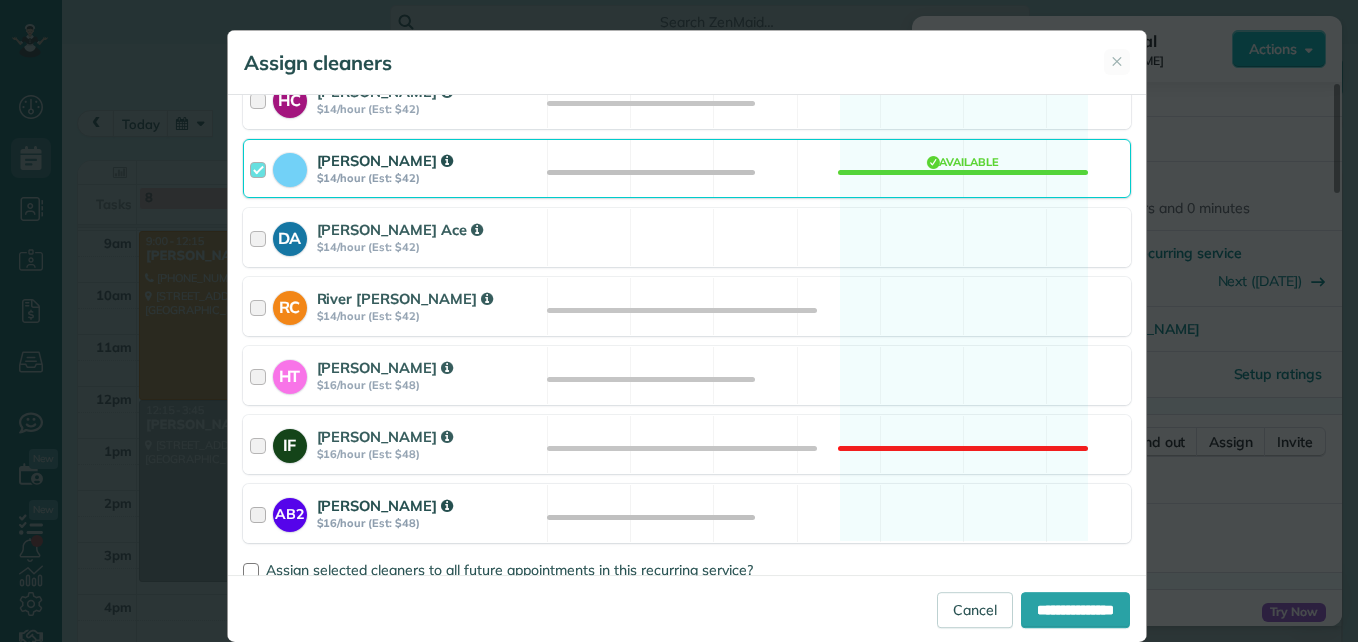 click at bounding box center [261, 513] 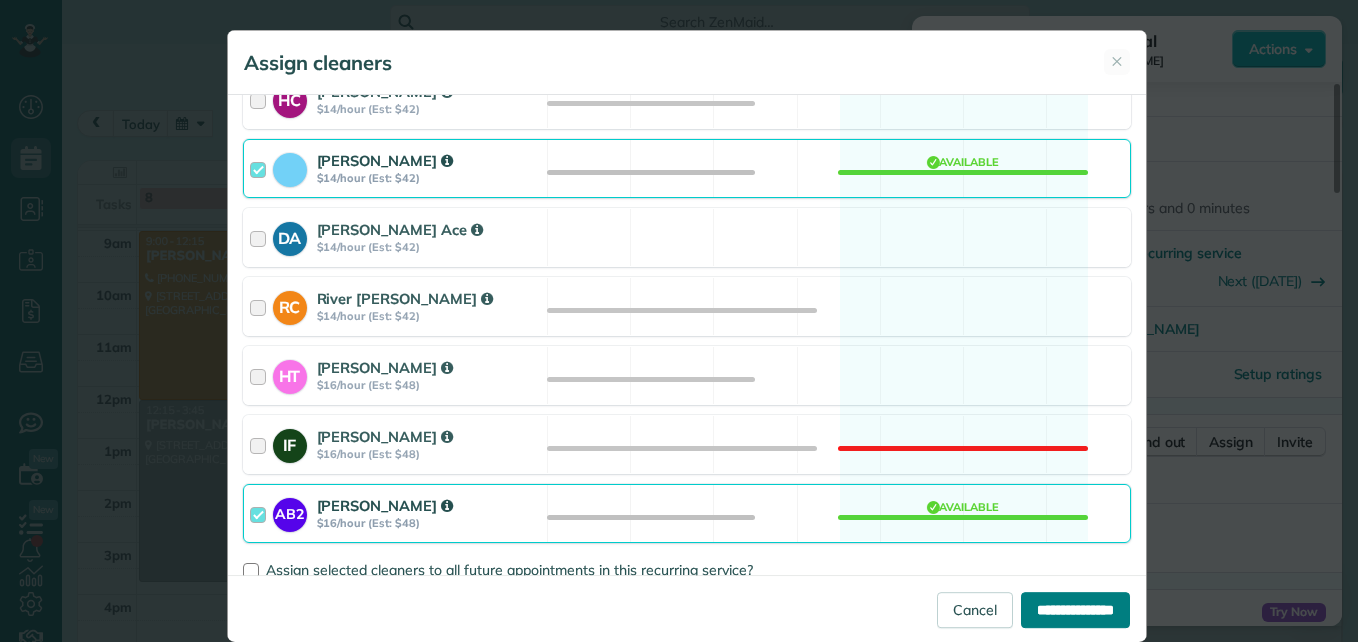 click on "**********" at bounding box center [1075, 610] 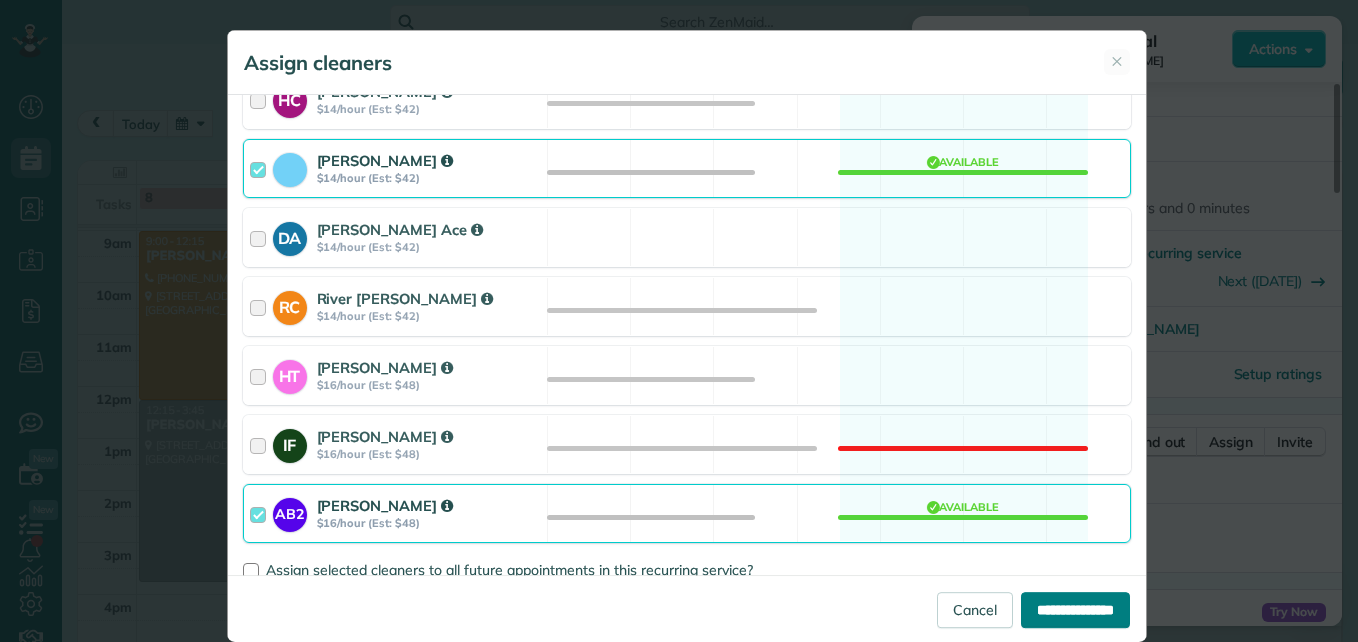 type on "**********" 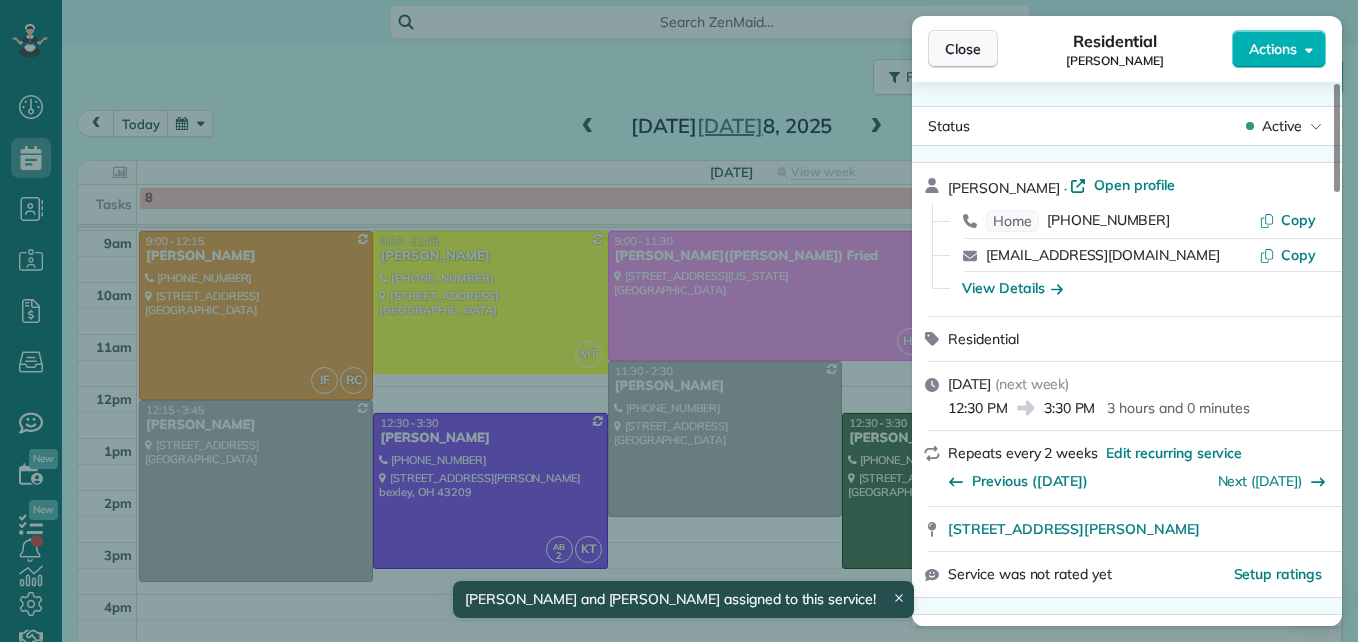 click on "Close" at bounding box center [963, 49] 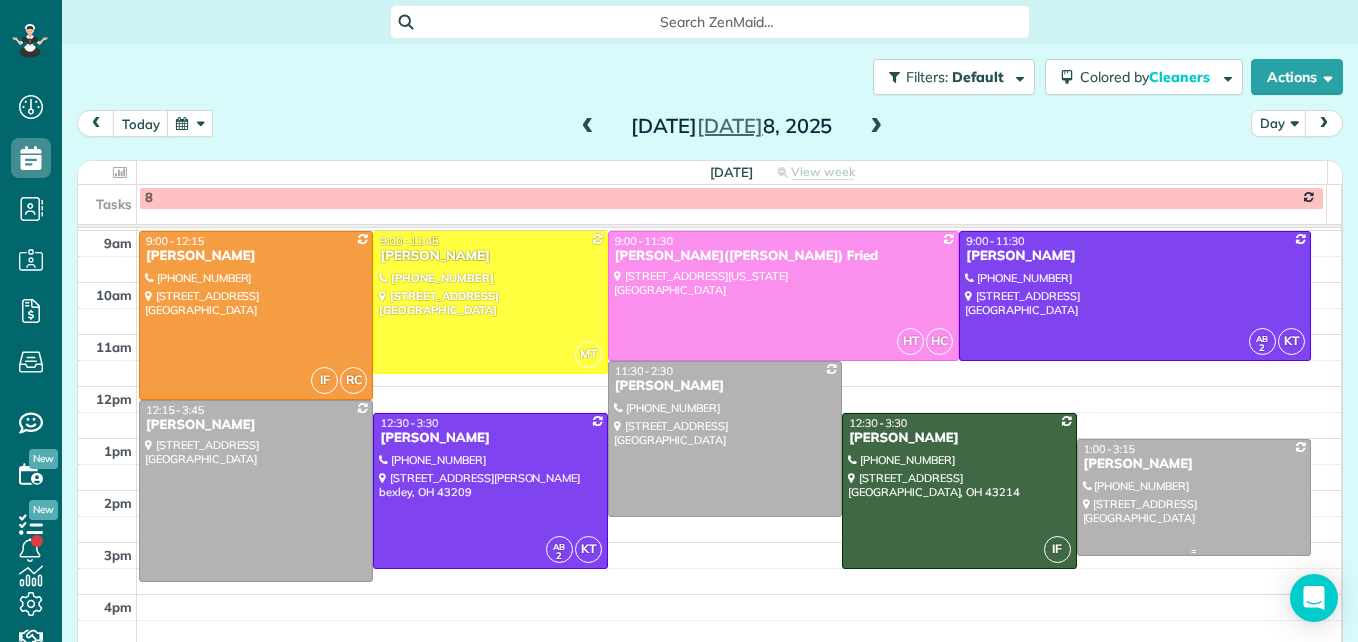 click on "[PERSON_NAME]" at bounding box center (1194, 464) 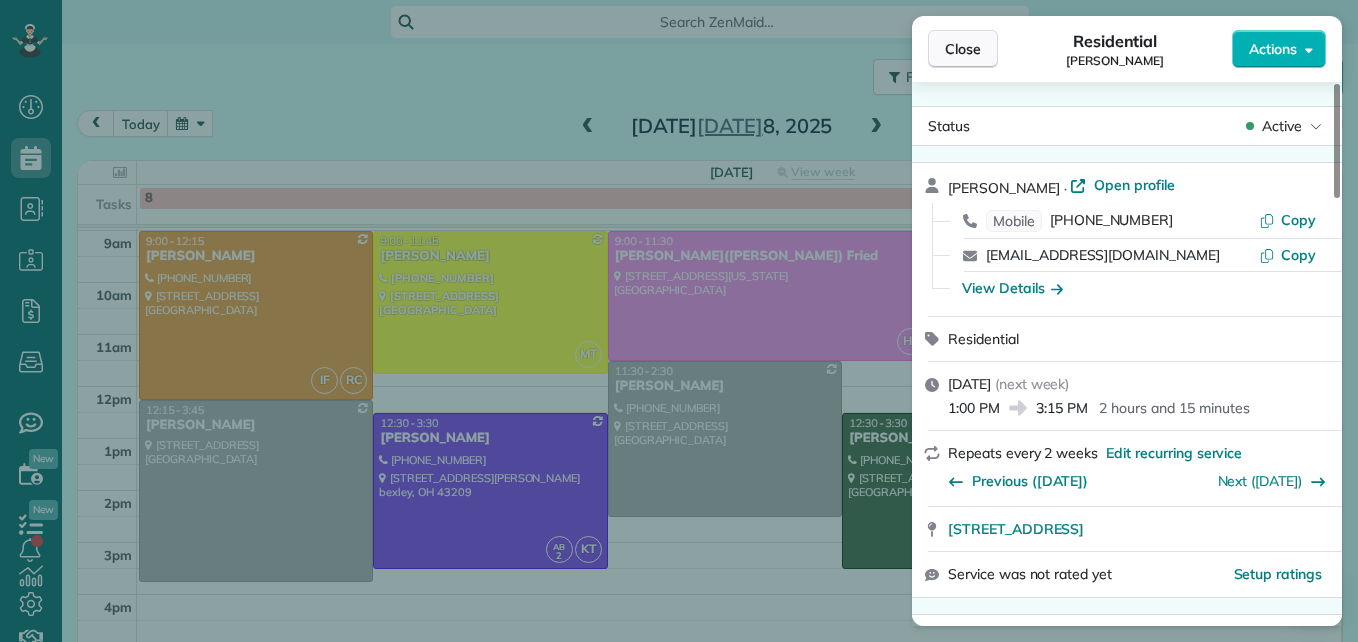 click on "Close" at bounding box center [963, 49] 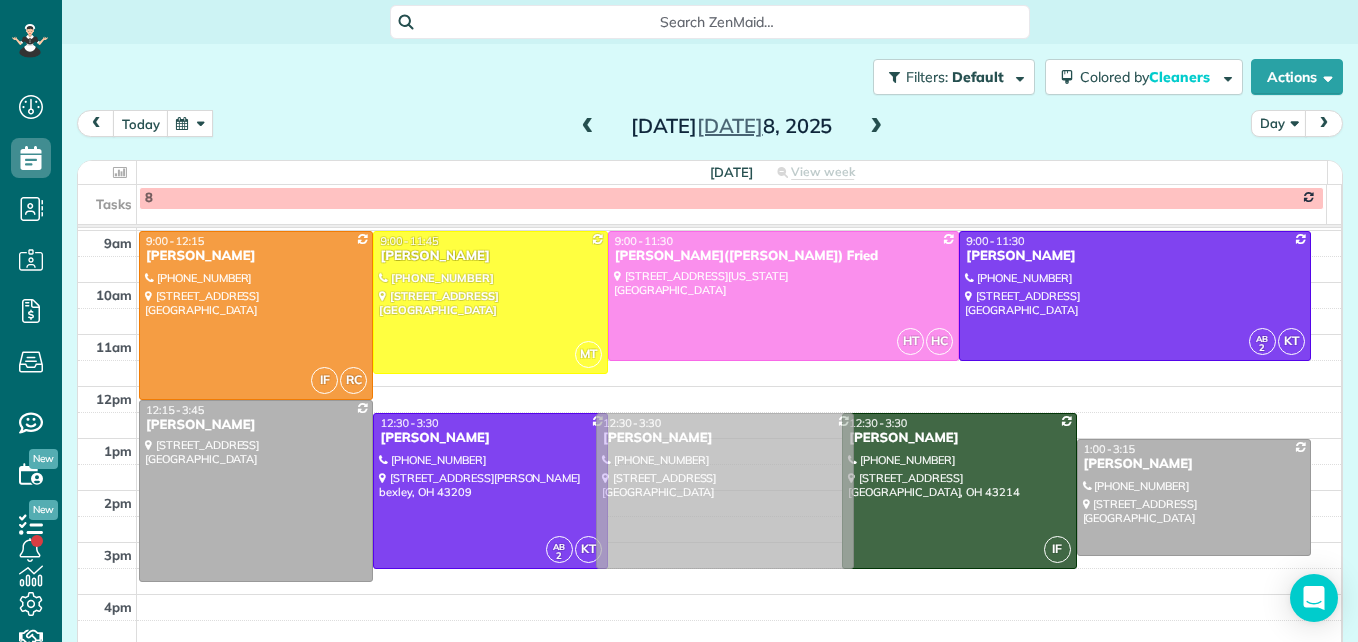 drag, startPoint x: 699, startPoint y: 437, endPoint x: 697, endPoint y: 485, distance: 48.04165 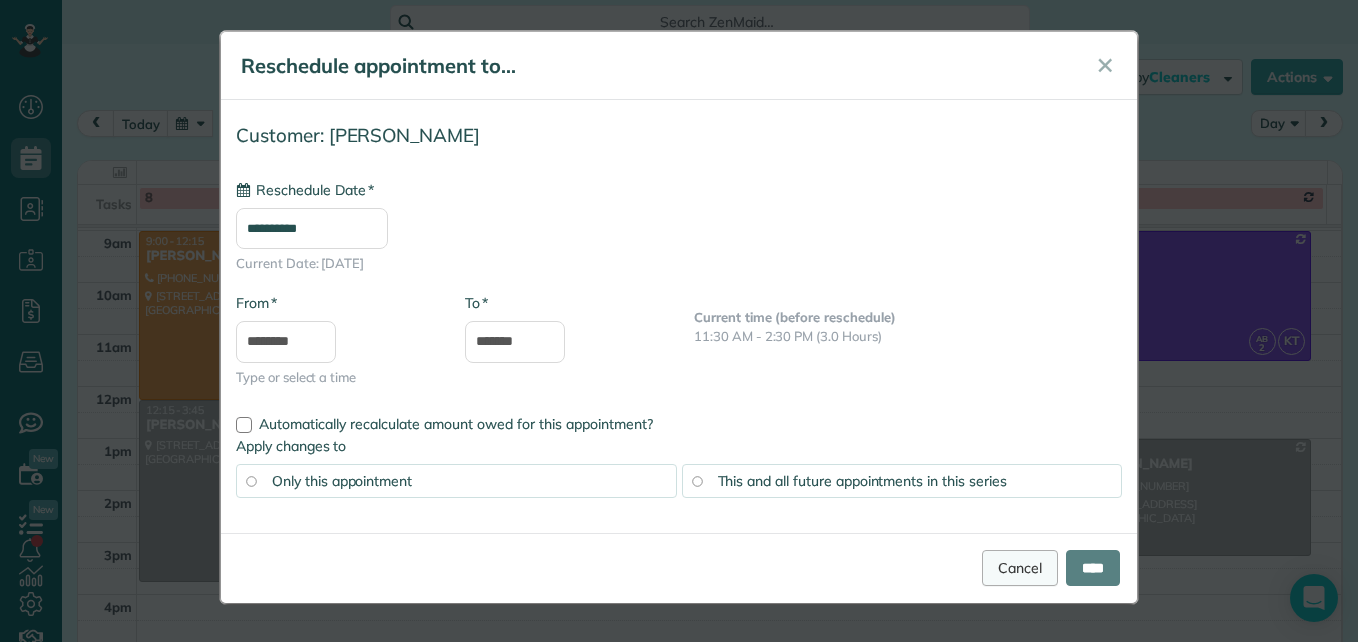 type on "**********" 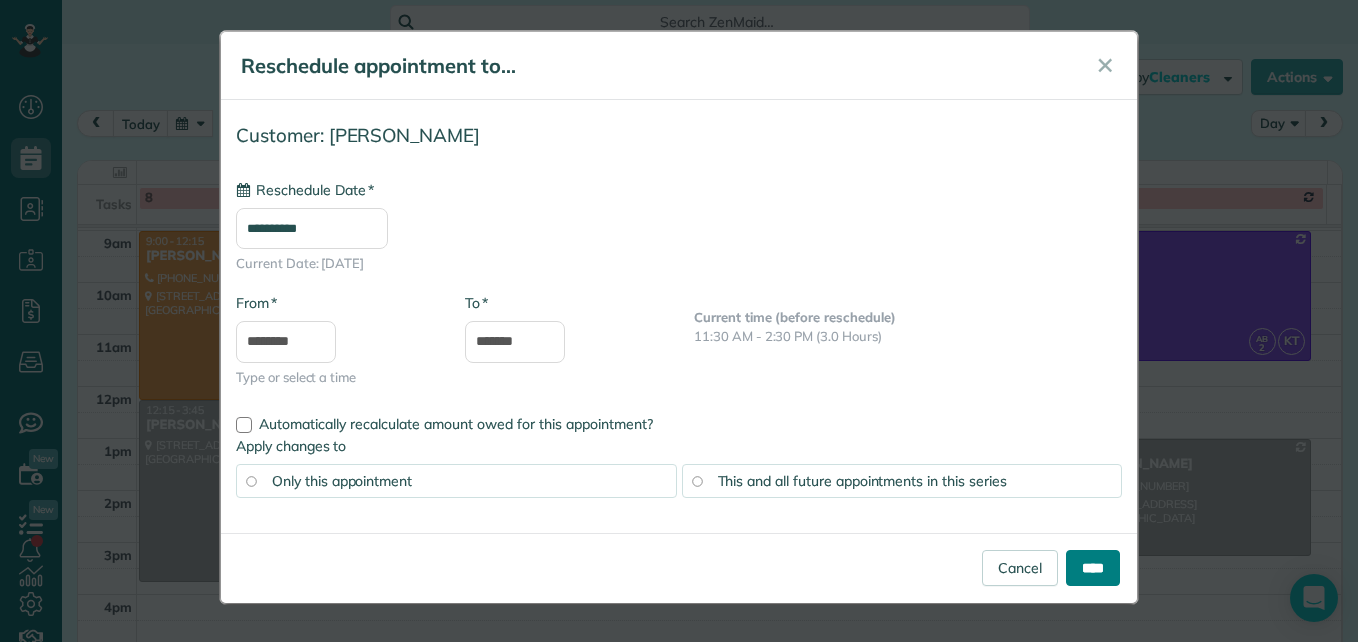 click on "****" at bounding box center [1093, 568] 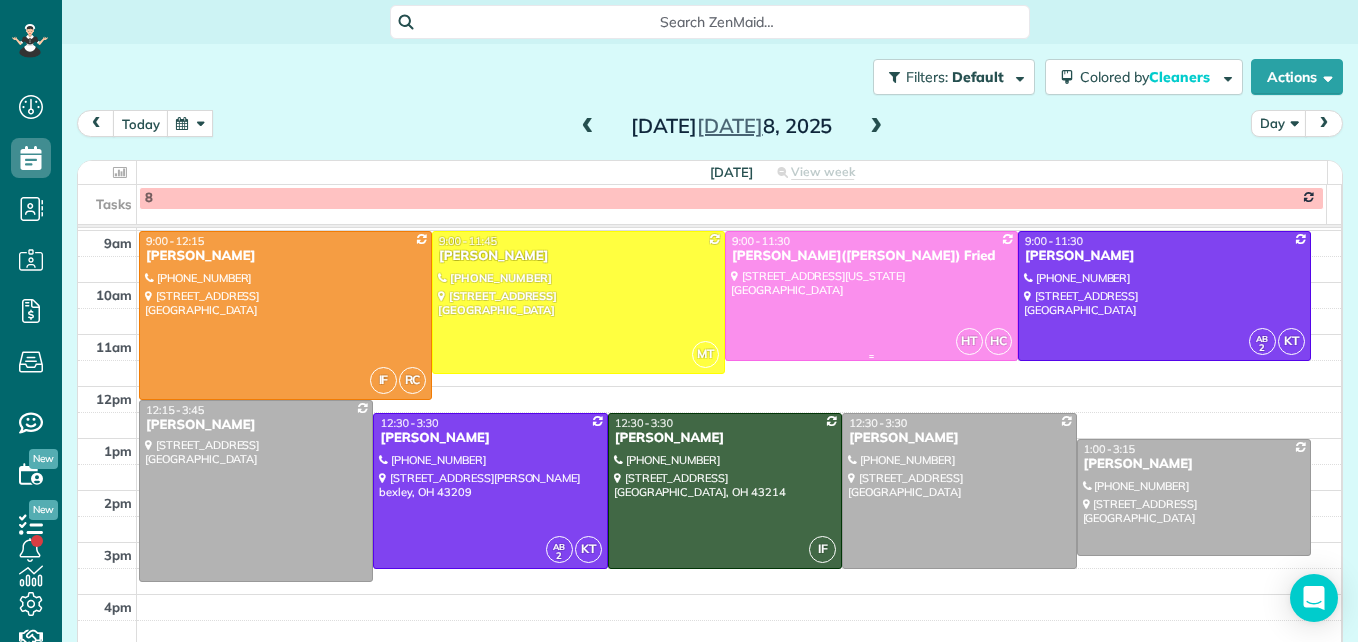 click at bounding box center (871, 296) 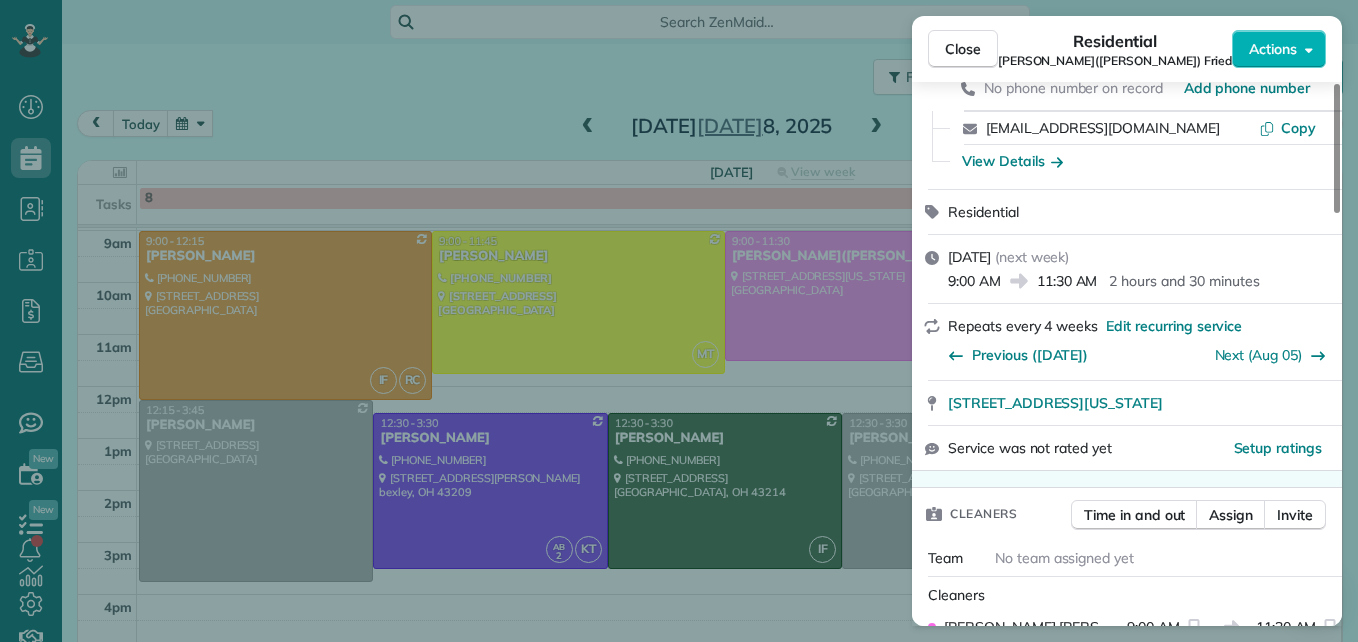 scroll, scrollTop: 200, scrollLeft: 0, axis: vertical 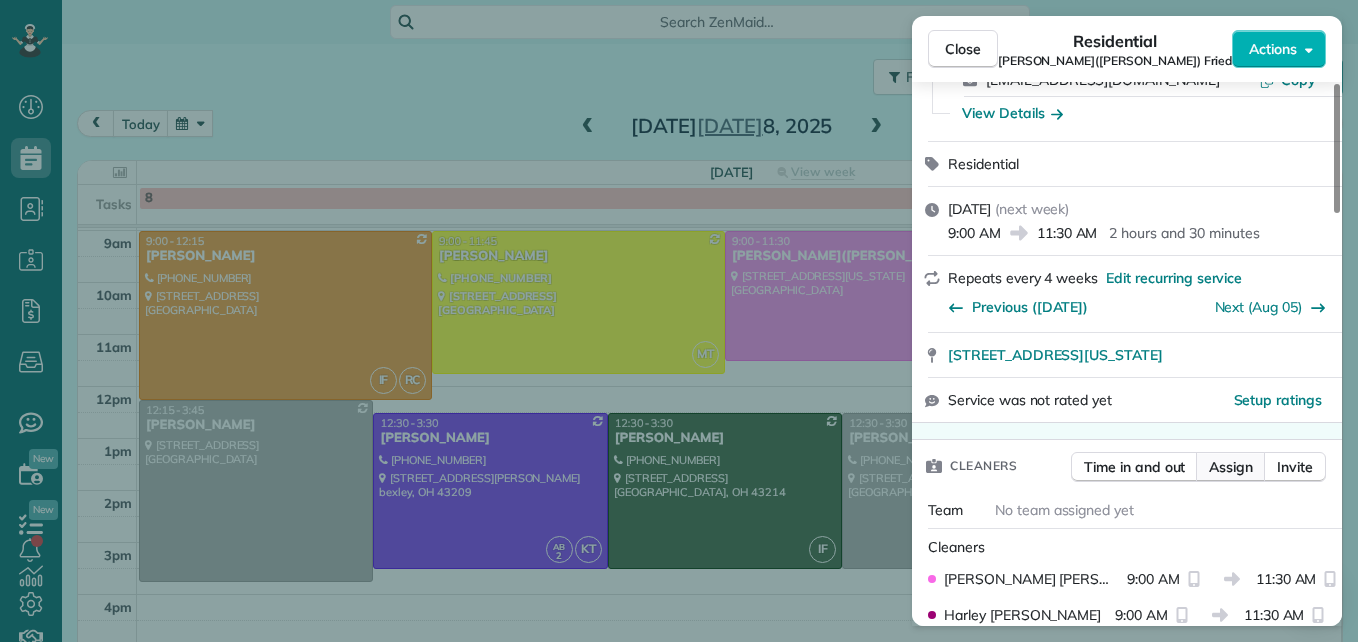 click on "Assign" at bounding box center (1231, 467) 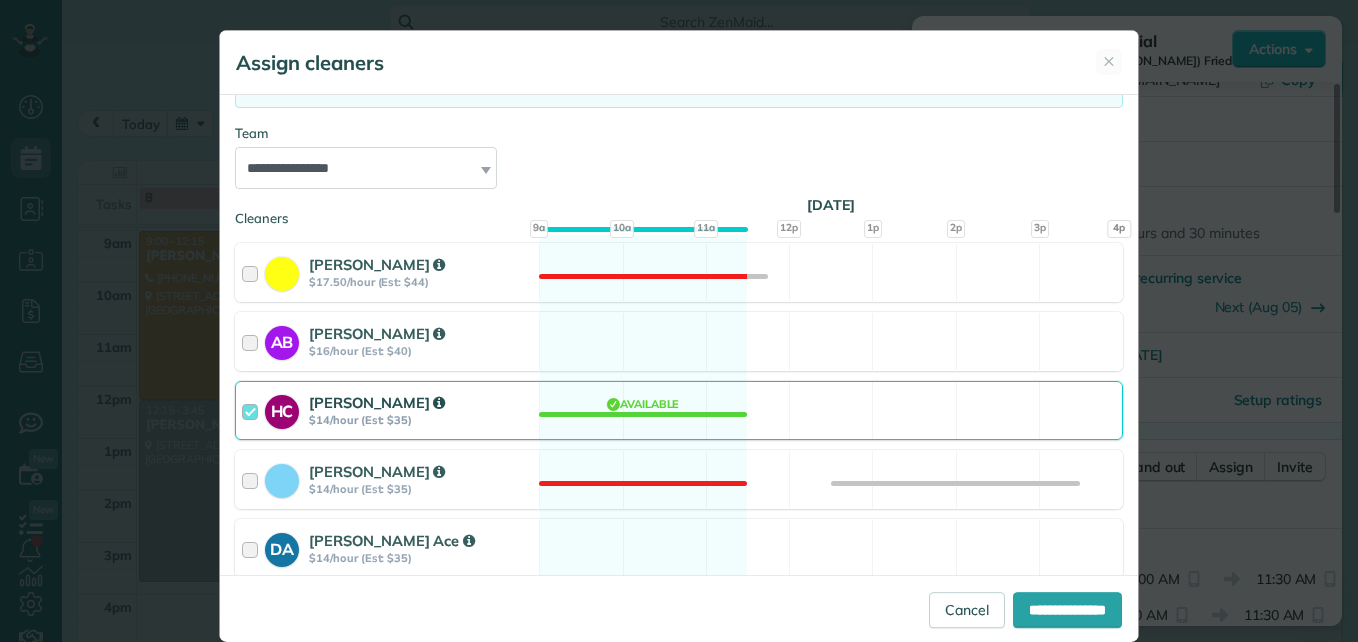 scroll, scrollTop: 200, scrollLeft: 0, axis: vertical 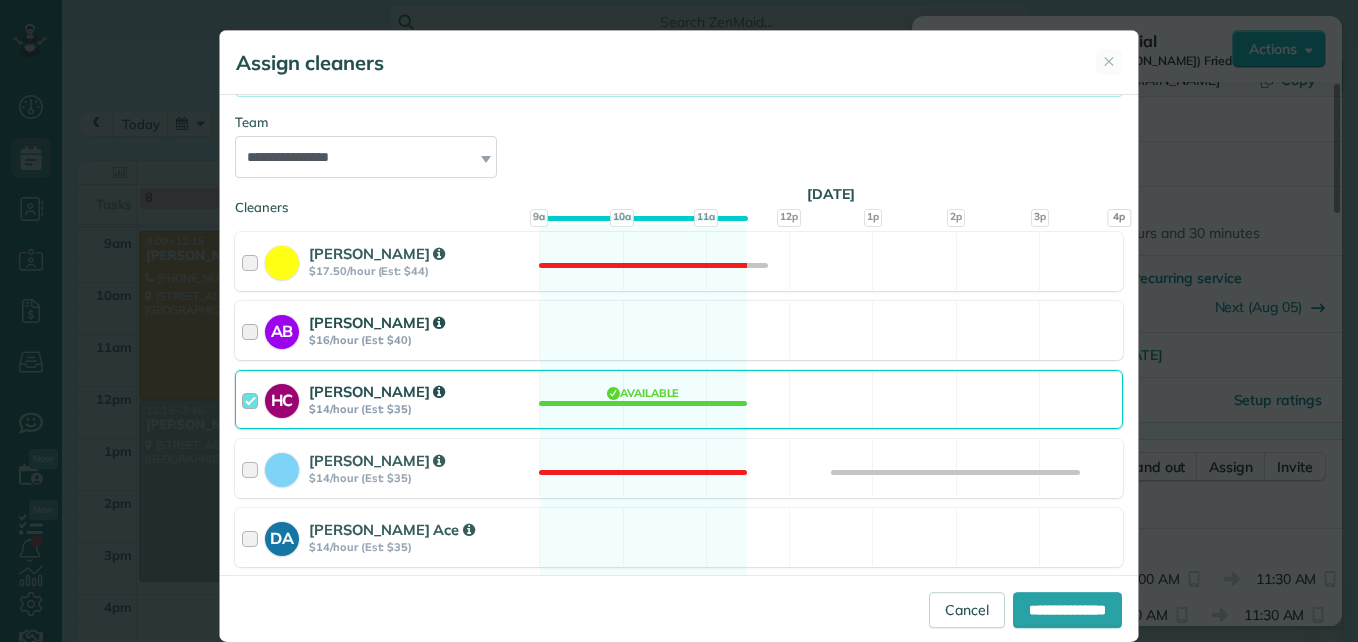 click at bounding box center (253, 330) 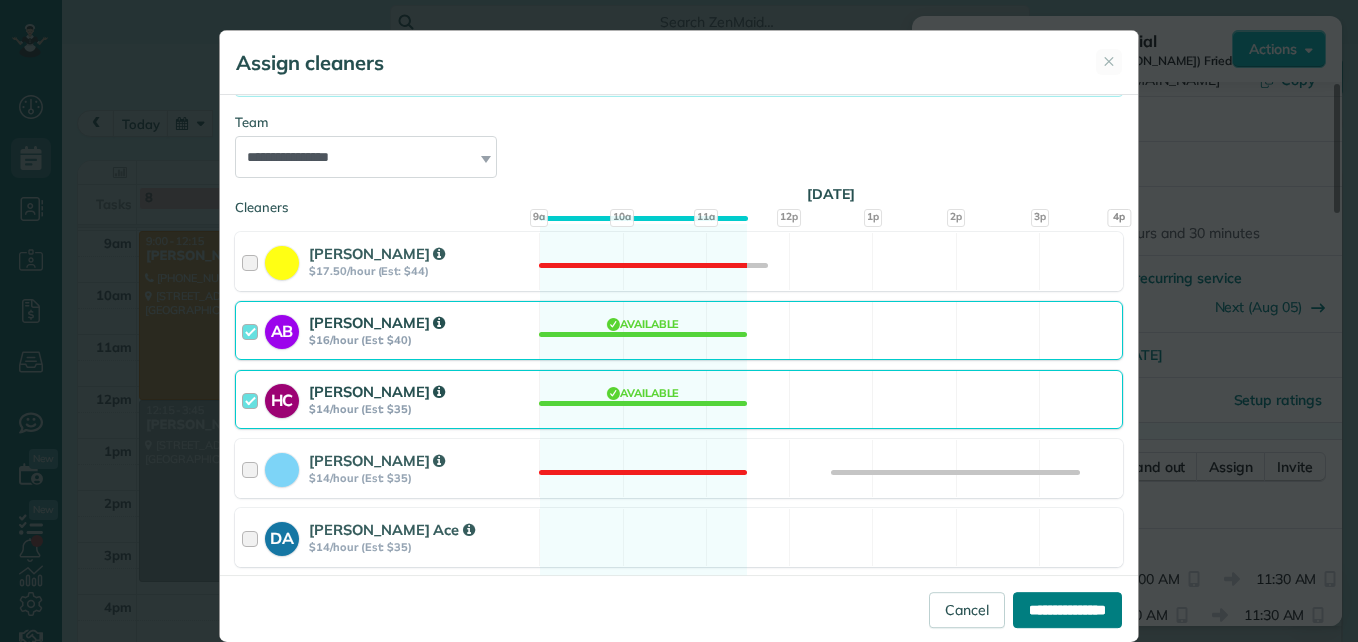 click on "**********" at bounding box center [1067, 610] 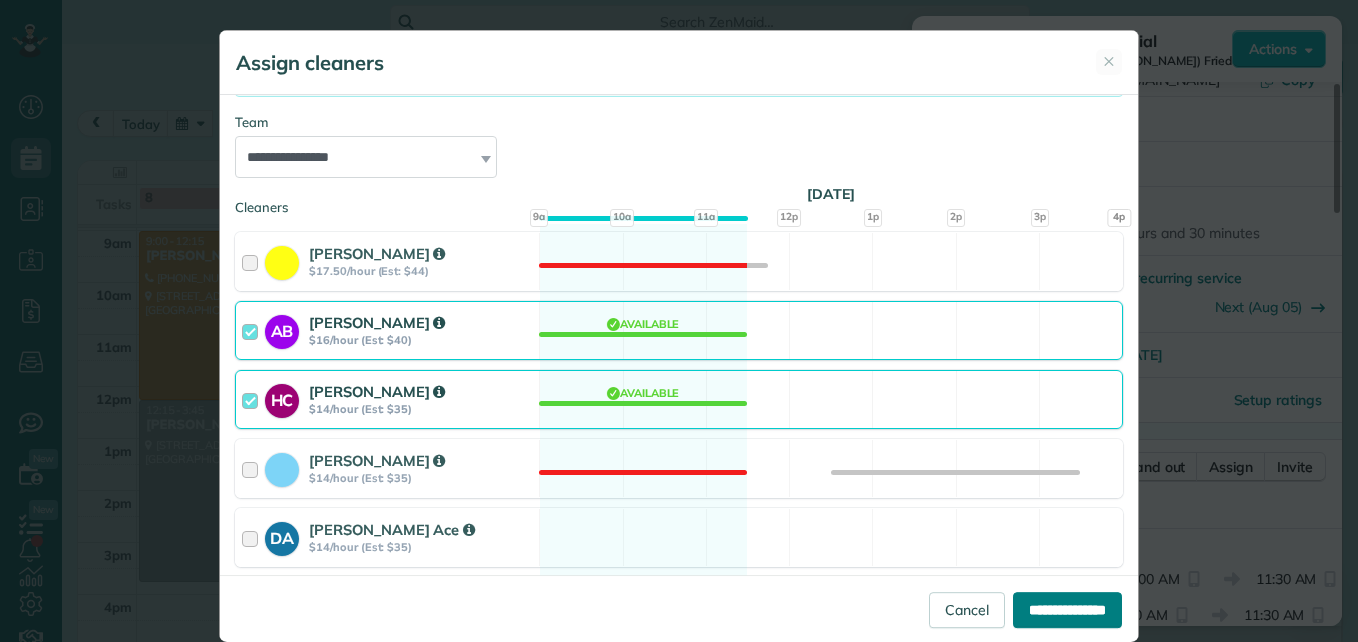 type on "**********" 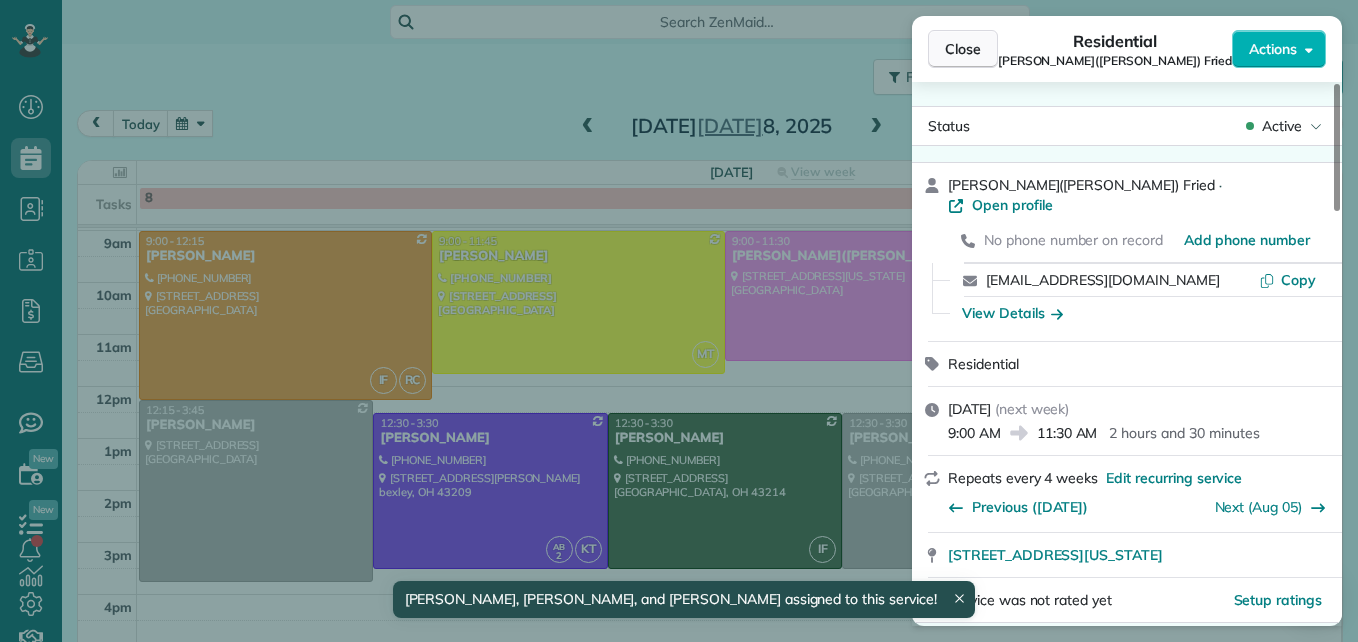 click on "Close" at bounding box center (963, 49) 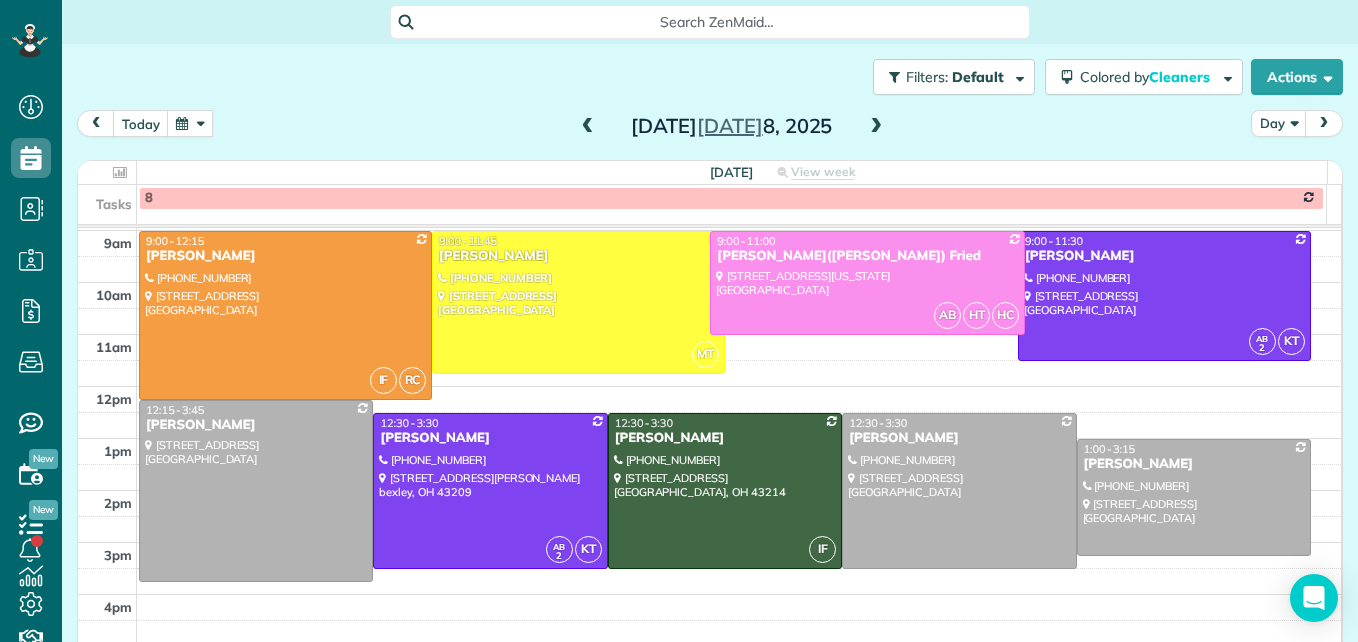 drag, startPoint x: 859, startPoint y: 355, endPoint x: 860, endPoint y: 334, distance: 21.023796 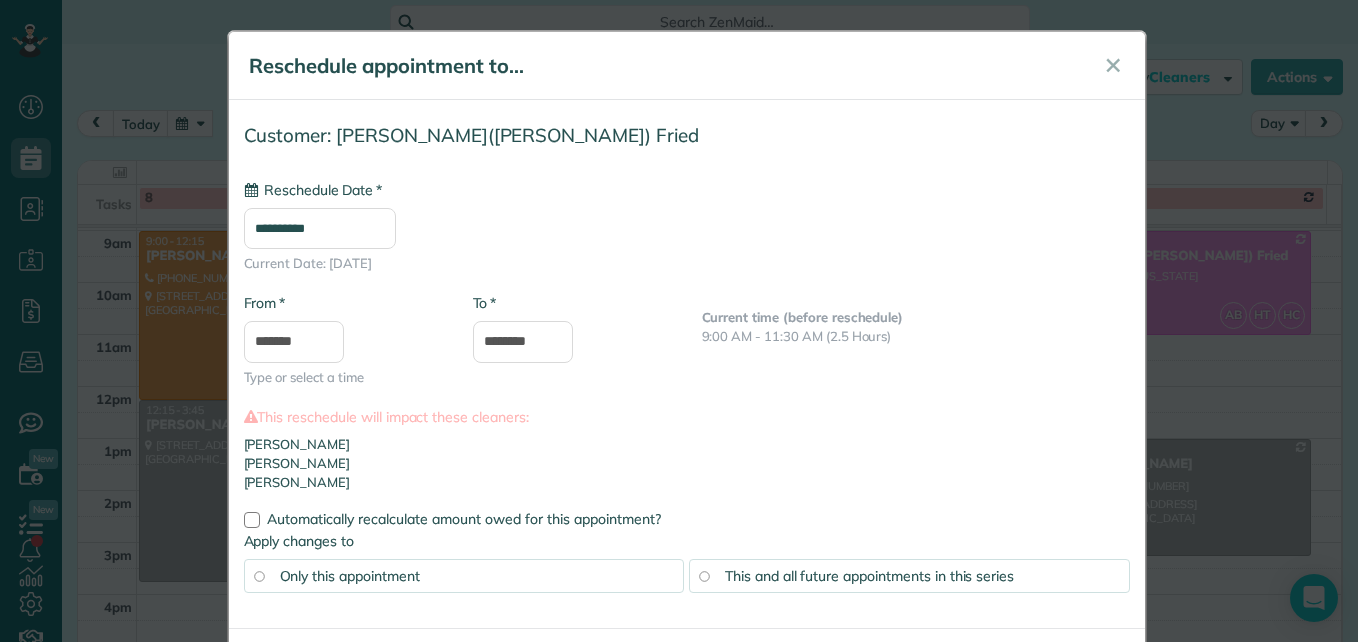 type on "**********" 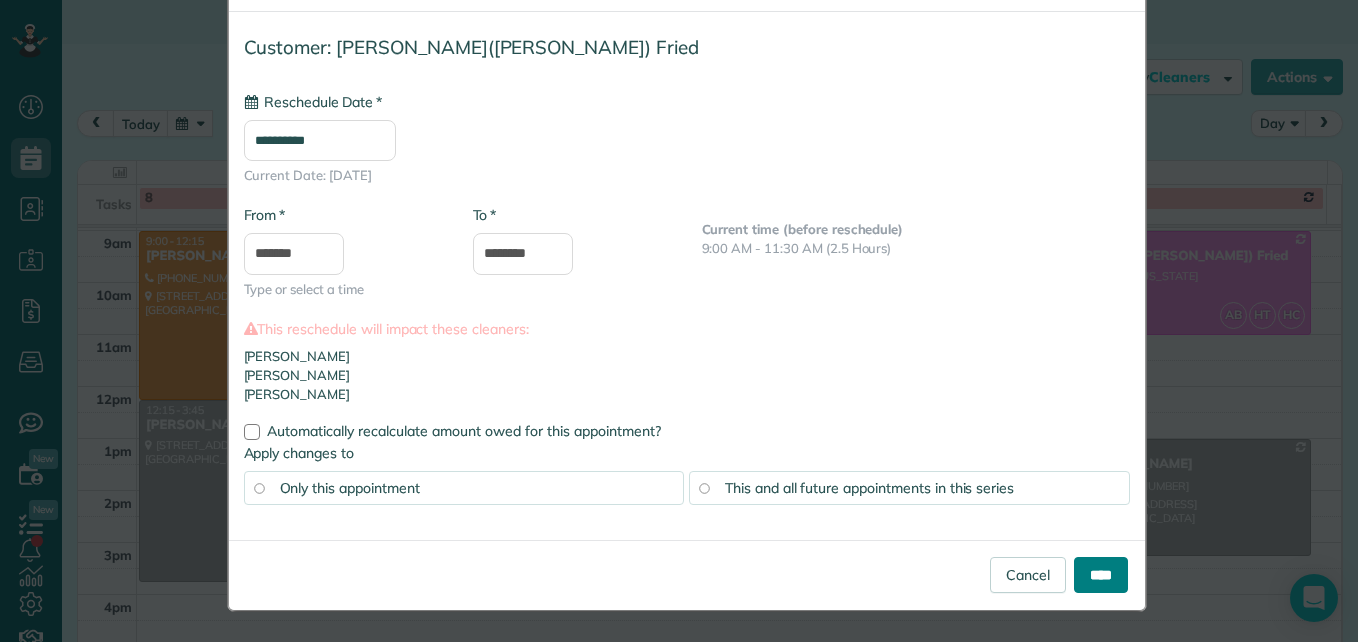 click on "****" at bounding box center (1101, 575) 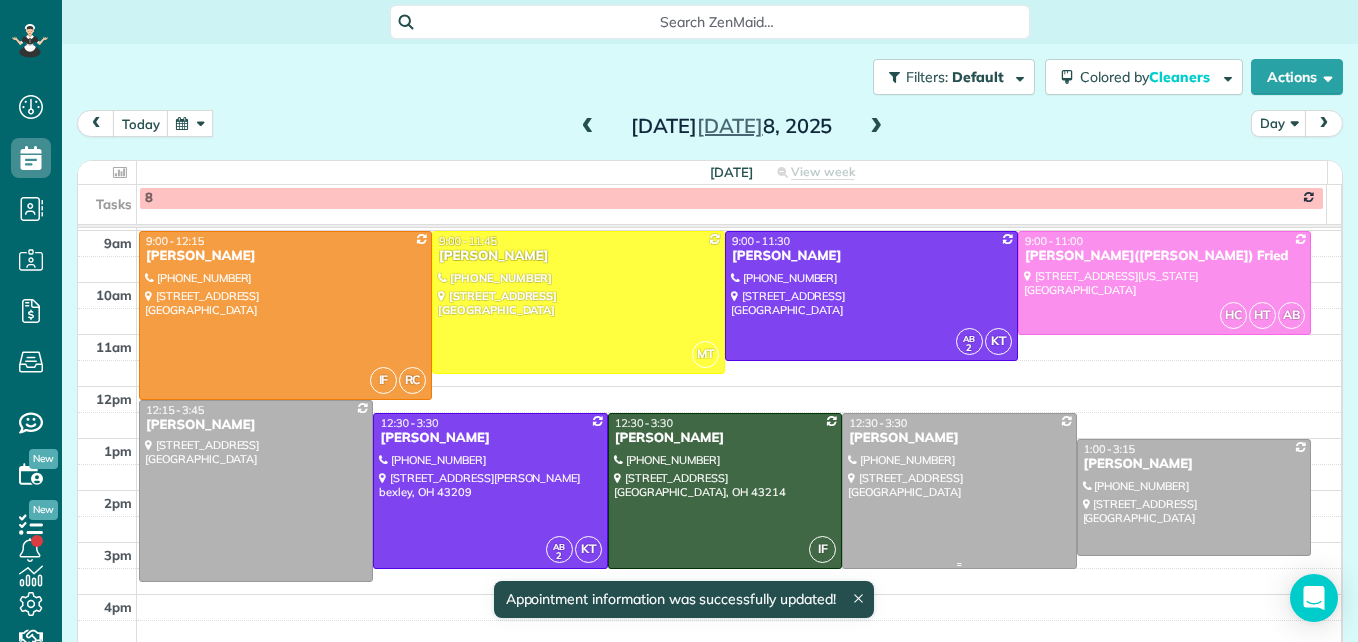 click at bounding box center (959, 491) 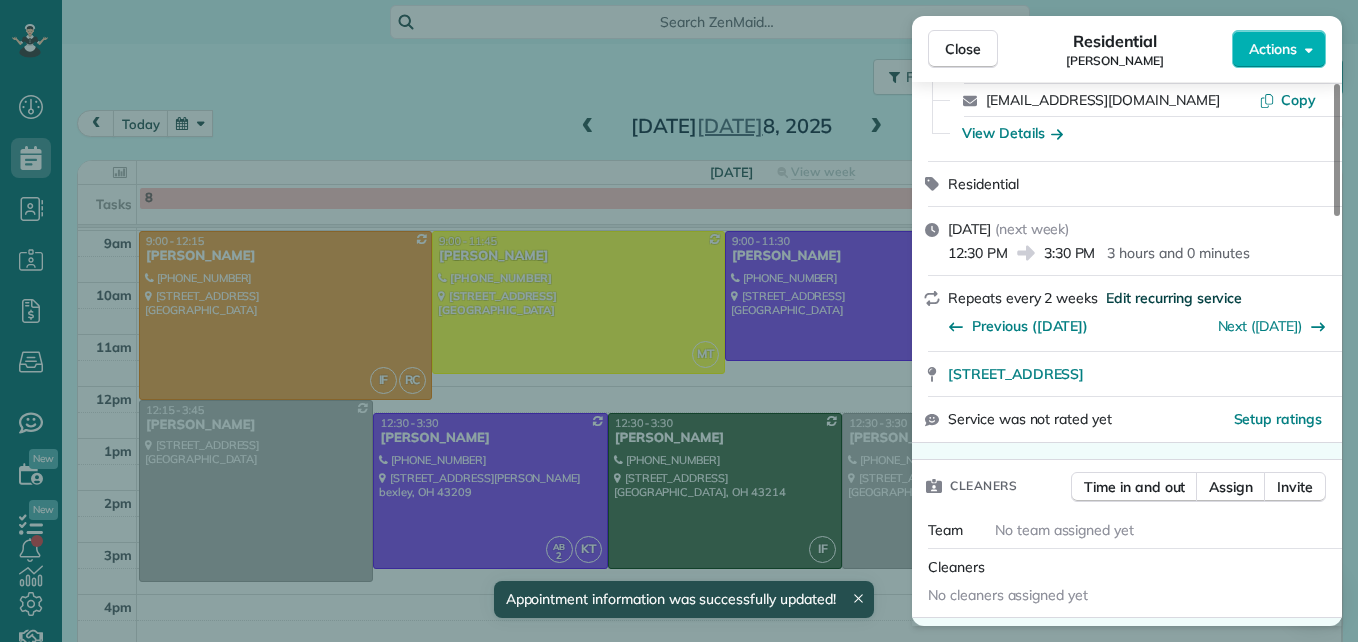 scroll, scrollTop: 200, scrollLeft: 0, axis: vertical 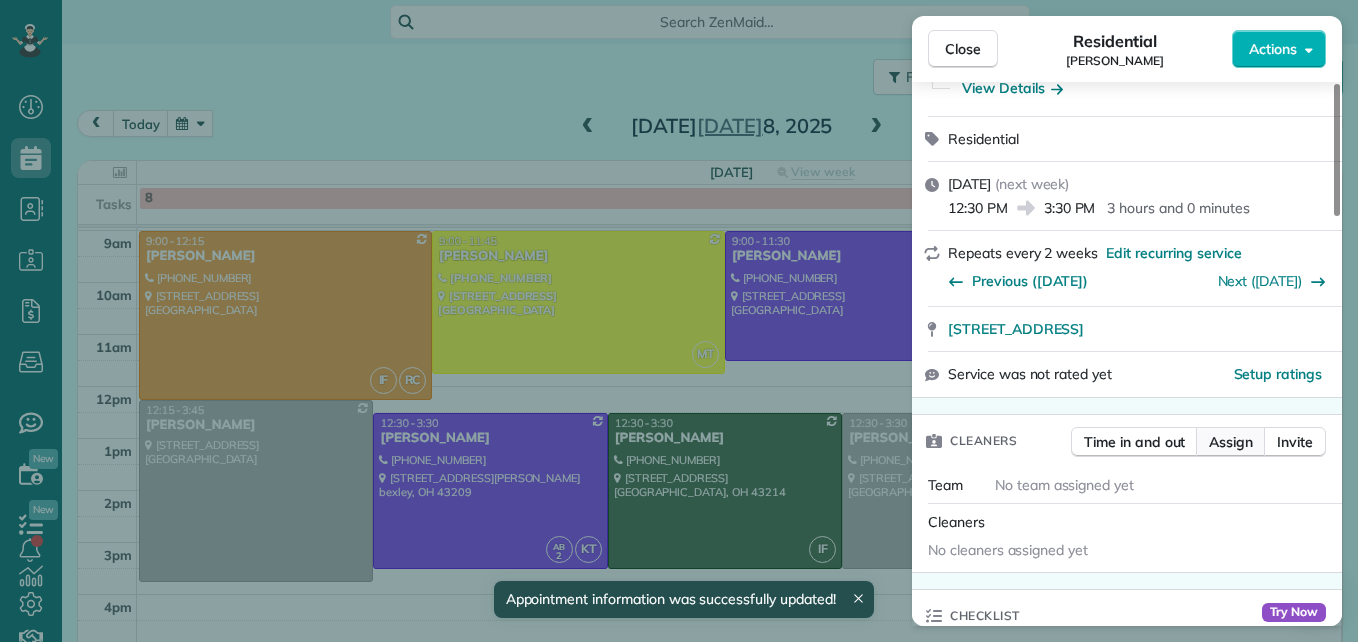 click on "Assign" at bounding box center (1231, 442) 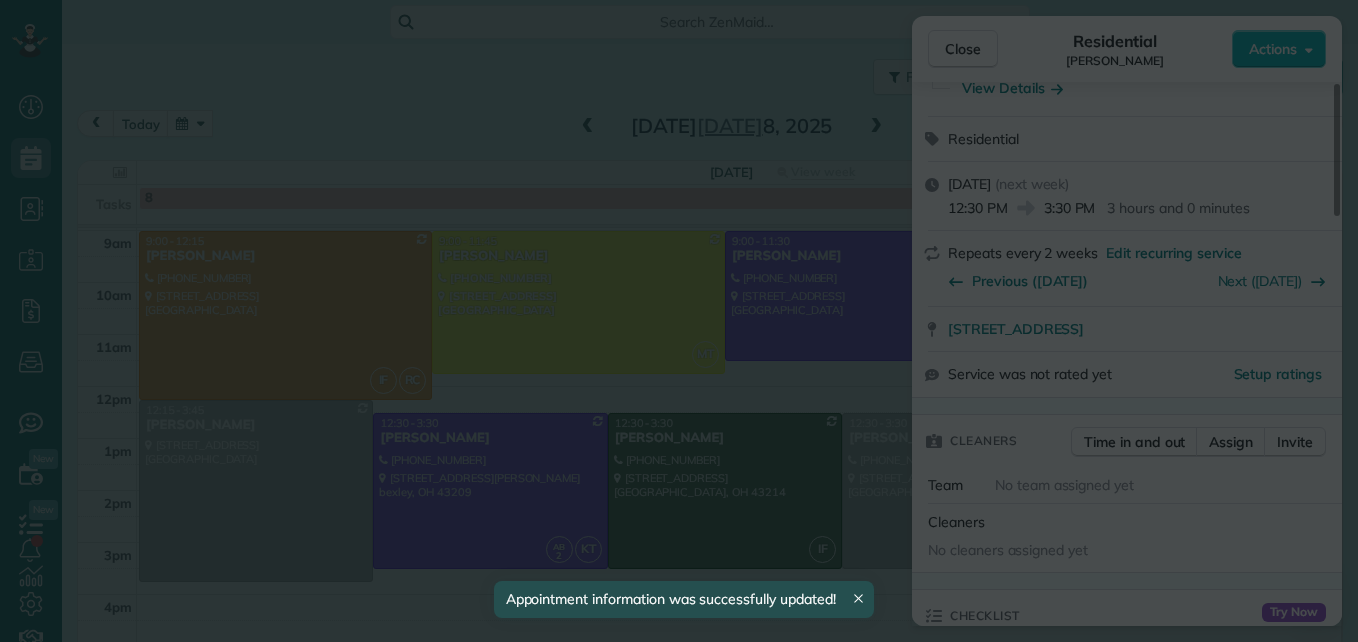 scroll, scrollTop: 0, scrollLeft: 0, axis: both 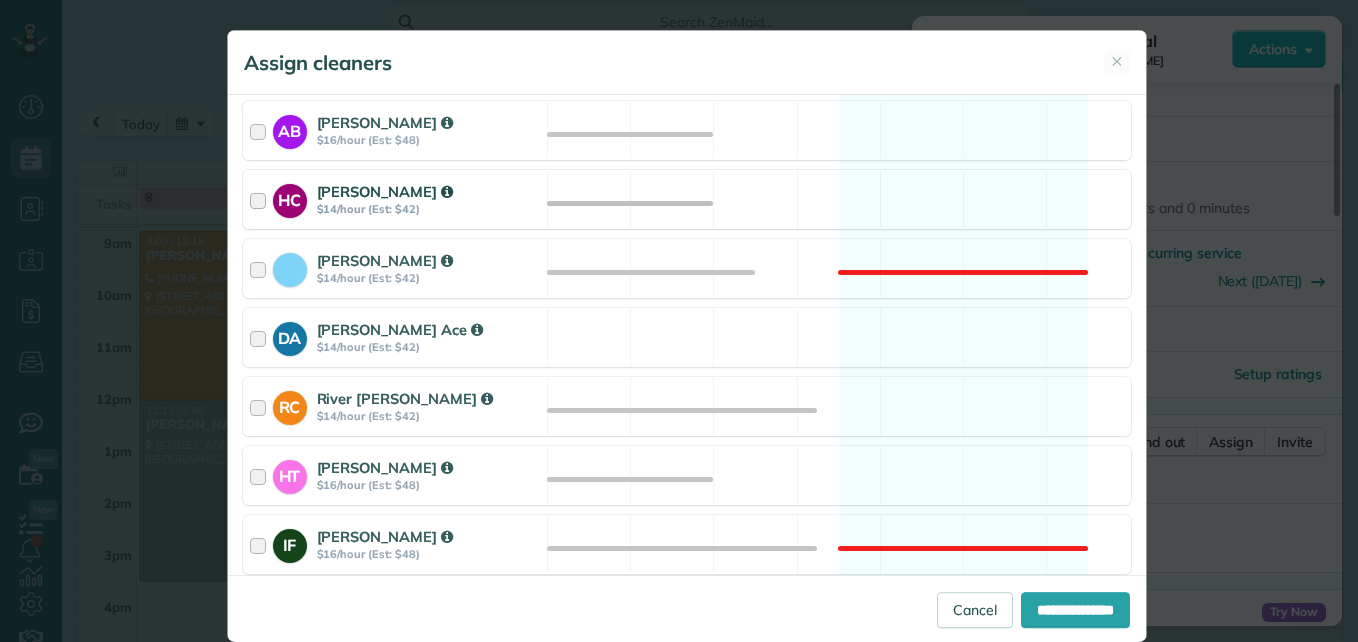click at bounding box center (261, 199) 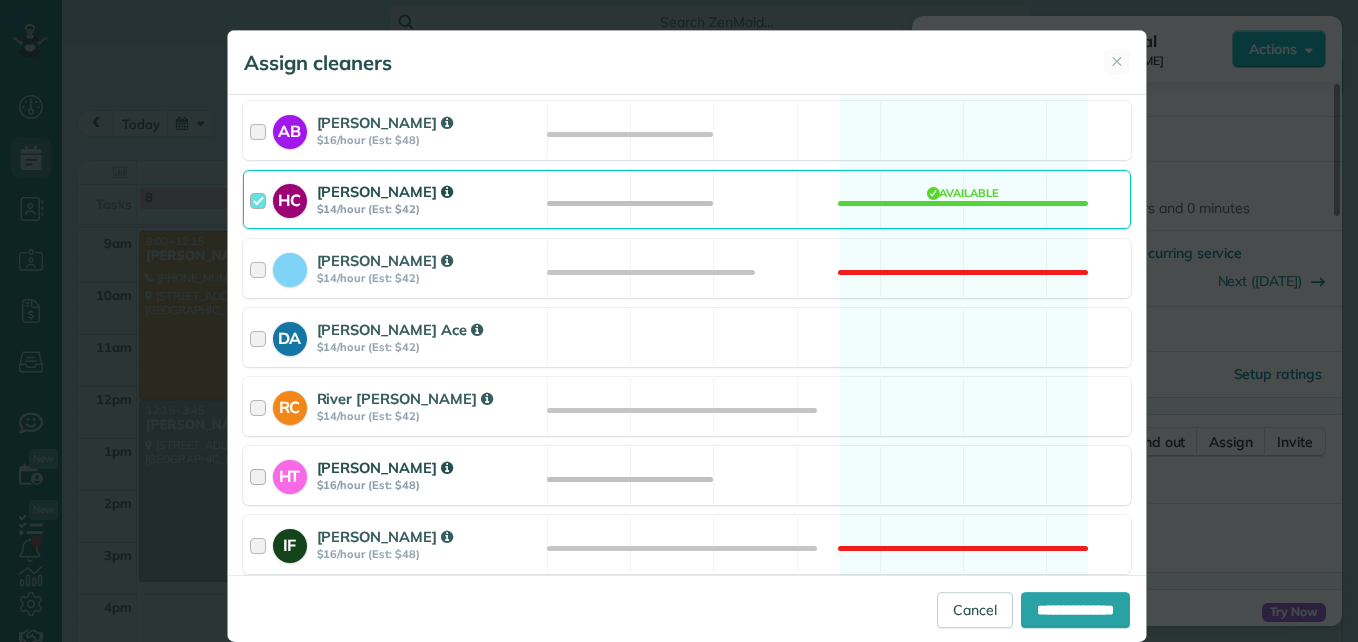 click at bounding box center (261, 475) 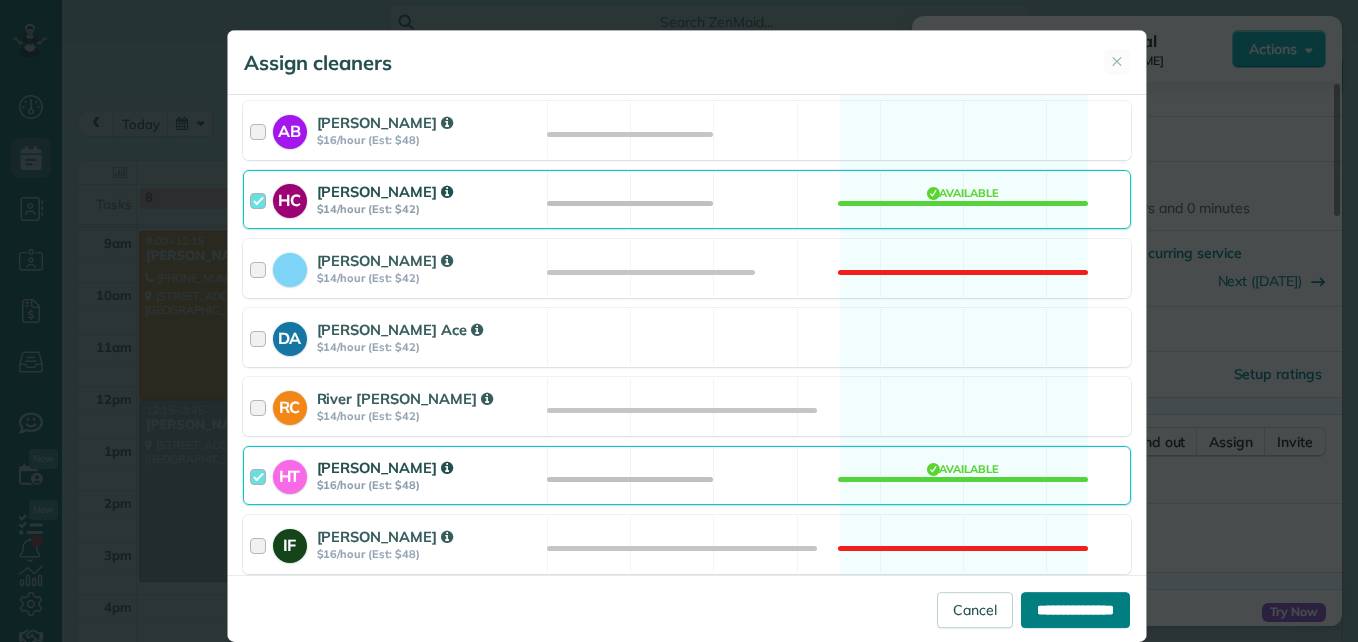 click on "**********" at bounding box center [1075, 610] 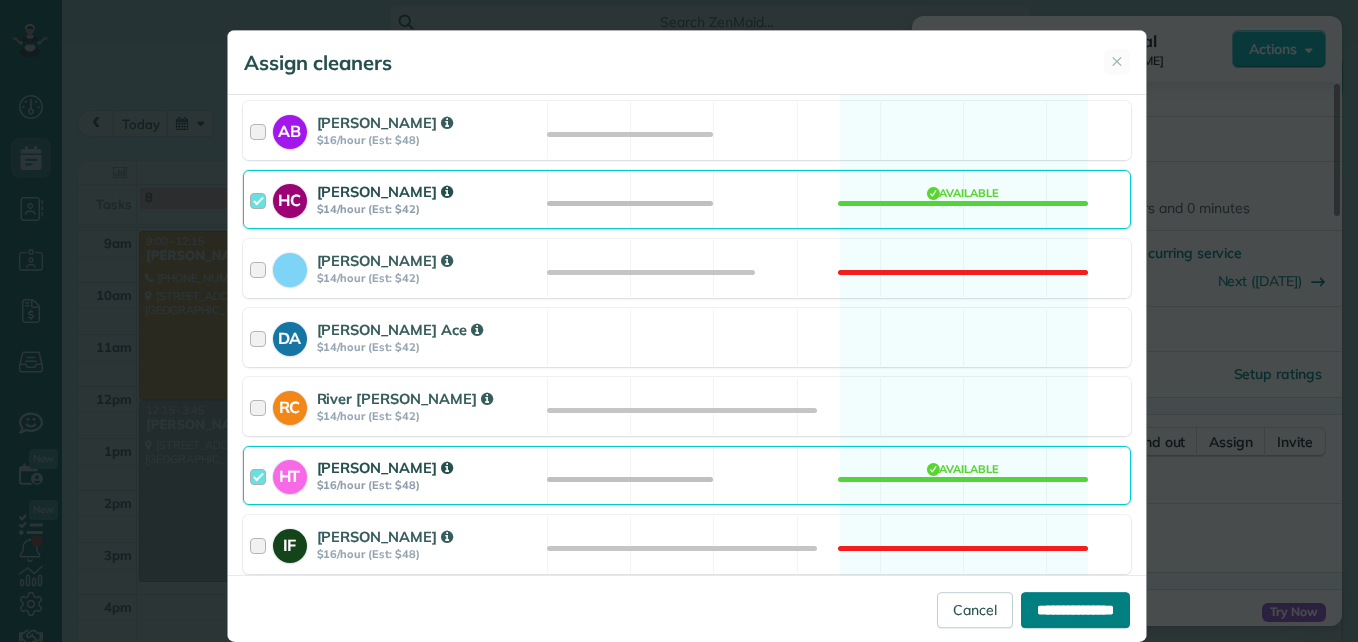 type on "**********" 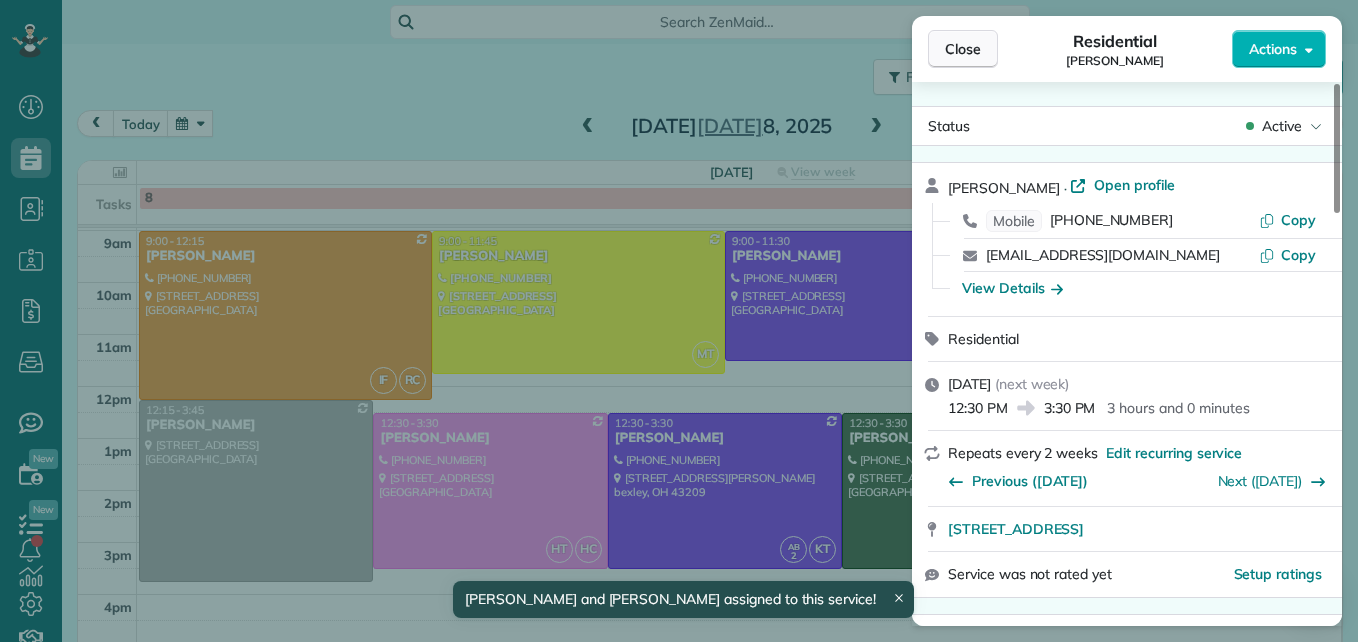 click on "Close" at bounding box center [963, 49] 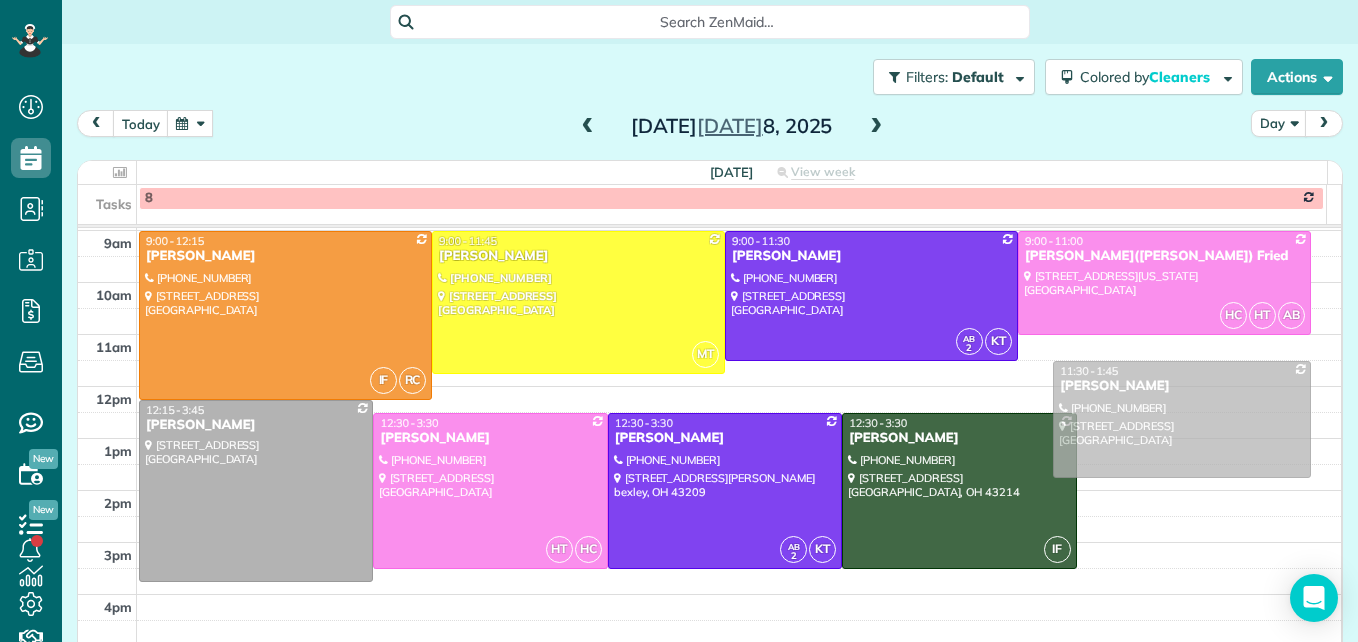 drag, startPoint x: 1154, startPoint y: 475, endPoint x: 1161, endPoint y: 416, distance: 59.413803 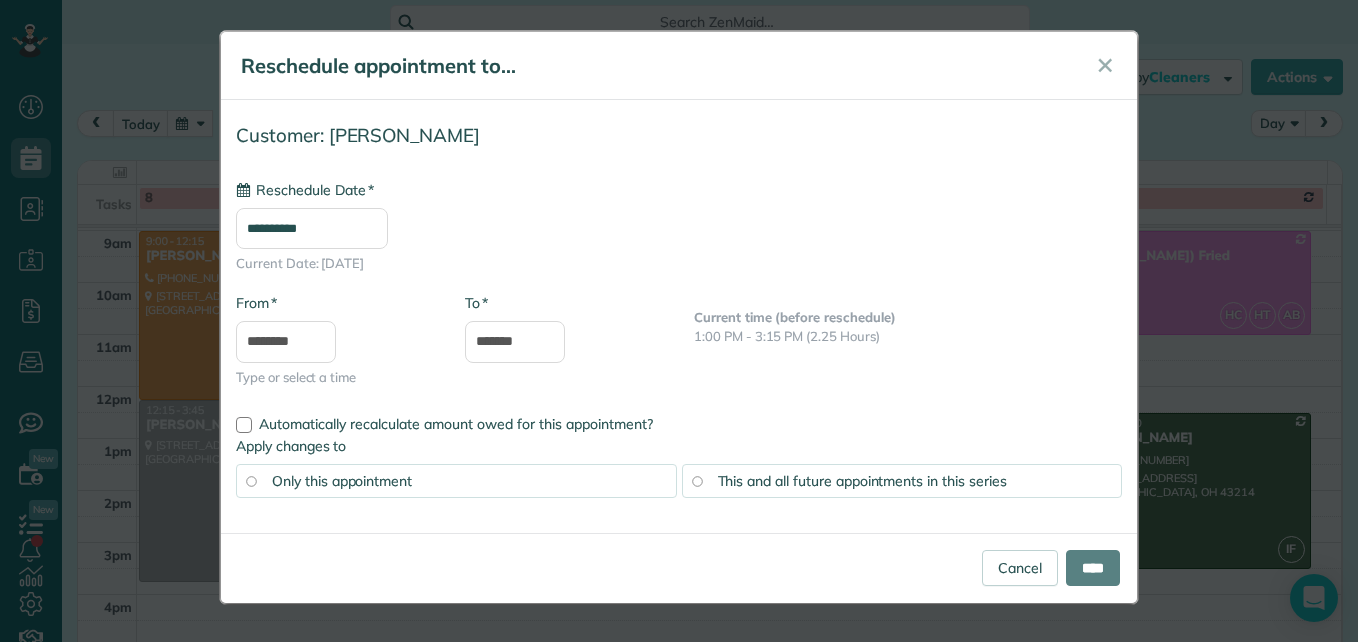 type on "**********" 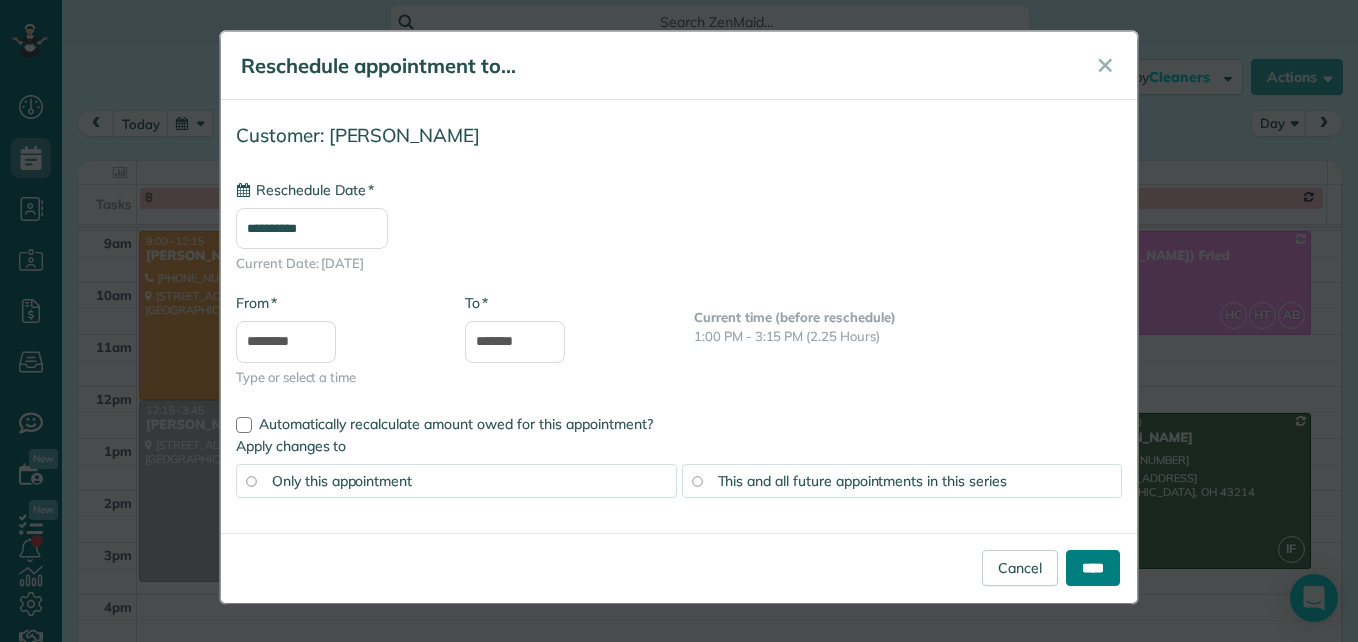 click on "****" at bounding box center [1093, 568] 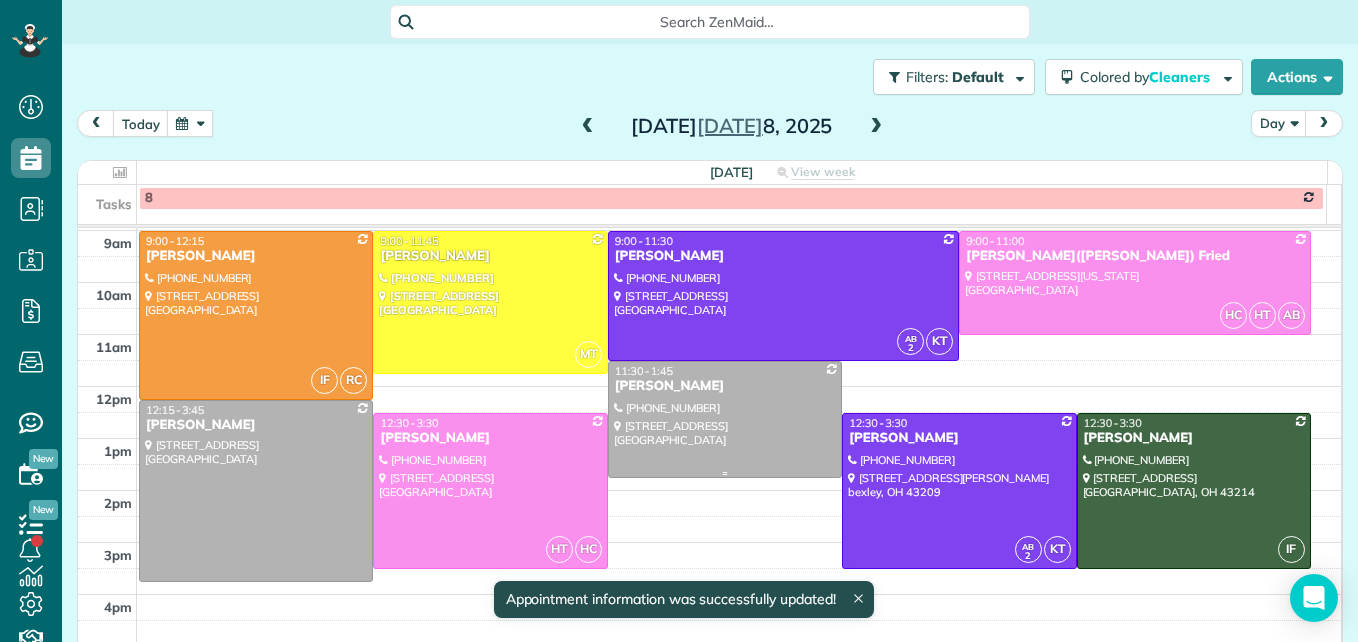 click at bounding box center (725, 419) 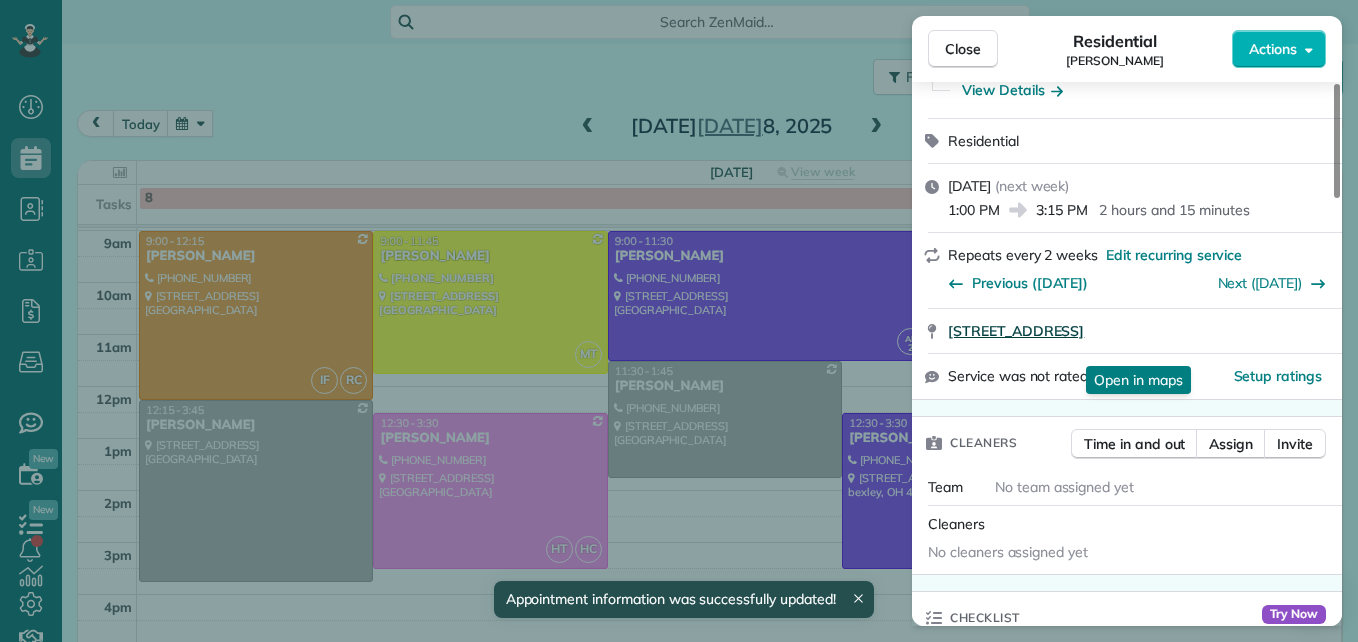 scroll, scrollTop: 200, scrollLeft: 0, axis: vertical 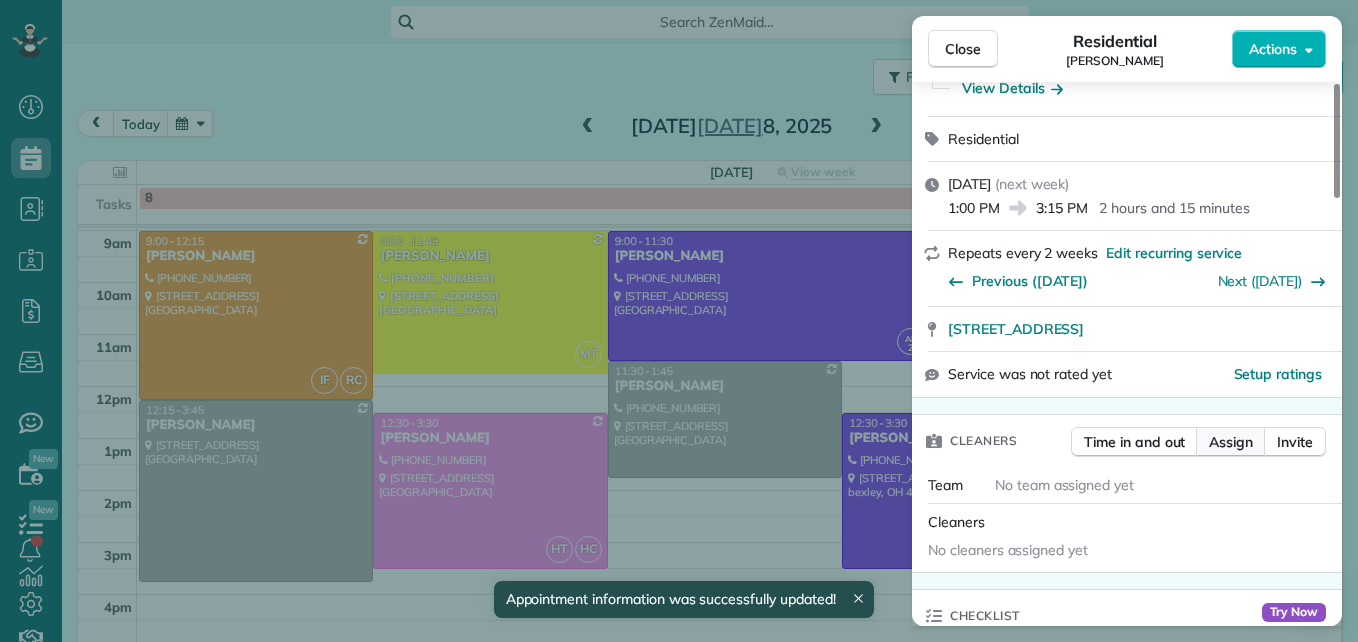 click on "Assign" at bounding box center (1231, 442) 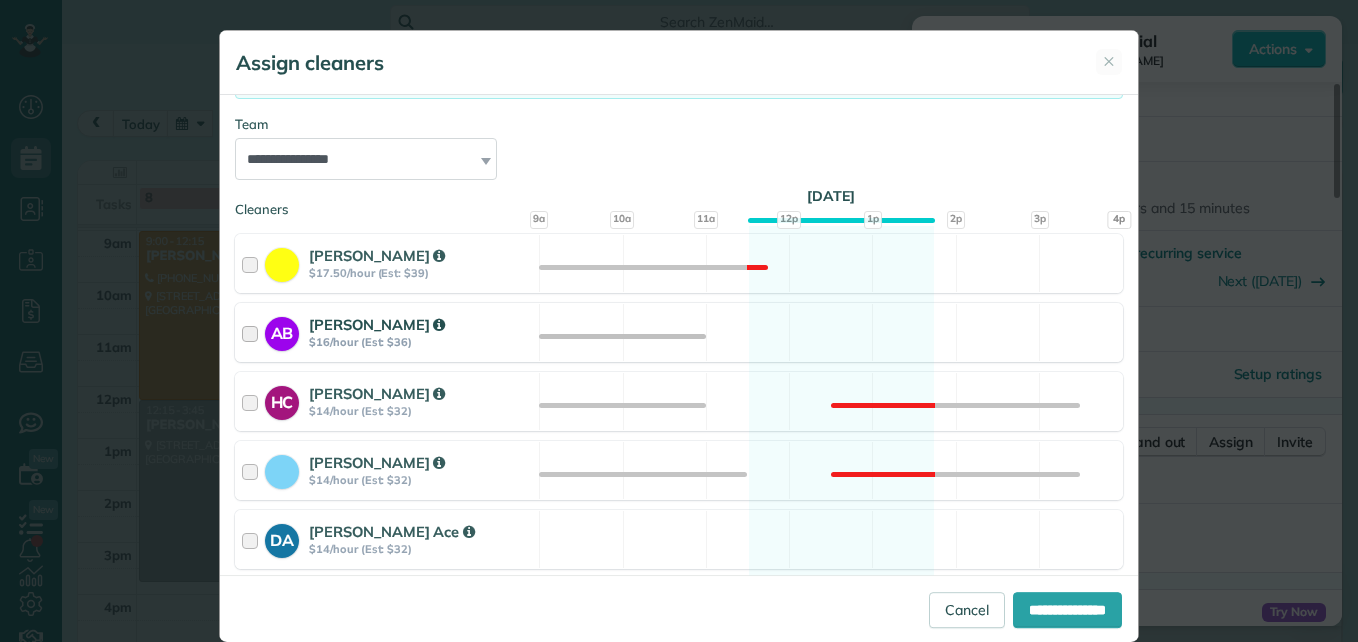 scroll, scrollTop: 200, scrollLeft: 0, axis: vertical 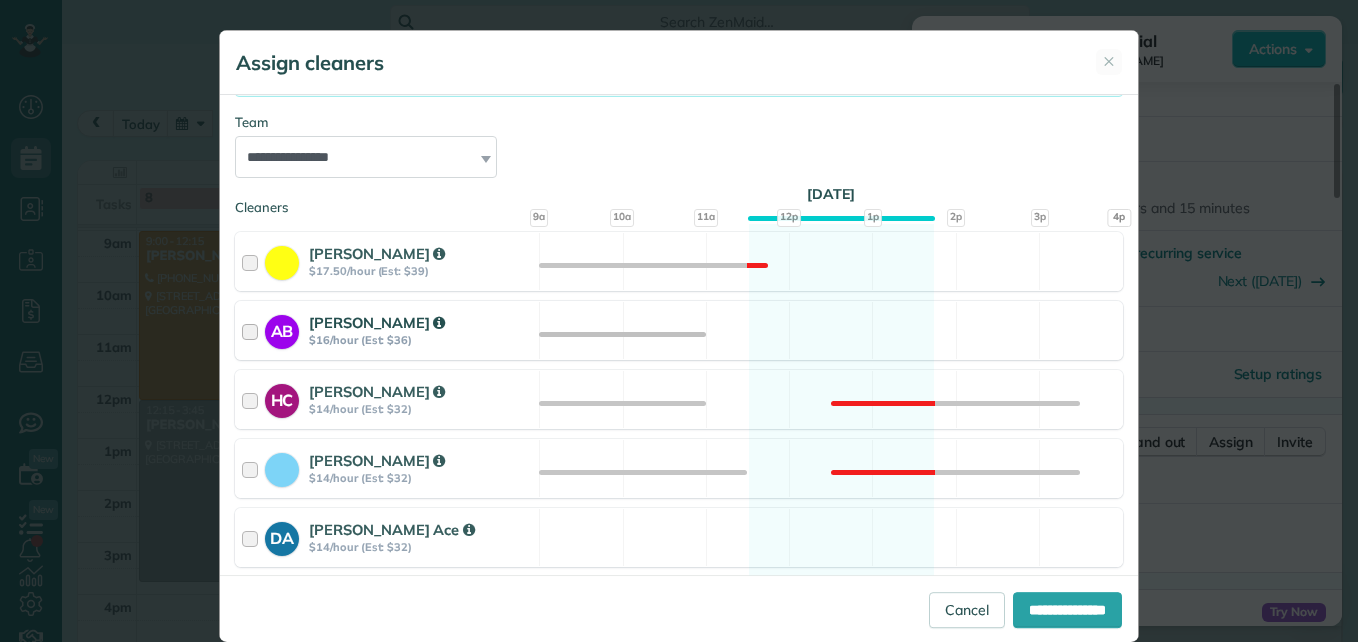 click at bounding box center [253, 330] 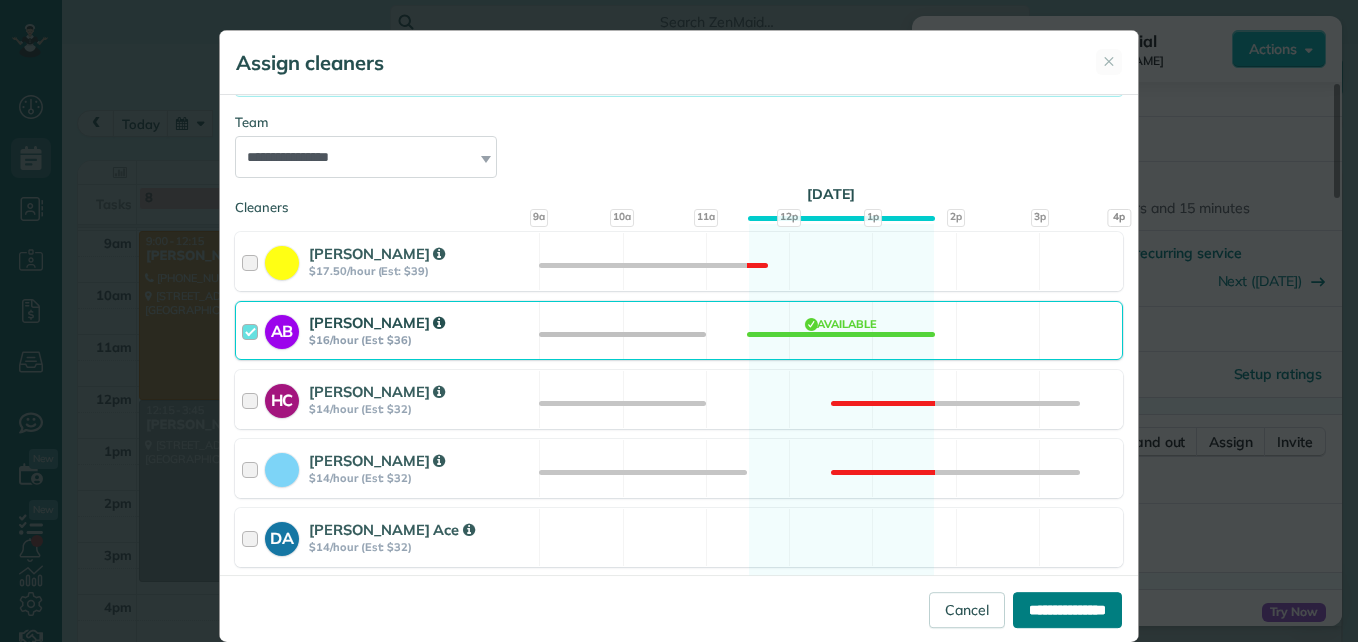 click on "**********" at bounding box center [1067, 610] 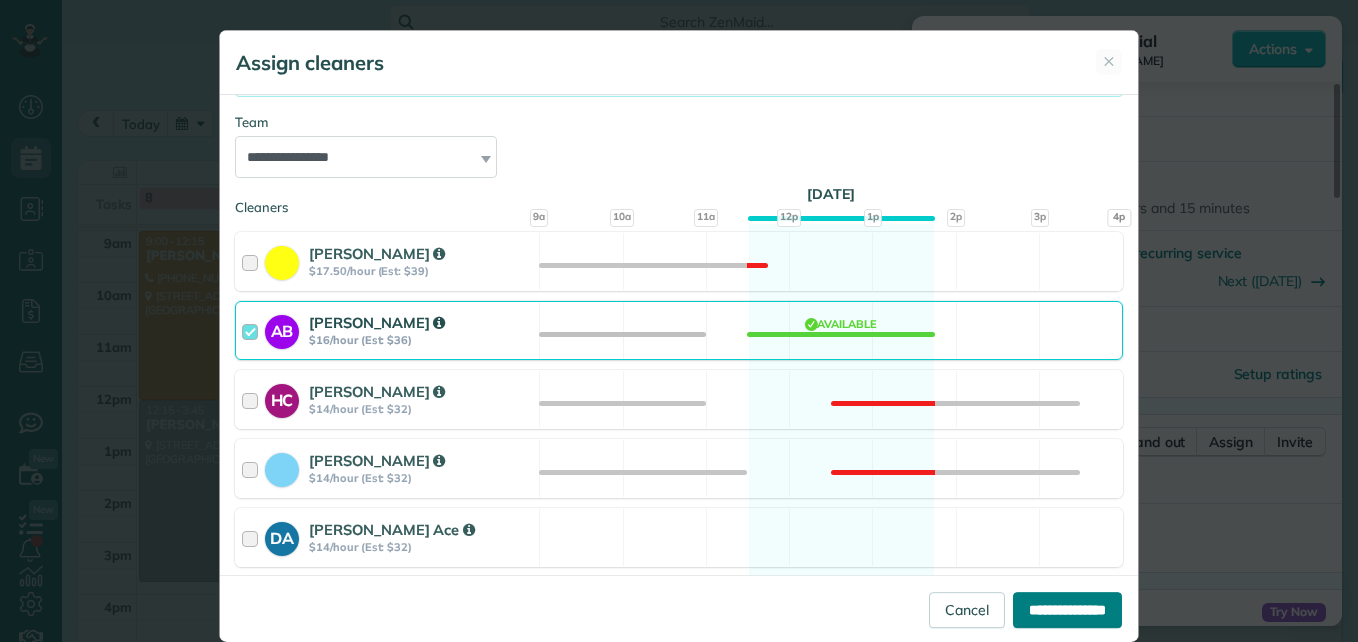 type on "**********" 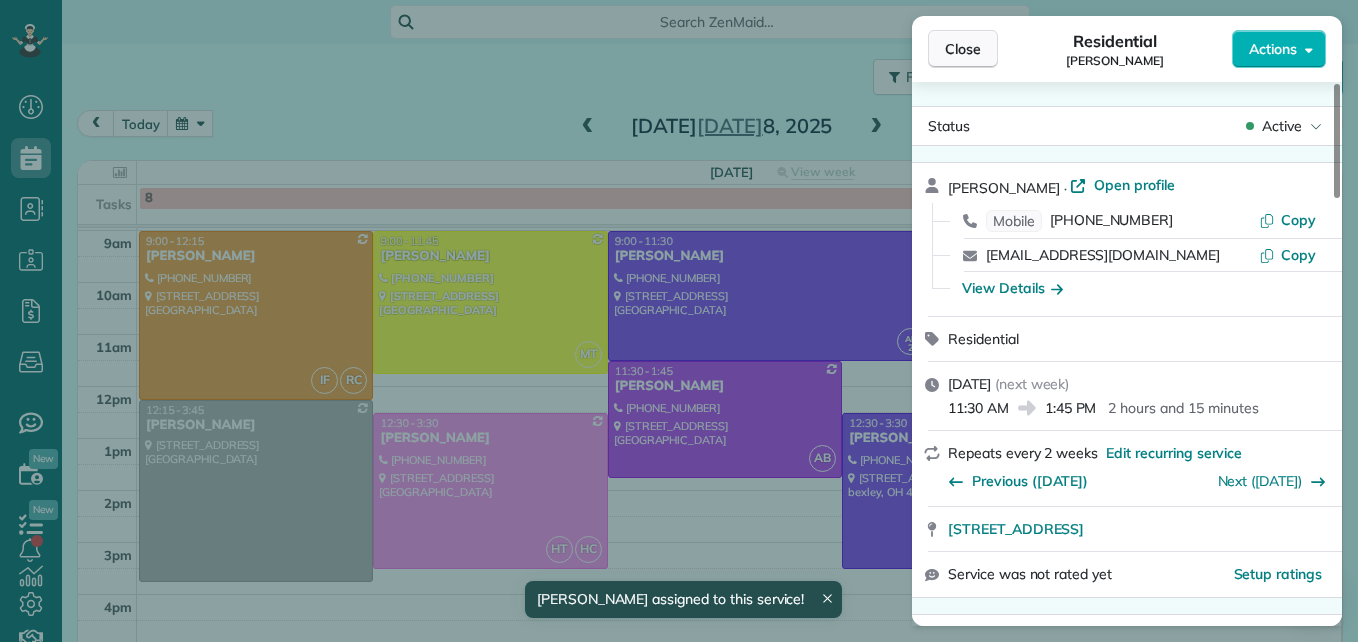 click on "Close" at bounding box center [963, 49] 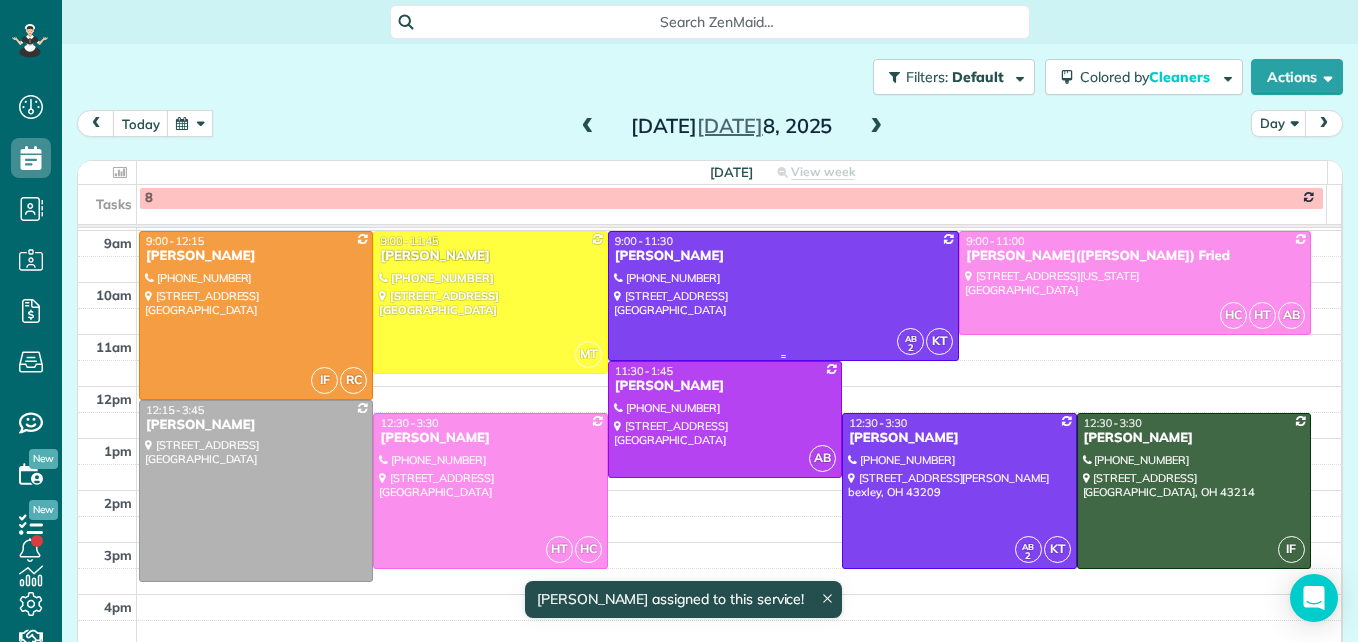 click at bounding box center [784, 296] 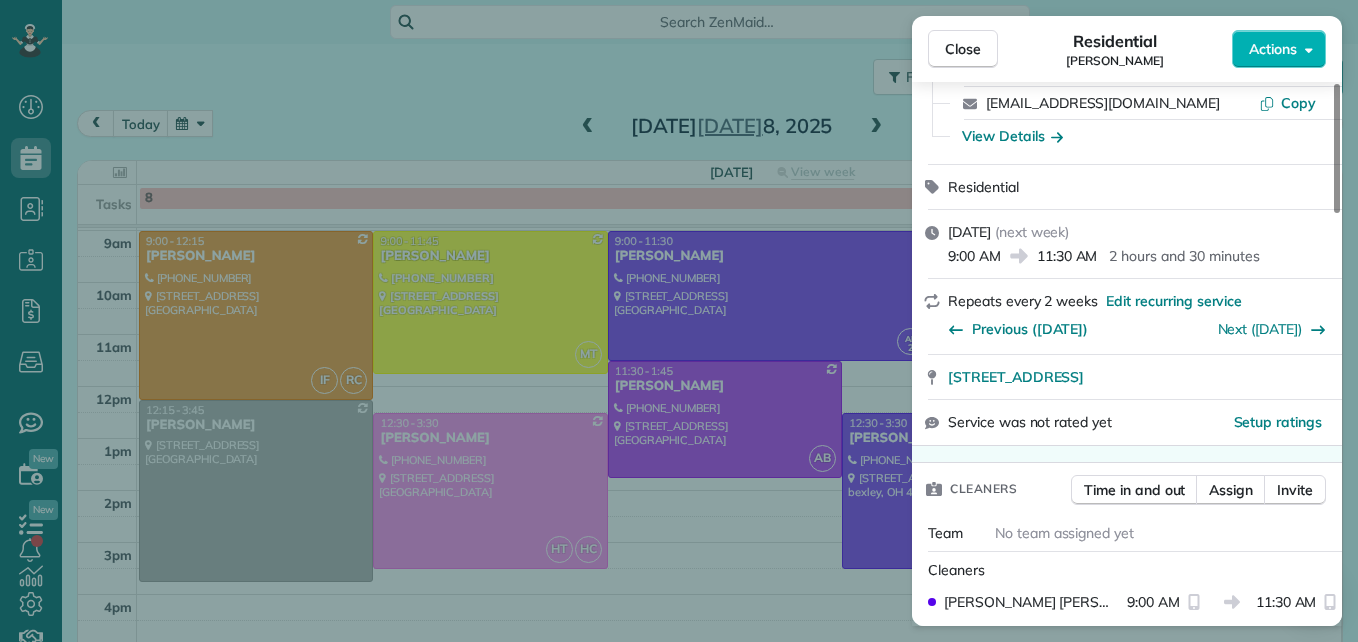 scroll, scrollTop: 200, scrollLeft: 0, axis: vertical 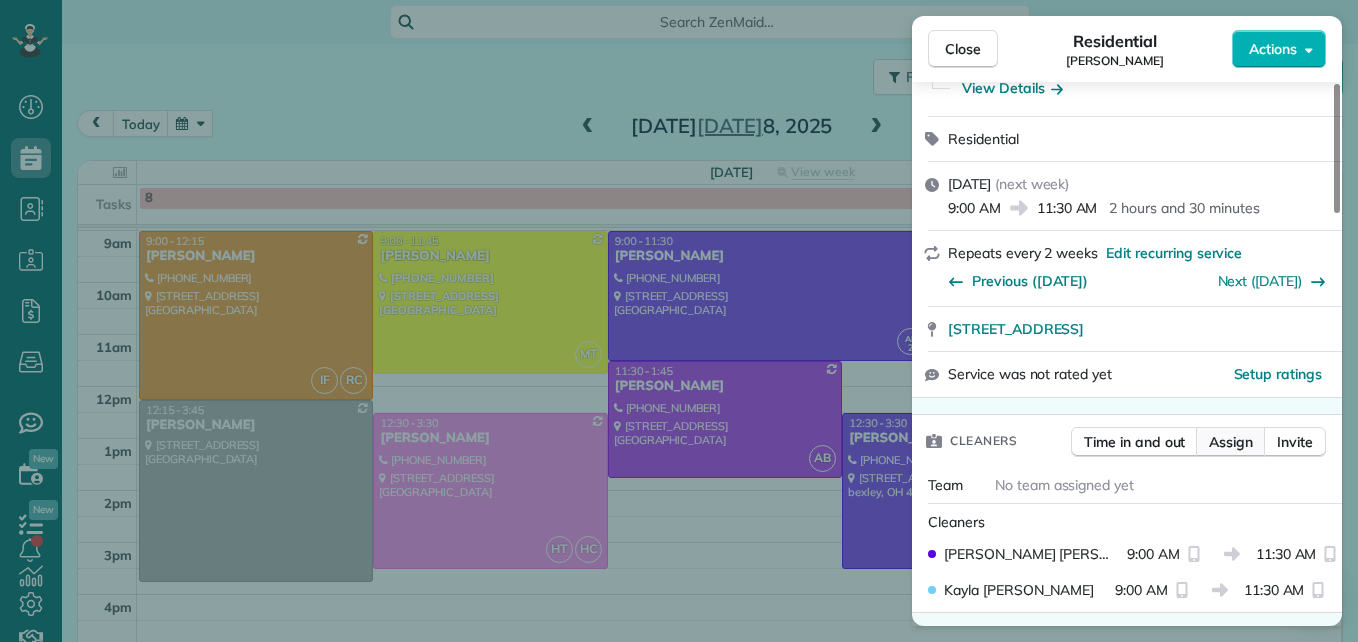 click on "Assign" at bounding box center [1231, 442] 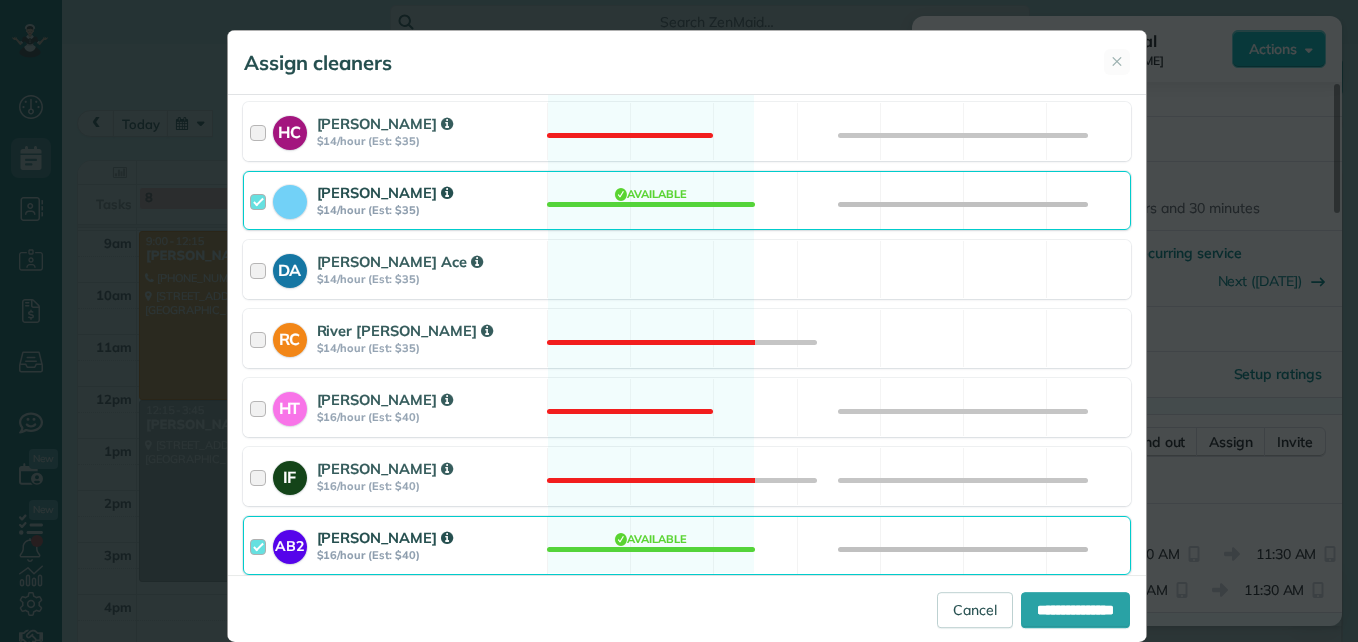 scroll, scrollTop: 500, scrollLeft: 0, axis: vertical 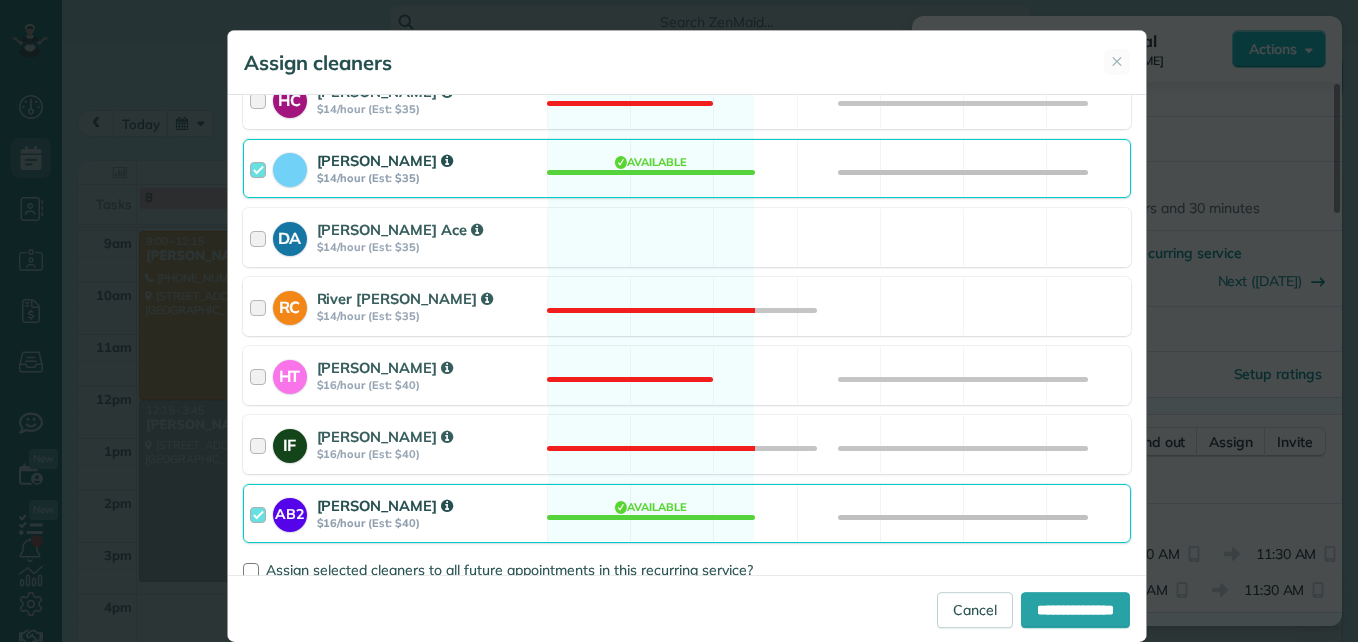 click at bounding box center [261, 513] 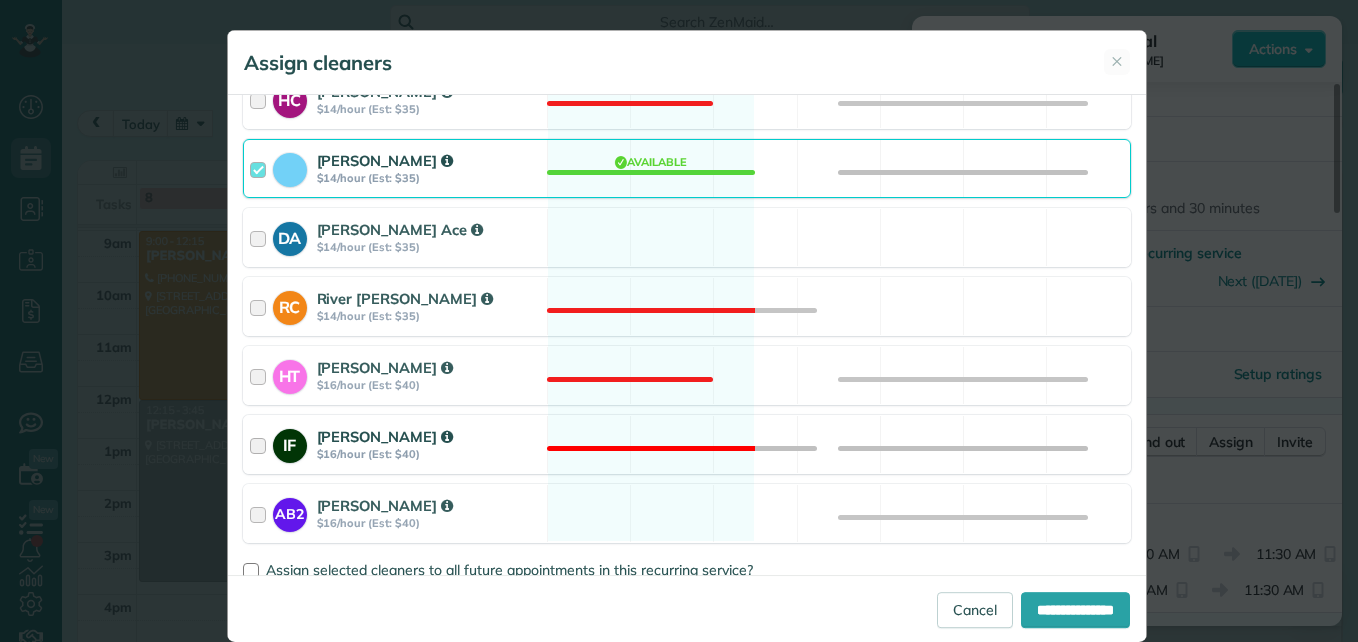 click at bounding box center (261, 444) 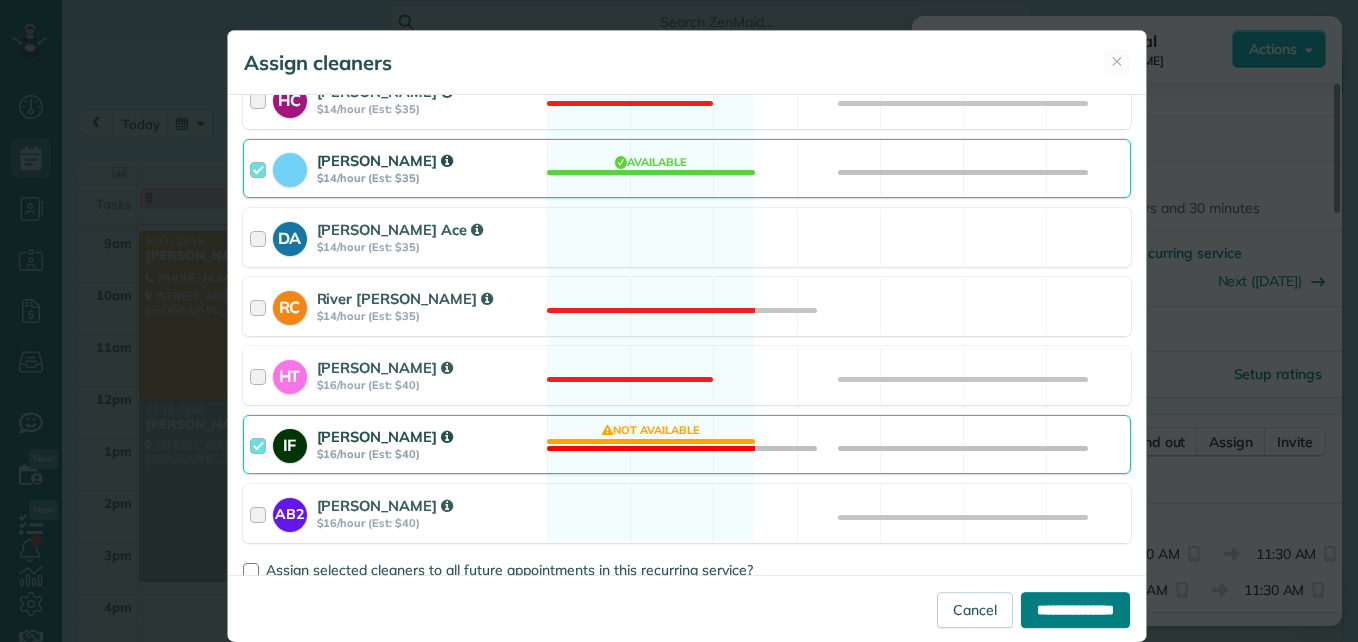 click on "**********" at bounding box center (1075, 610) 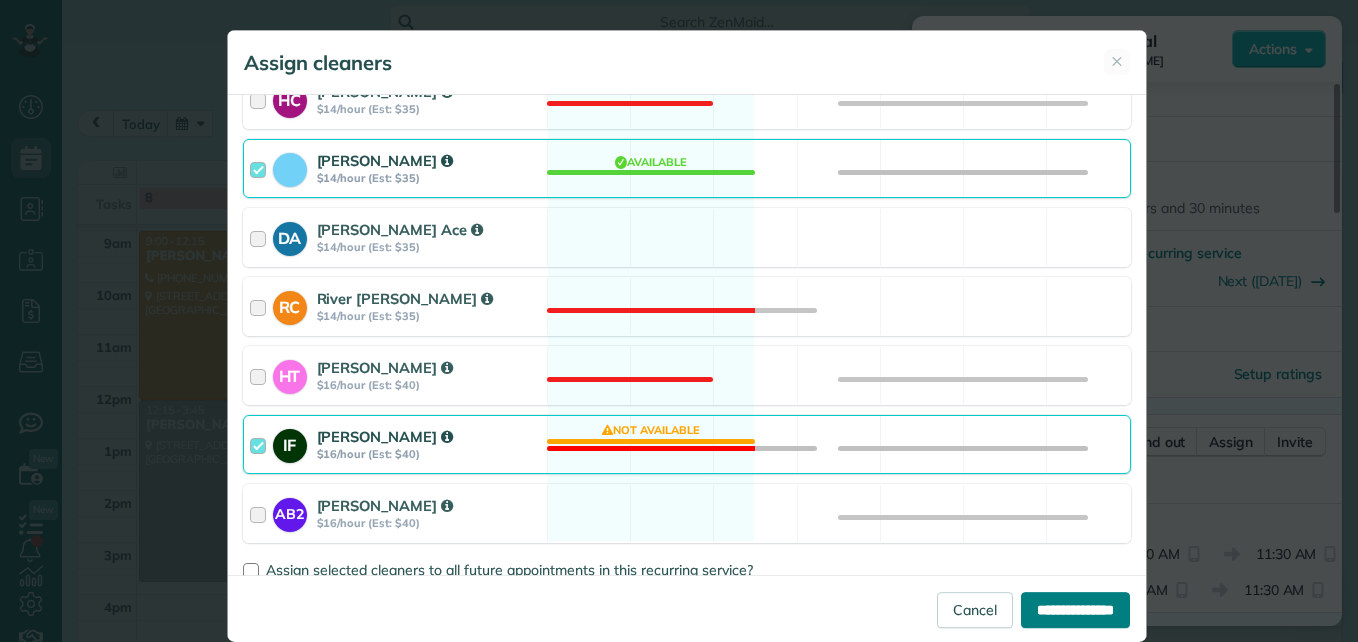 type on "**********" 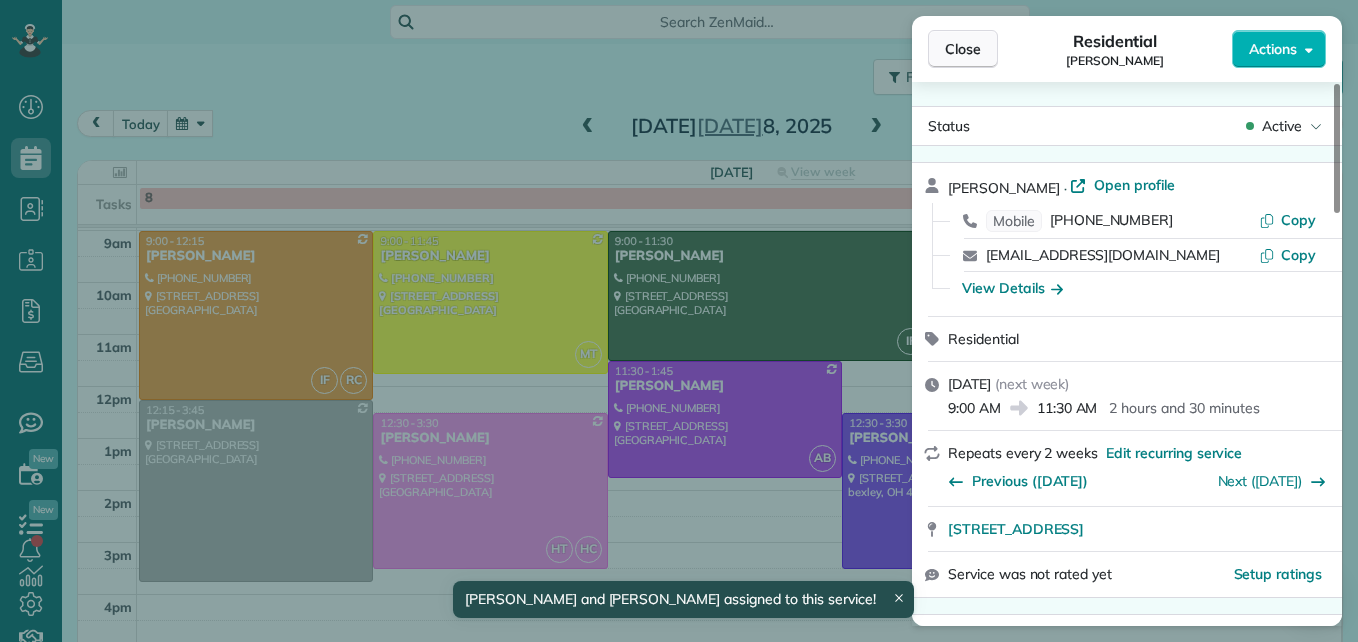 click on "Close" at bounding box center (963, 49) 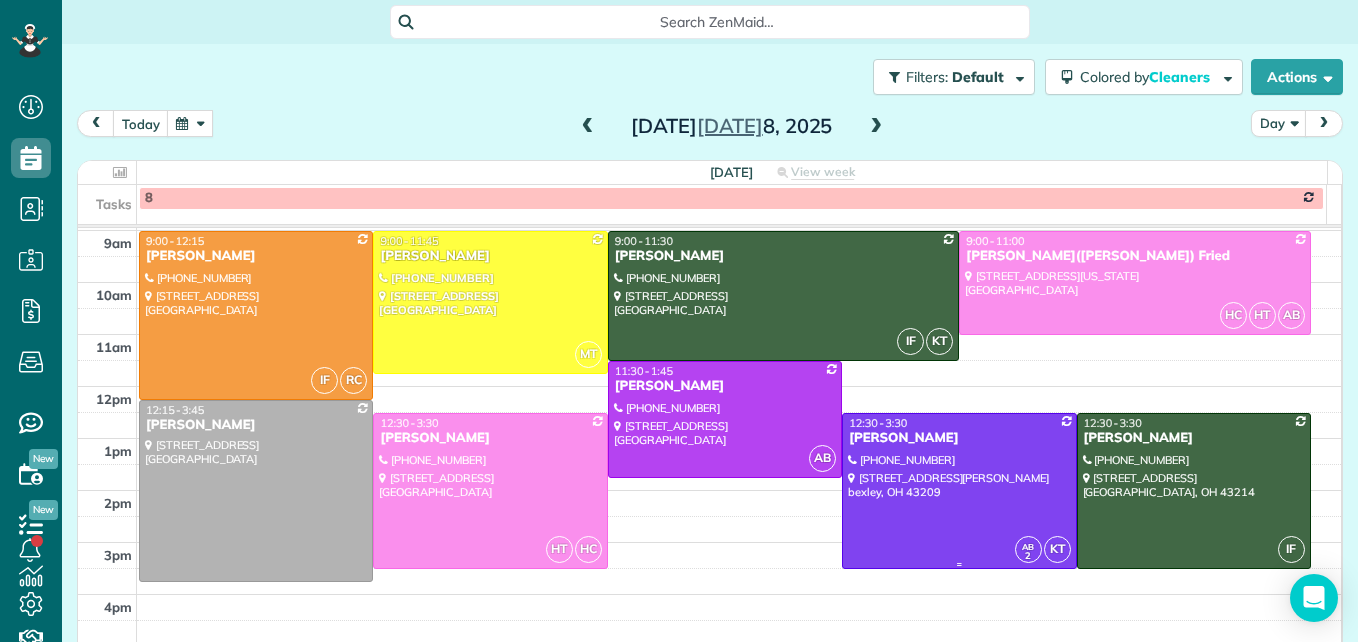 click at bounding box center [959, 491] 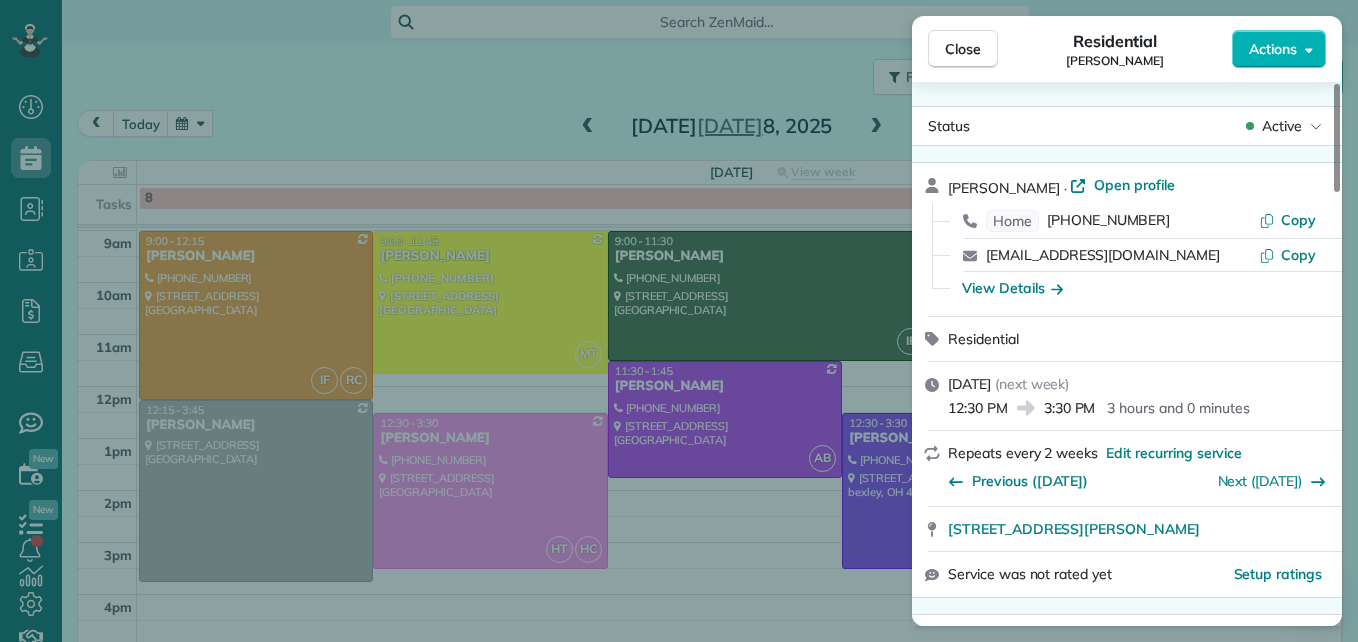 scroll, scrollTop: 100, scrollLeft: 0, axis: vertical 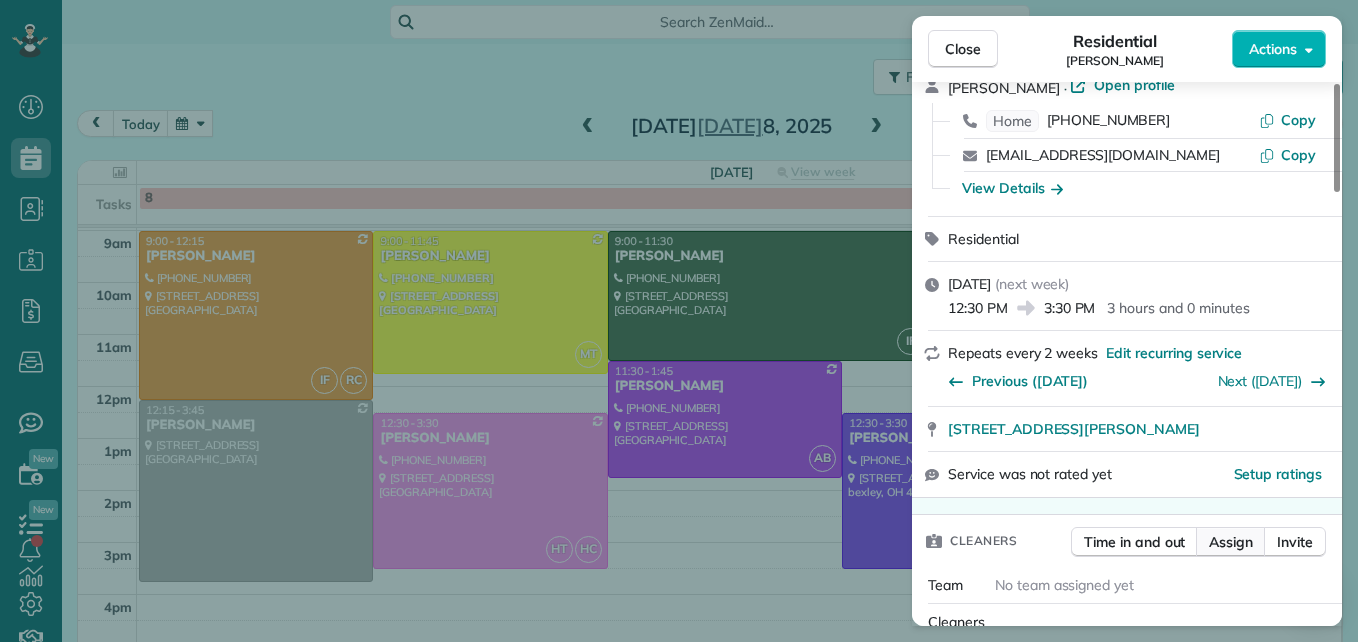 click on "Assign" at bounding box center (1231, 542) 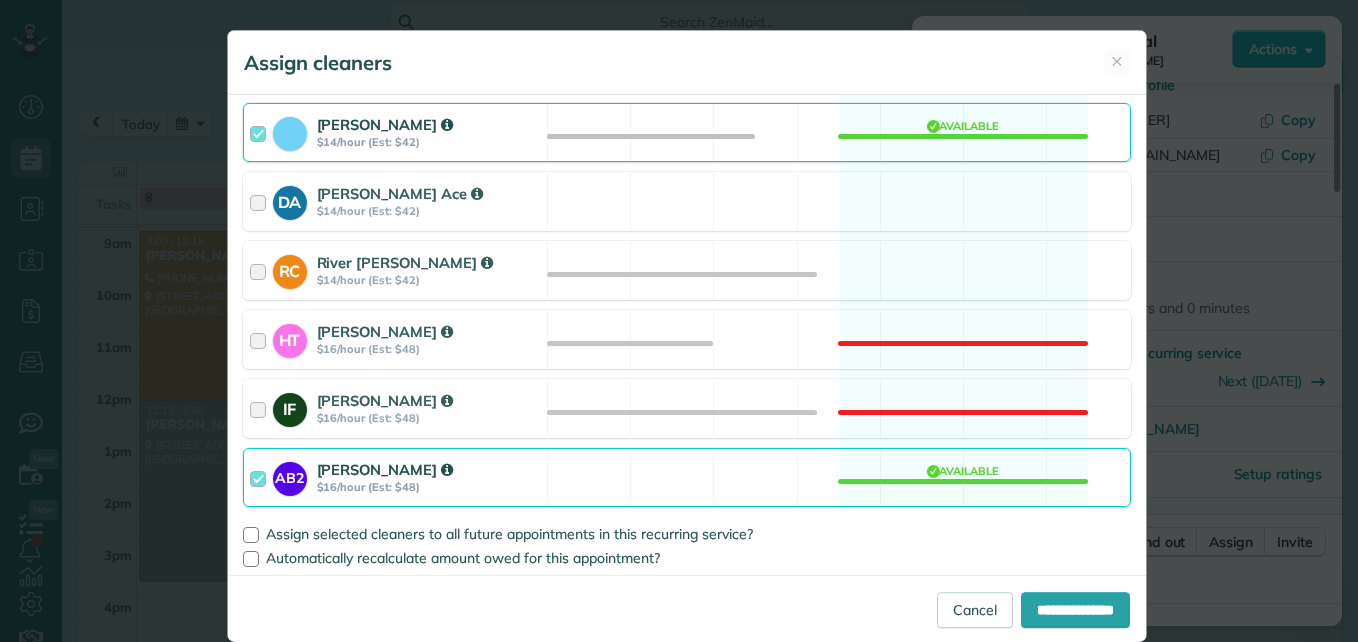 scroll, scrollTop: 539, scrollLeft: 0, axis: vertical 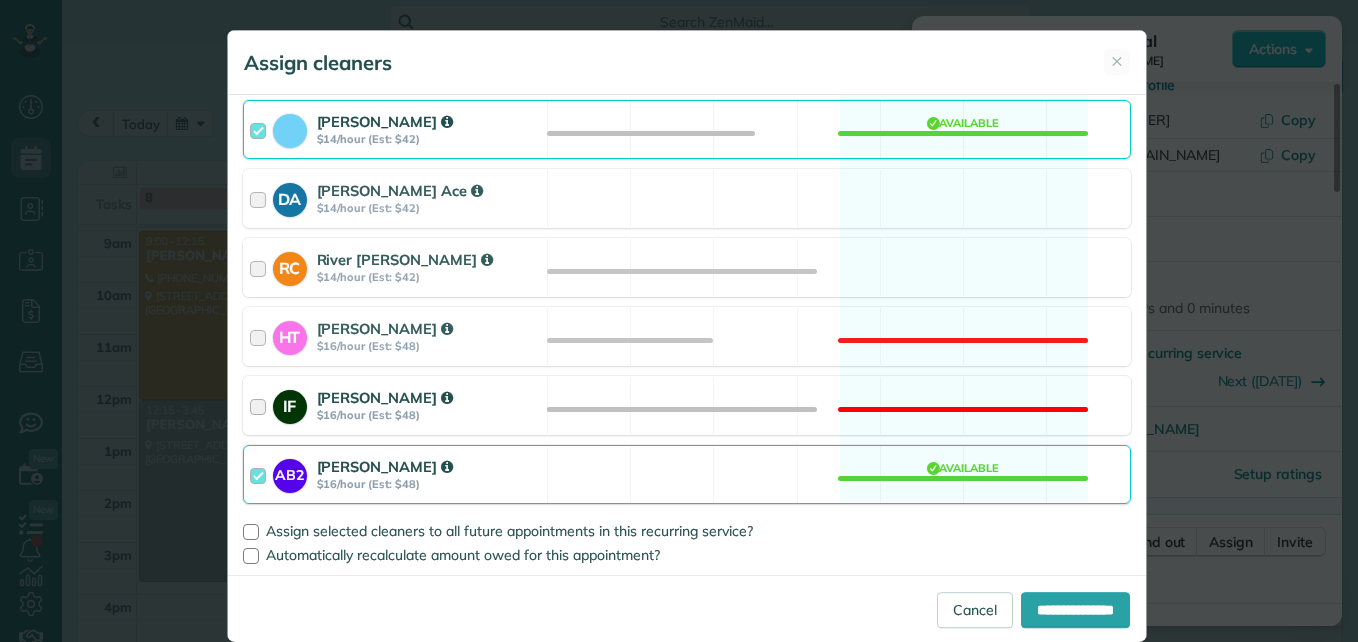 click at bounding box center [261, 405] 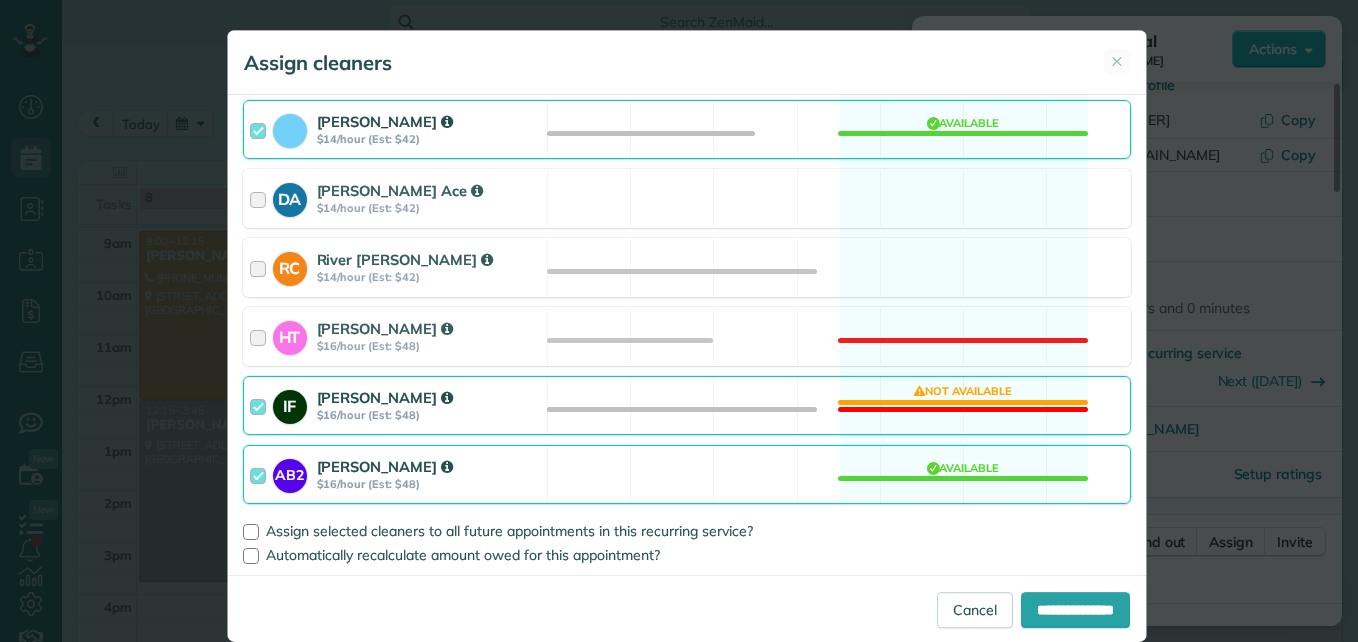 click at bounding box center [261, 474] 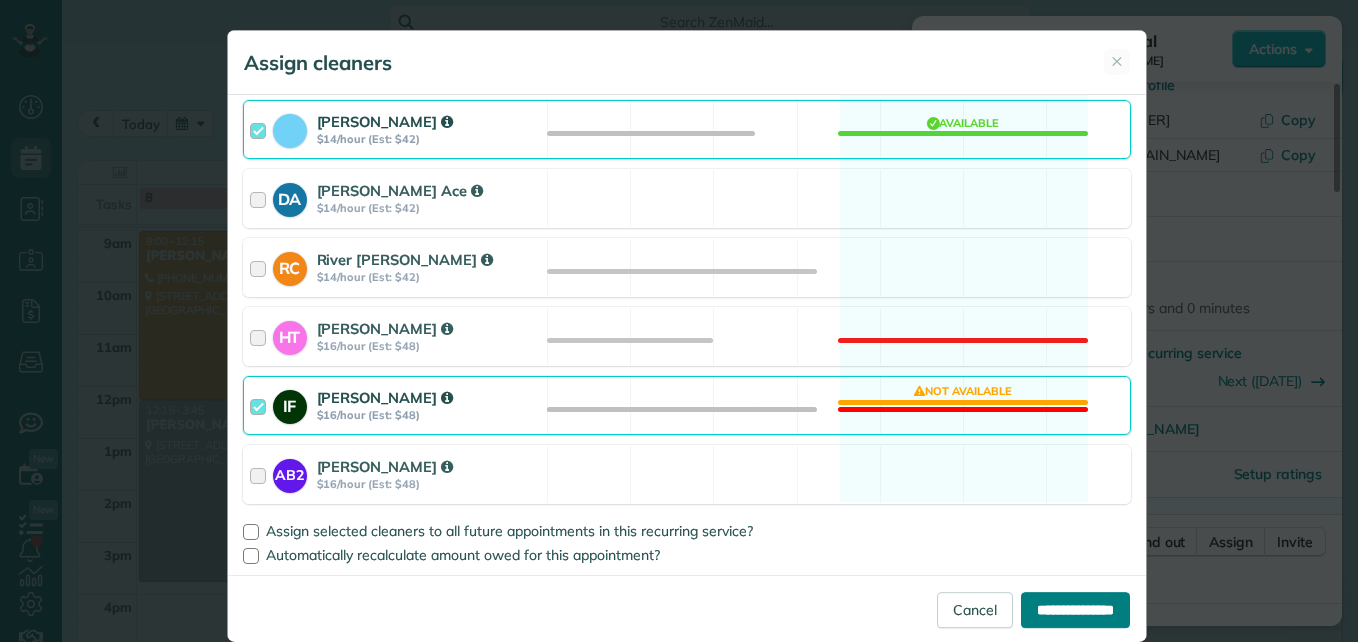 click on "**********" at bounding box center (1075, 610) 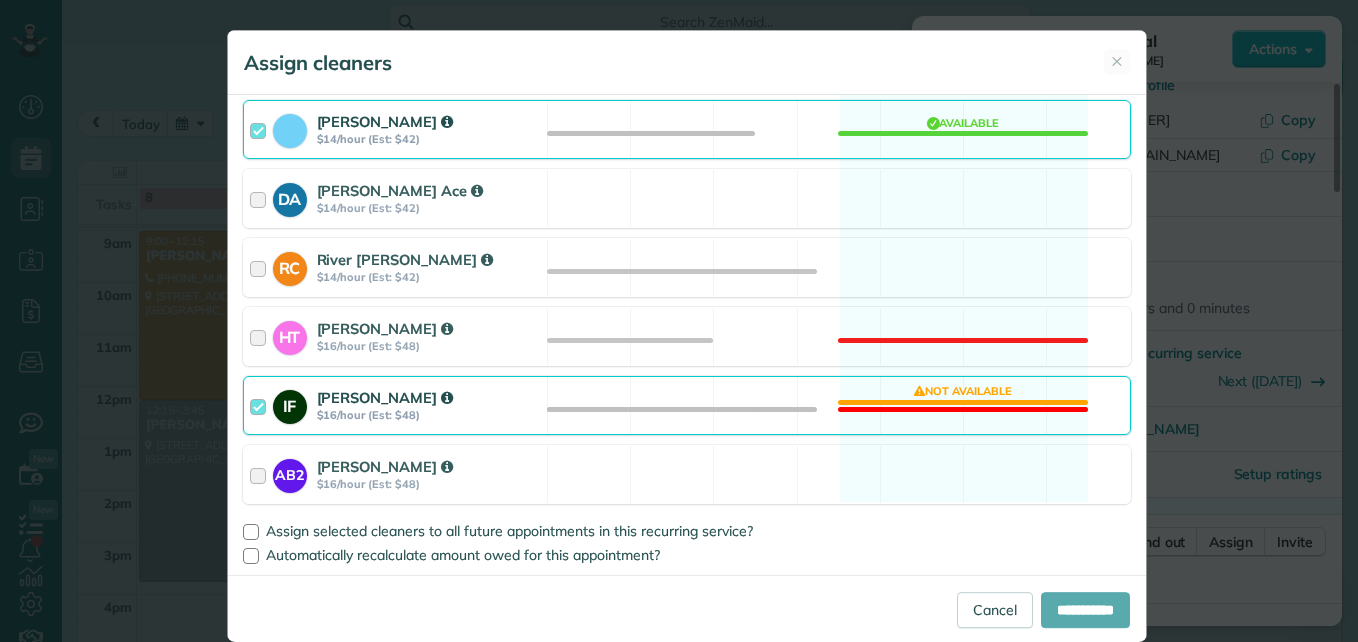 type on "**********" 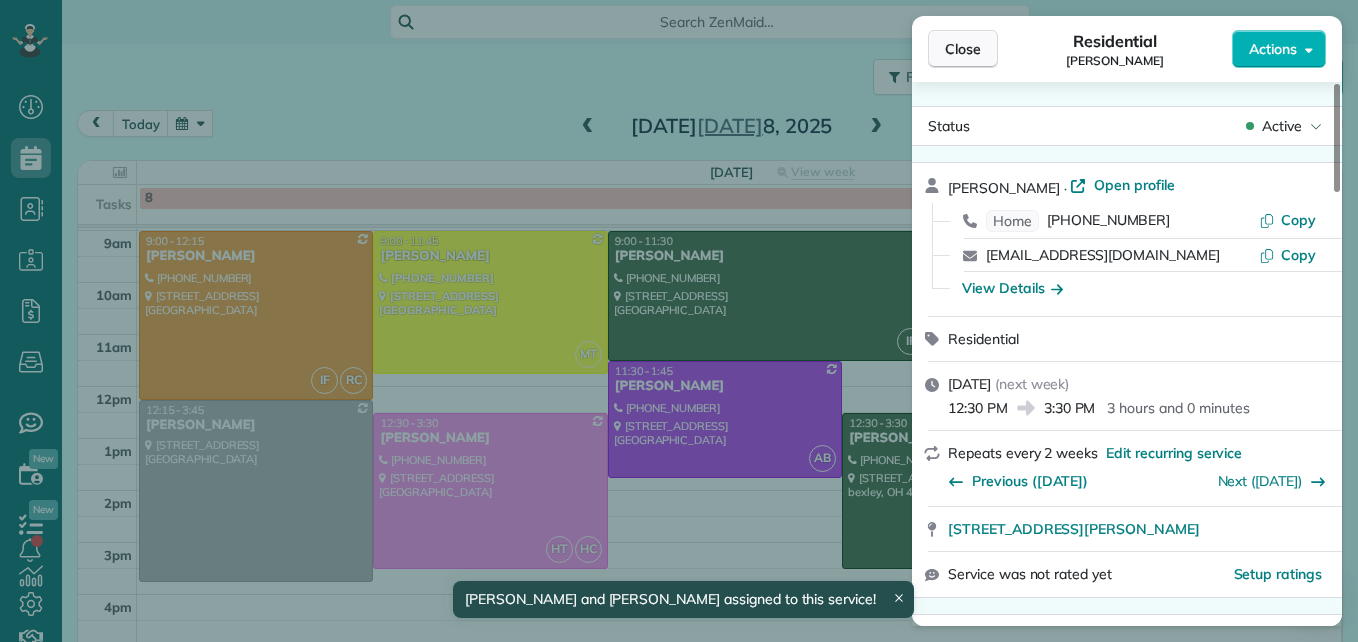 click on "Close" at bounding box center (963, 49) 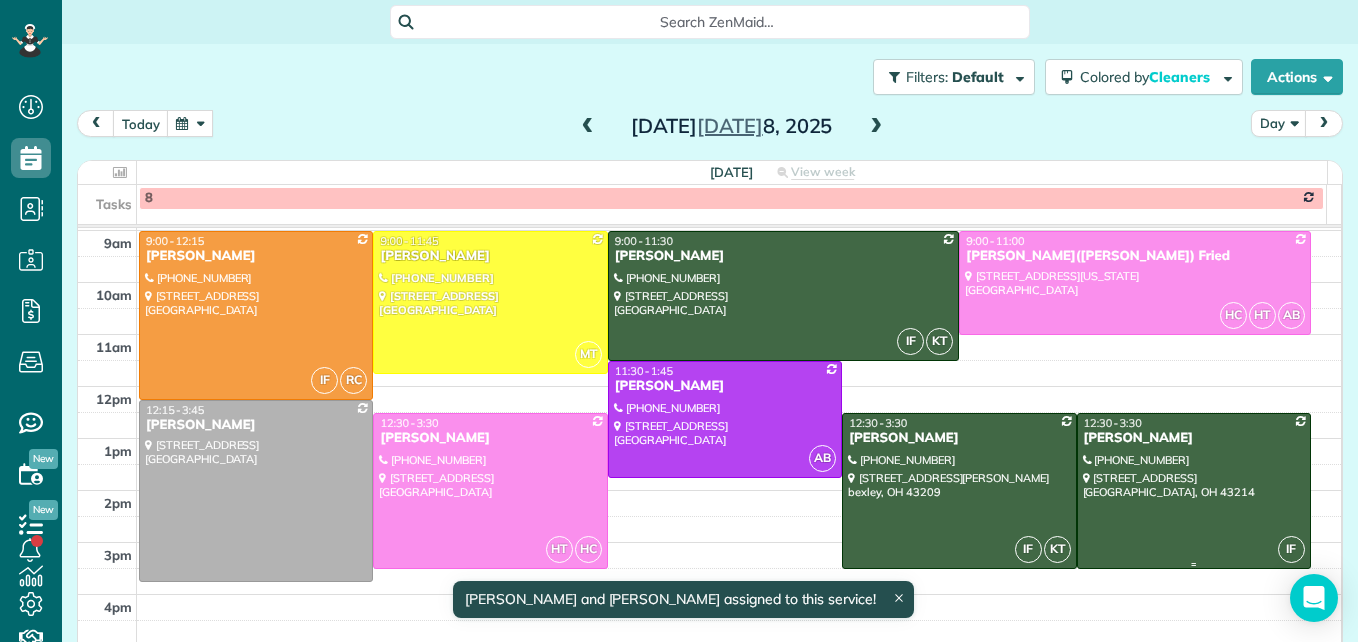 click at bounding box center [1194, 491] 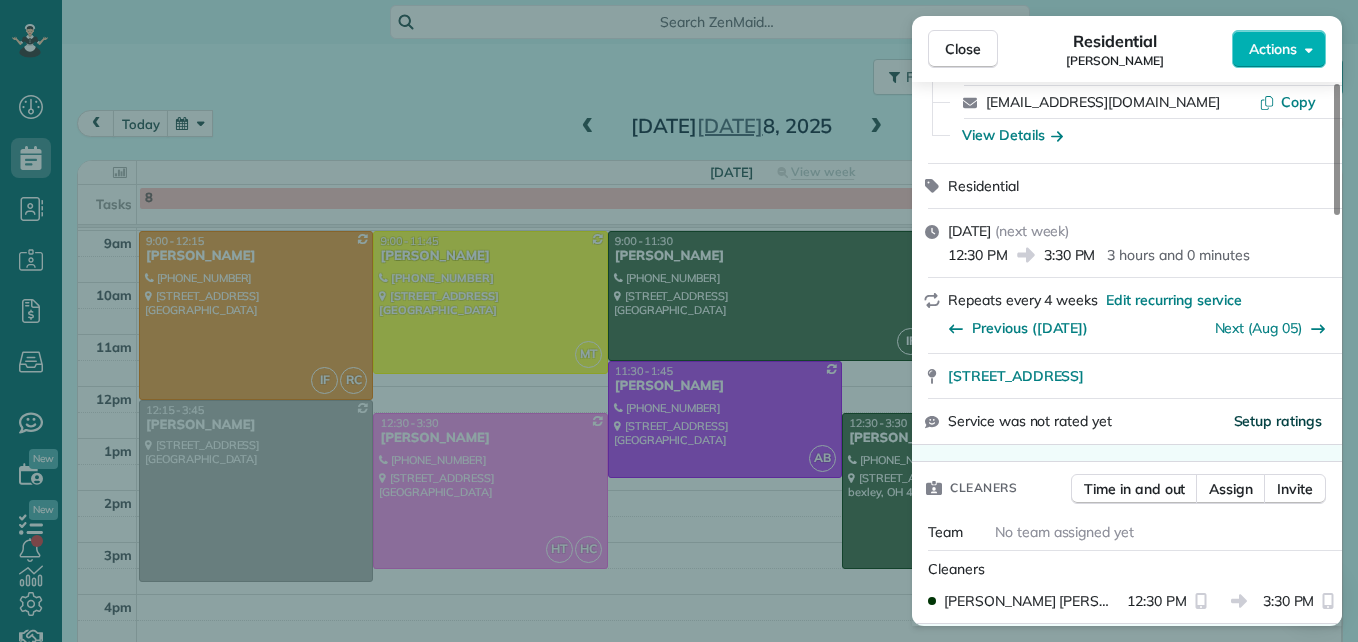 scroll, scrollTop: 200, scrollLeft: 0, axis: vertical 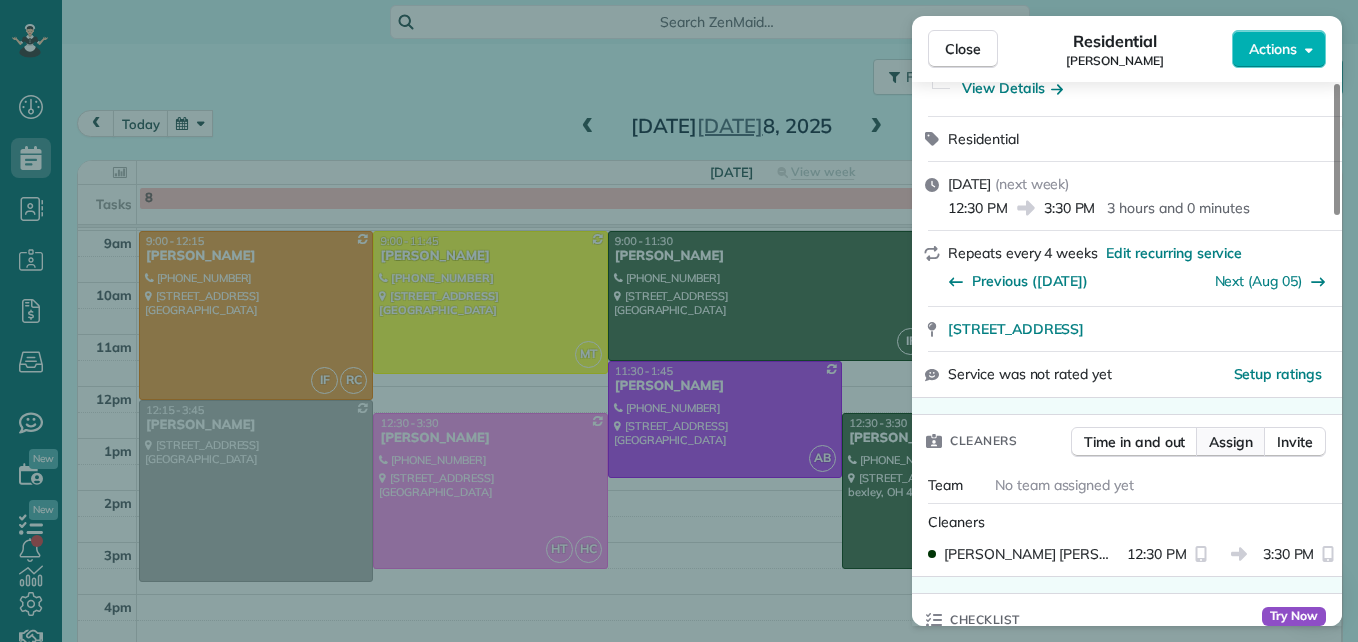 click on "Assign" at bounding box center [1231, 442] 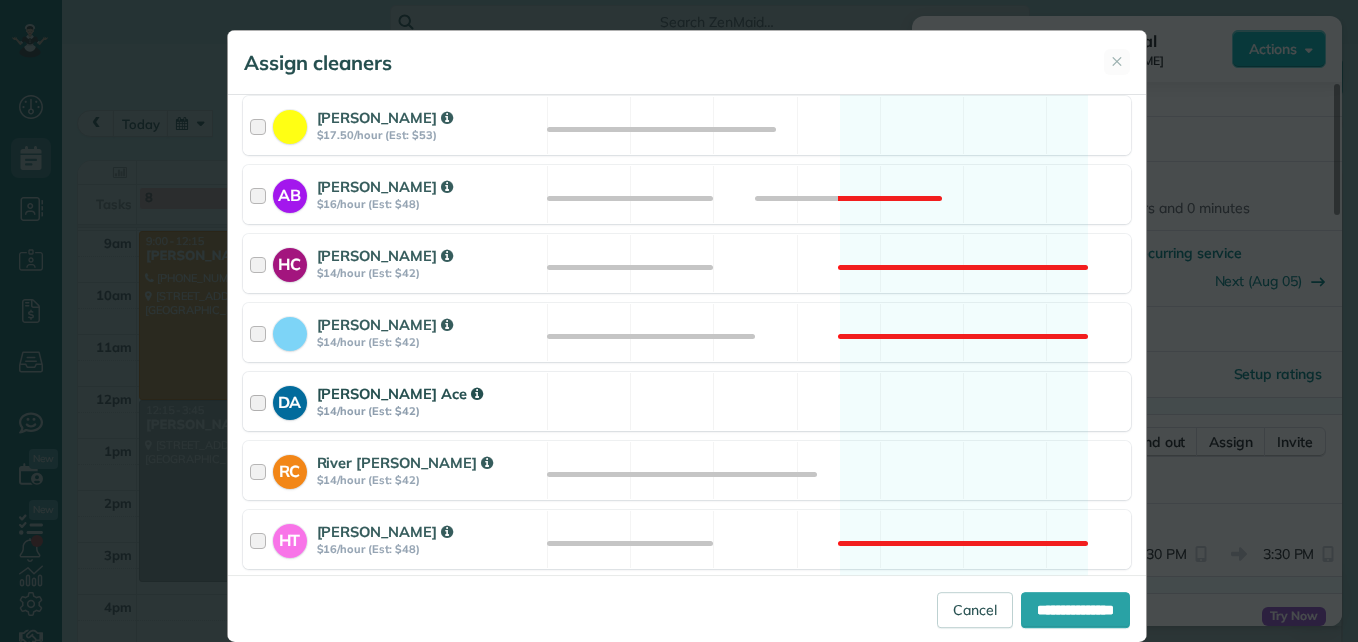 scroll, scrollTop: 400, scrollLeft: 0, axis: vertical 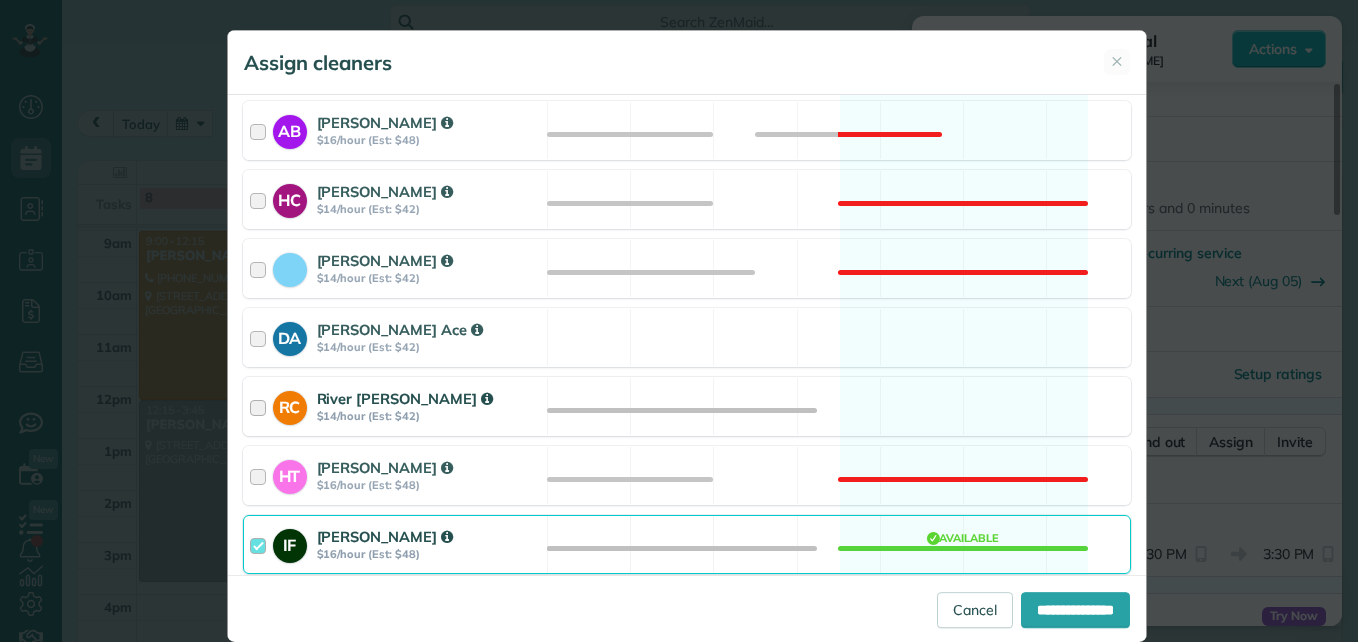 click at bounding box center [261, 406] 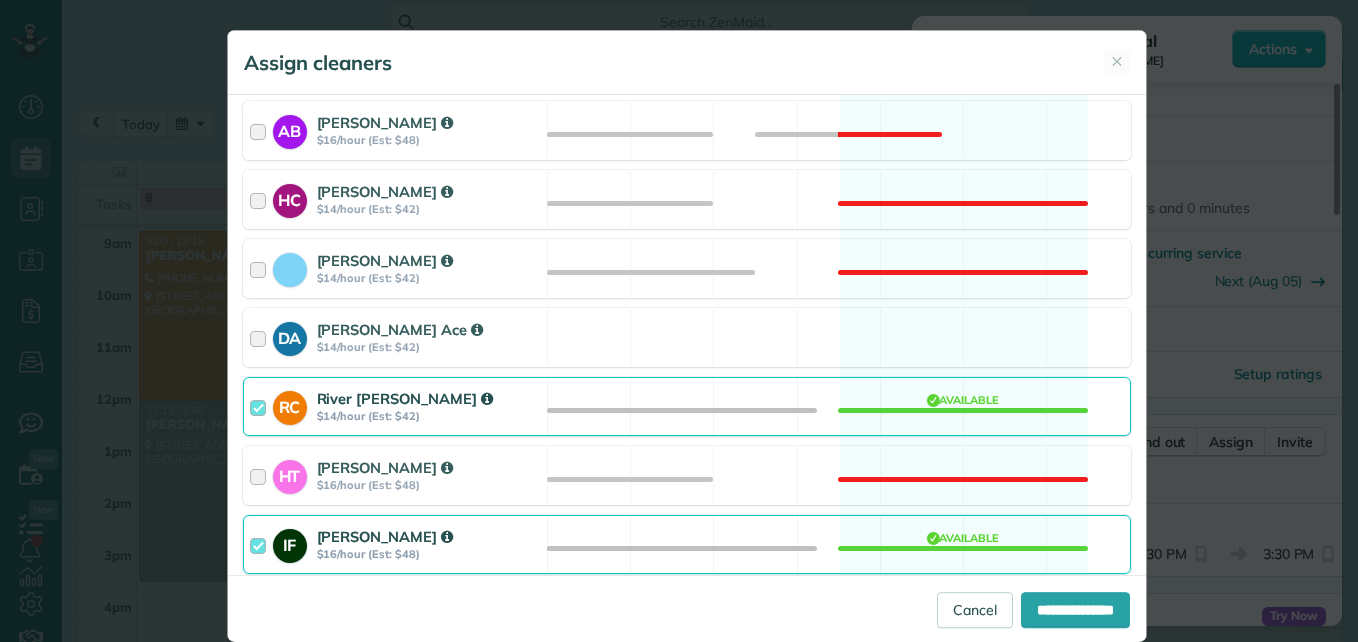 click at bounding box center [261, 544] 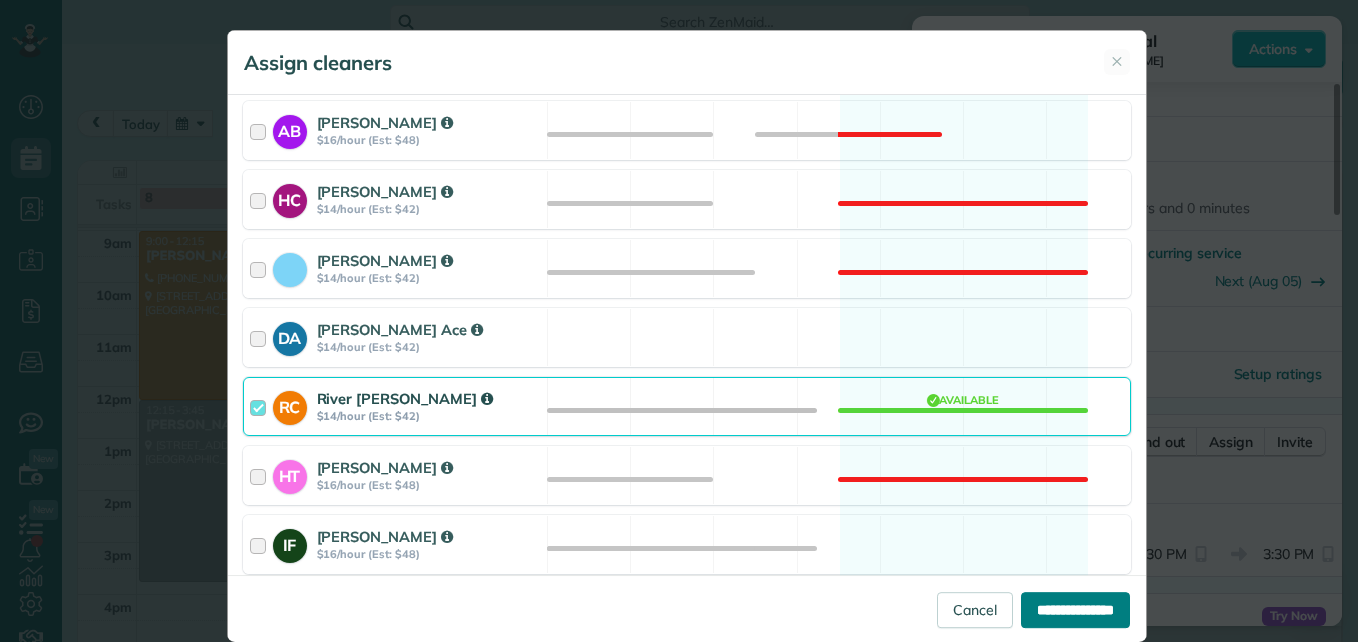 click on "**********" at bounding box center [1075, 610] 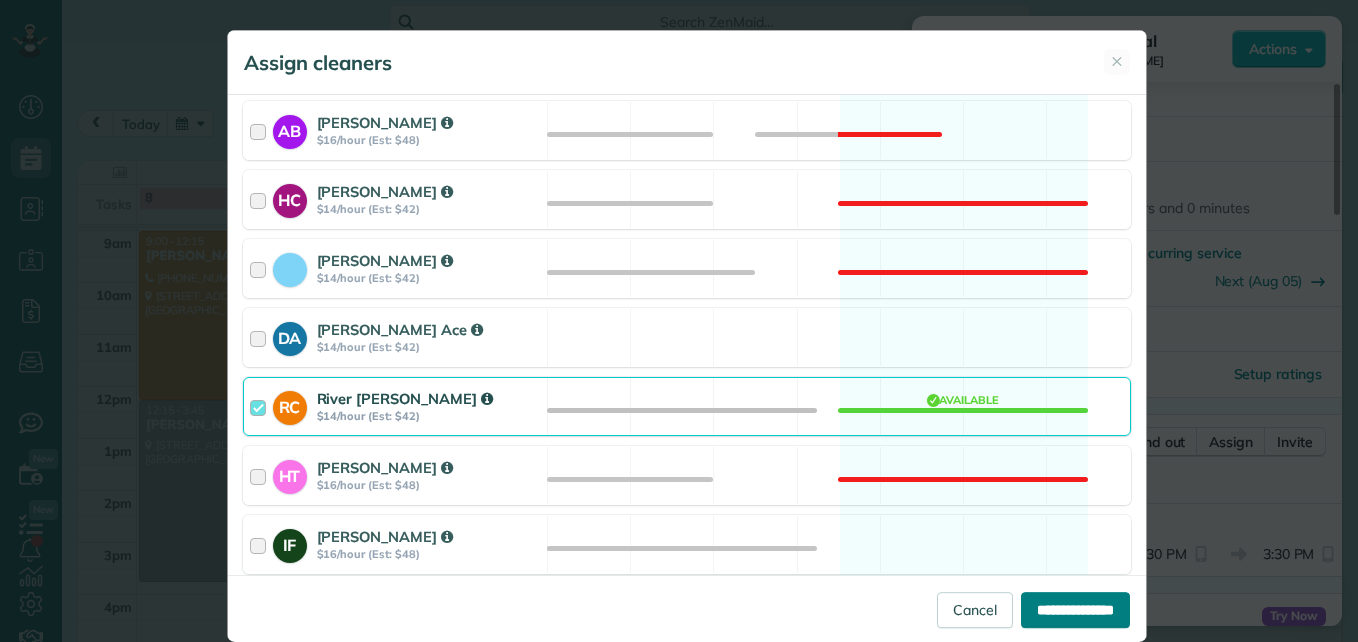 type on "**********" 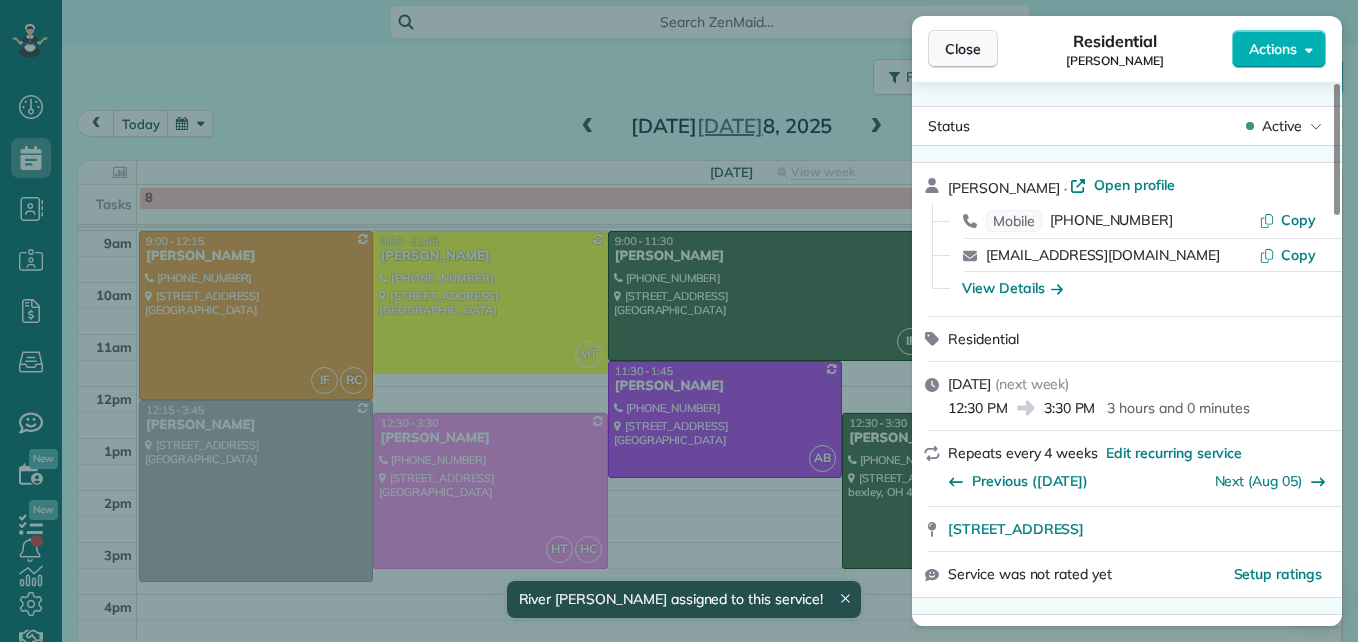 click on "Close" at bounding box center [963, 49] 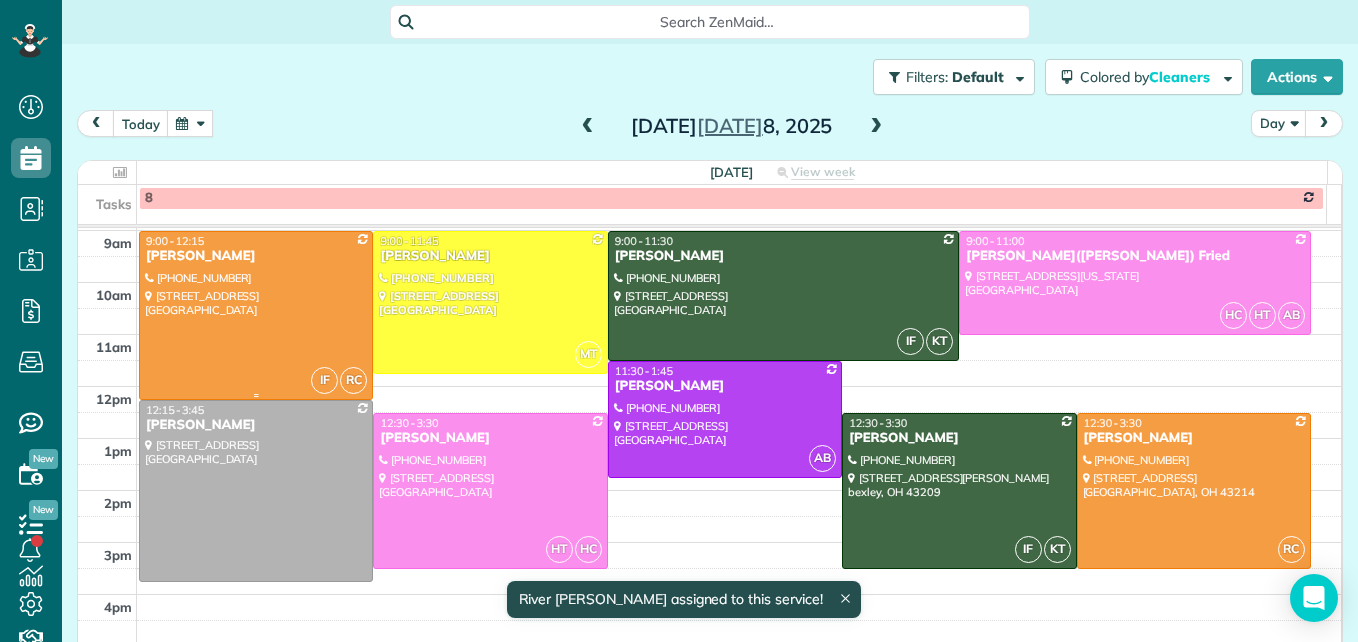 click at bounding box center [256, 315] 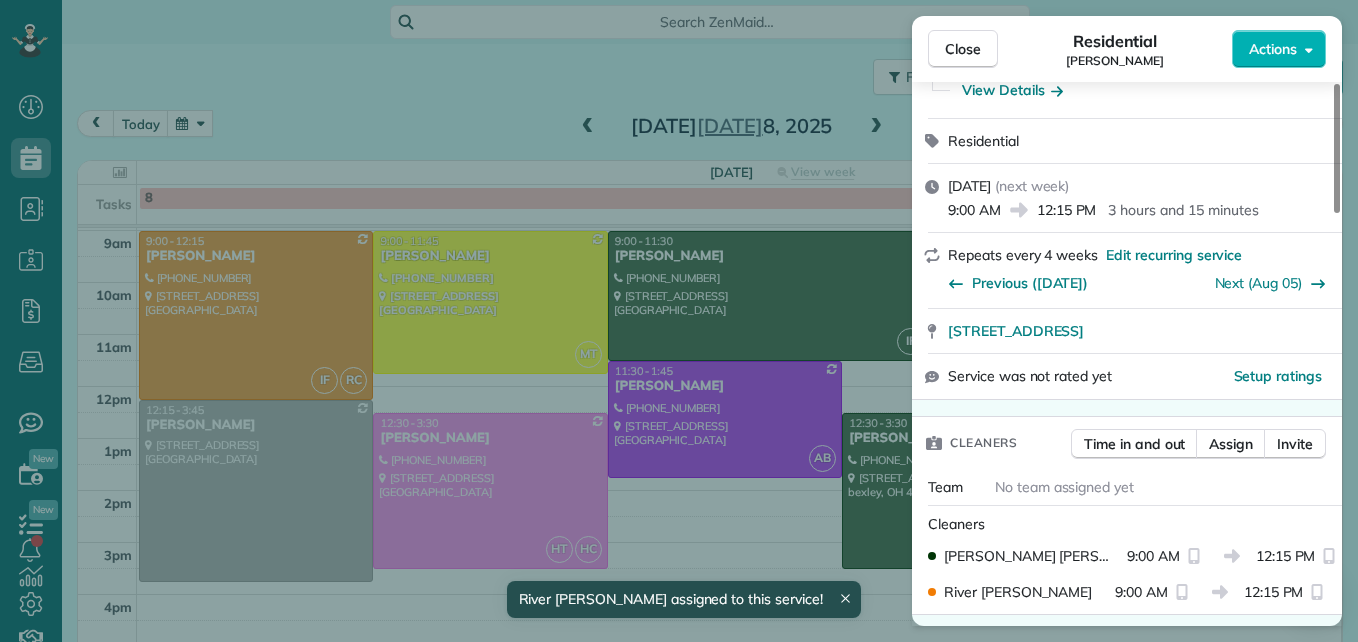 scroll, scrollTop: 200, scrollLeft: 0, axis: vertical 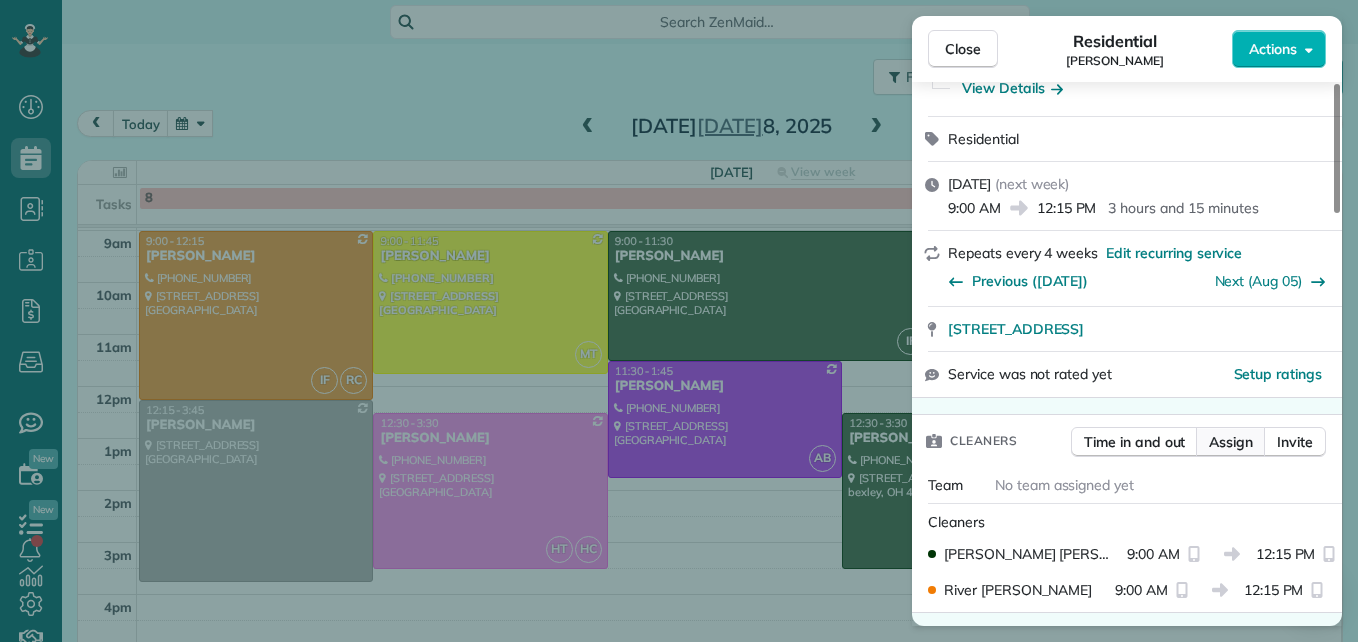click on "Assign" at bounding box center [1231, 442] 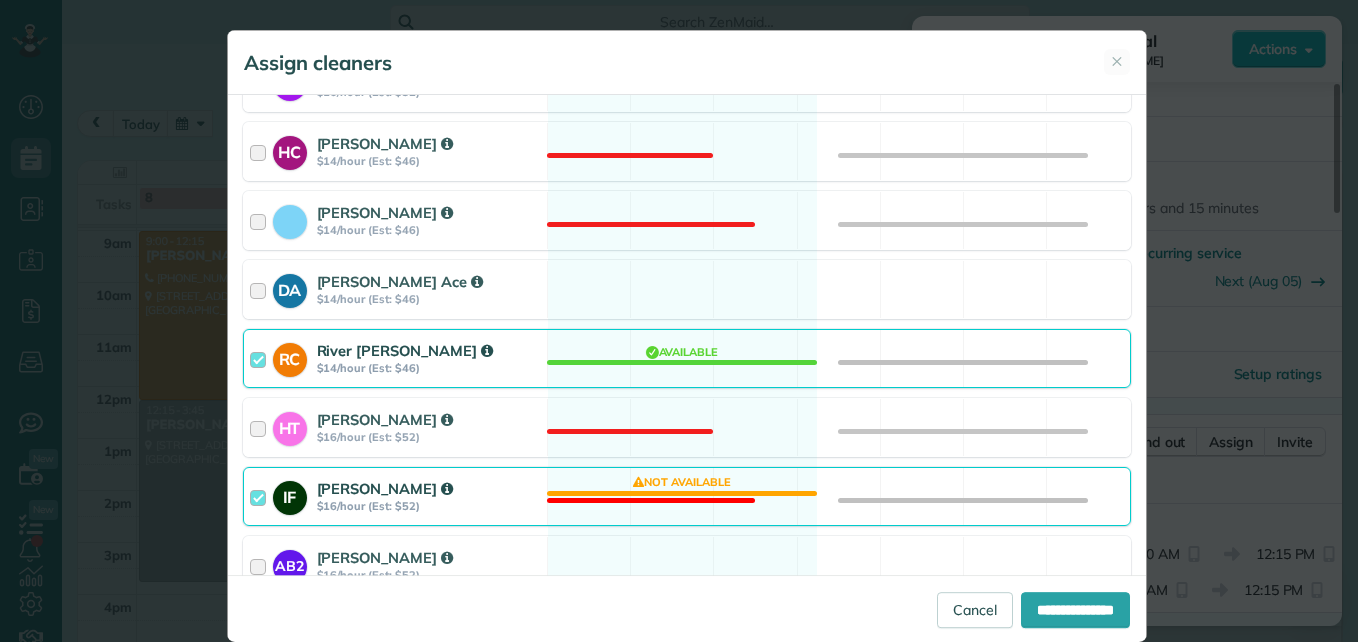 scroll, scrollTop: 500, scrollLeft: 0, axis: vertical 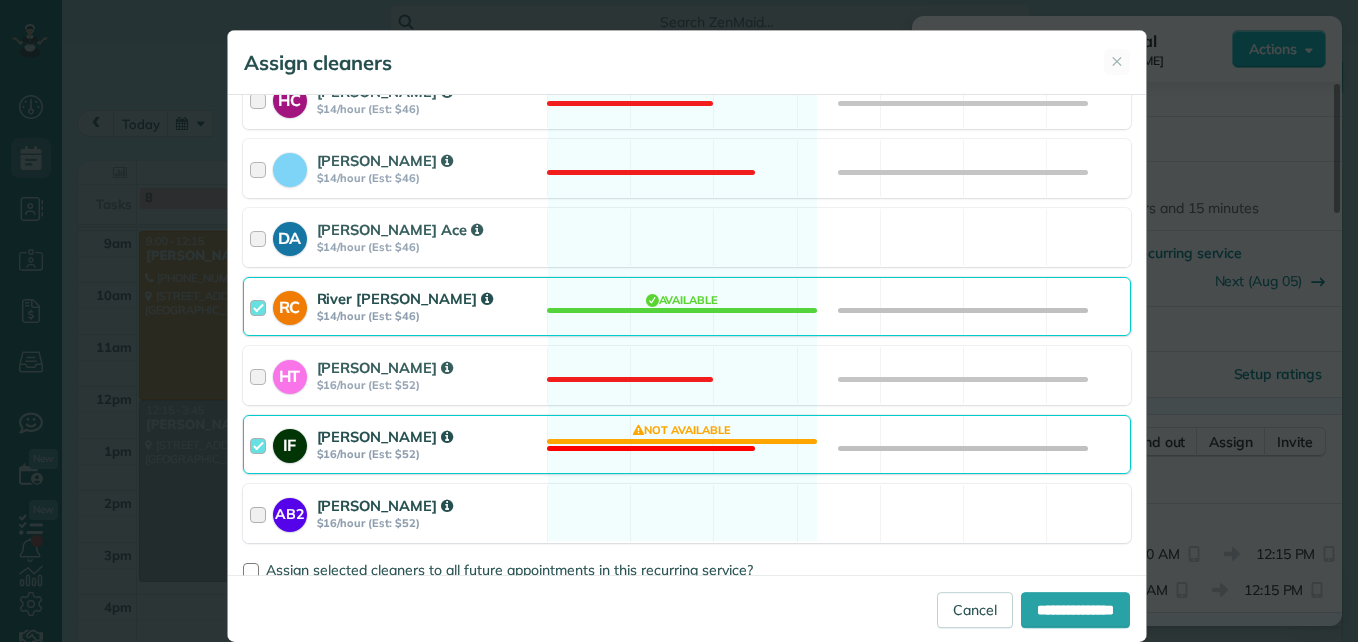 click at bounding box center (261, 513) 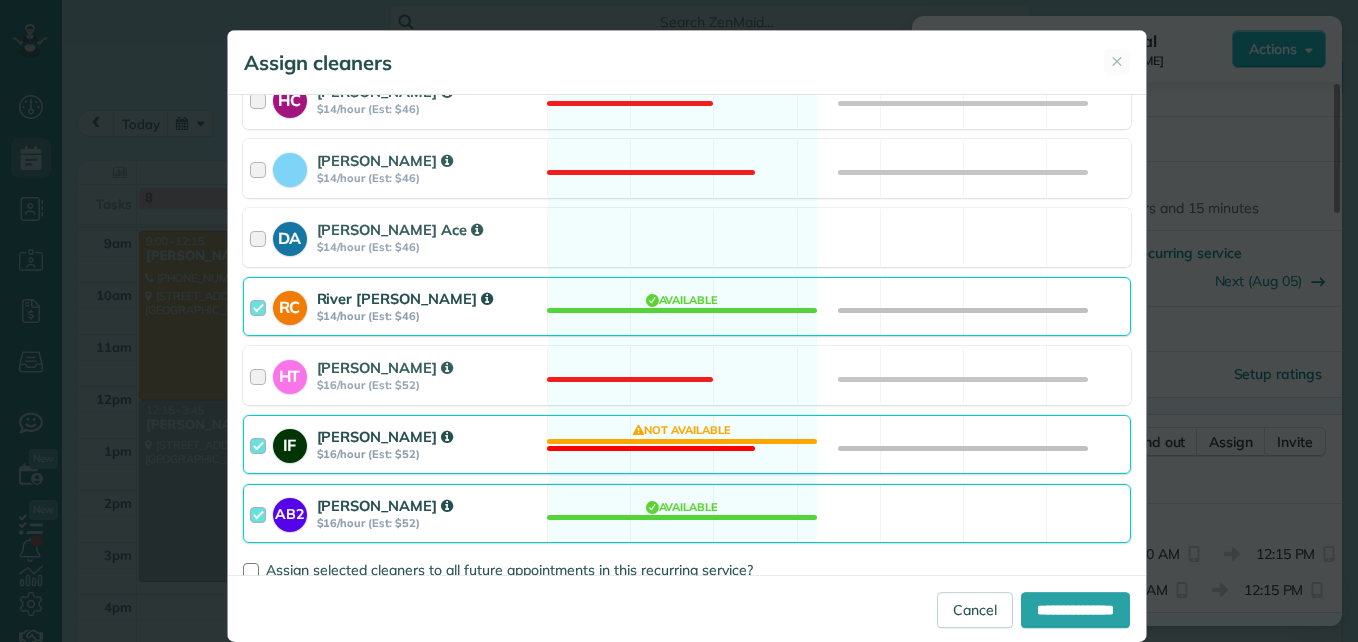 click at bounding box center (261, 444) 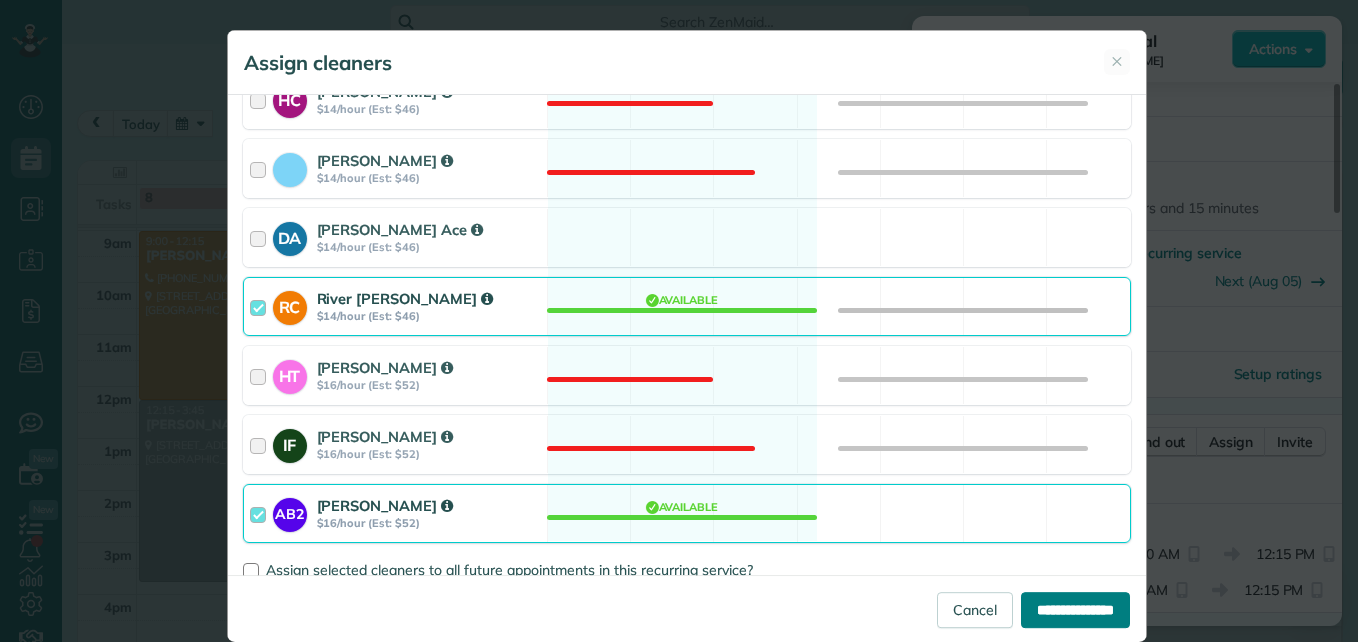 click on "**********" at bounding box center (1075, 610) 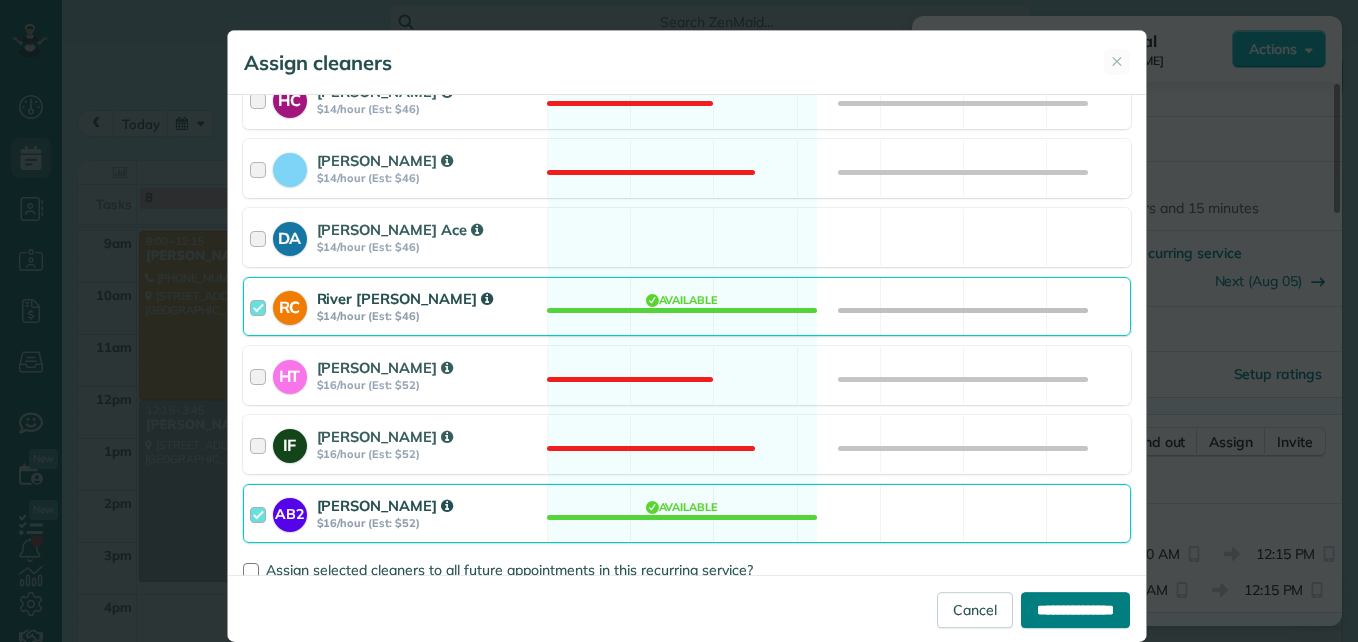 type on "**********" 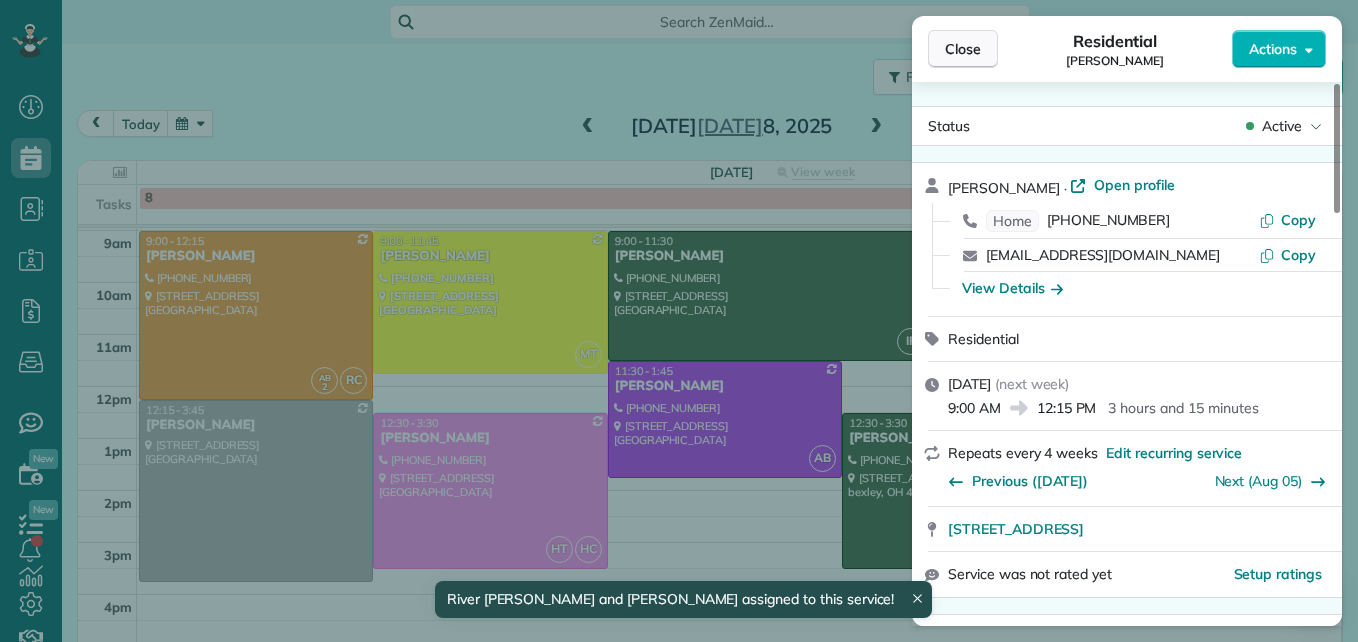 click on "Close" at bounding box center (963, 49) 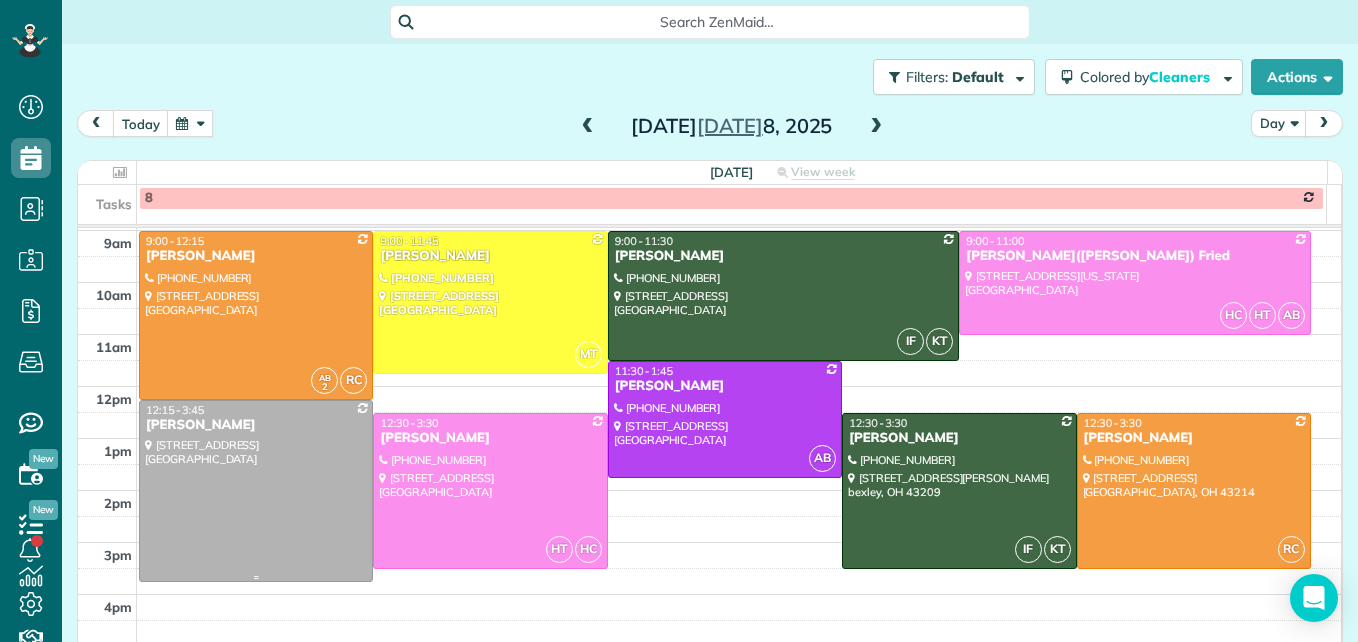 click at bounding box center (256, 491) 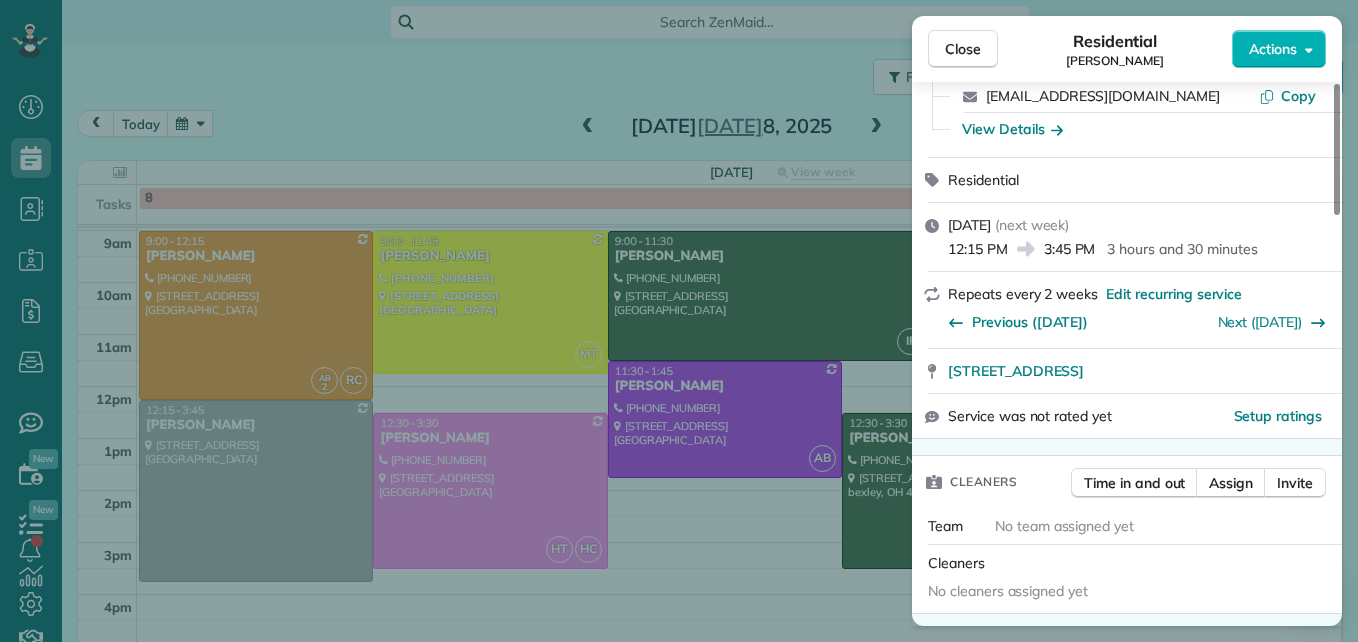 scroll, scrollTop: 200, scrollLeft: 0, axis: vertical 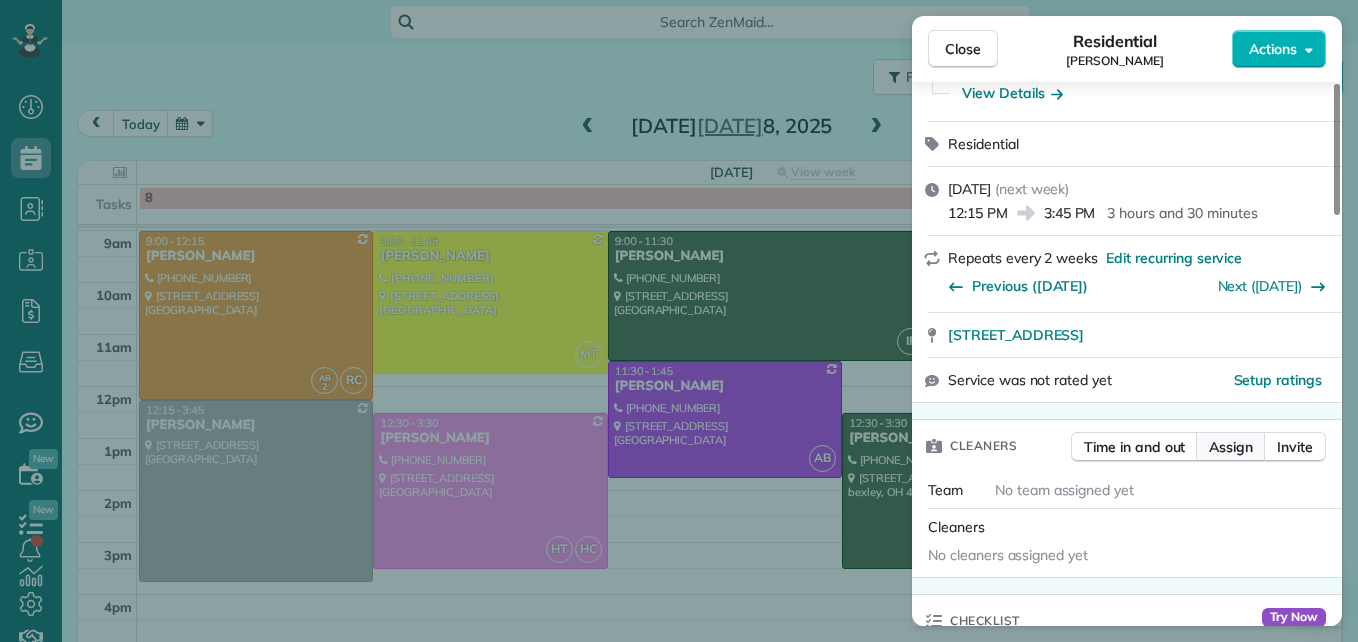 click on "Assign" at bounding box center (1231, 447) 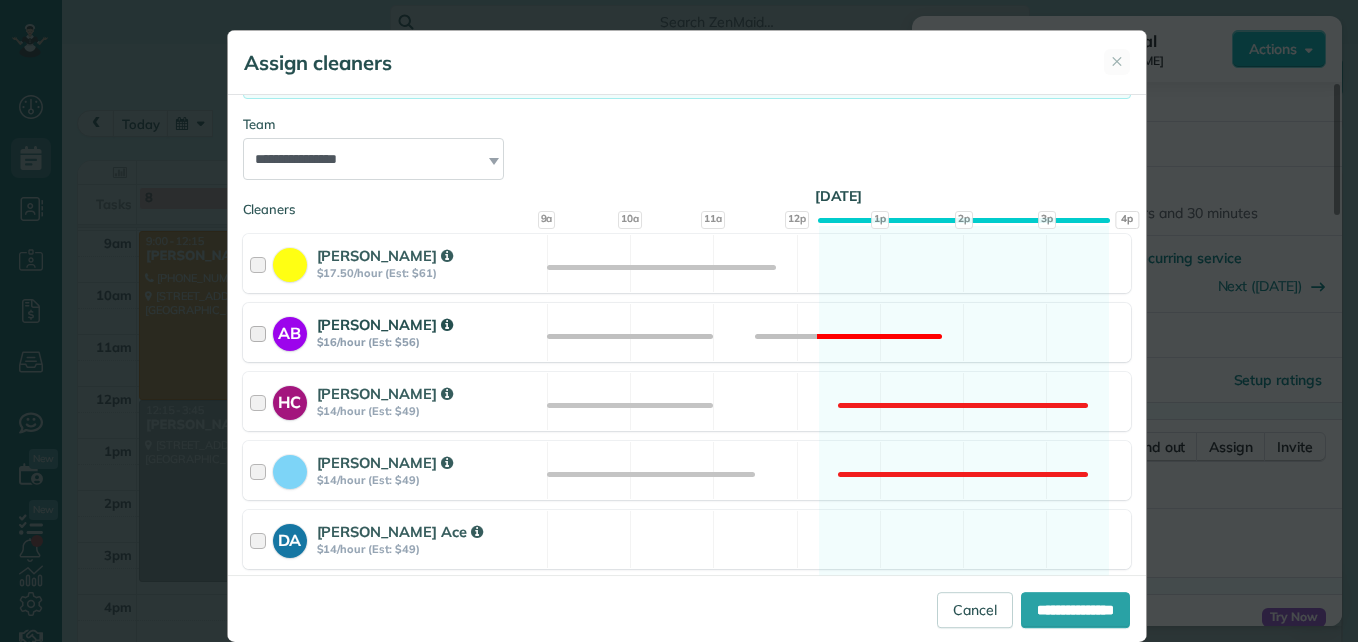 scroll, scrollTop: 200, scrollLeft: 0, axis: vertical 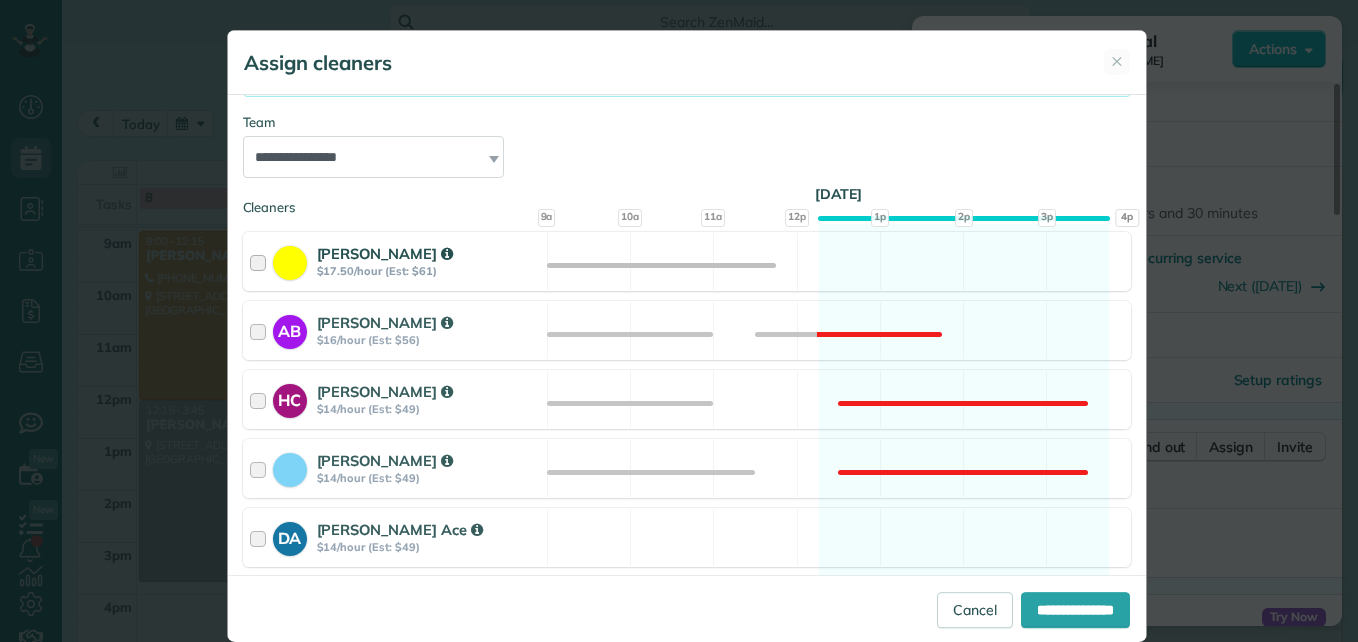 click on "Michelle Taphorn
$17.50/hour (Est: $61)" at bounding box center (395, 261) 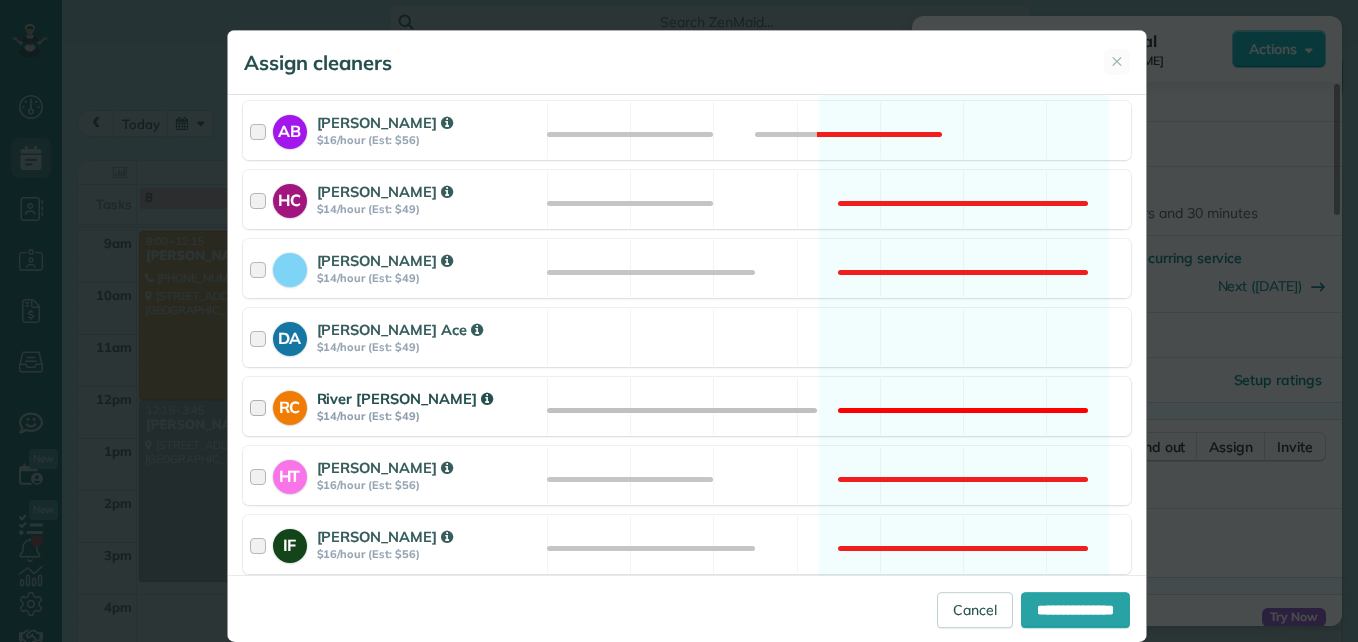 scroll, scrollTop: 500, scrollLeft: 0, axis: vertical 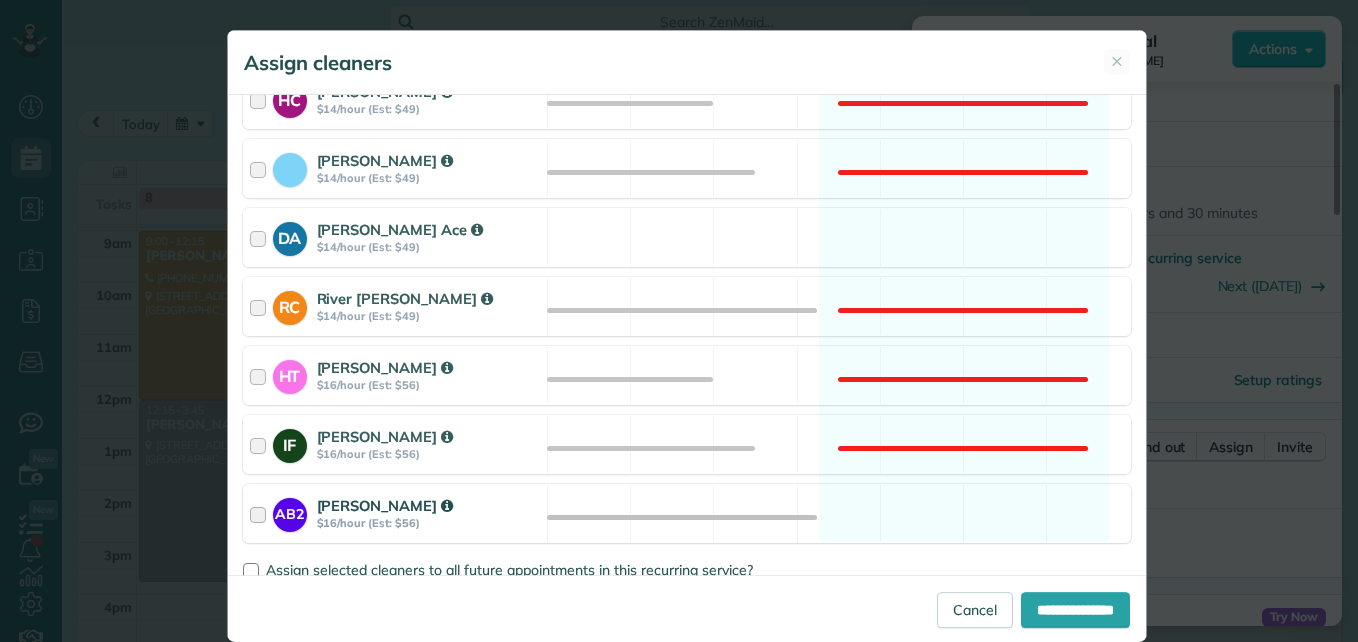 click at bounding box center [261, 513] 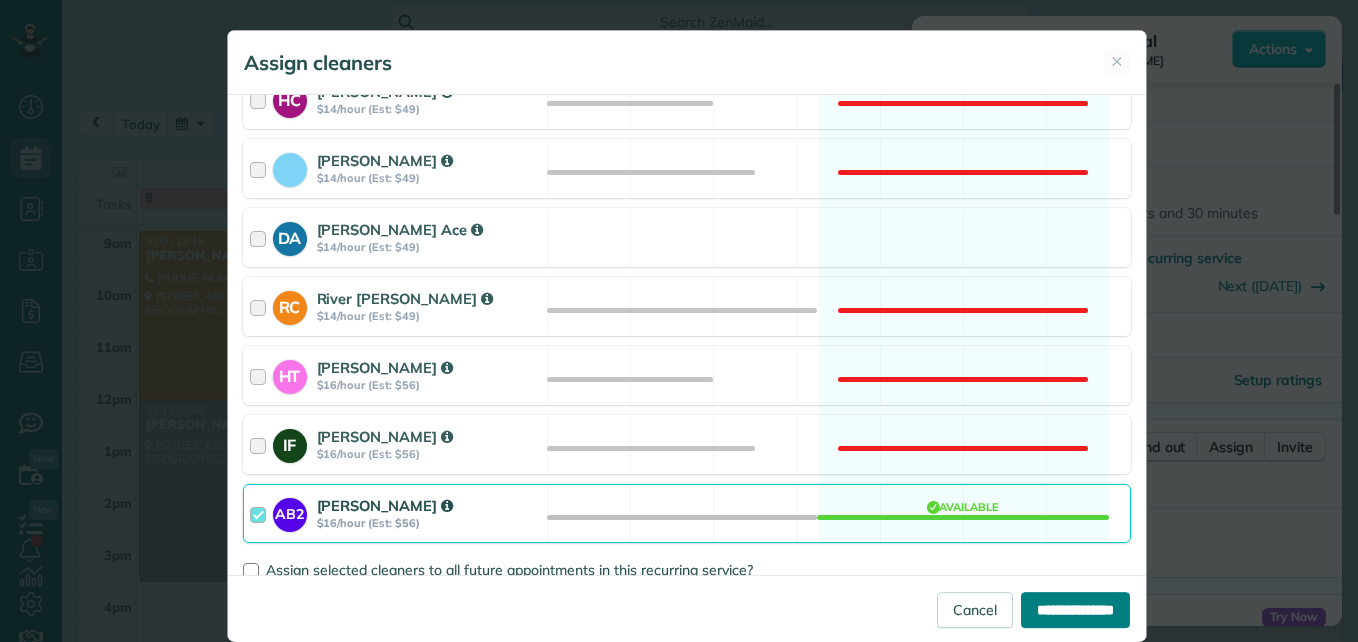 click on "**********" at bounding box center [1075, 610] 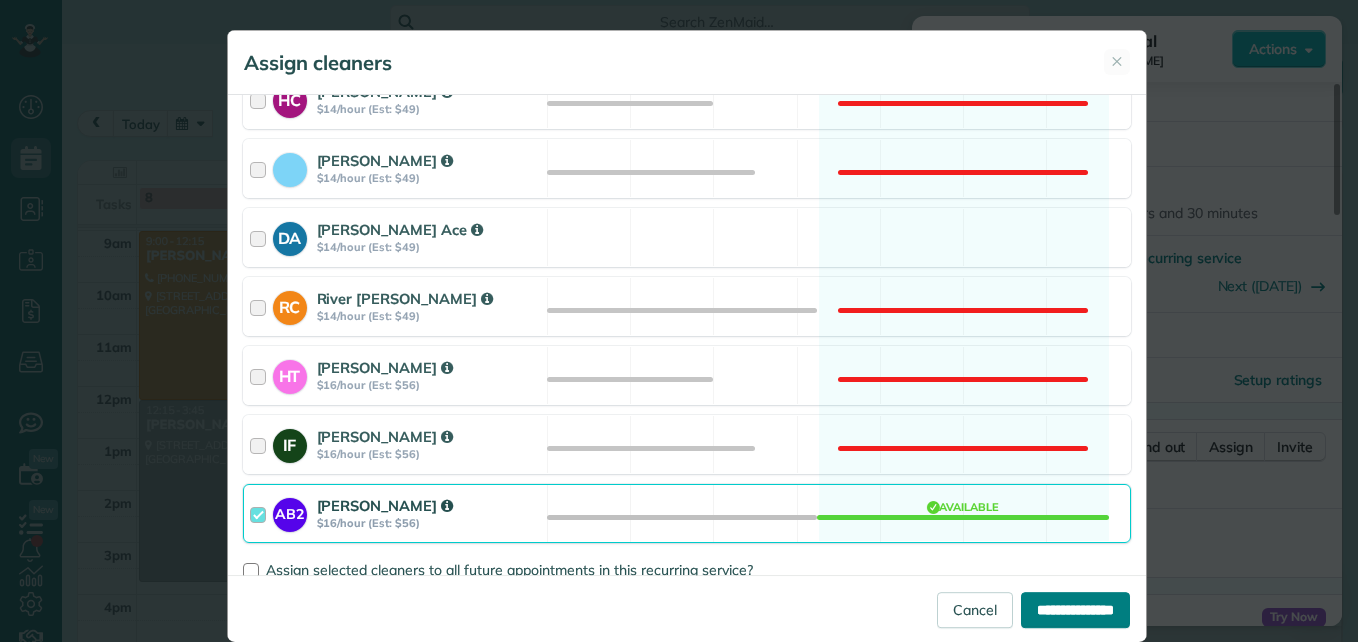 type on "**********" 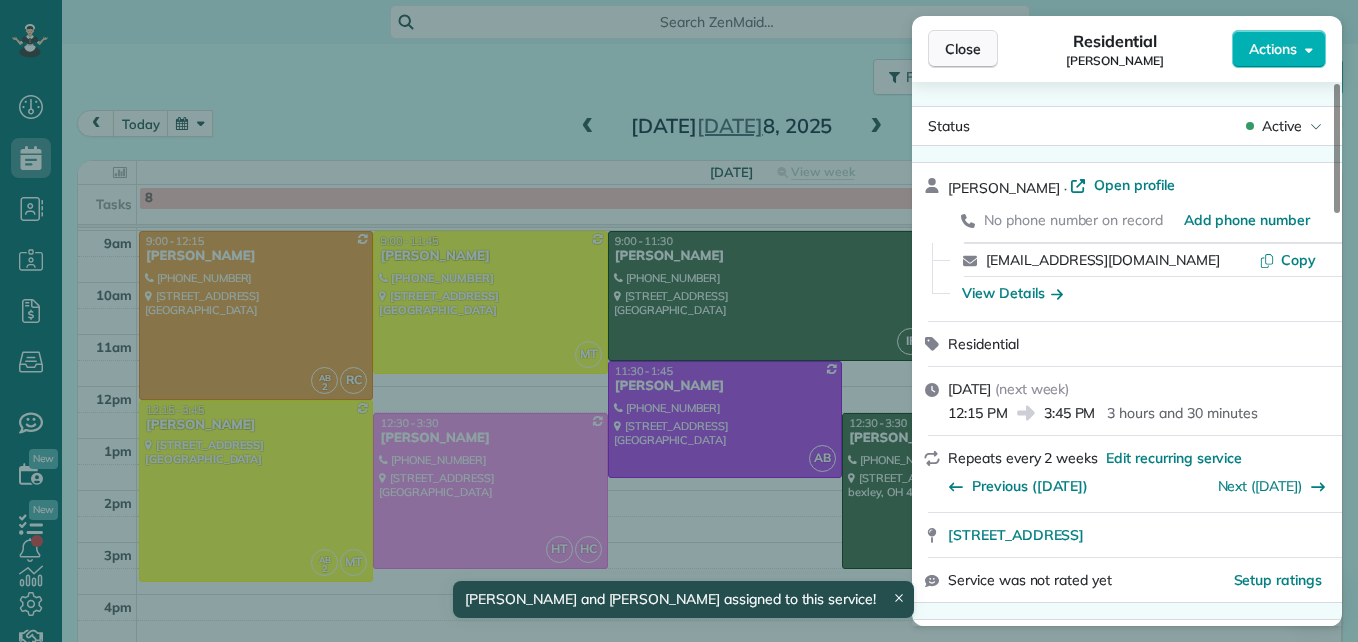 click on "Close" at bounding box center (963, 49) 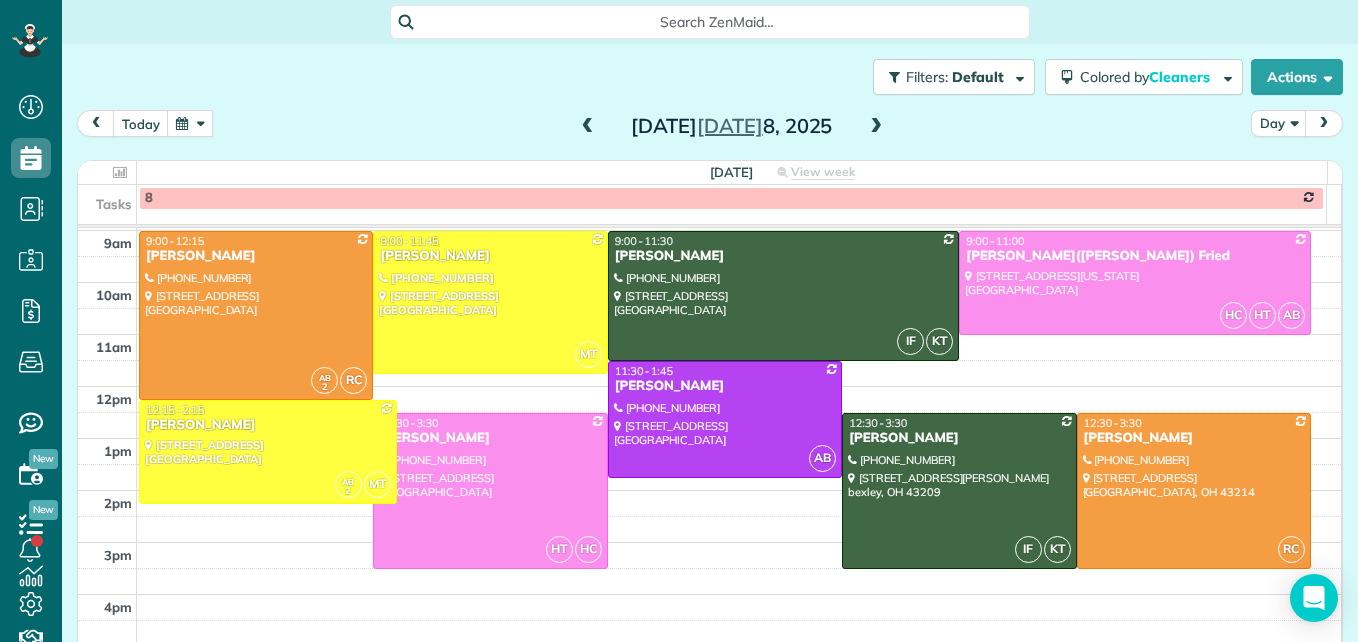 drag, startPoint x: 245, startPoint y: 579, endPoint x: 244, endPoint y: 498, distance: 81.00617 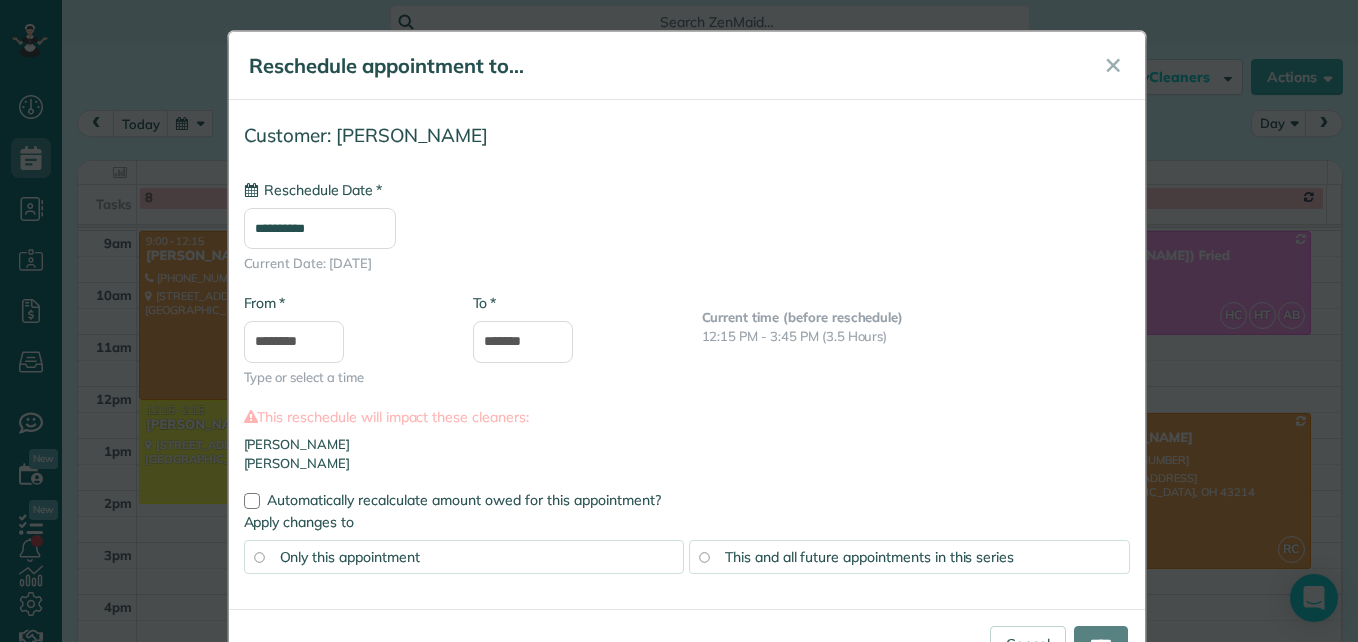type on "**********" 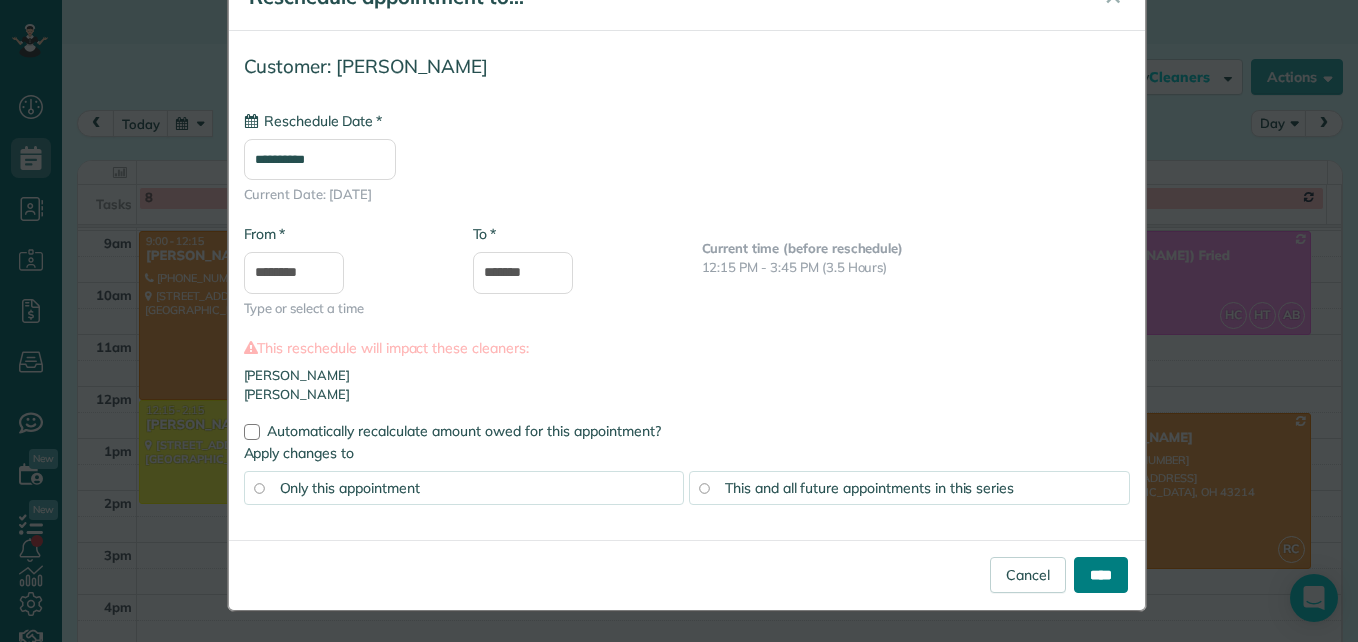 click on "****" at bounding box center (1101, 575) 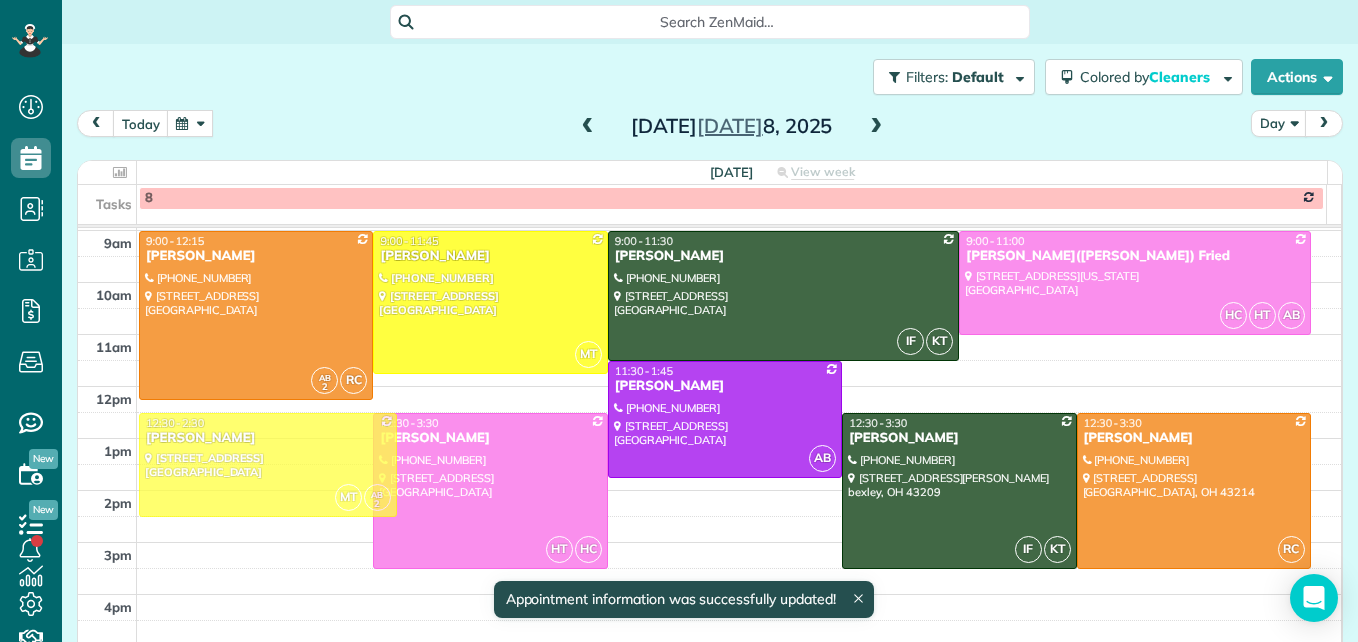 drag, startPoint x: 239, startPoint y: 423, endPoint x: 238, endPoint y: 439, distance: 16.03122 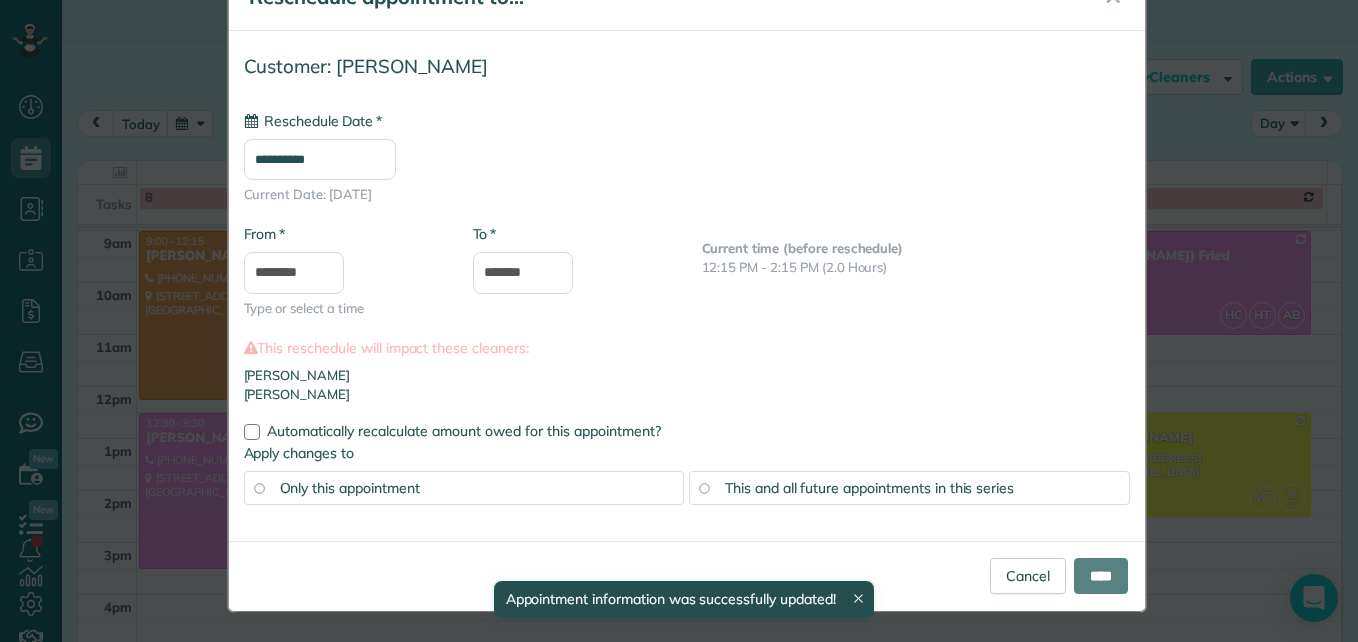 scroll, scrollTop: 0, scrollLeft: 0, axis: both 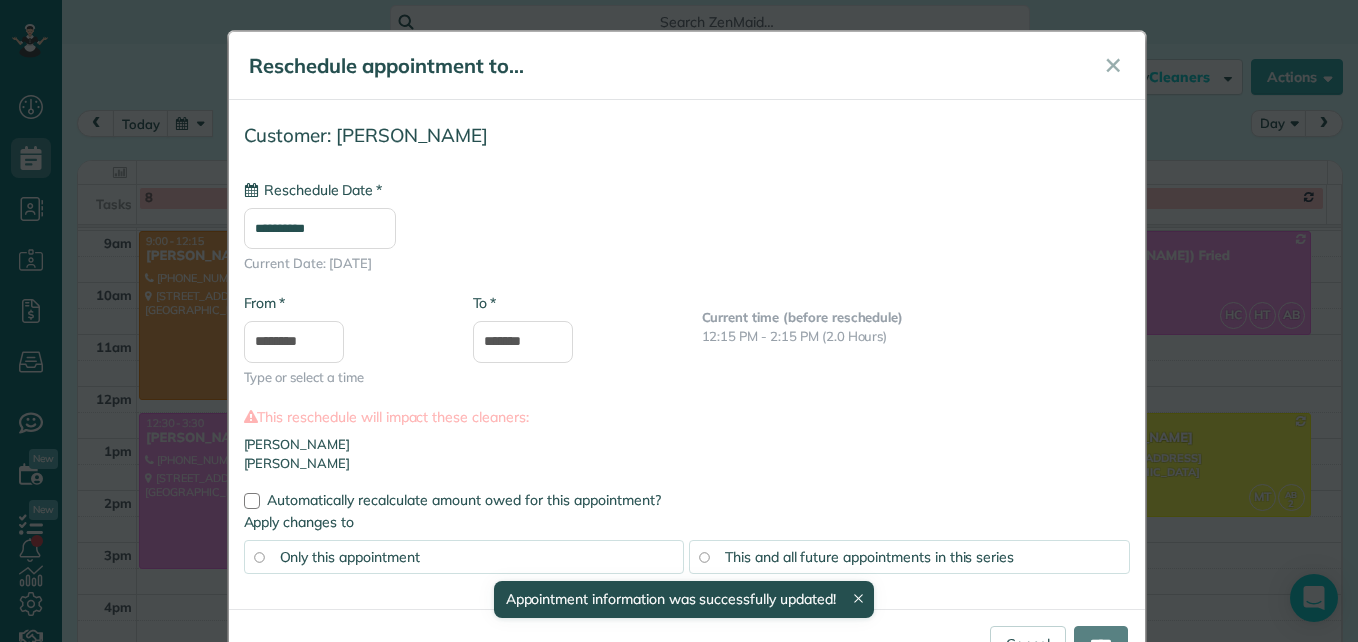 type on "**********" 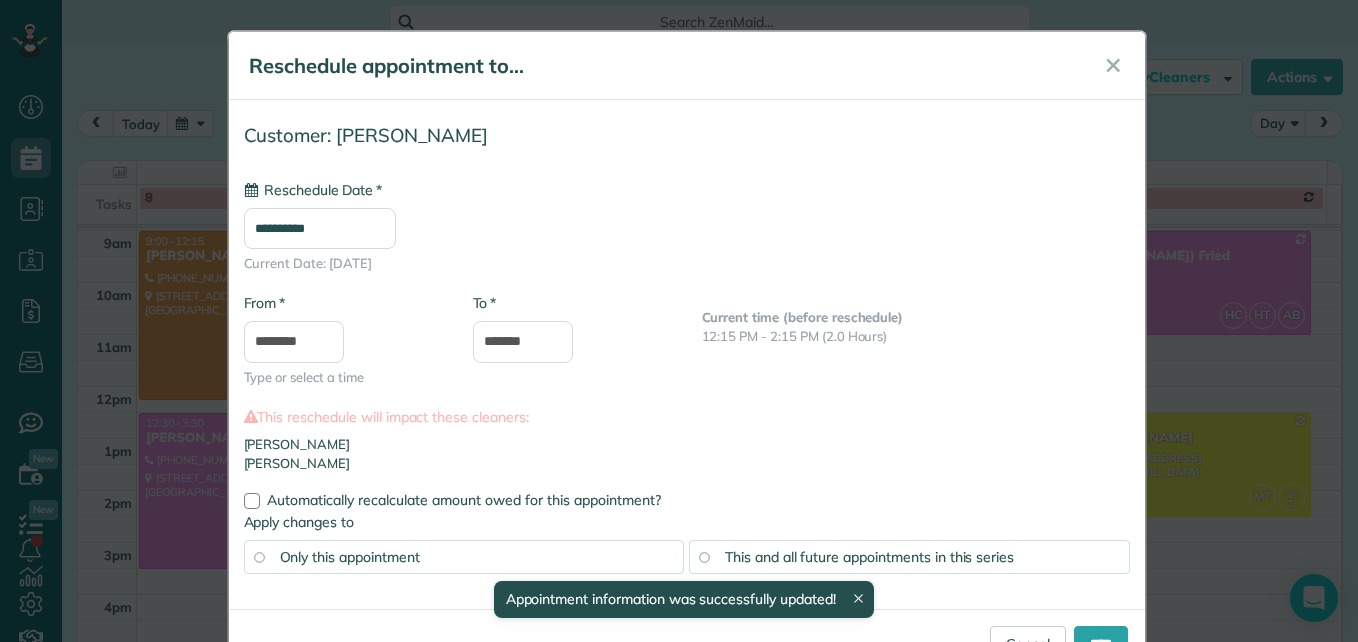scroll, scrollTop: 69, scrollLeft: 0, axis: vertical 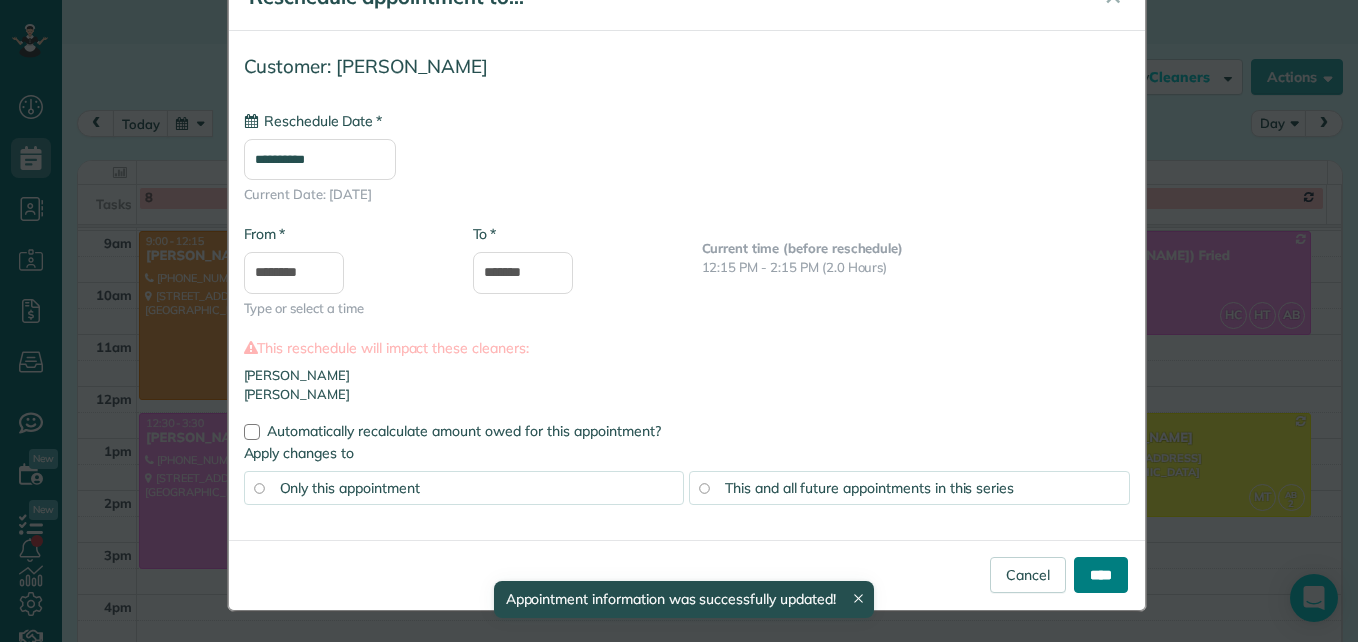 click on "****" at bounding box center [1101, 575] 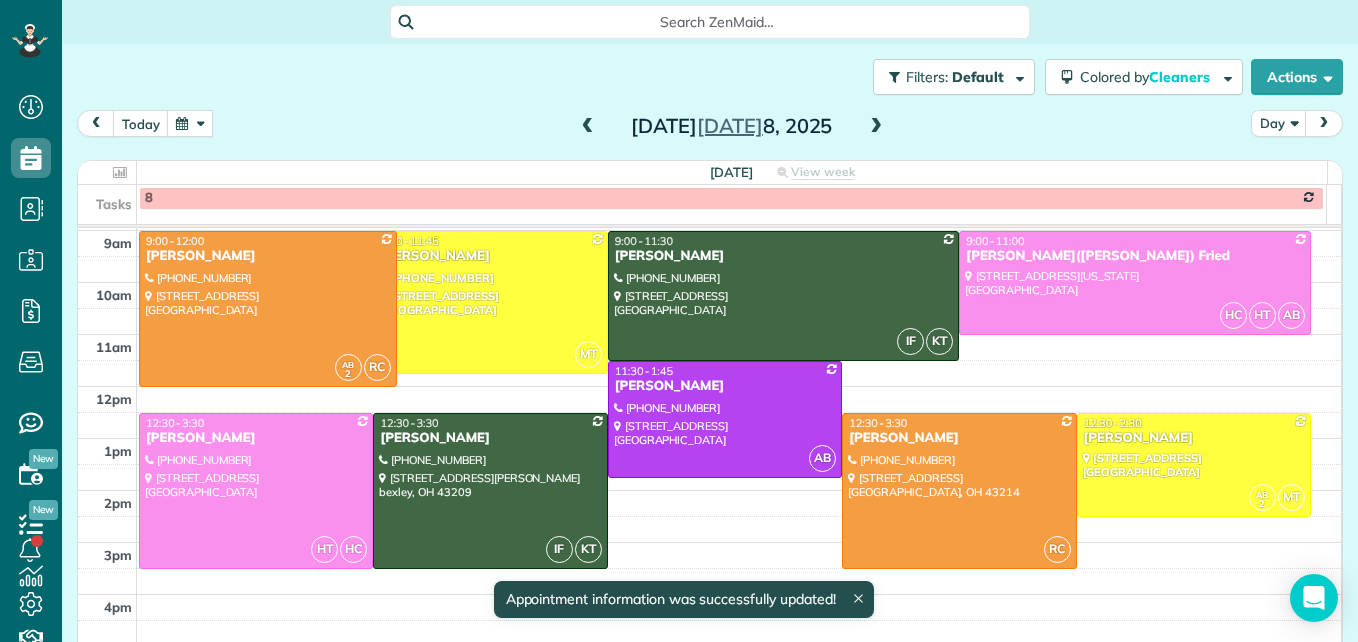 drag, startPoint x: 233, startPoint y: 391, endPoint x: 235, endPoint y: 375, distance: 16.124516 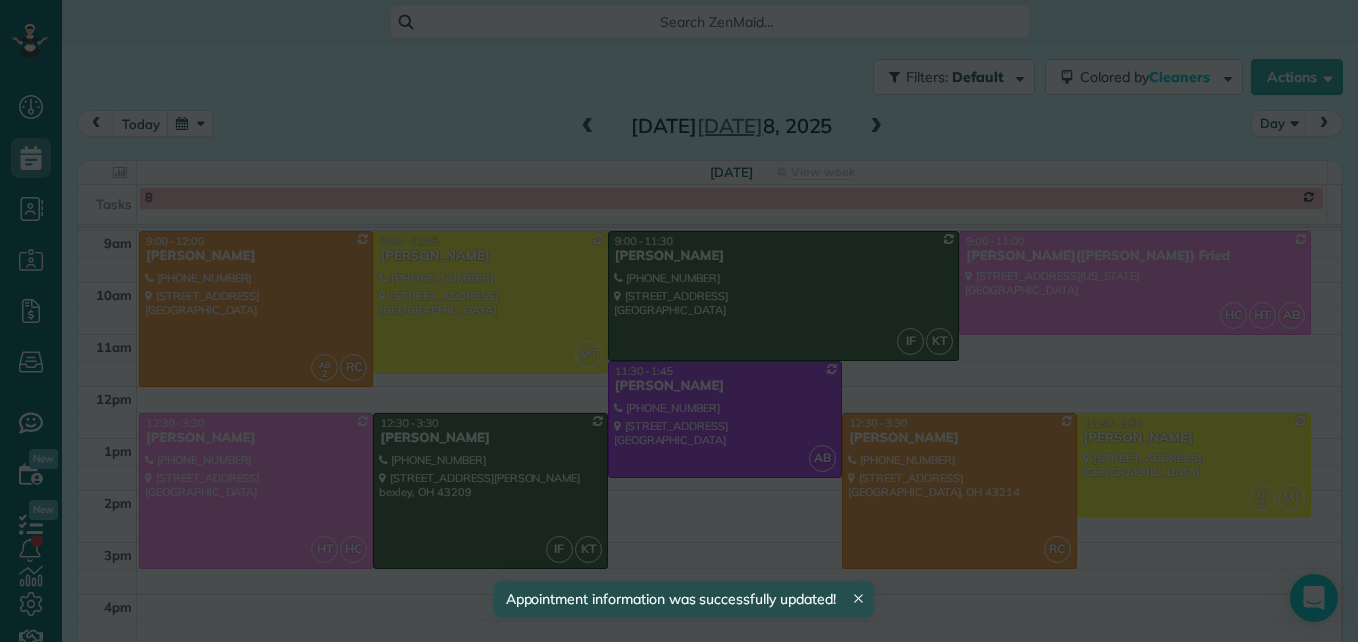 scroll, scrollTop: 0, scrollLeft: 0, axis: both 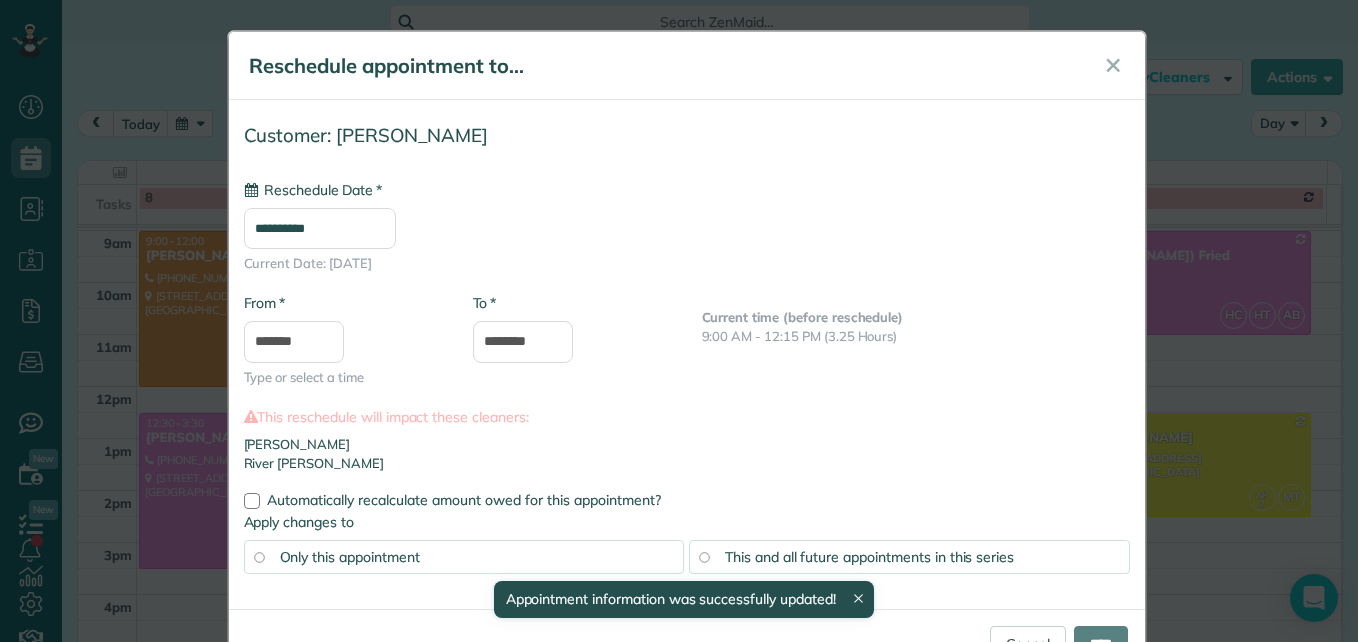 type on "**********" 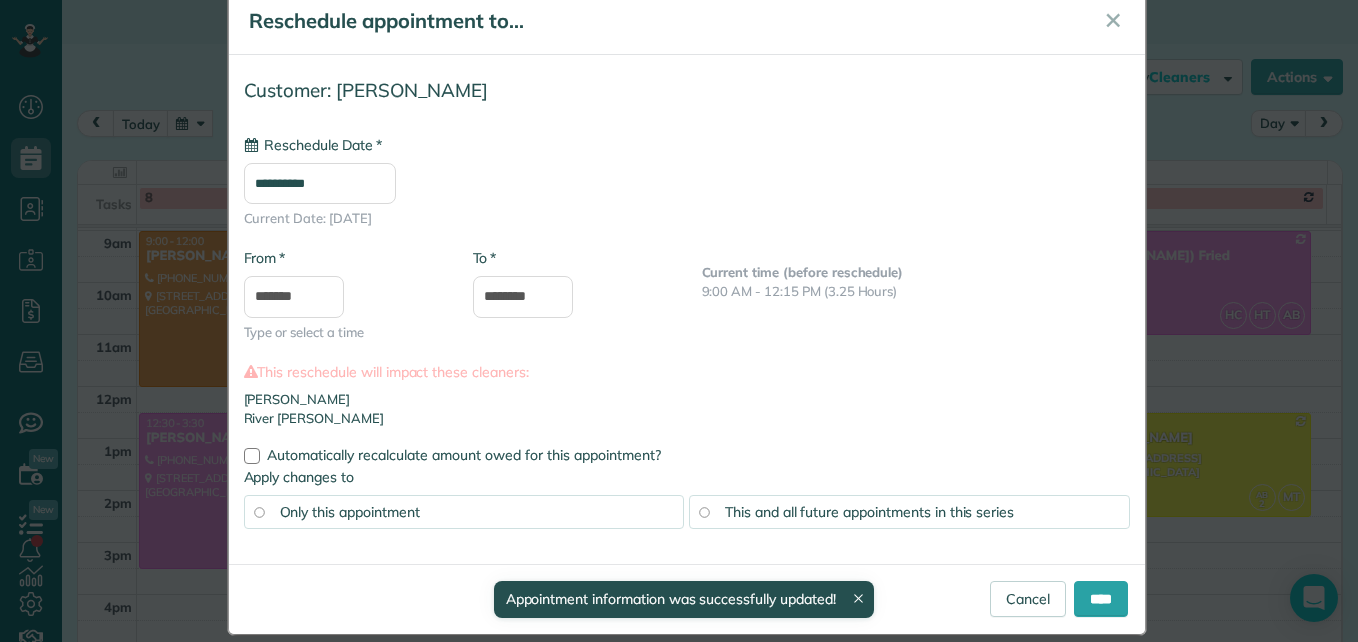 scroll, scrollTop: 69, scrollLeft: 0, axis: vertical 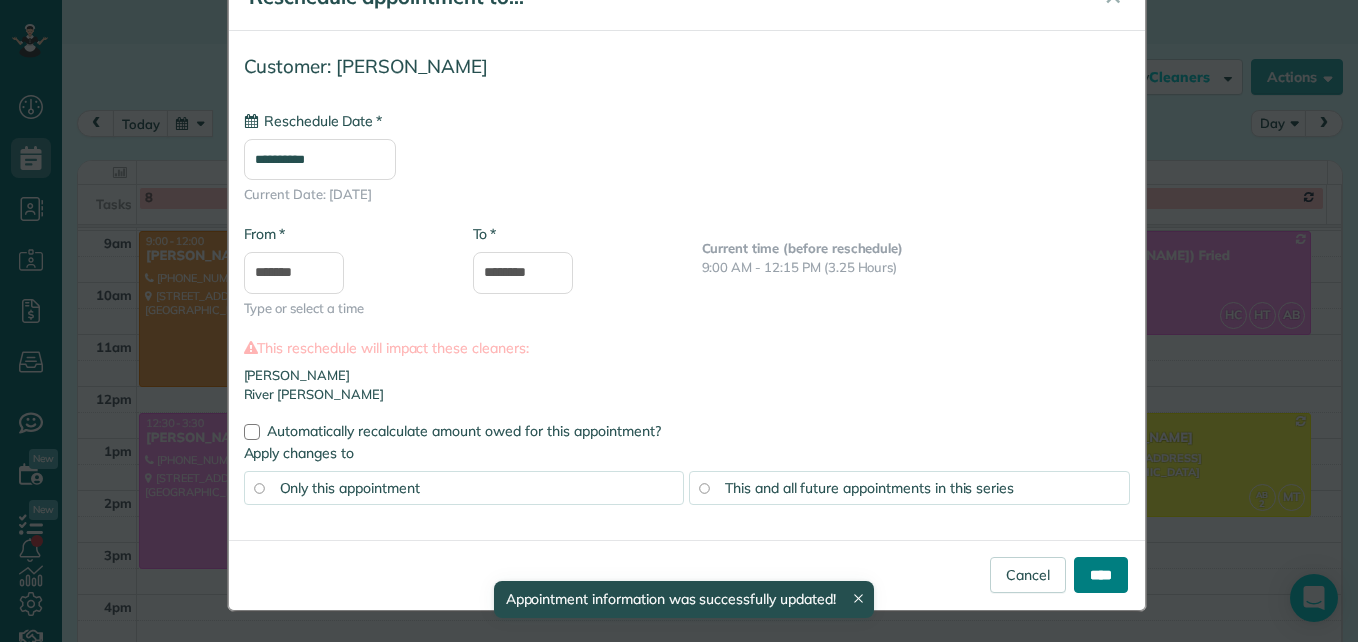 click on "****" at bounding box center (1101, 575) 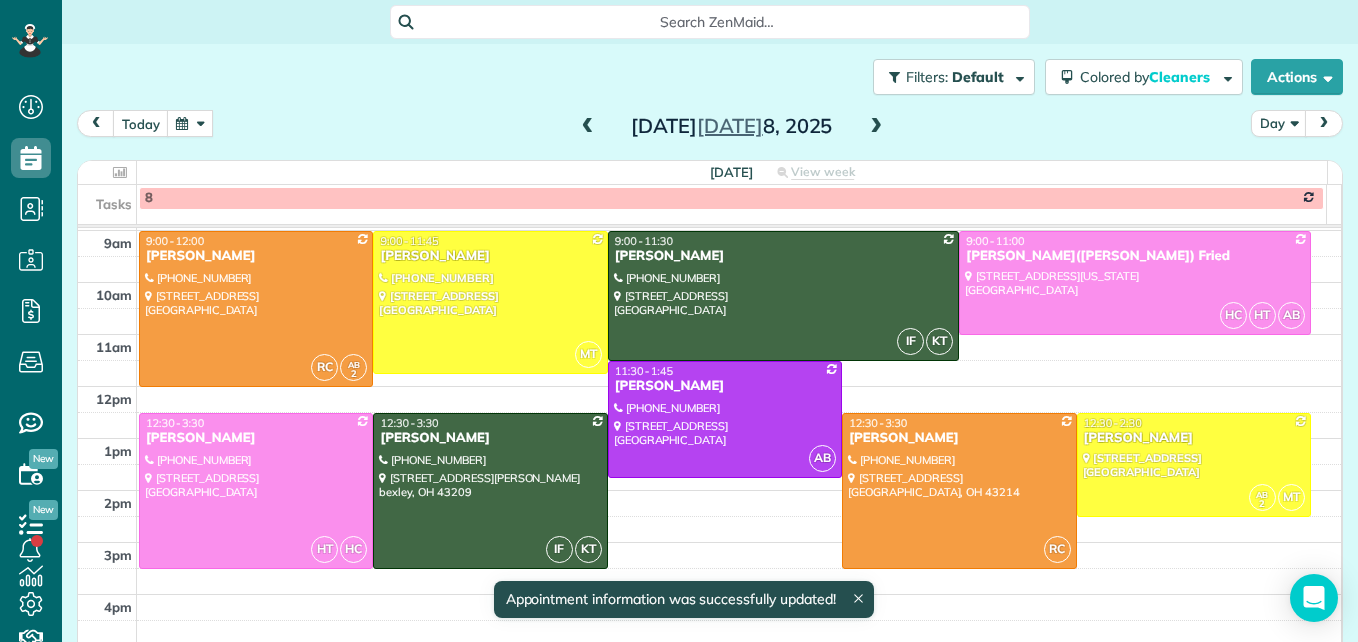 click at bounding box center [876, 127] 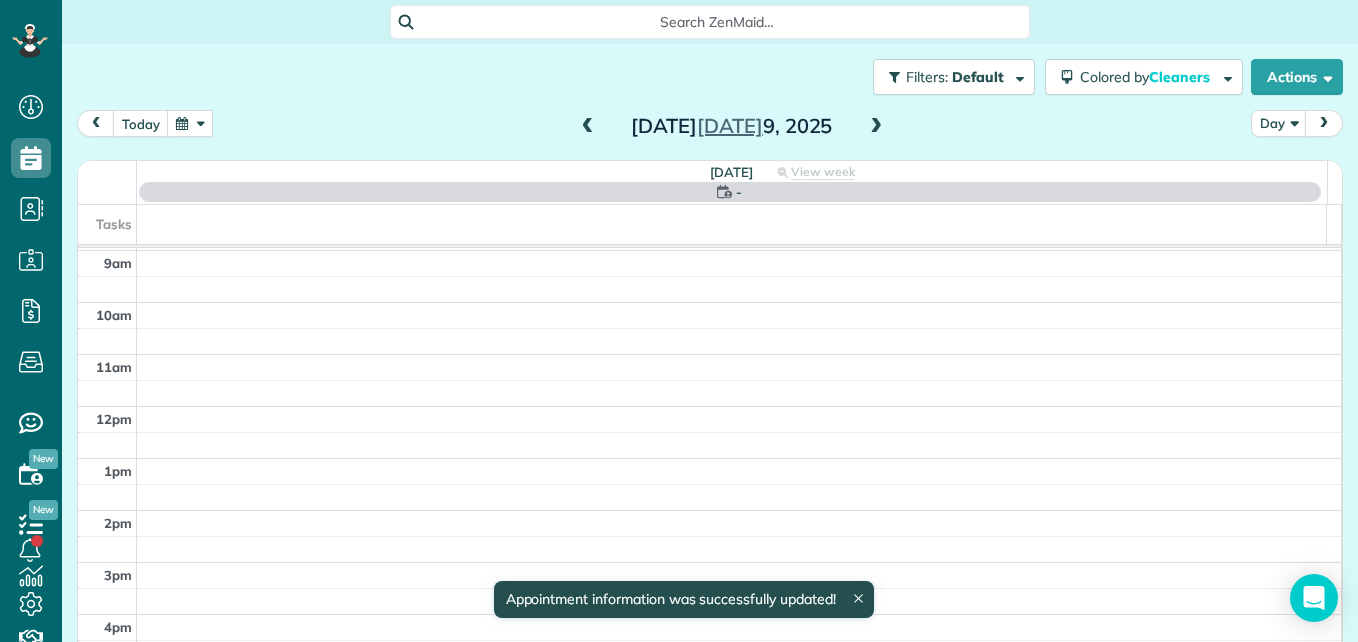 scroll, scrollTop: 209, scrollLeft: 0, axis: vertical 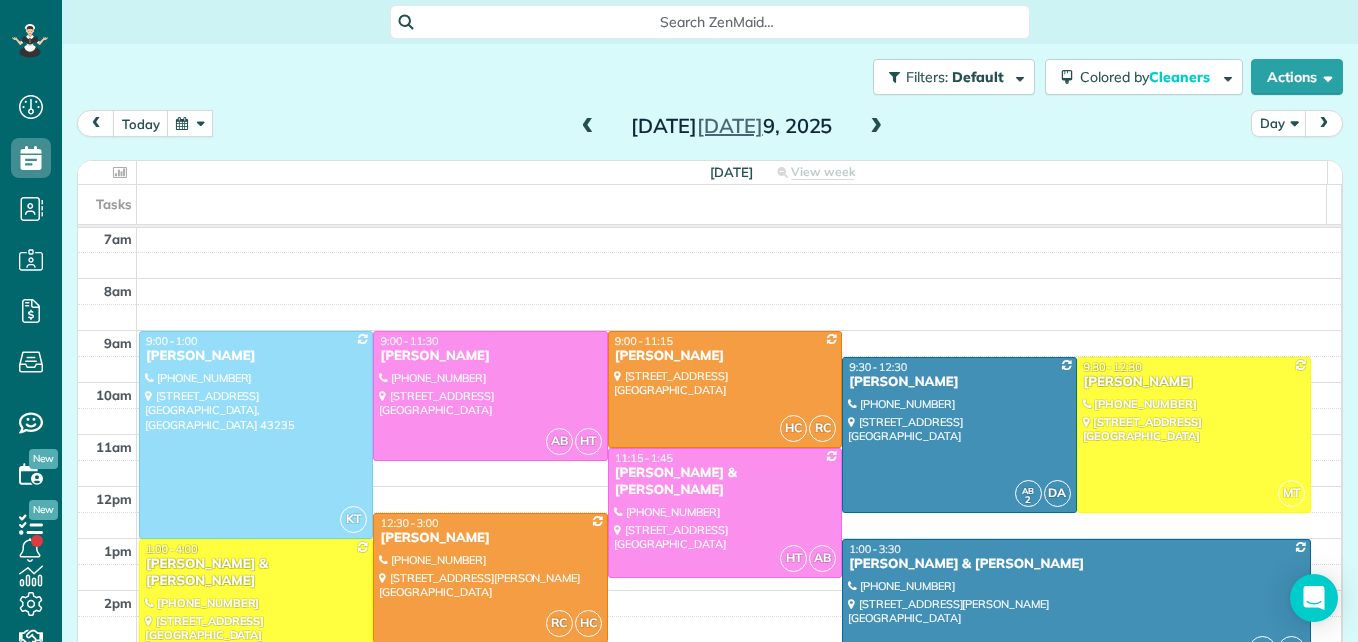 click at bounding box center (876, 127) 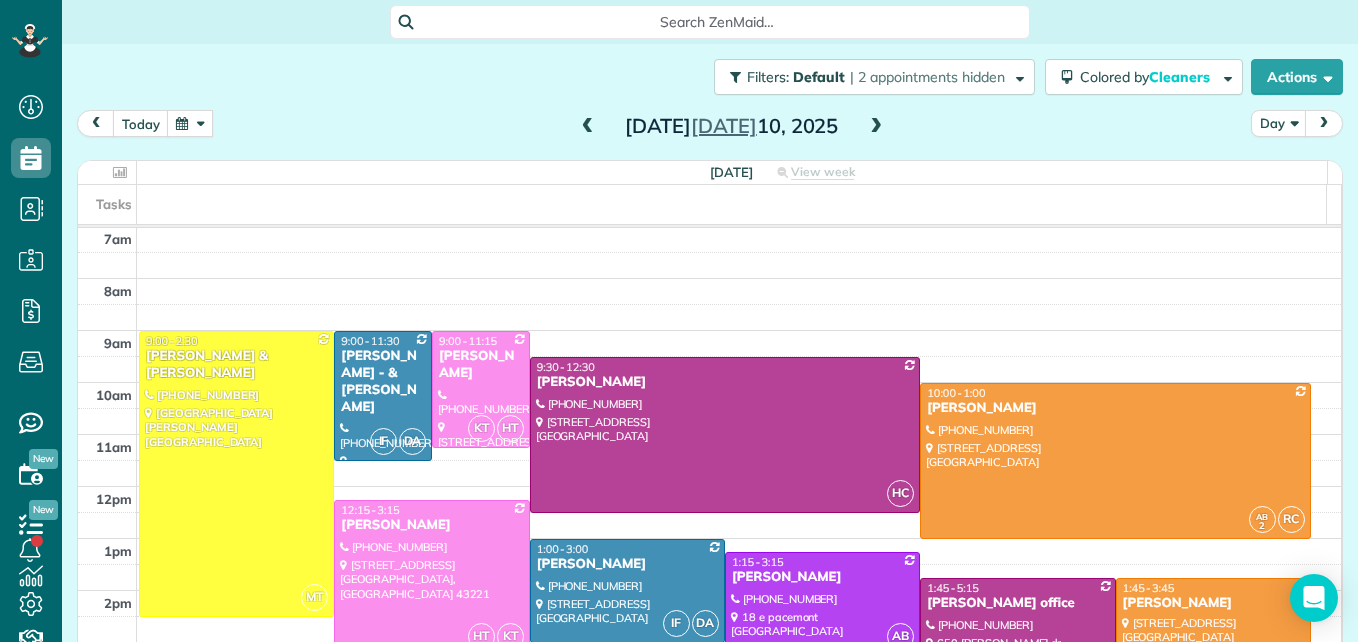 click at bounding box center [876, 127] 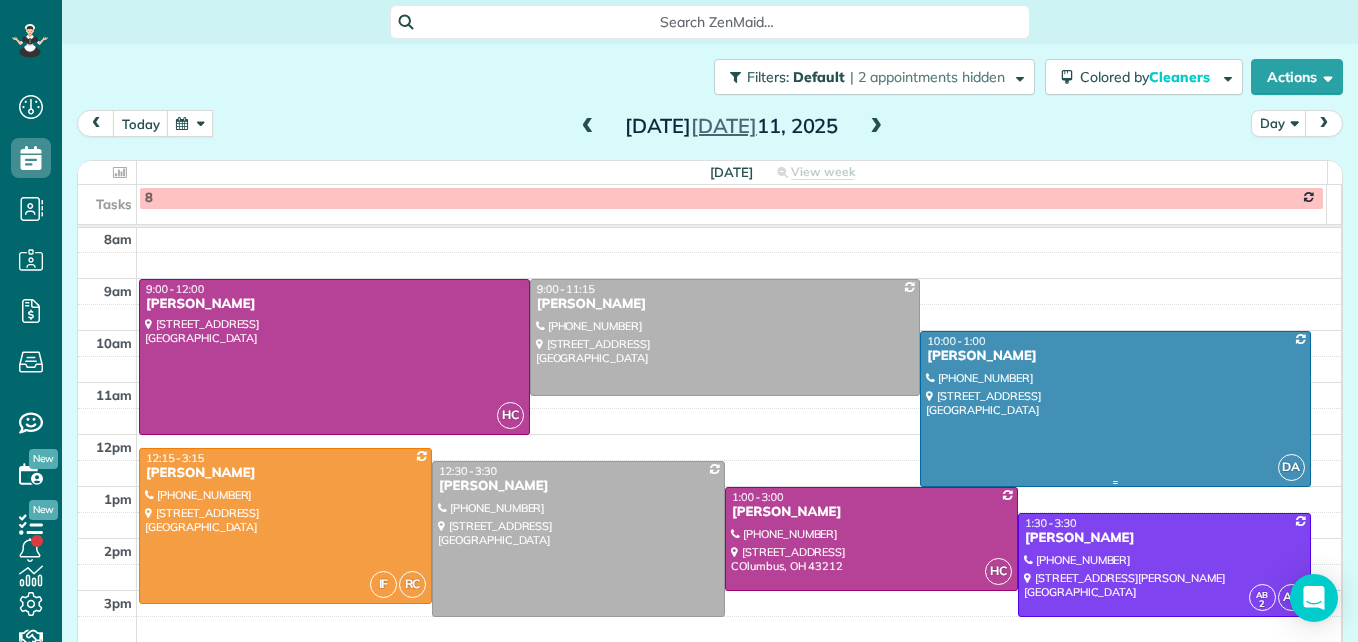 scroll, scrollTop: 309, scrollLeft: 0, axis: vertical 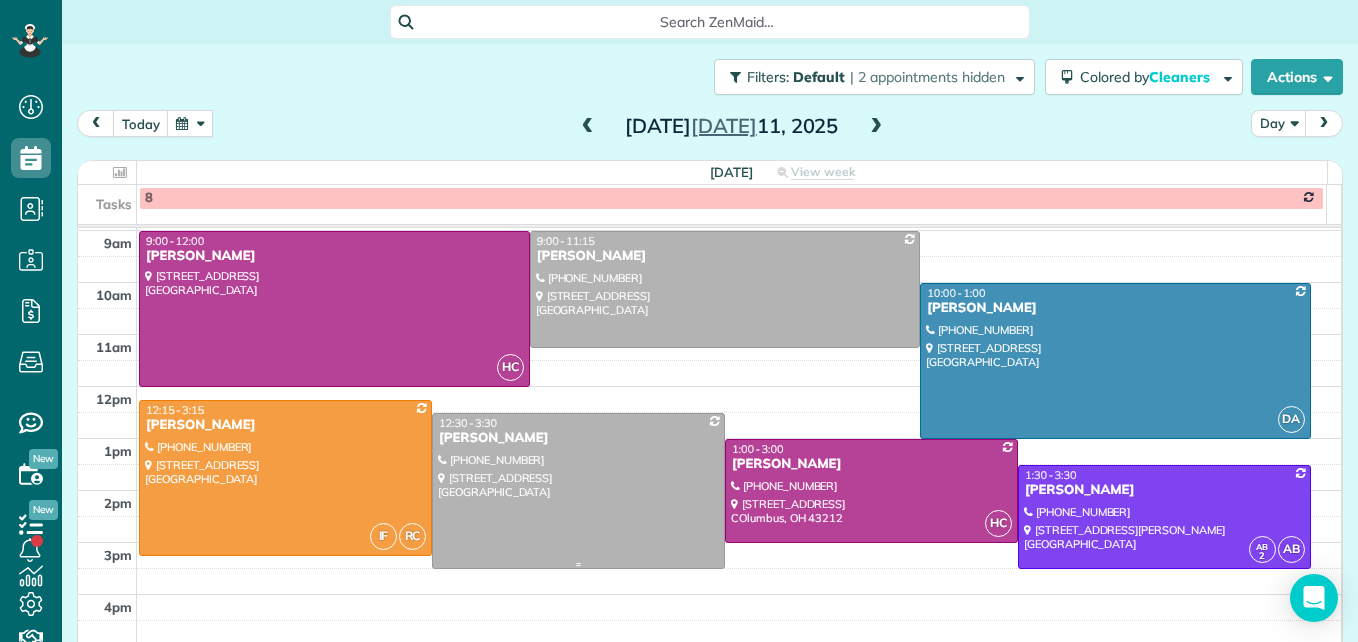 click at bounding box center (578, 491) 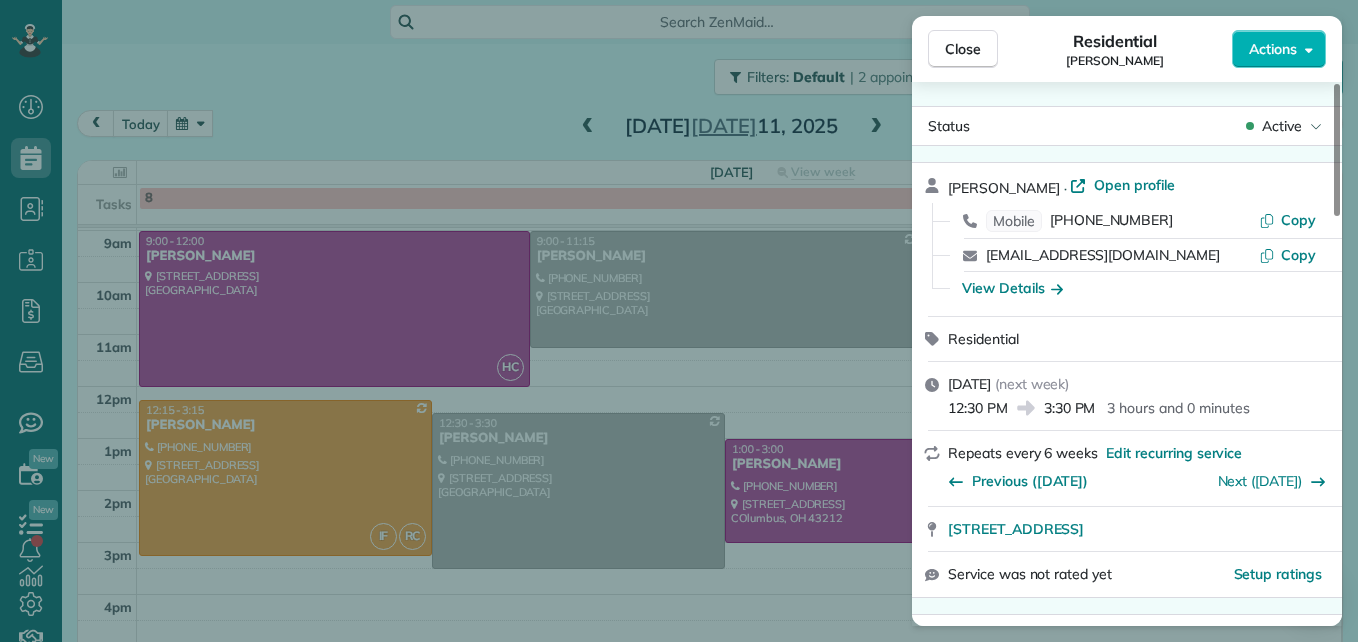 scroll, scrollTop: 100, scrollLeft: 0, axis: vertical 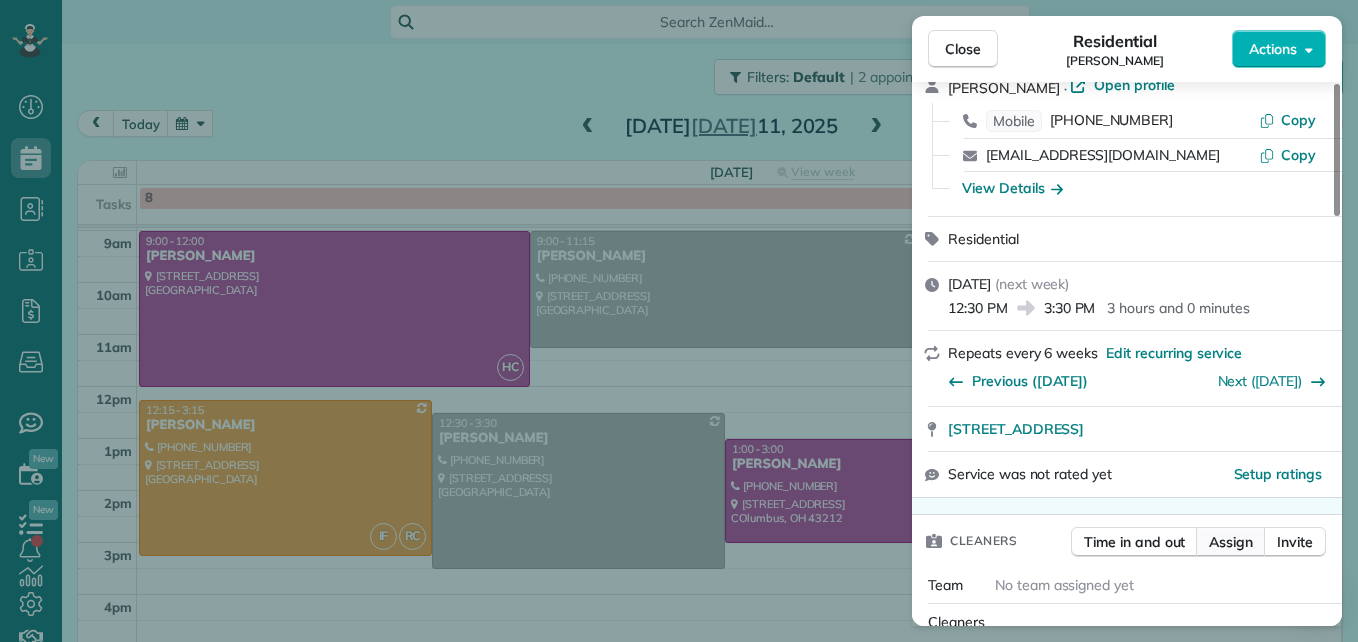 click on "Assign" at bounding box center [1231, 542] 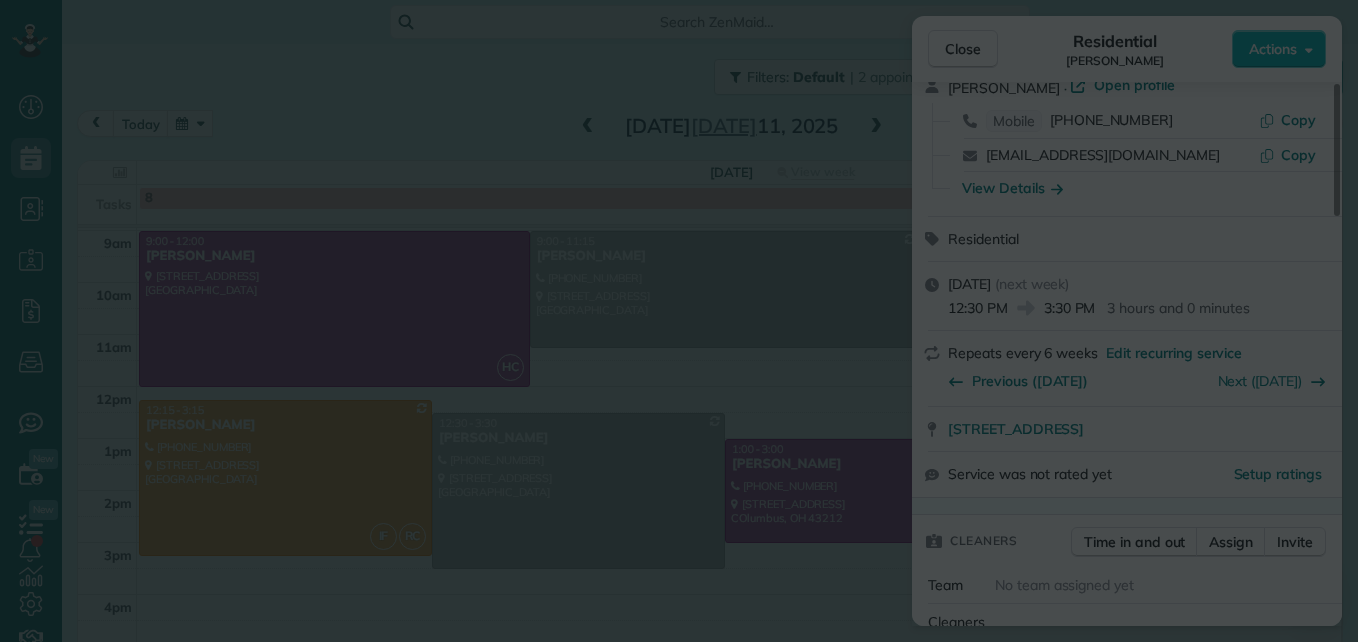 scroll, scrollTop: 0, scrollLeft: 0, axis: both 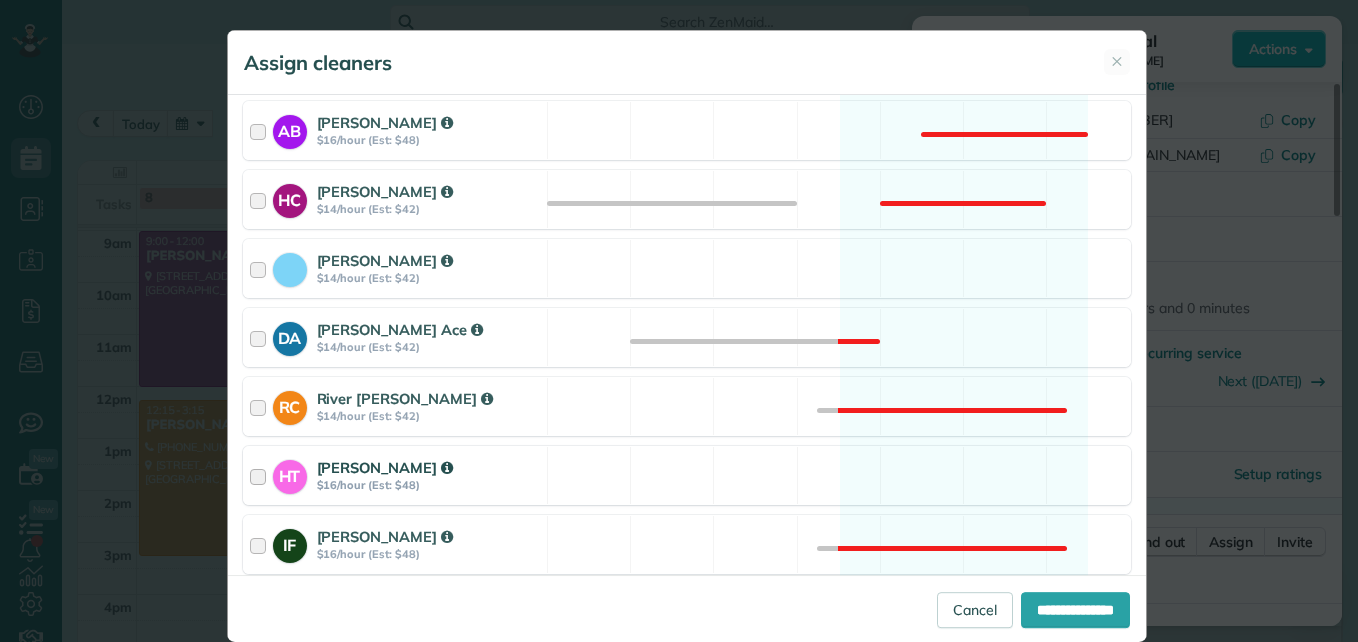 click at bounding box center (261, 475) 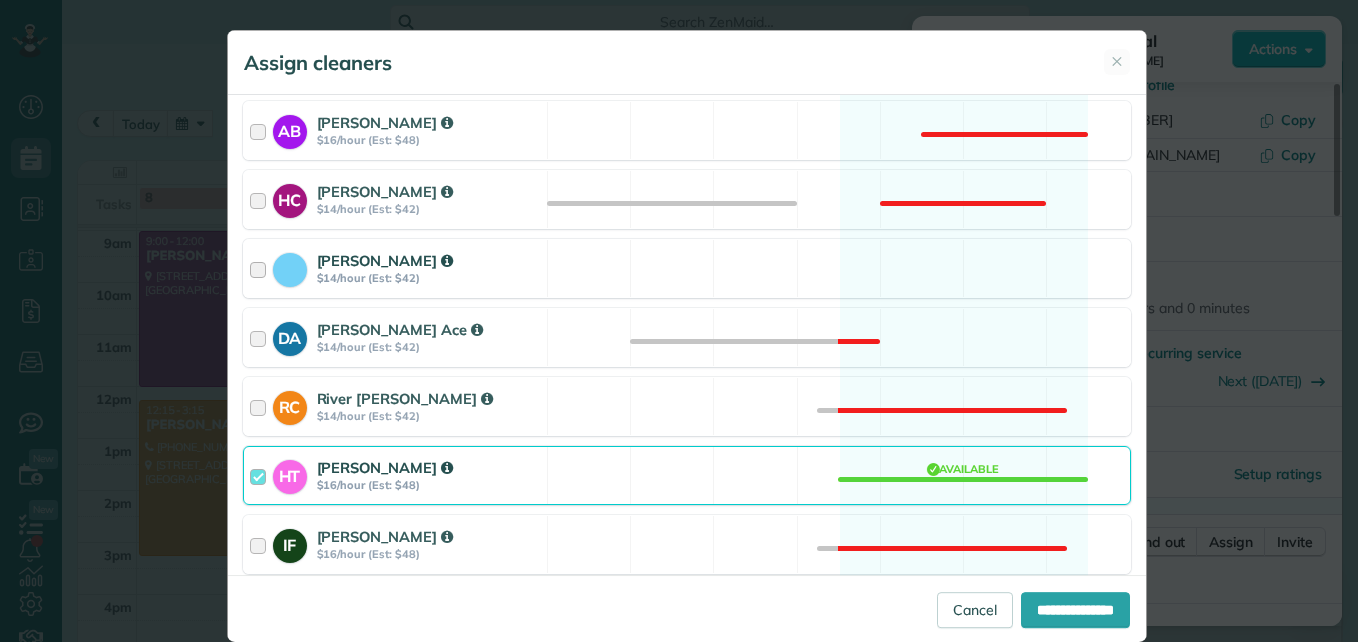 click at bounding box center [261, 268] 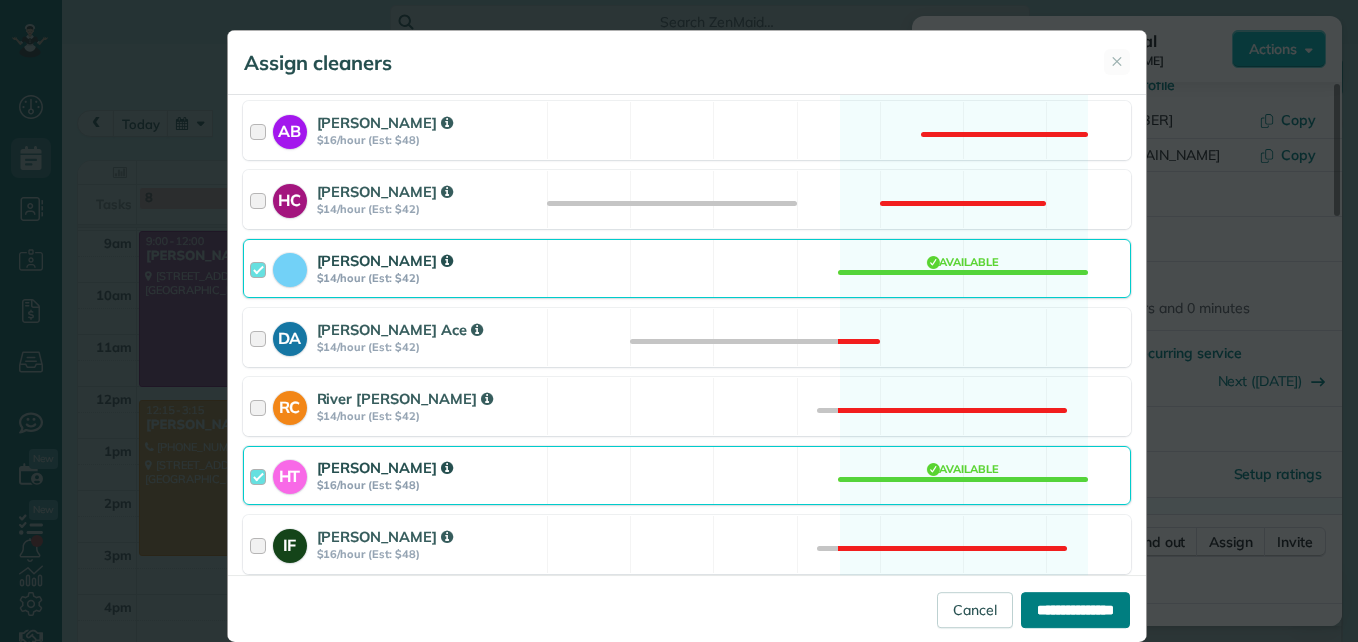 click on "**********" at bounding box center [1075, 610] 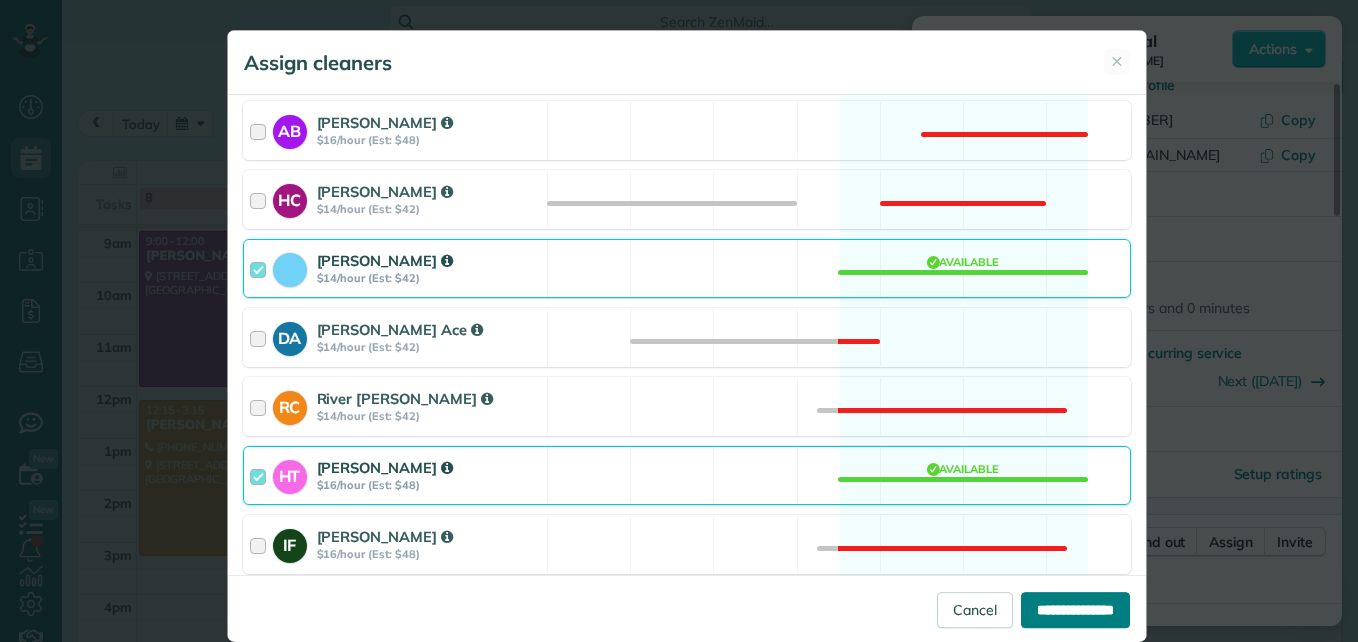 type on "**********" 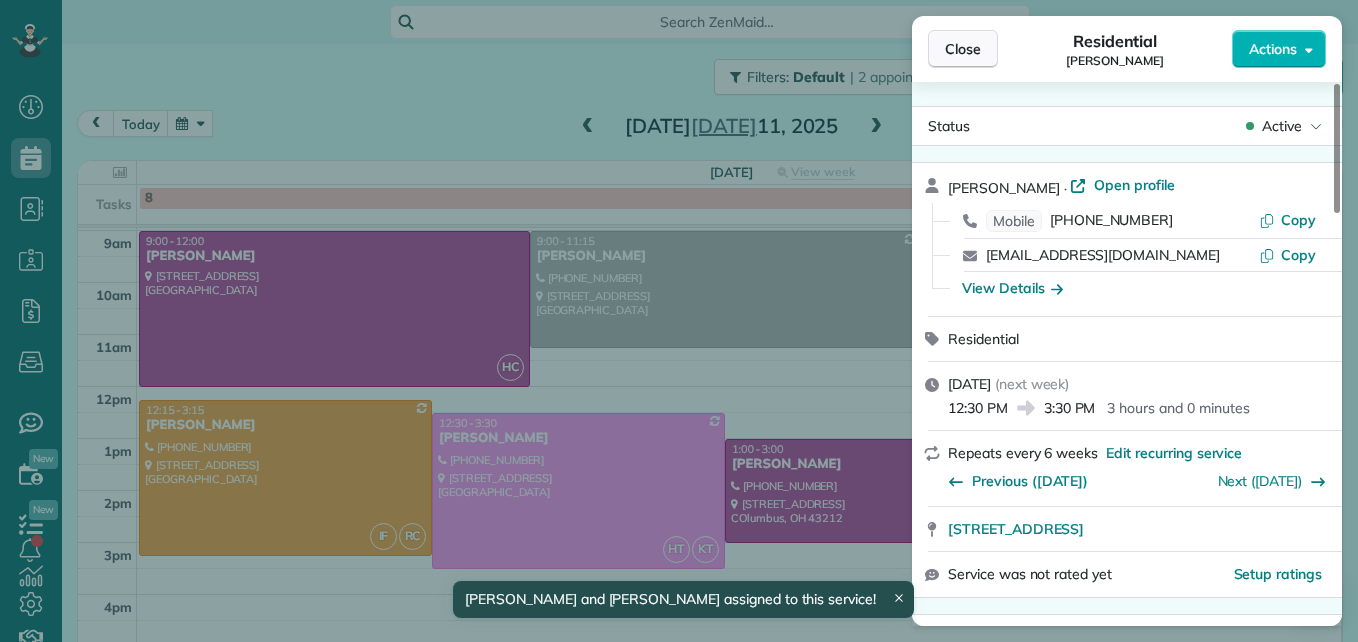click on "Close" at bounding box center (963, 49) 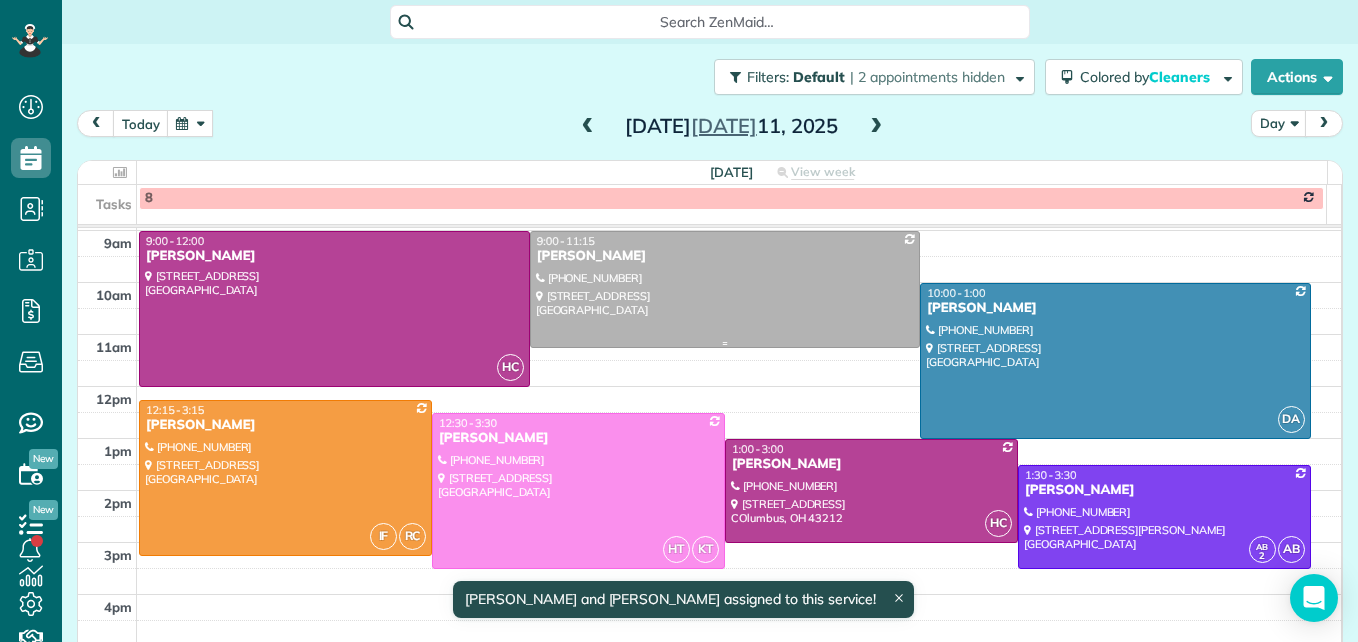 click at bounding box center (725, 289) 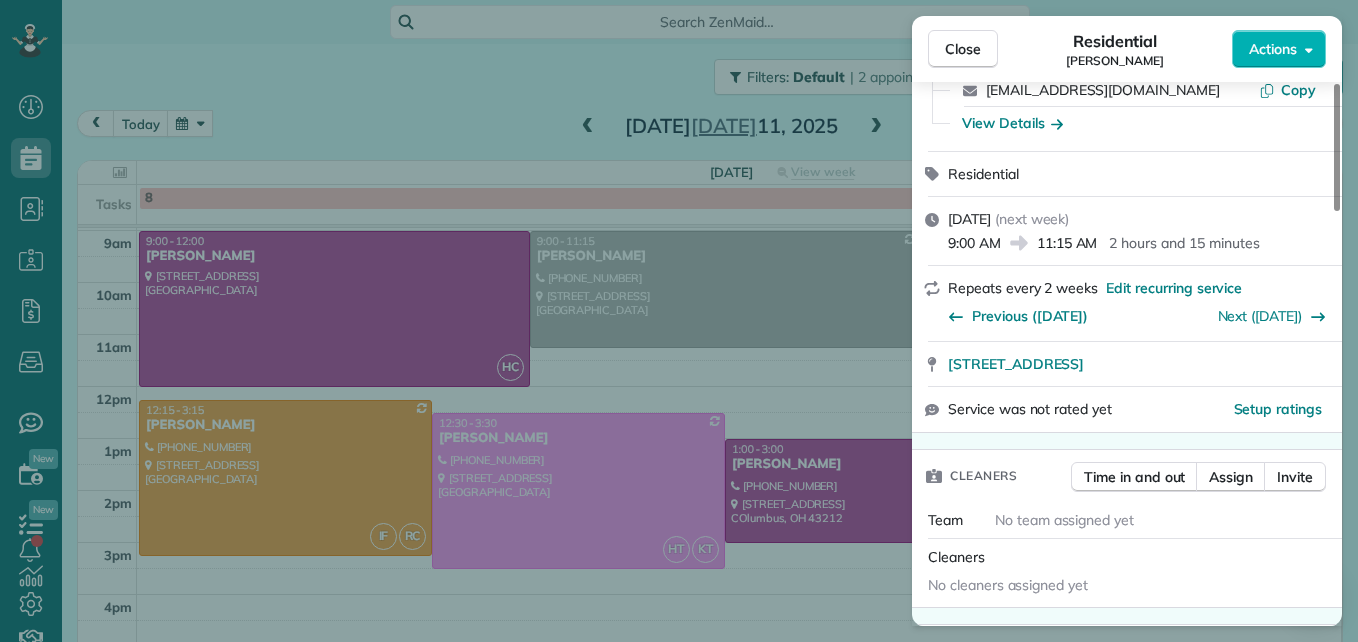 scroll, scrollTop: 200, scrollLeft: 0, axis: vertical 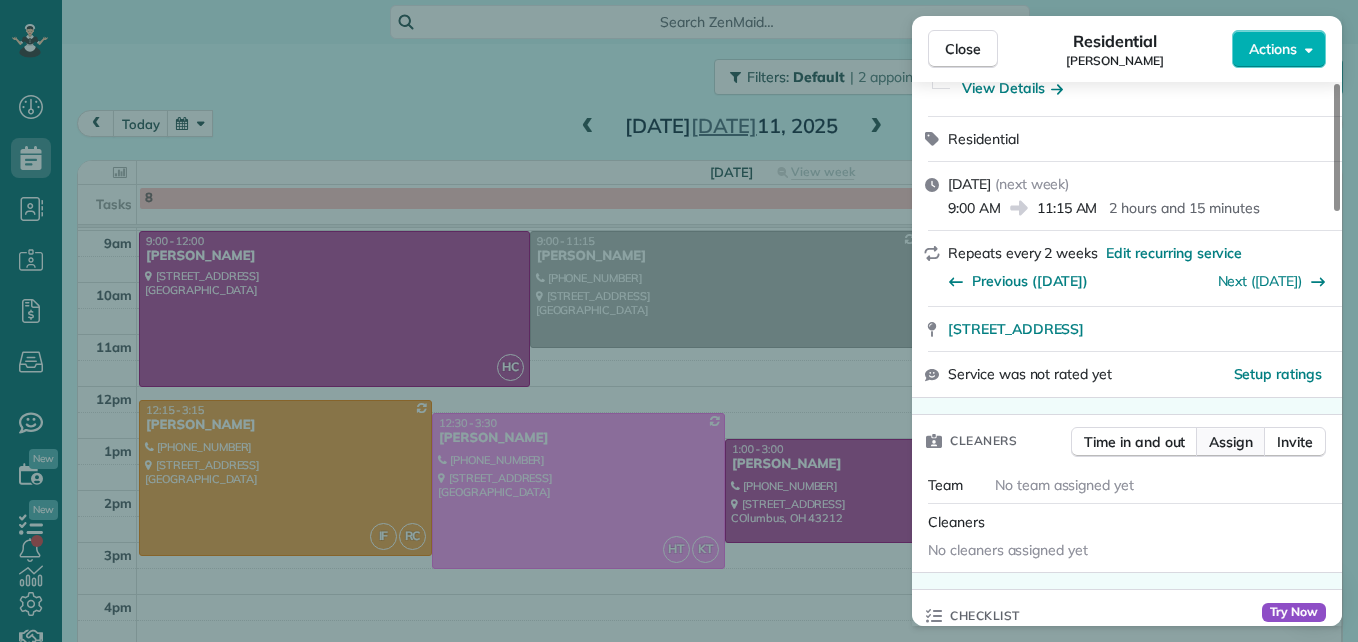 click on "Assign" at bounding box center (1231, 442) 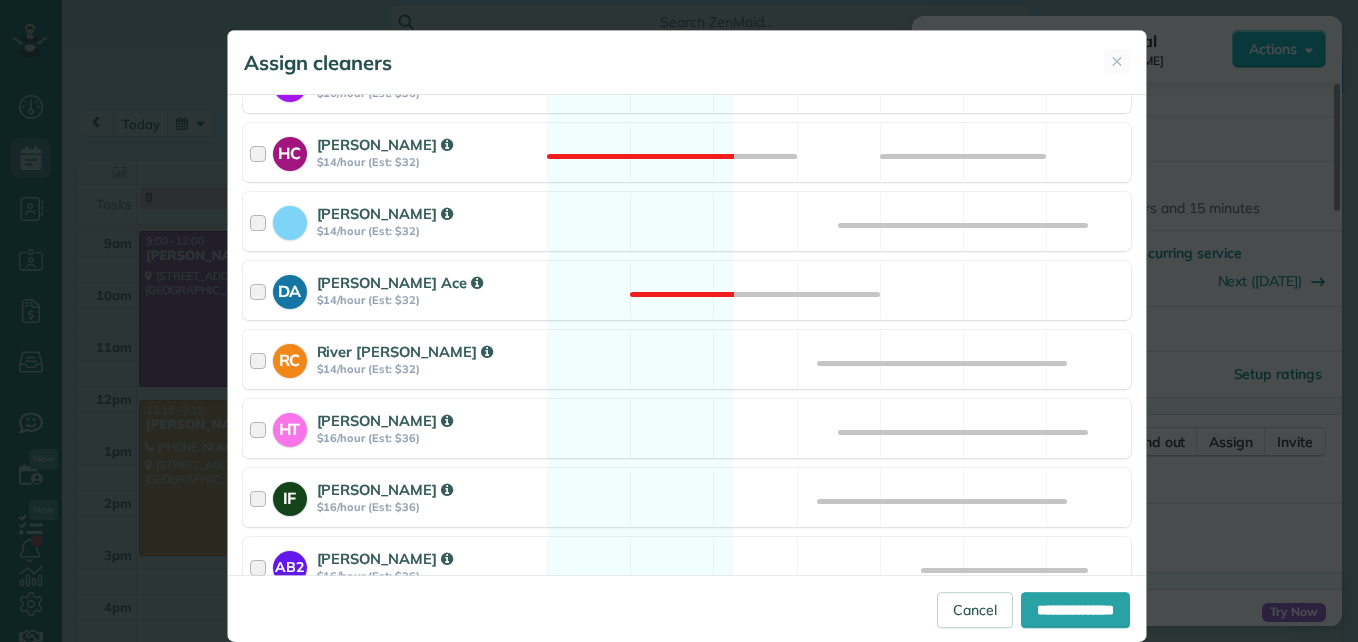 scroll, scrollTop: 400, scrollLeft: 0, axis: vertical 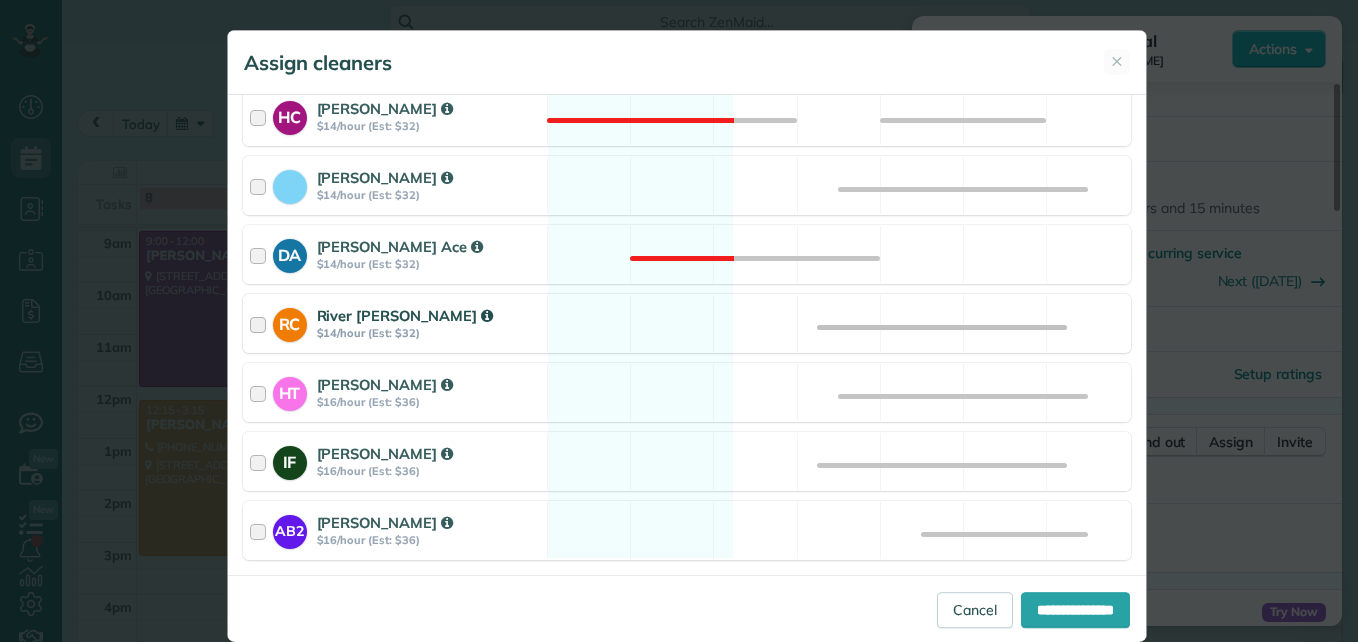 click at bounding box center (261, 323) 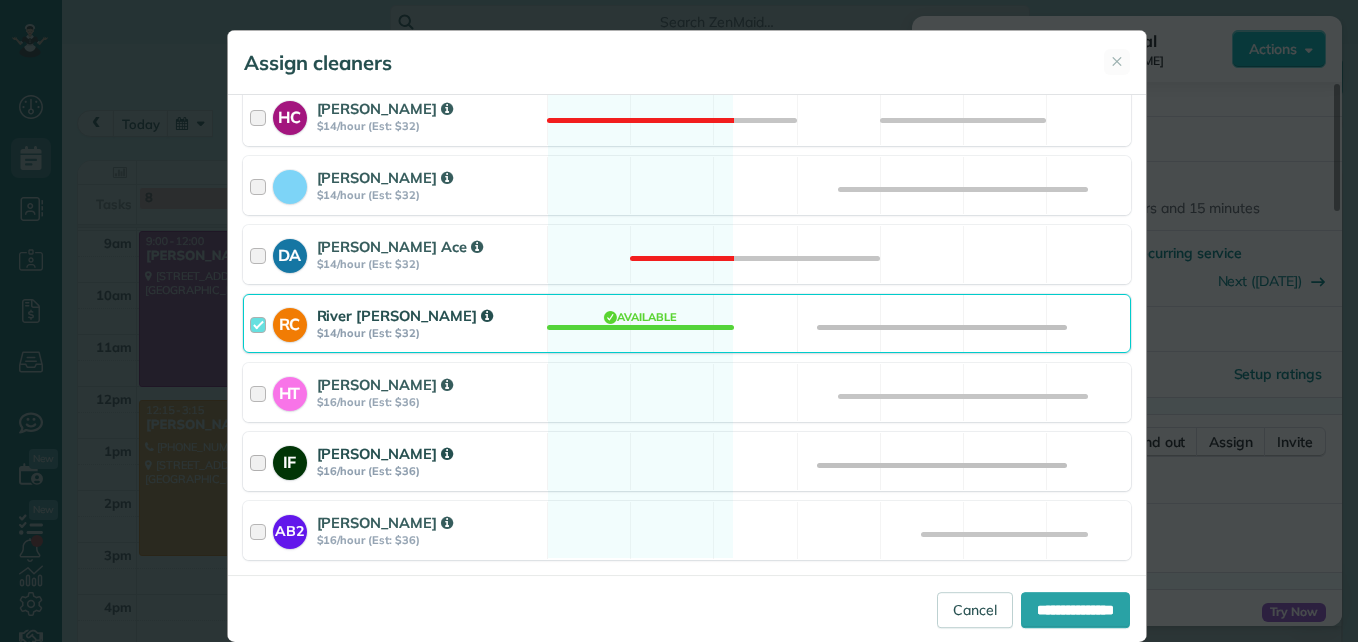 click at bounding box center (261, 461) 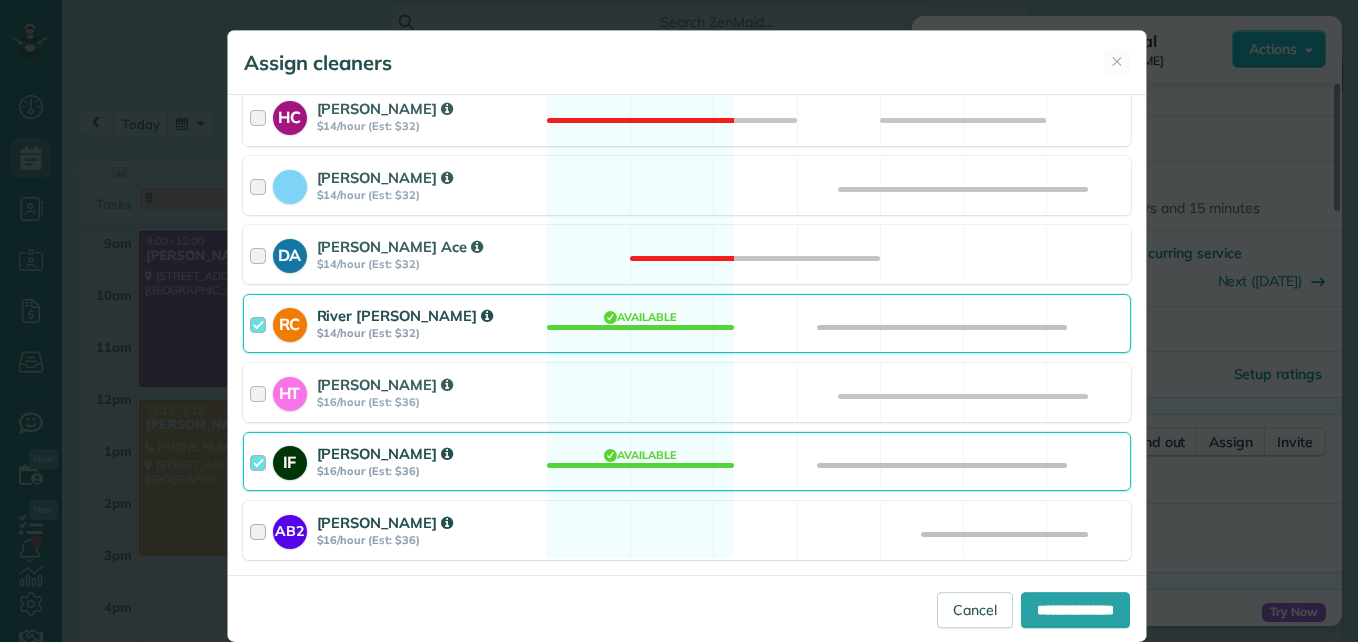 scroll, scrollTop: 300, scrollLeft: 0, axis: vertical 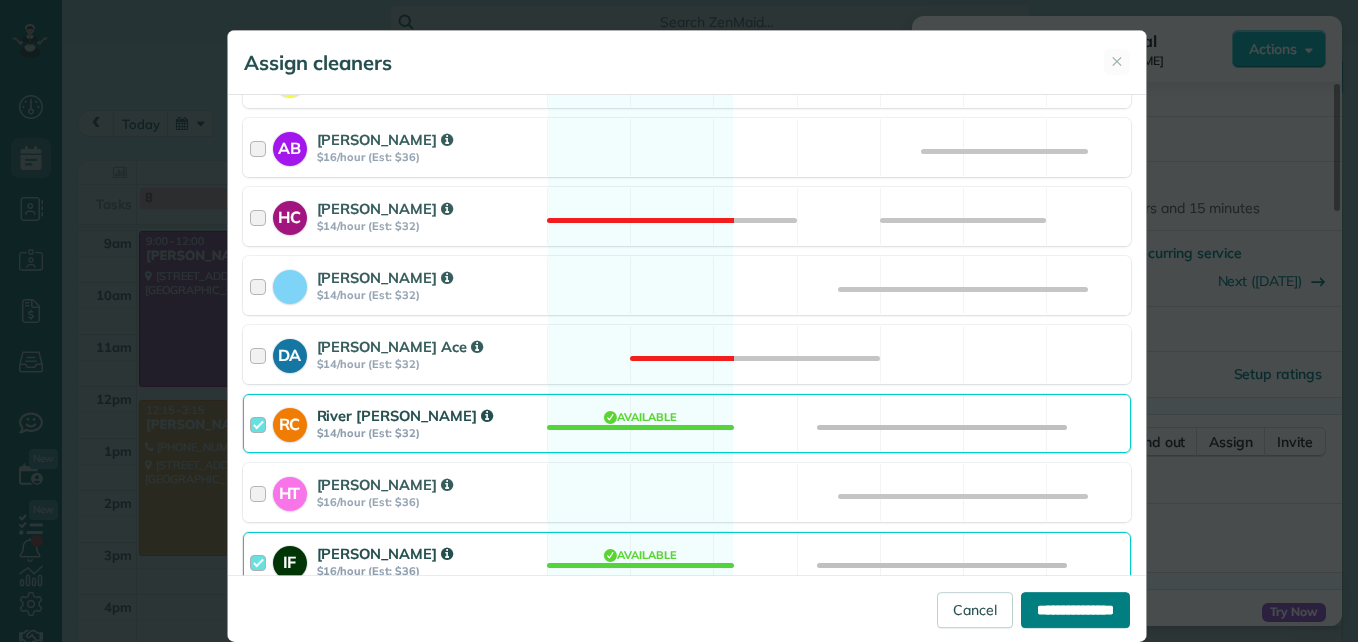 click on "**********" at bounding box center [1075, 610] 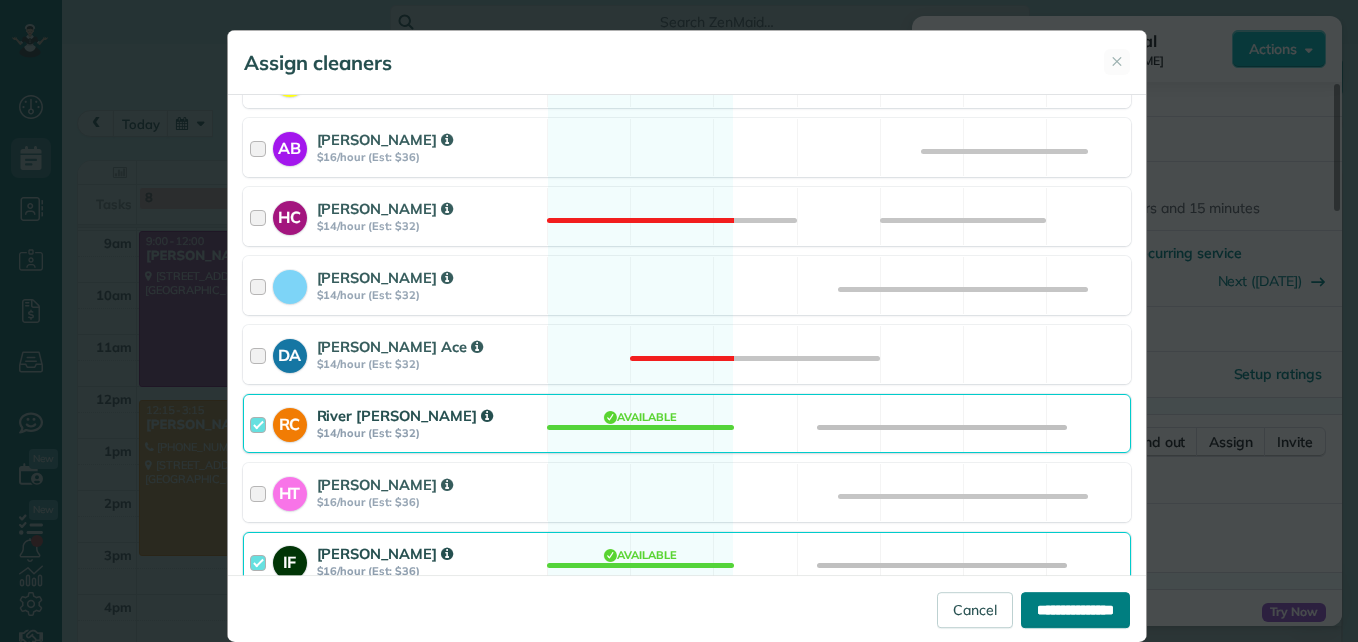 type on "**********" 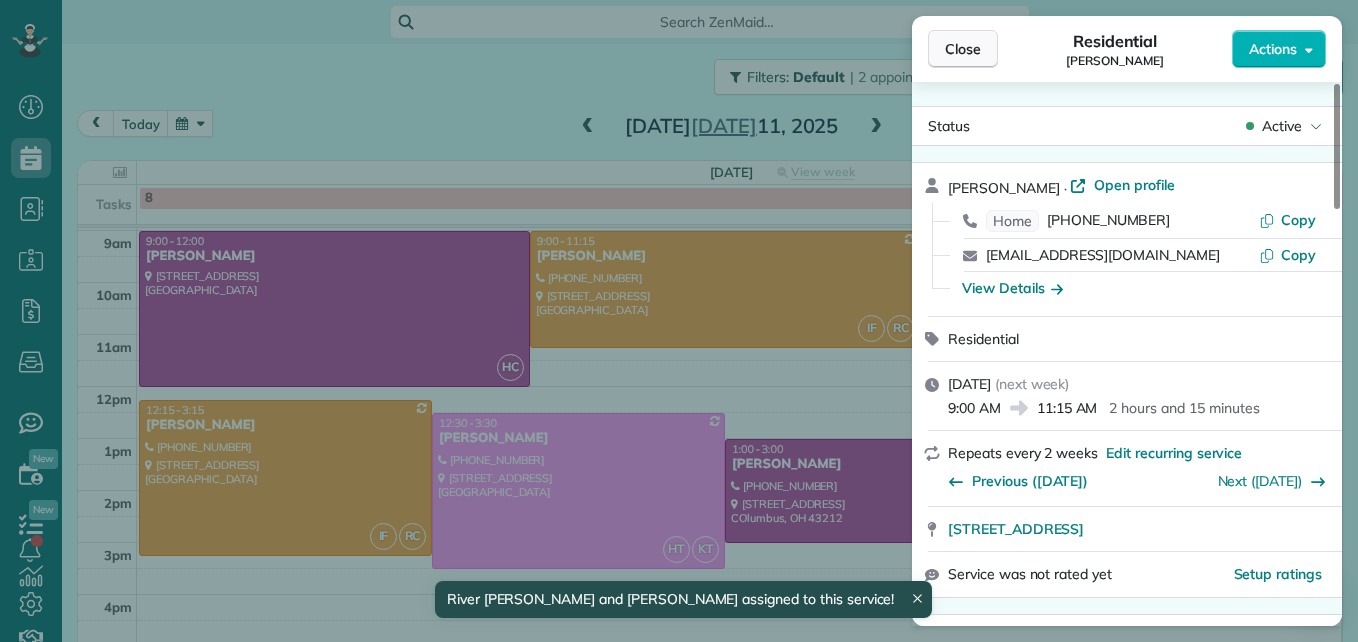 click on "Close" at bounding box center [963, 49] 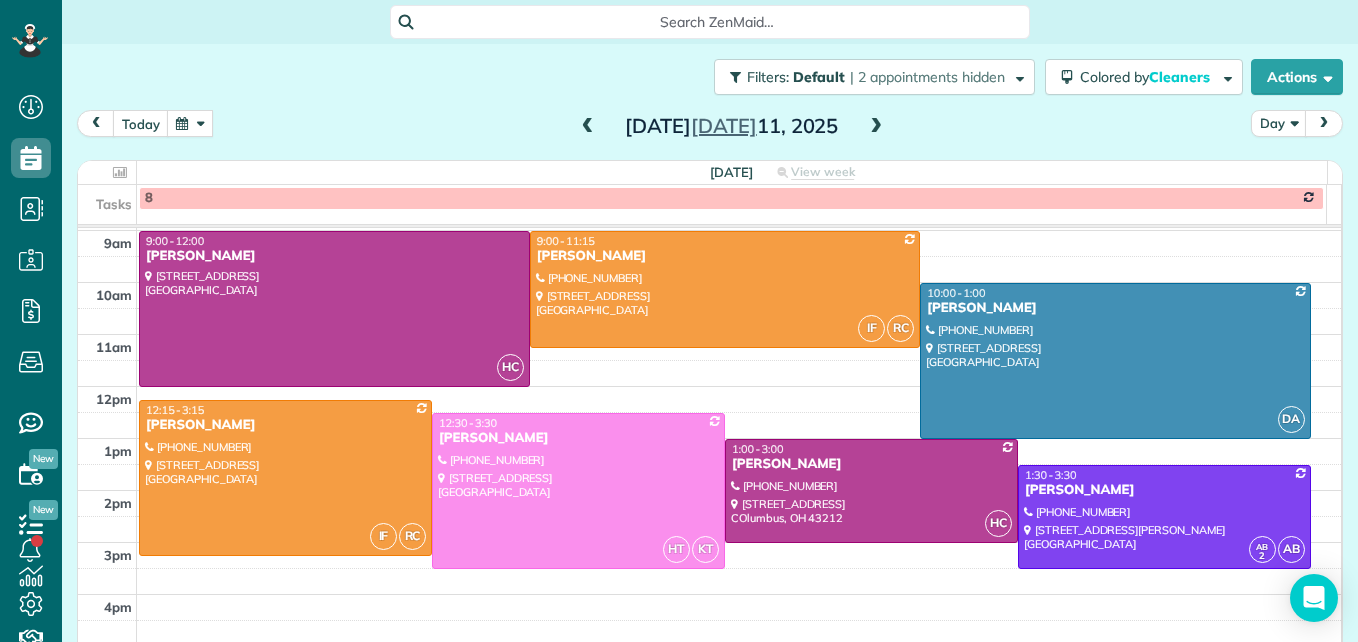 click at bounding box center [876, 127] 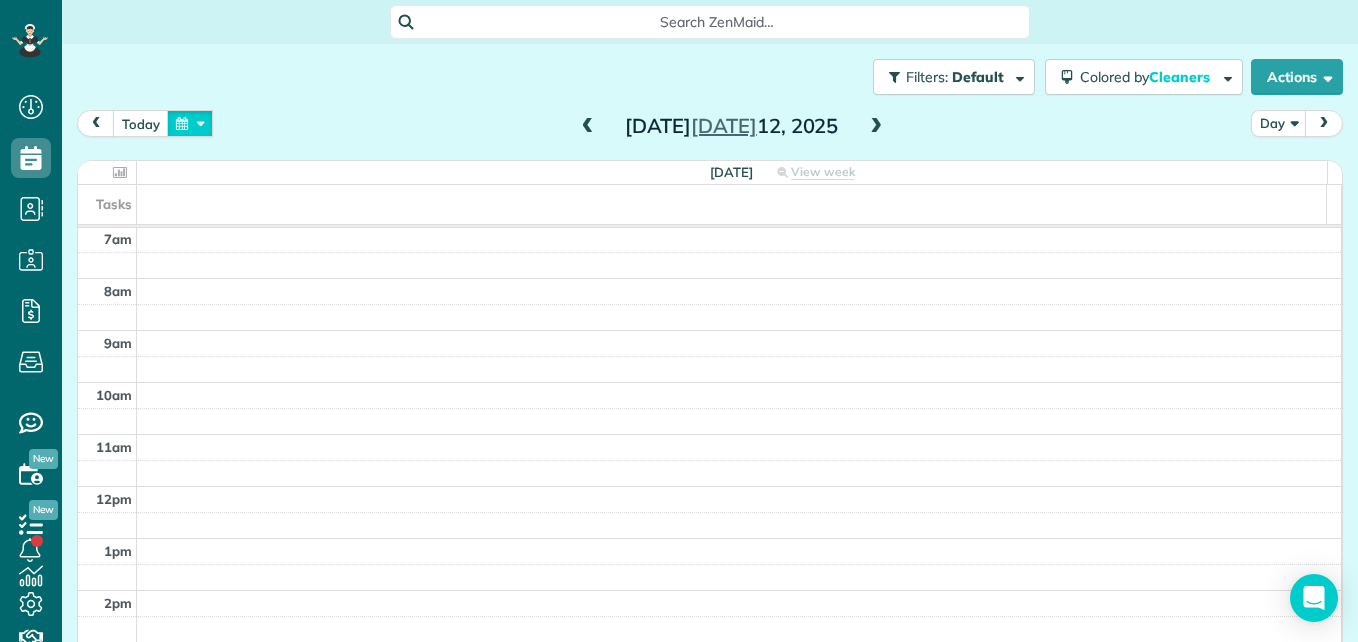 click at bounding box center [190, 123] 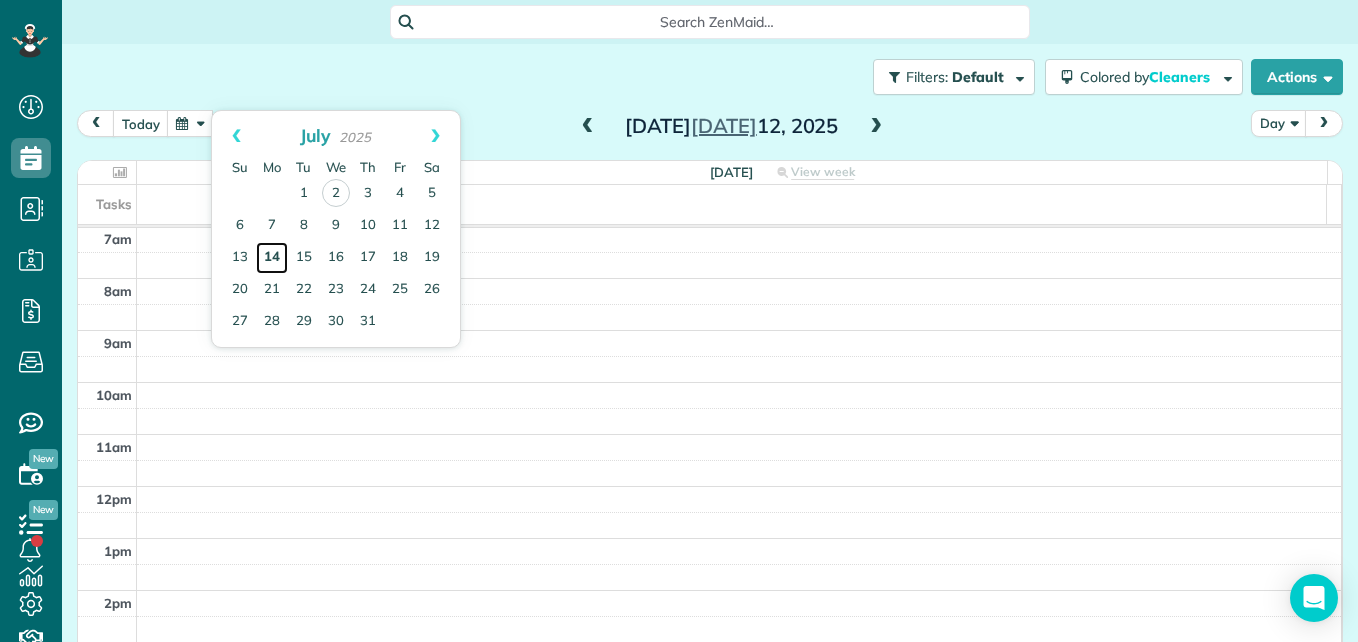 click on "14" at bounding box center [272, 258] 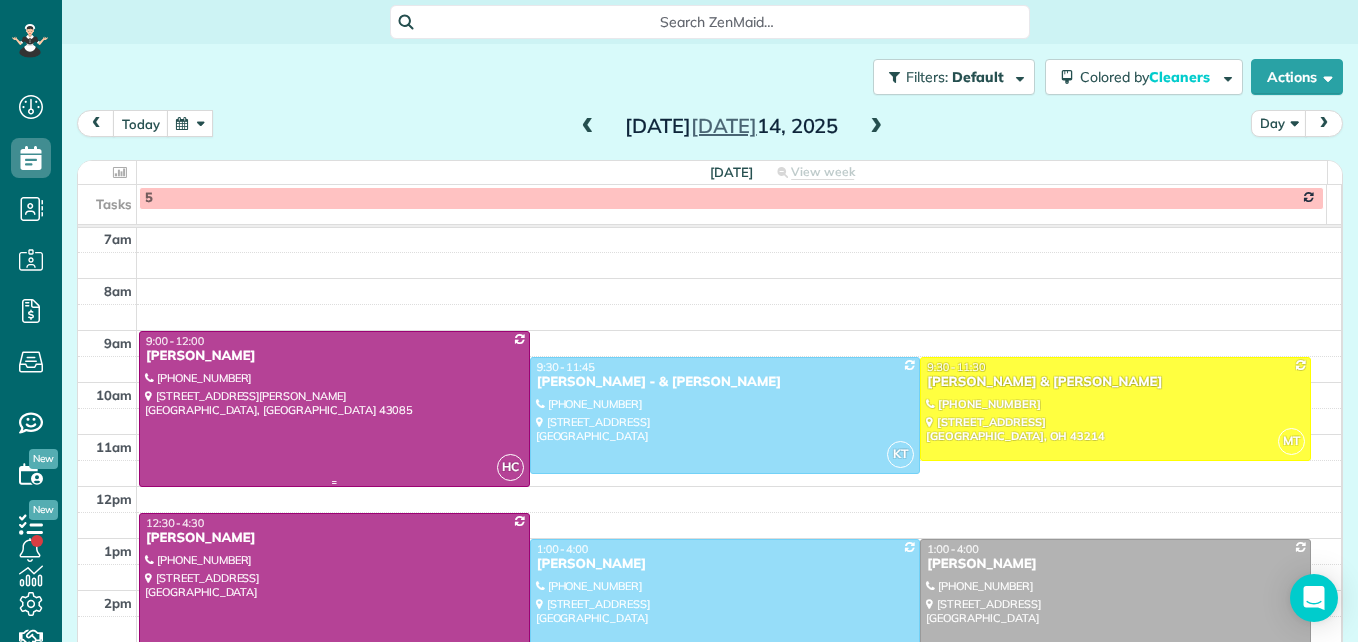 scroll, scrollTop: 309, scrollLeft: 0, axis: vertical 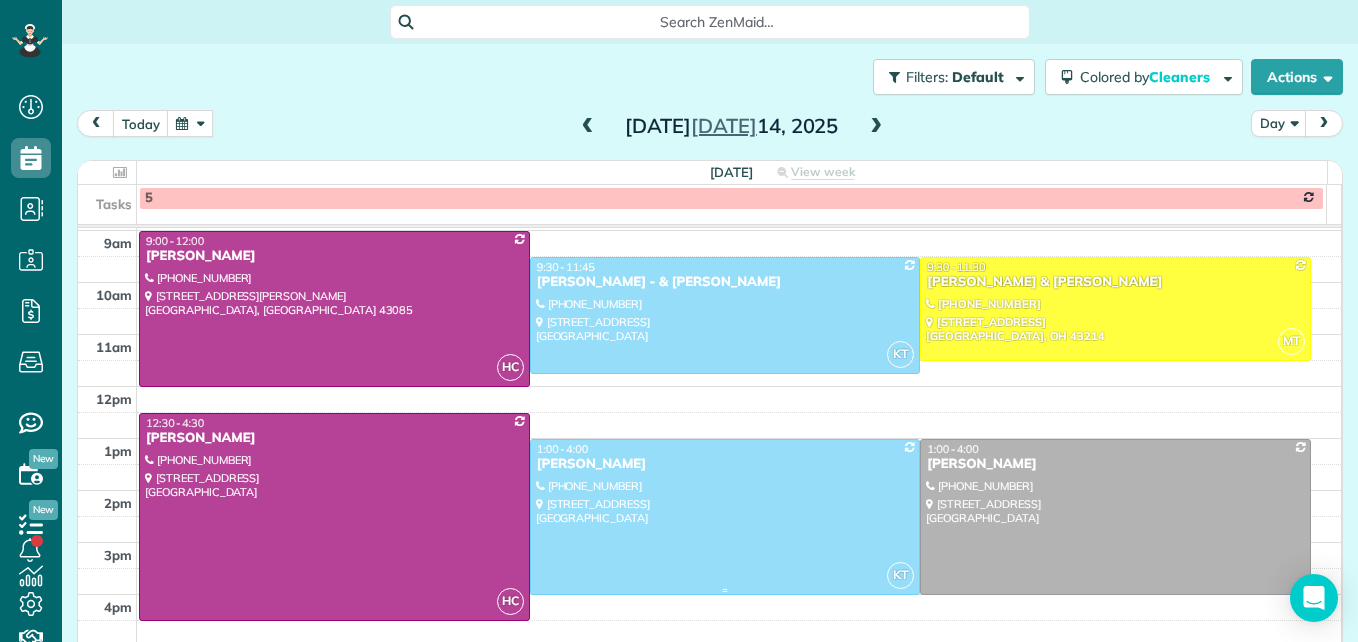 click at bounding box center [725, 517] 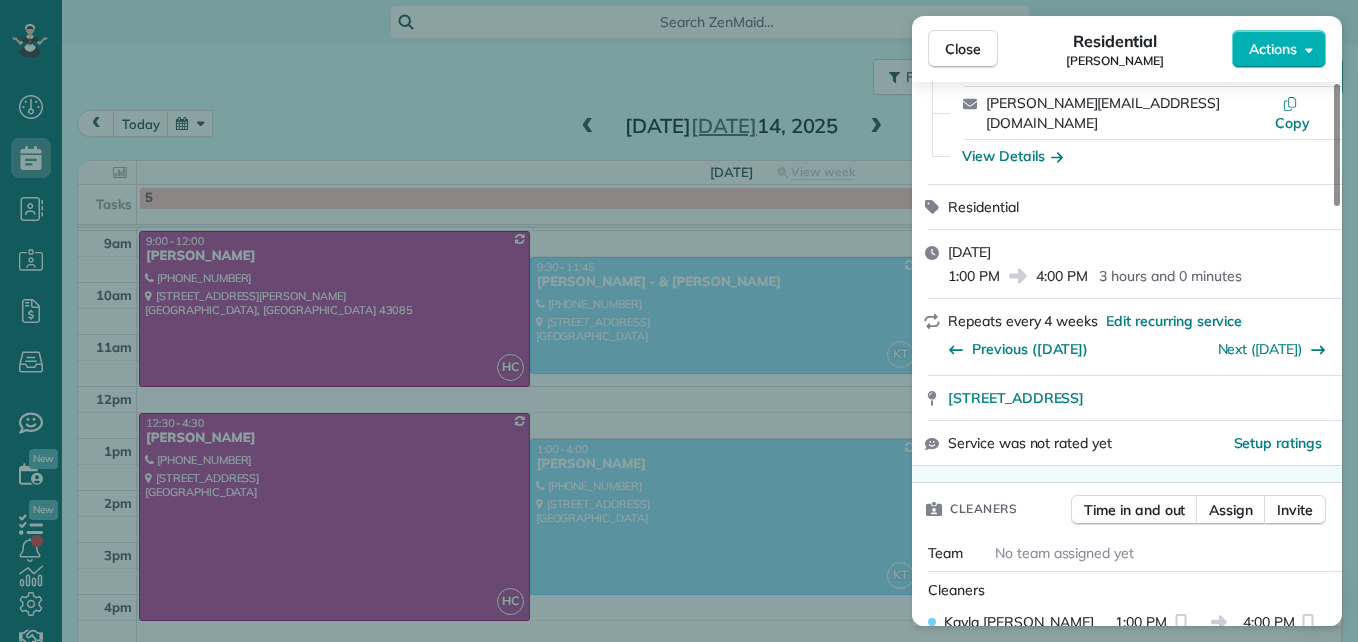 scroll, scrollTop: 200, scrollLeft: 0, axis: vertical 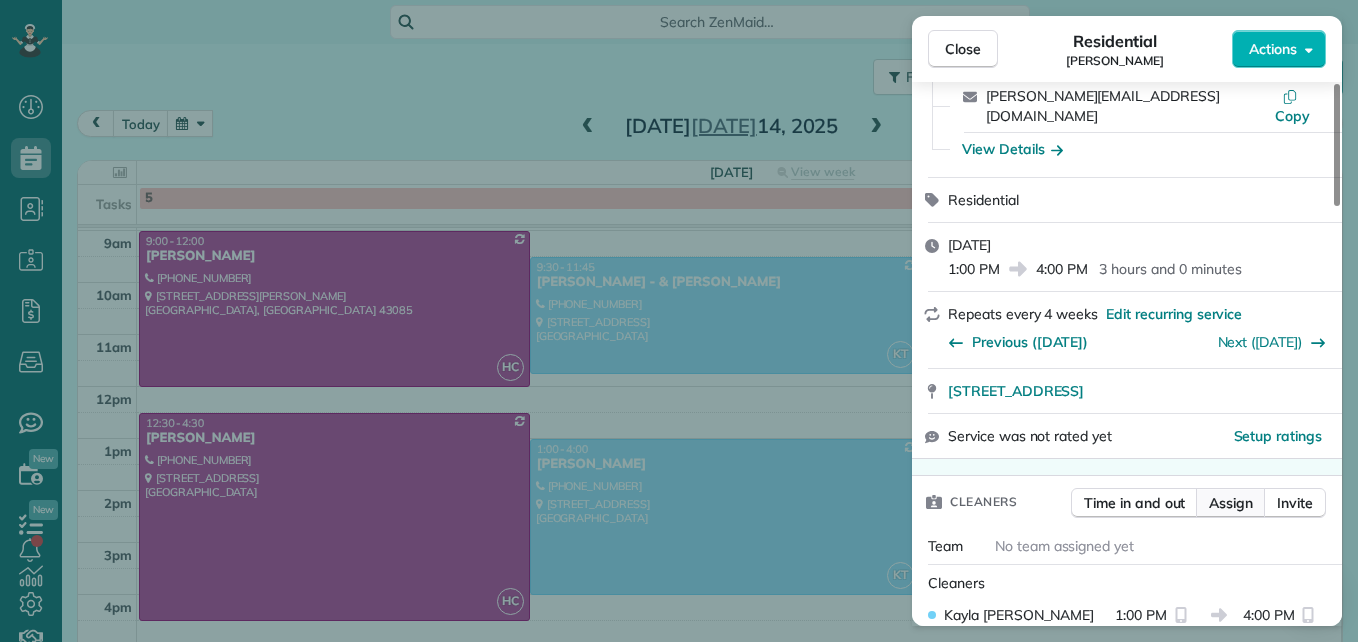 click on "Assign" at bounding box center [1231, 503] 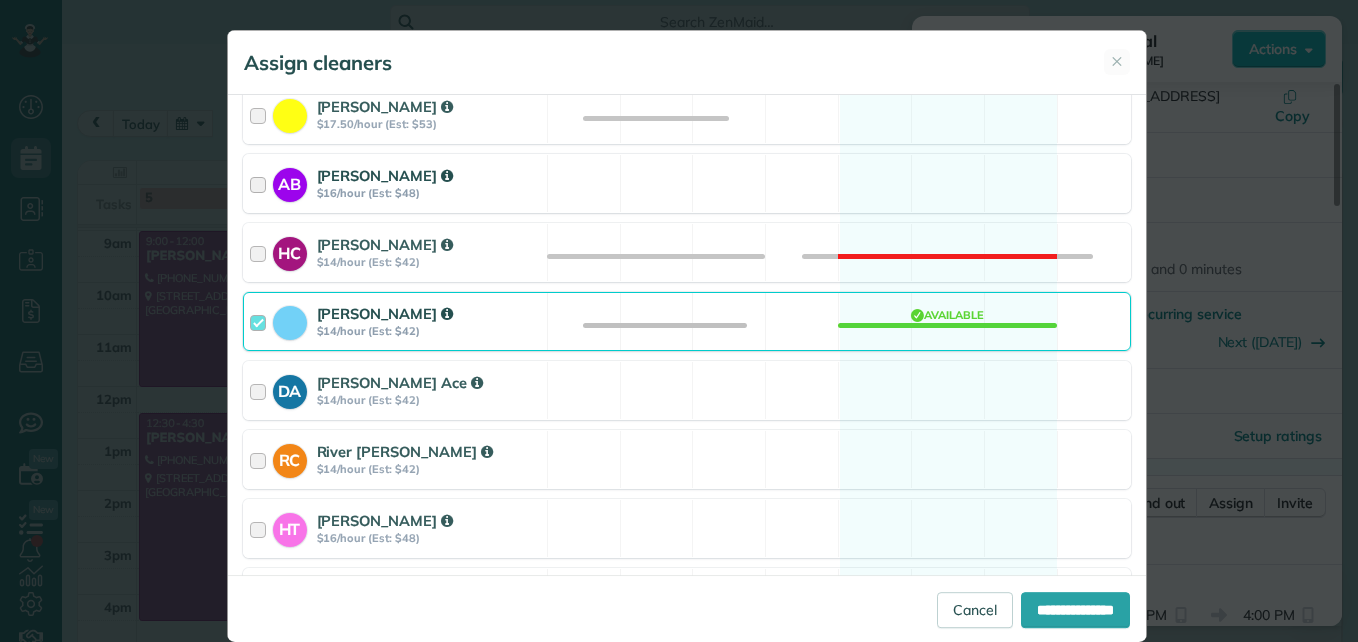 scroll, scrollTop: 400, scrollLeft: 0, axis: vertical 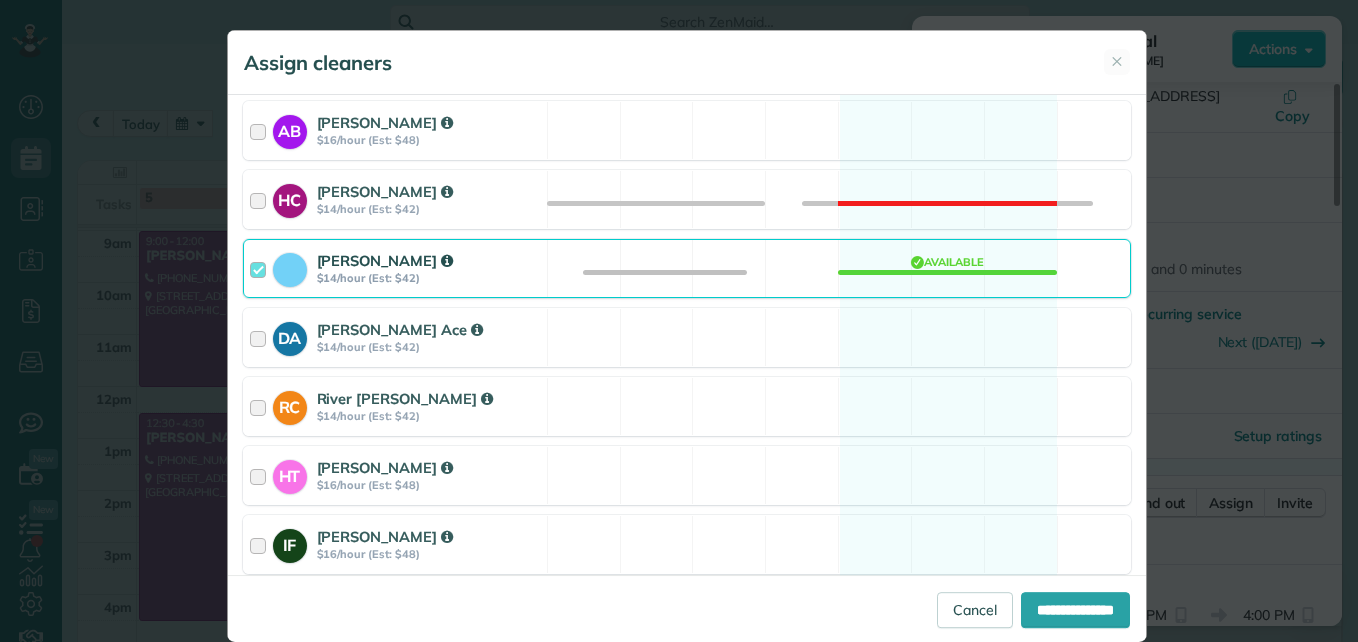 click at bounding box center (261, 268) 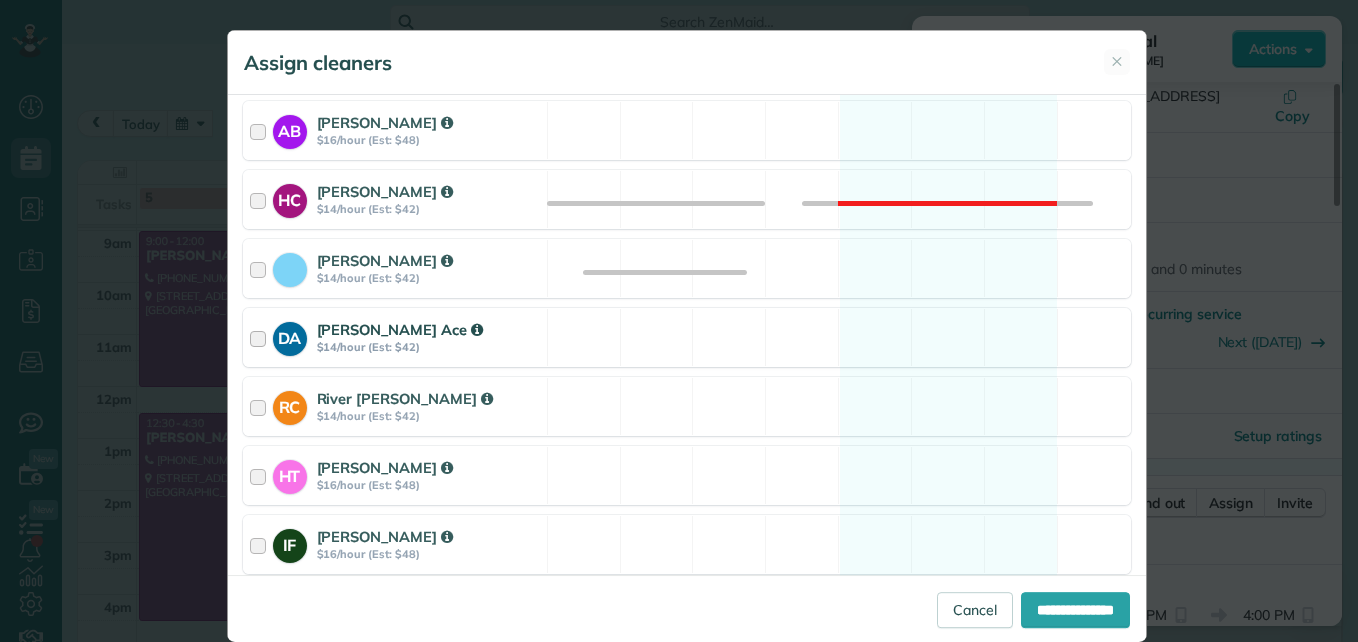 click at bounding box center [261, 337] 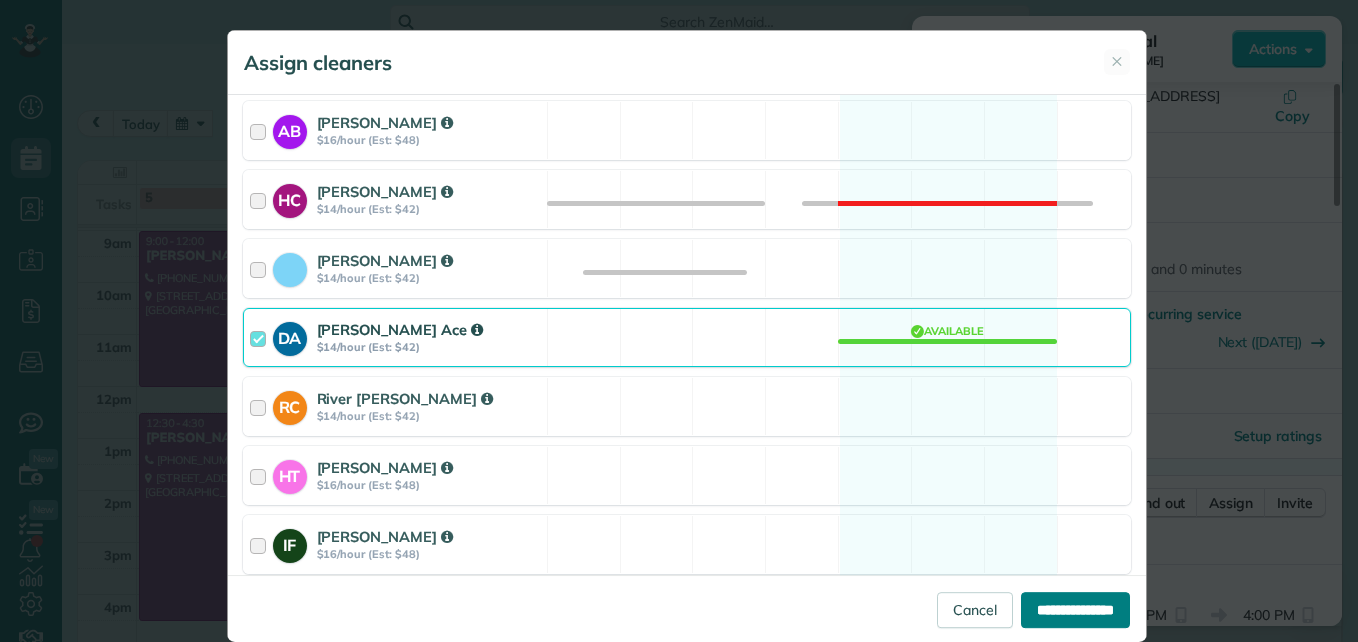click on "**********" at bounding box center (1075, 610) 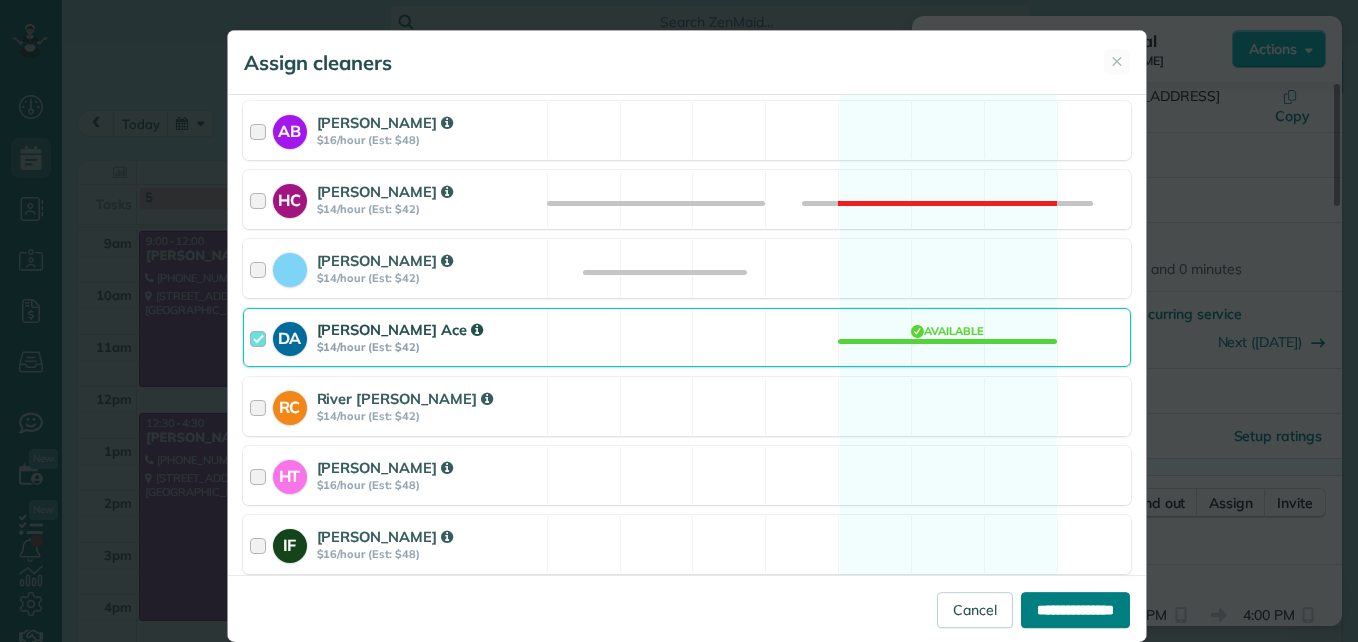type on "**********" 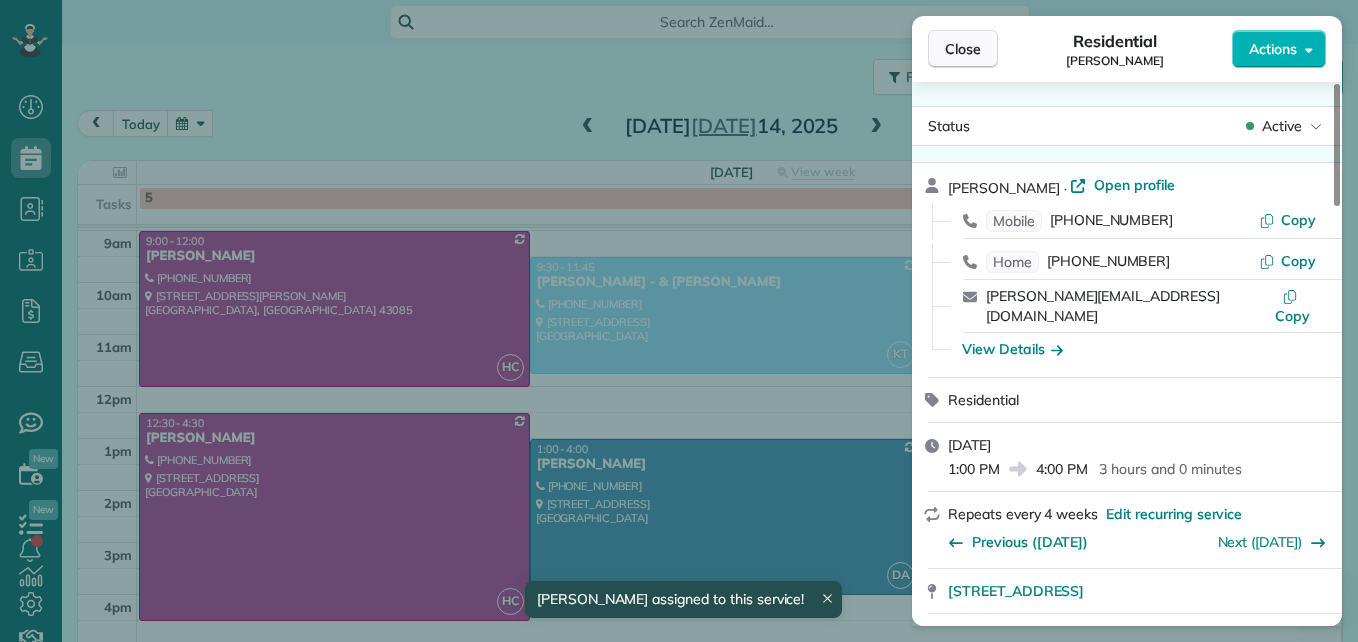 click on "Close" at bounding box center (963, 49) 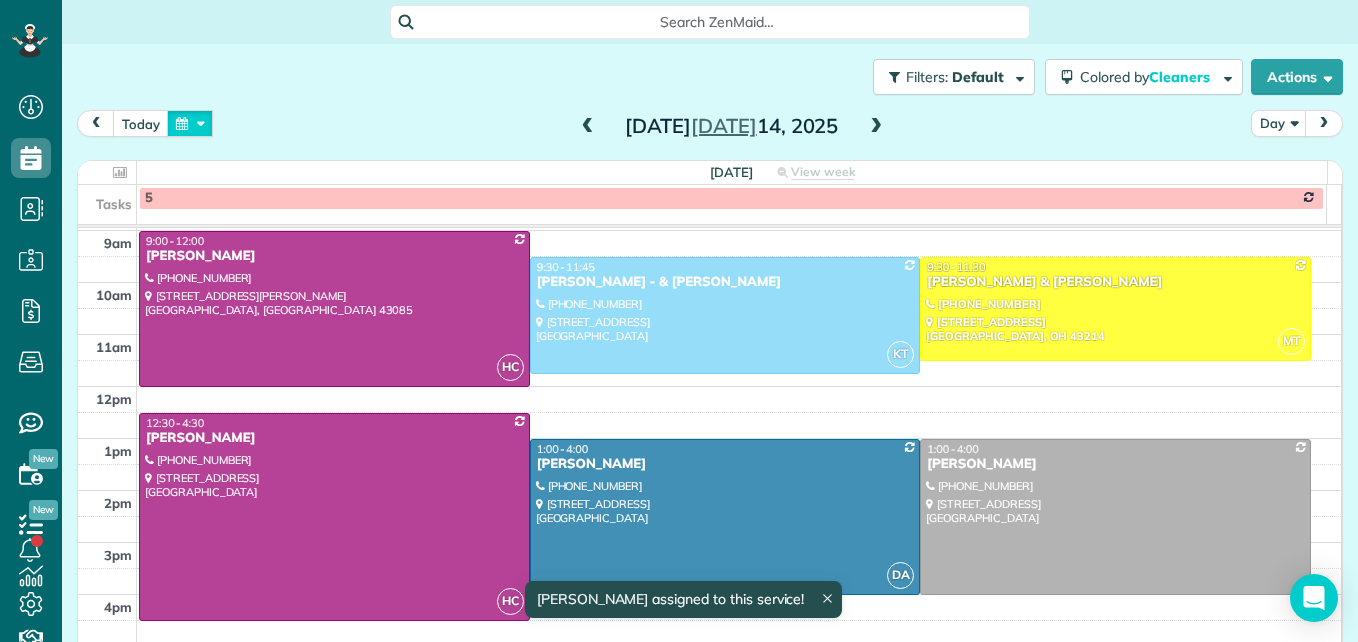 click at bounding box center [190, 123] 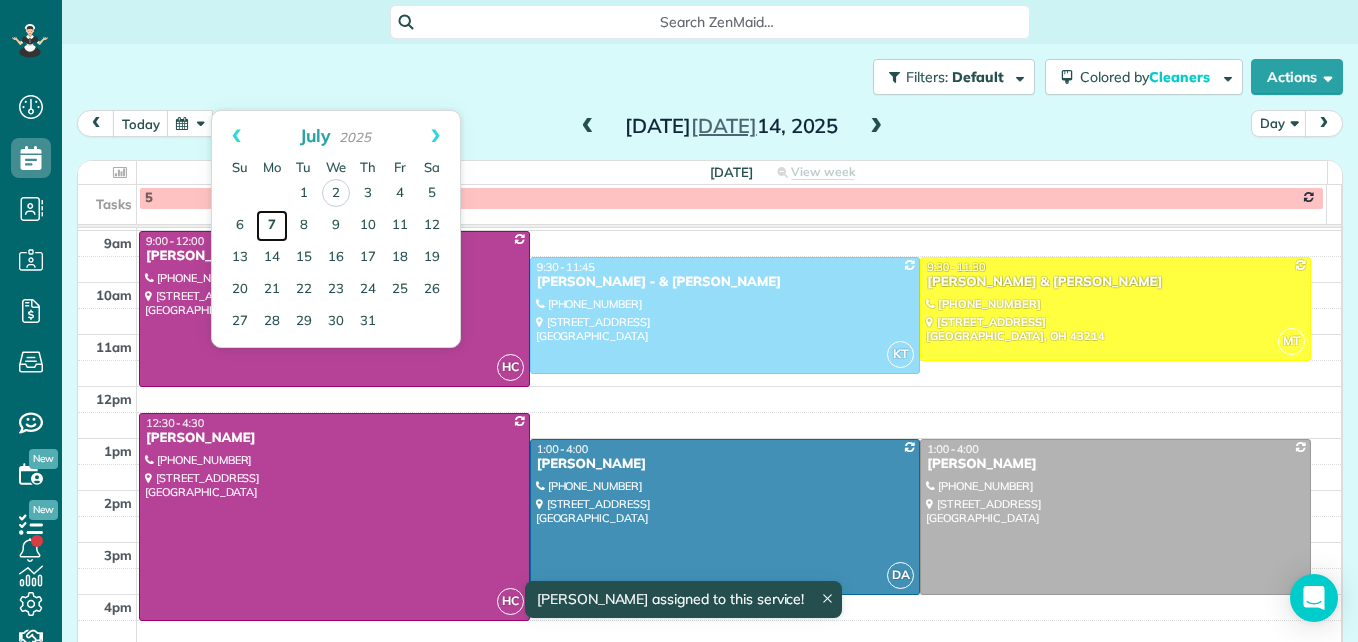 click on "7" at bounding box center (272, 226) 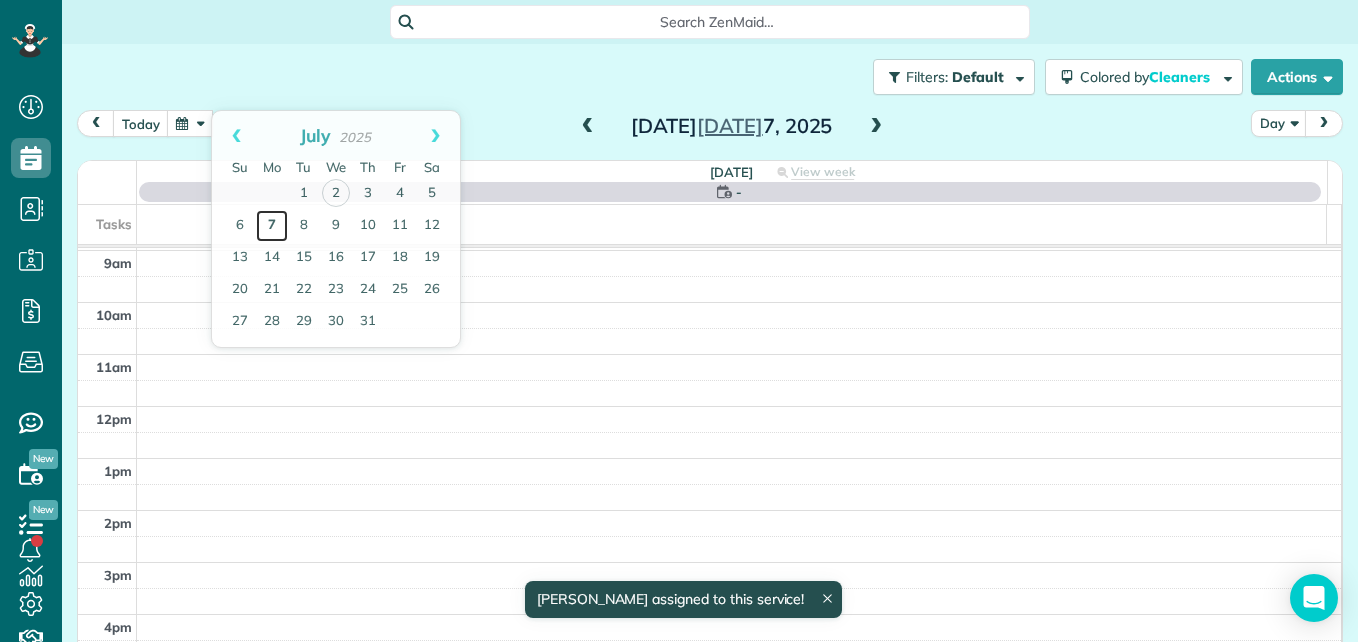 scroll, scrollTop: 209, scrollLeft: 0, axis: vertical 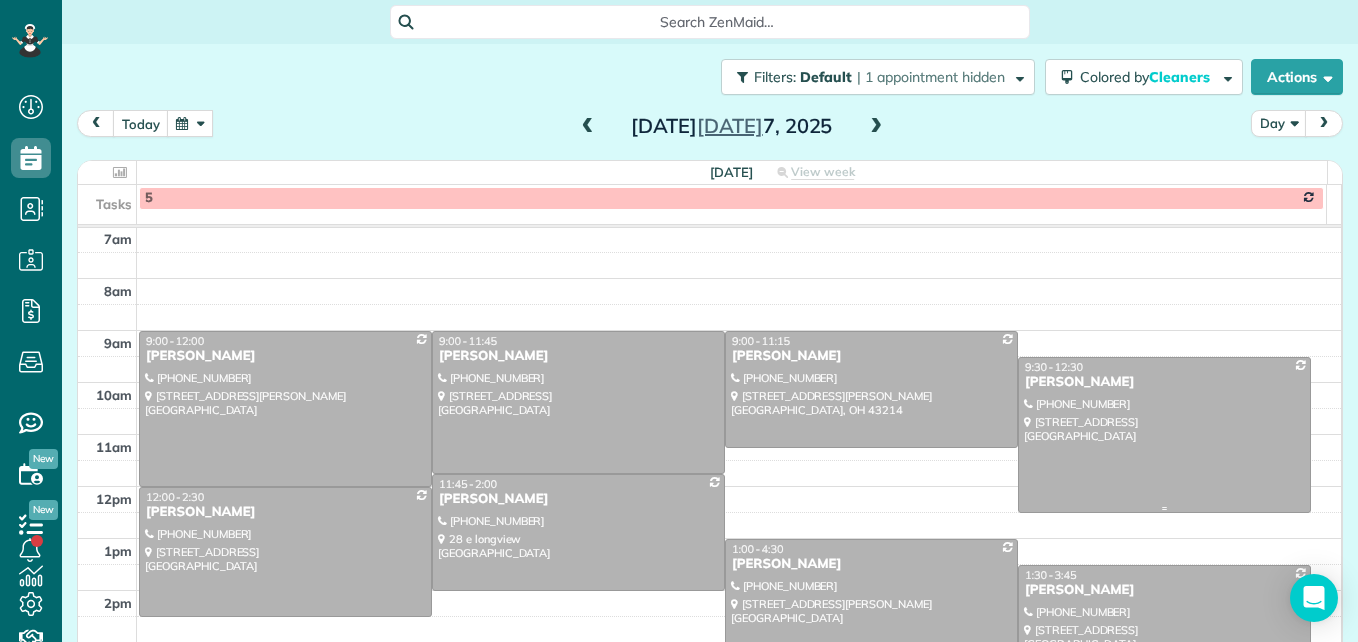 click at bounding box center (1164, 435) 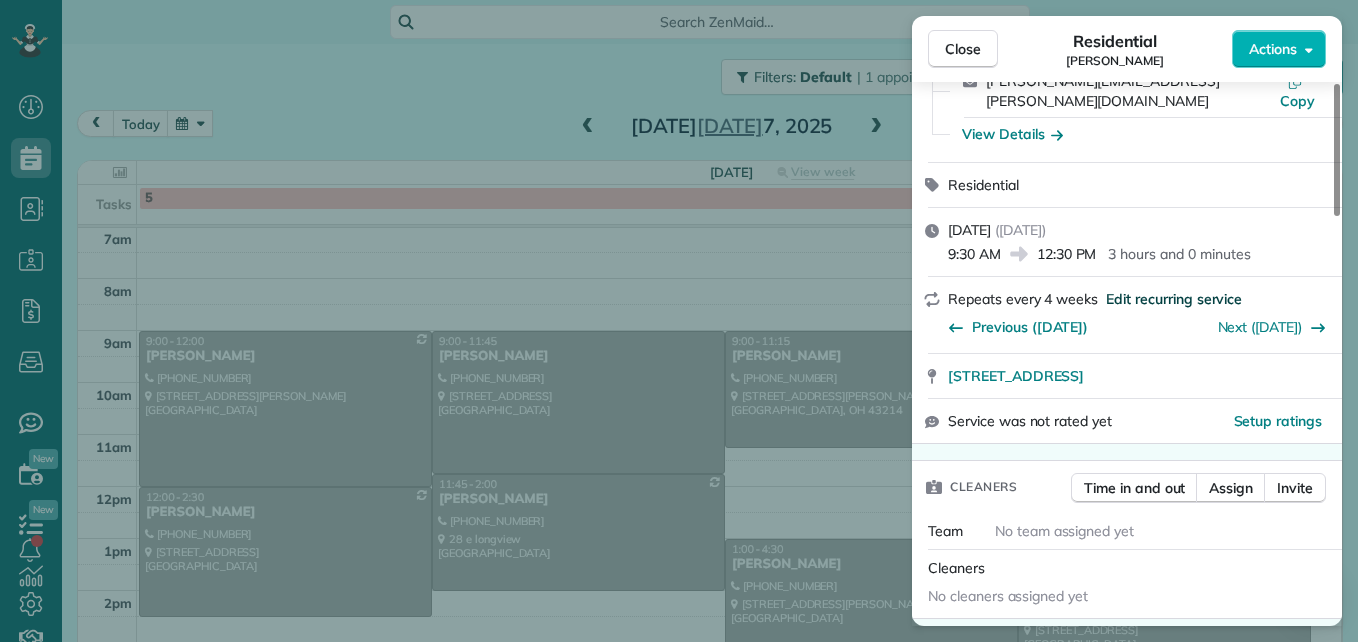 scroll, scrollTop: 200, scrollLeft: 0, axis: vertical 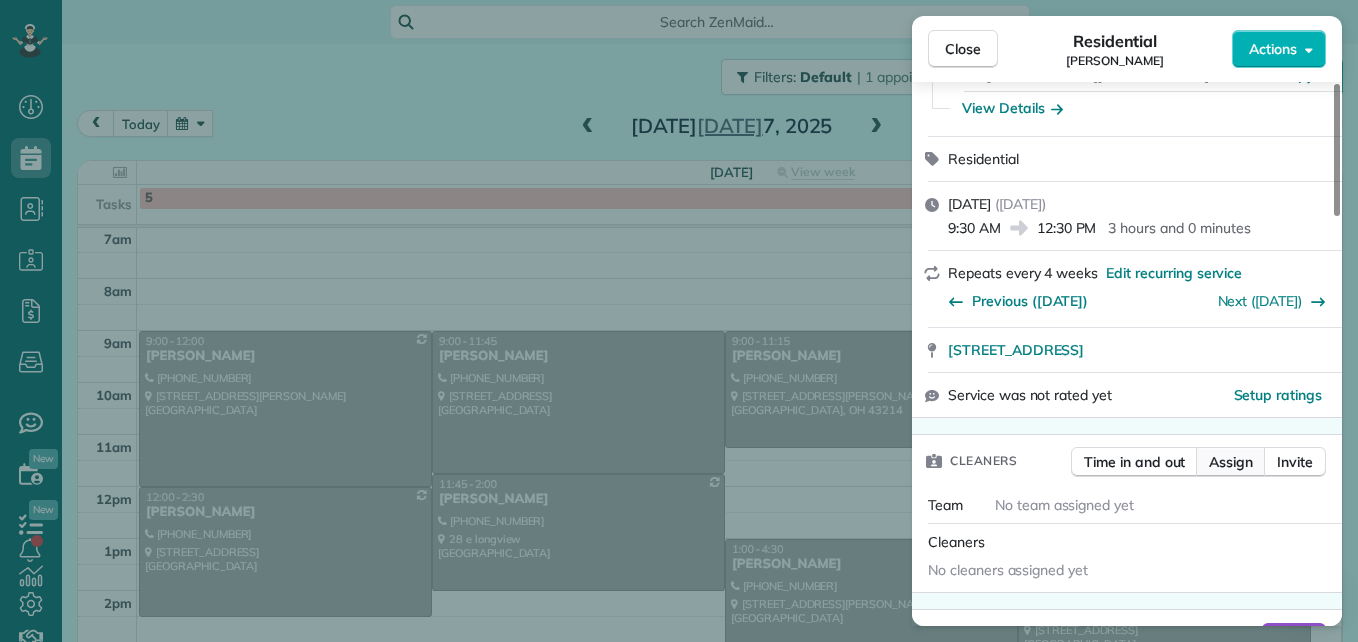 click on "Assign" at bounding box center [1231, 462] 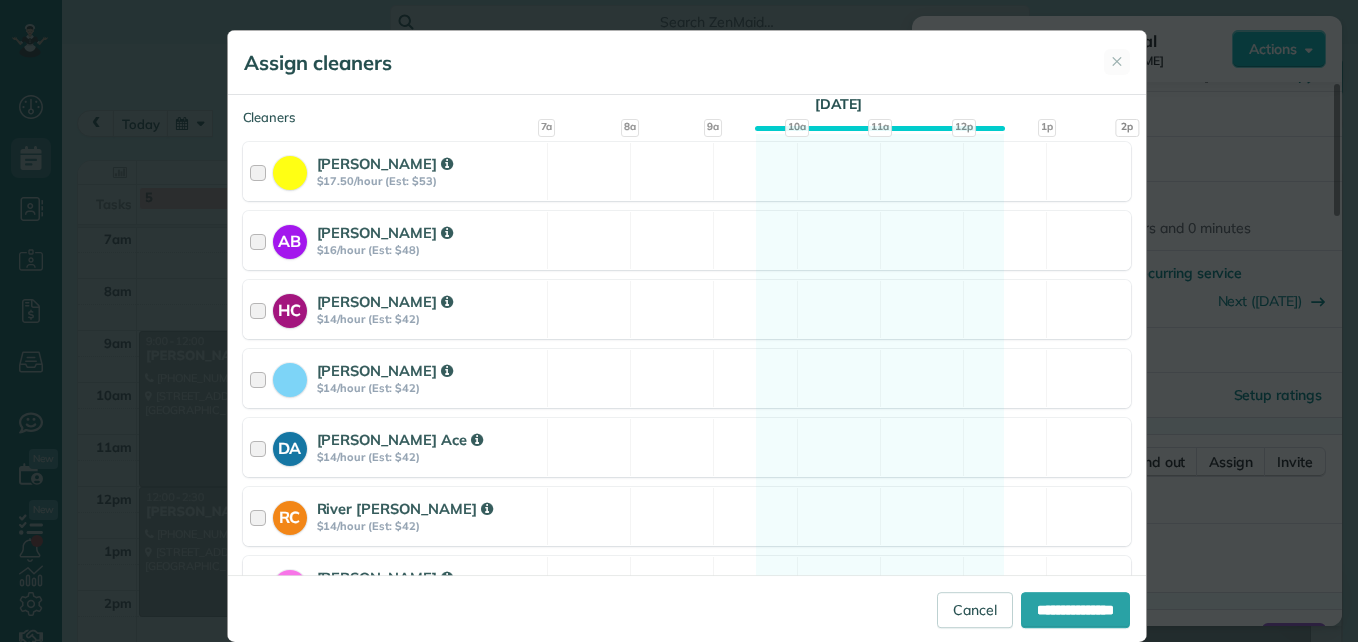 scroll, scrollTop: 300, scrollLeft: 0, axis: vertical 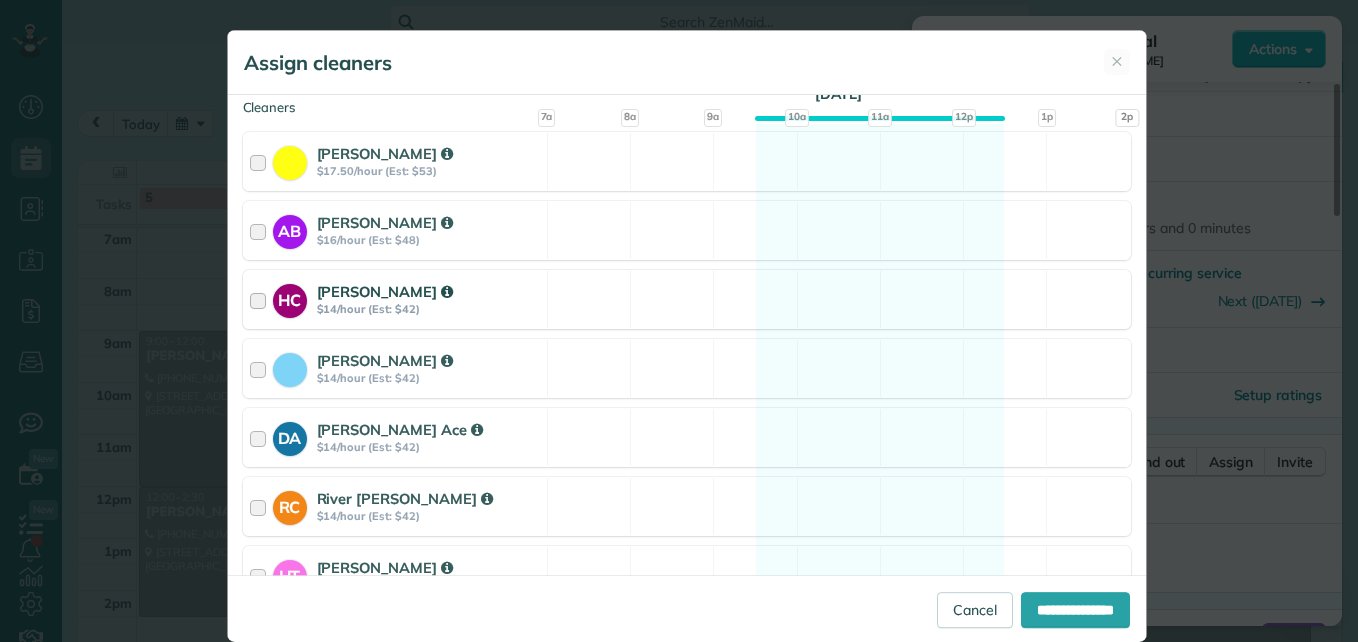 click at bounding box center [261, 299] 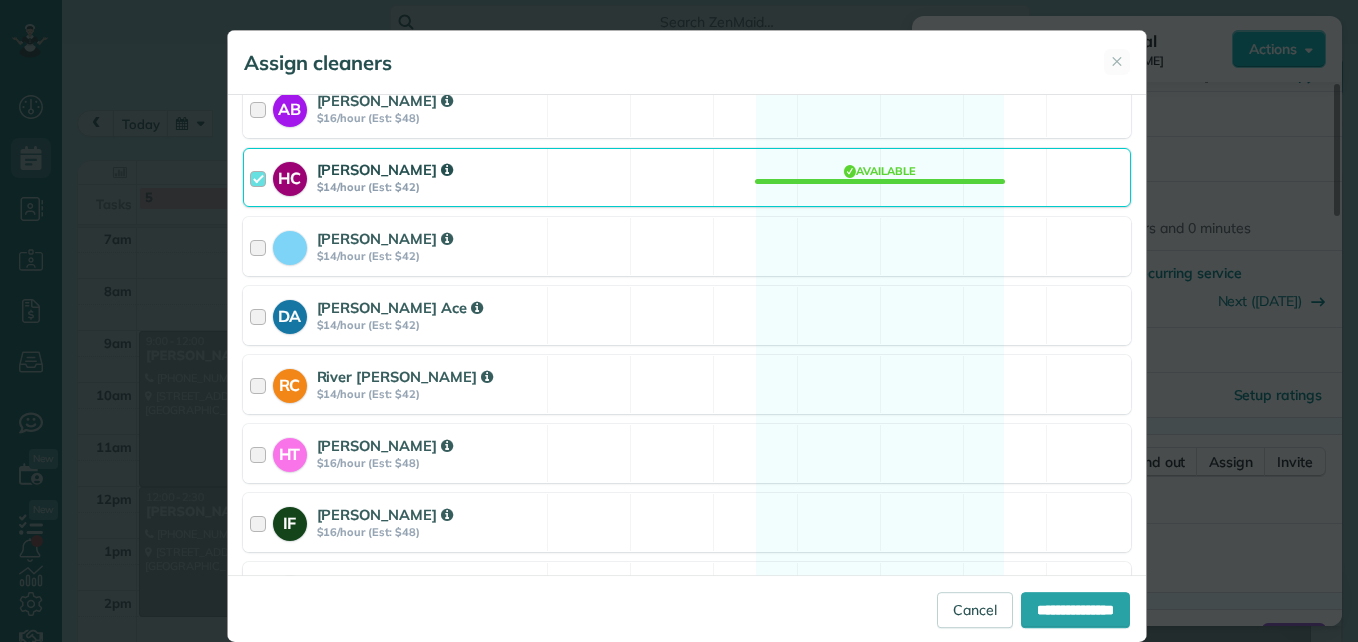 scroll, scrollTop: 539, scrollLeft: 0, axis: vertical 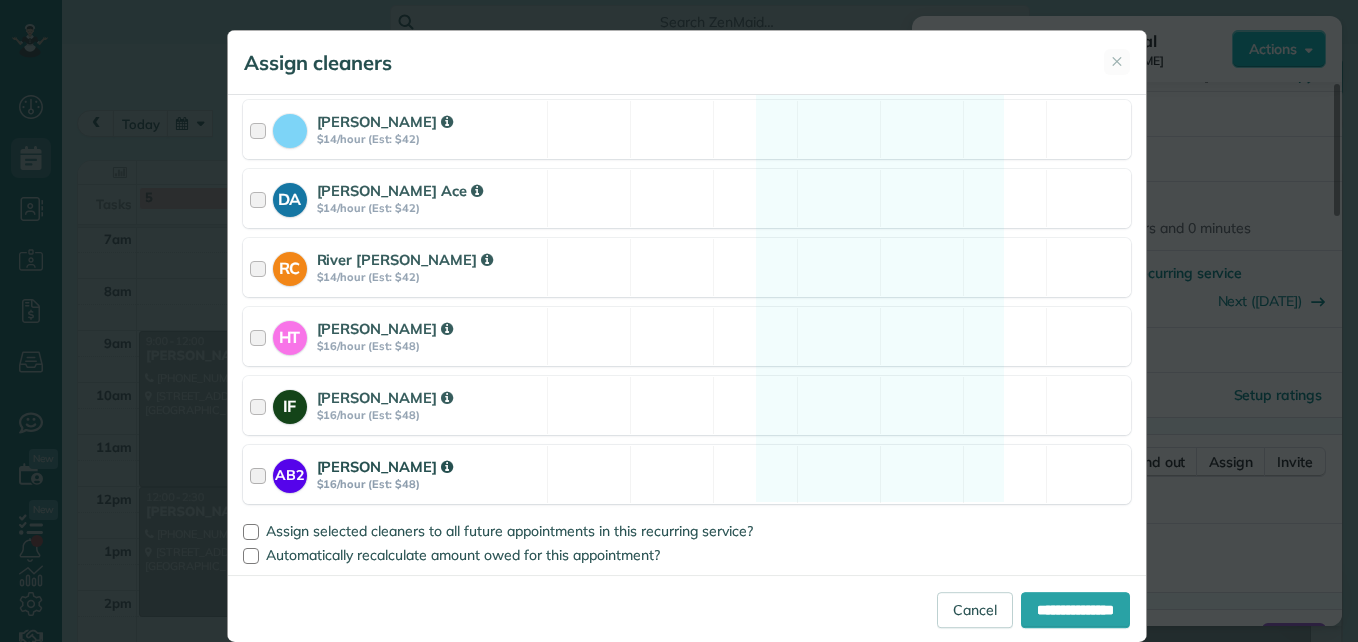 click at bounding box center (261, 474) 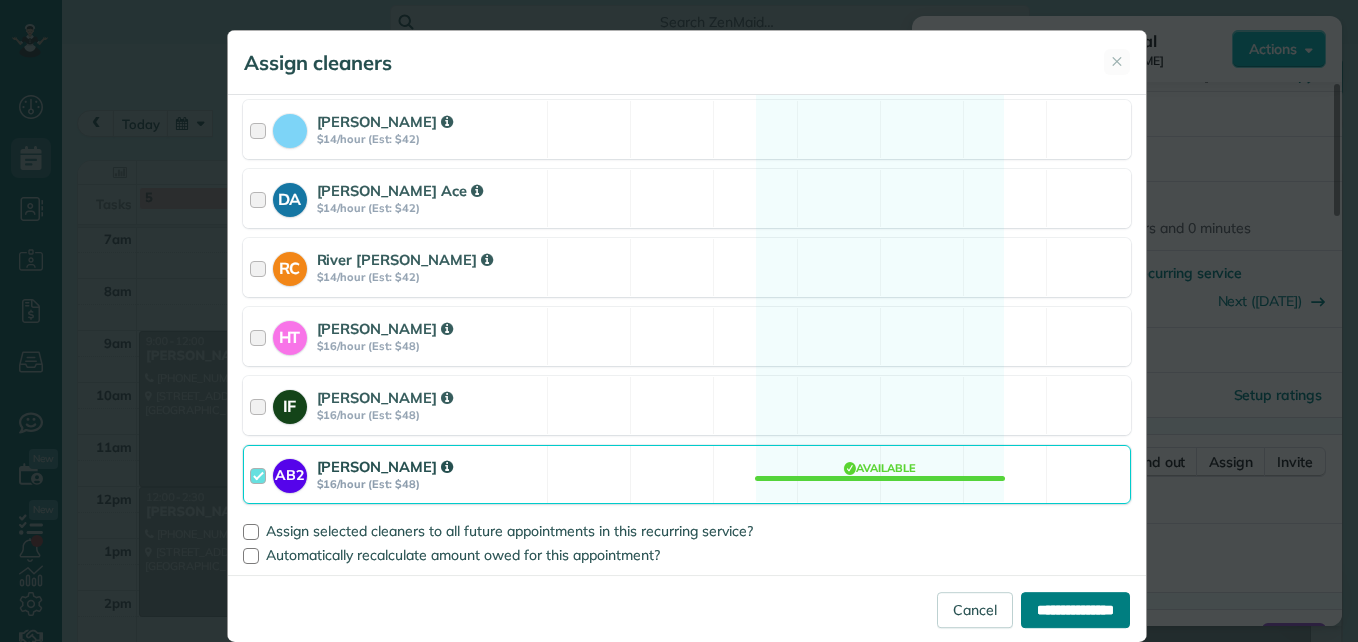 click on "**********" at bounding box center (1075, 610) 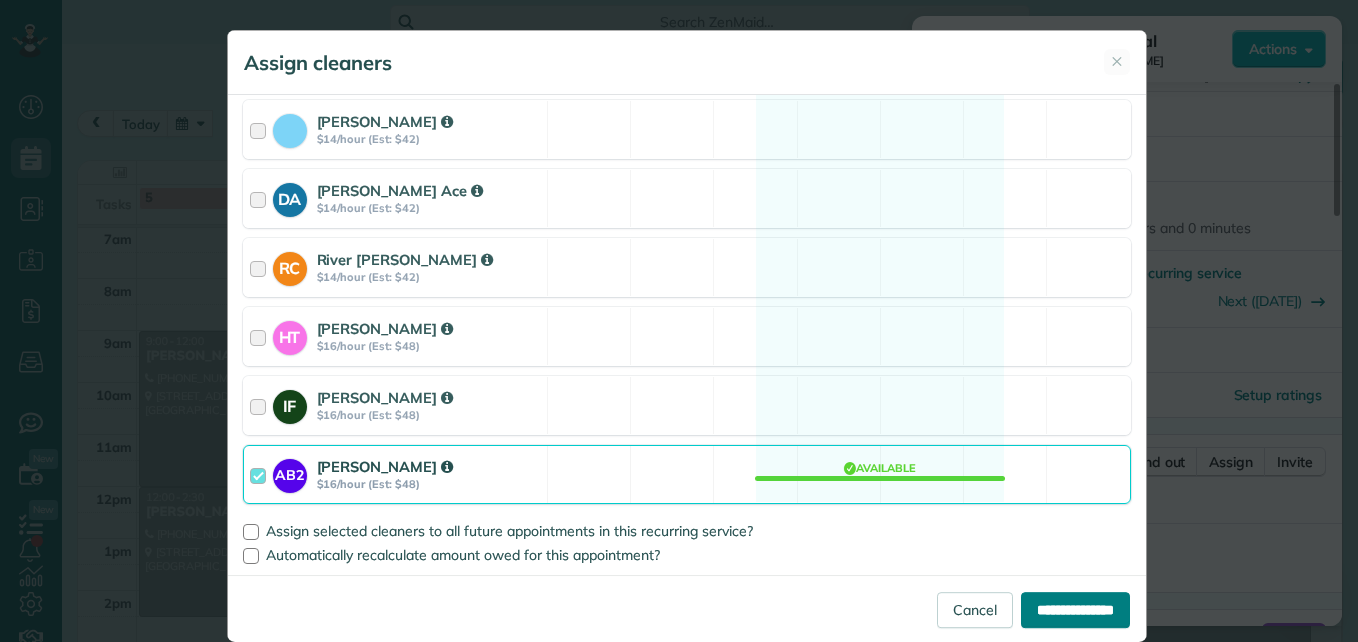 type on "**********" 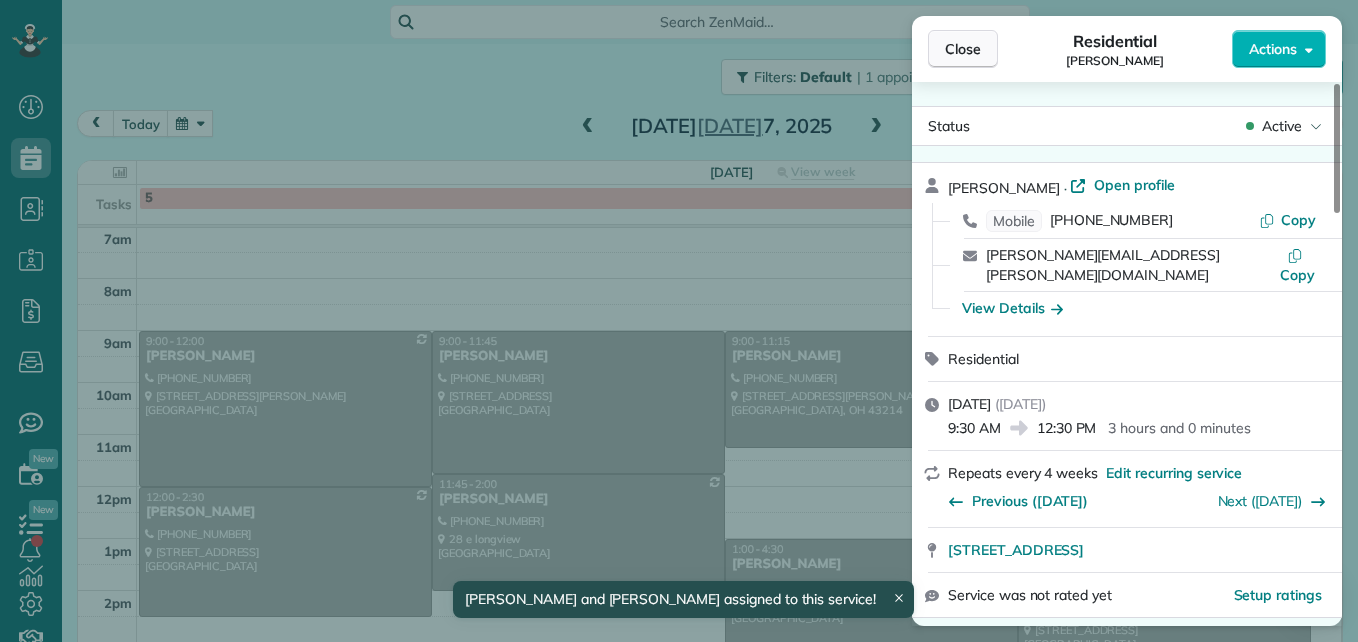 click on "Close" at bounding box center (963, 49) 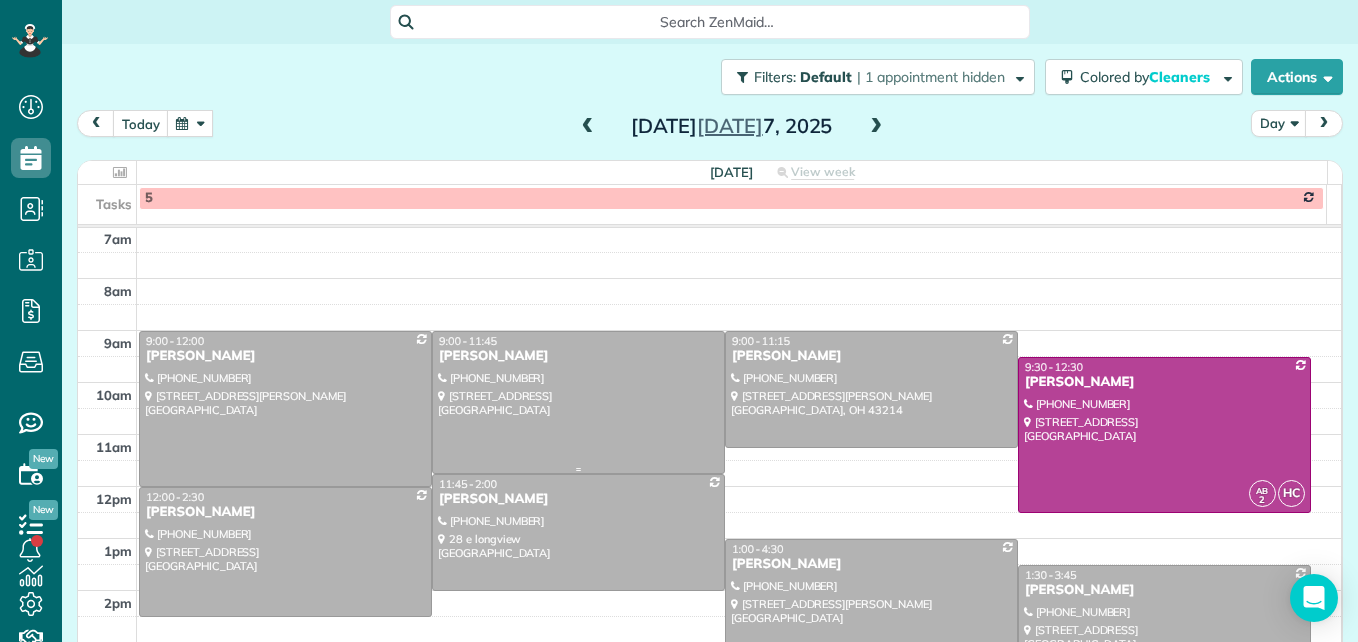 click at bounding box center [578, 402] 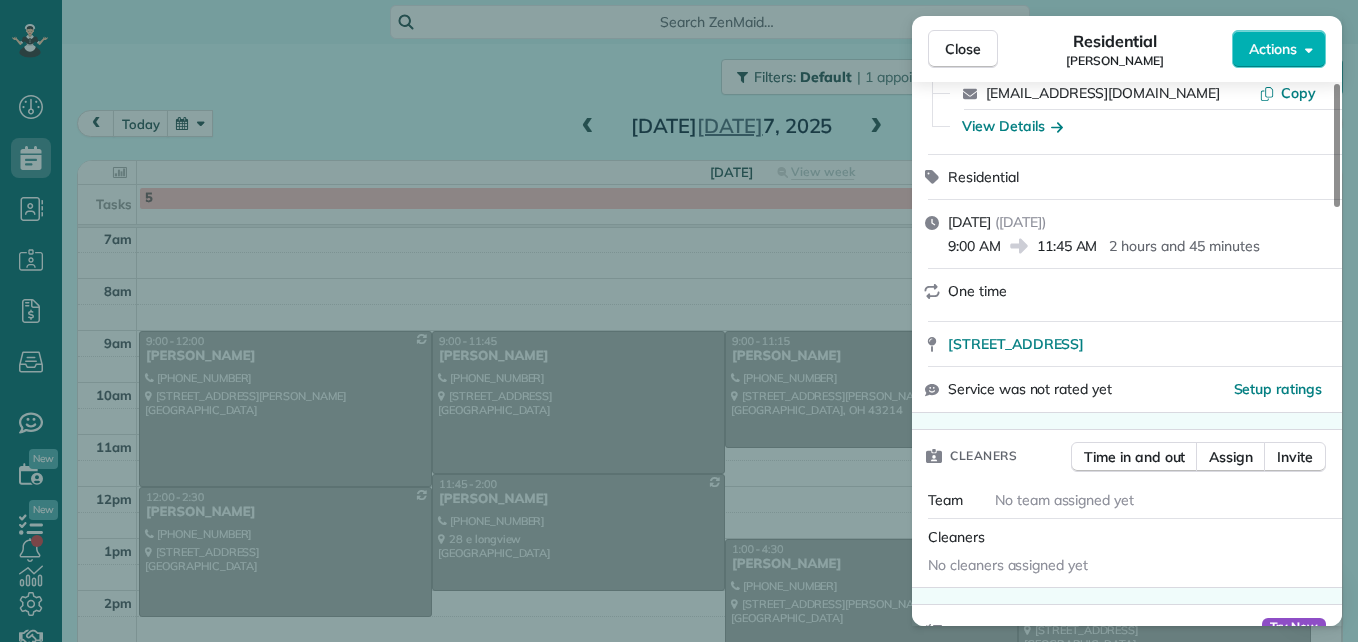 scroll, scrollTop: 200, scrollLeft: 0, axis: vertical 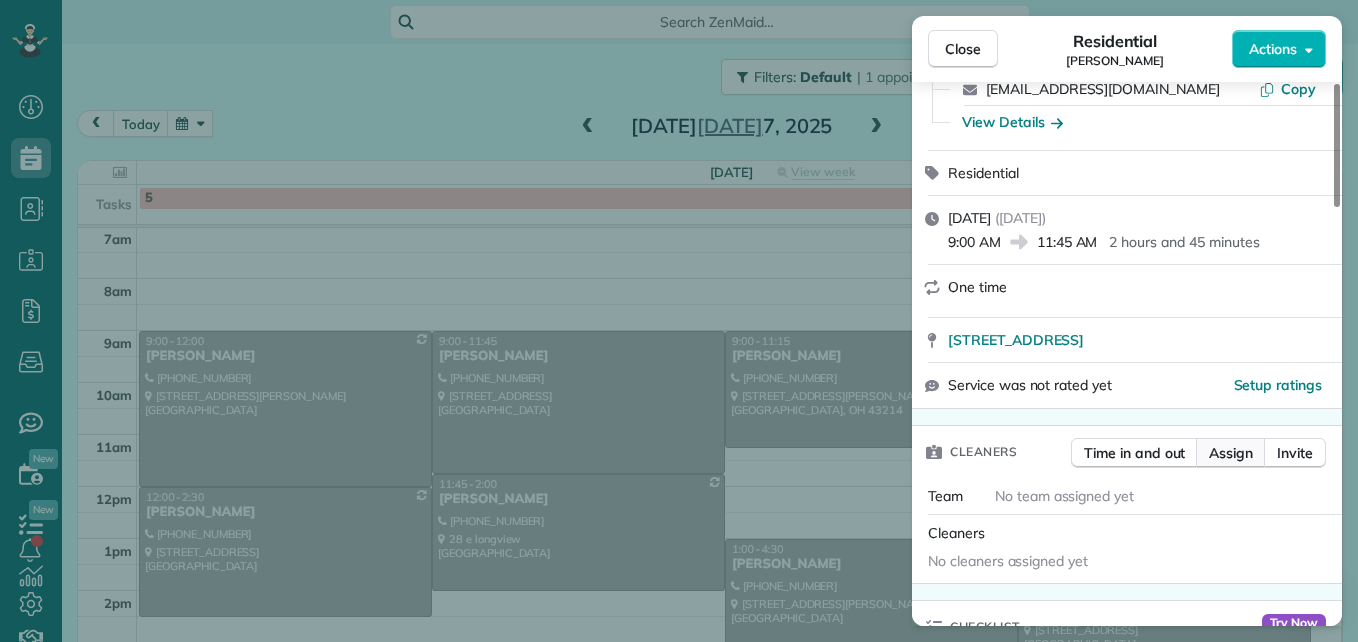 click on "Assign" at bounding box center (1231, 453) 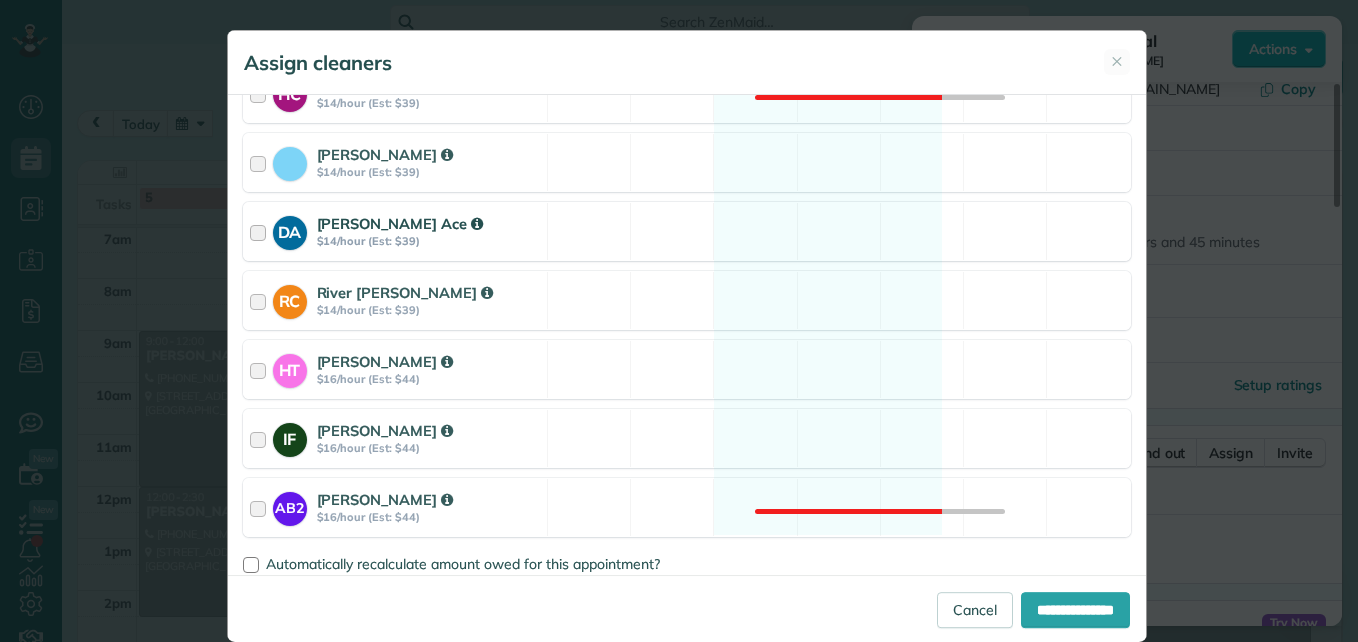 scroll, scrollTop: 432, scrollLeft: 0, axis: vertical 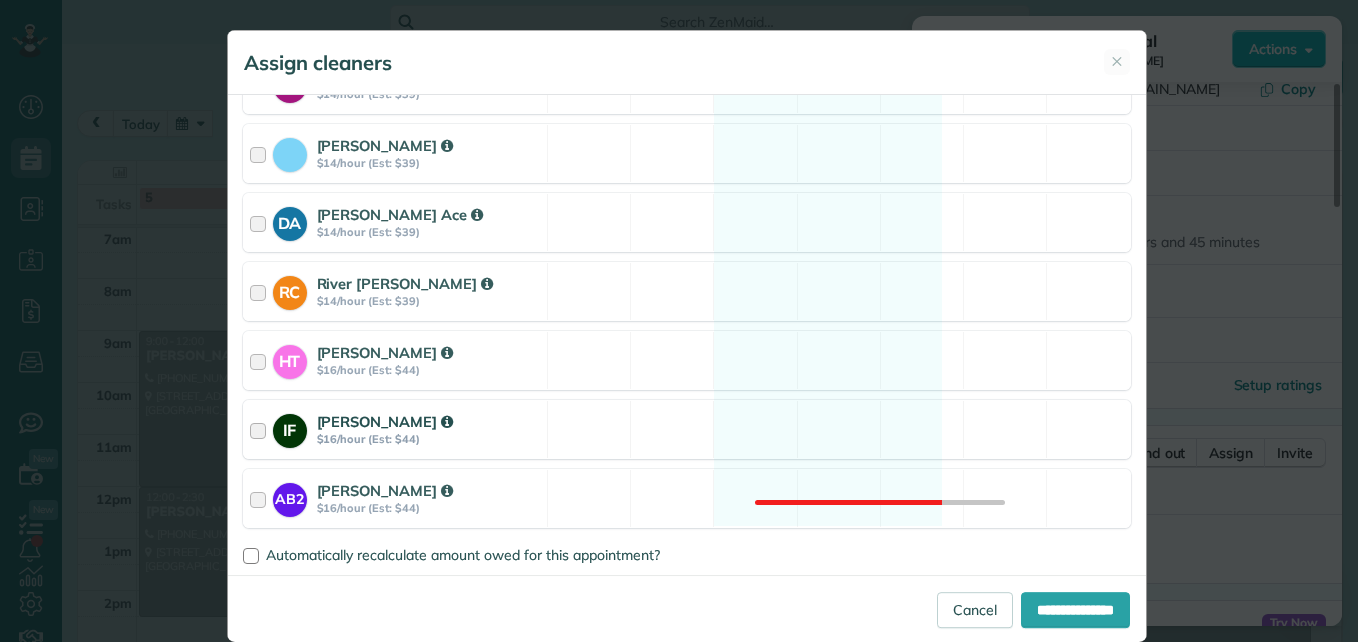 click at bounding box center (261, 429) 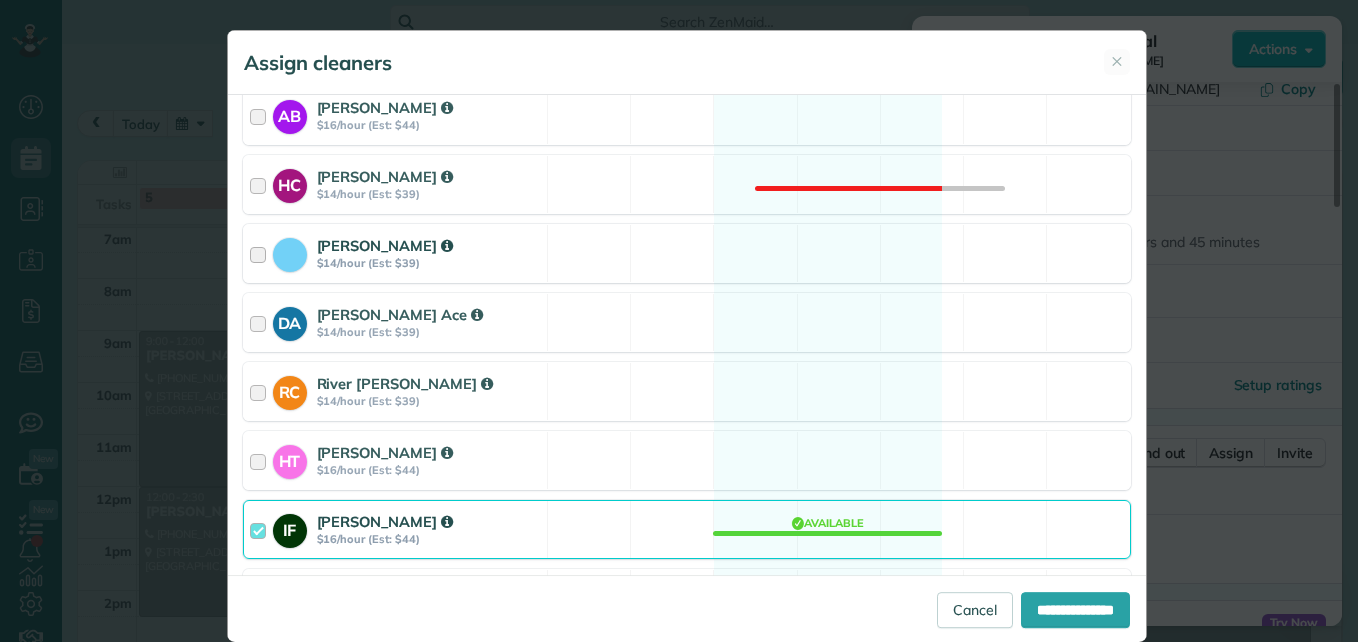 scroll, scrollTop: 232, scrollLeft: 0, axis: vertical 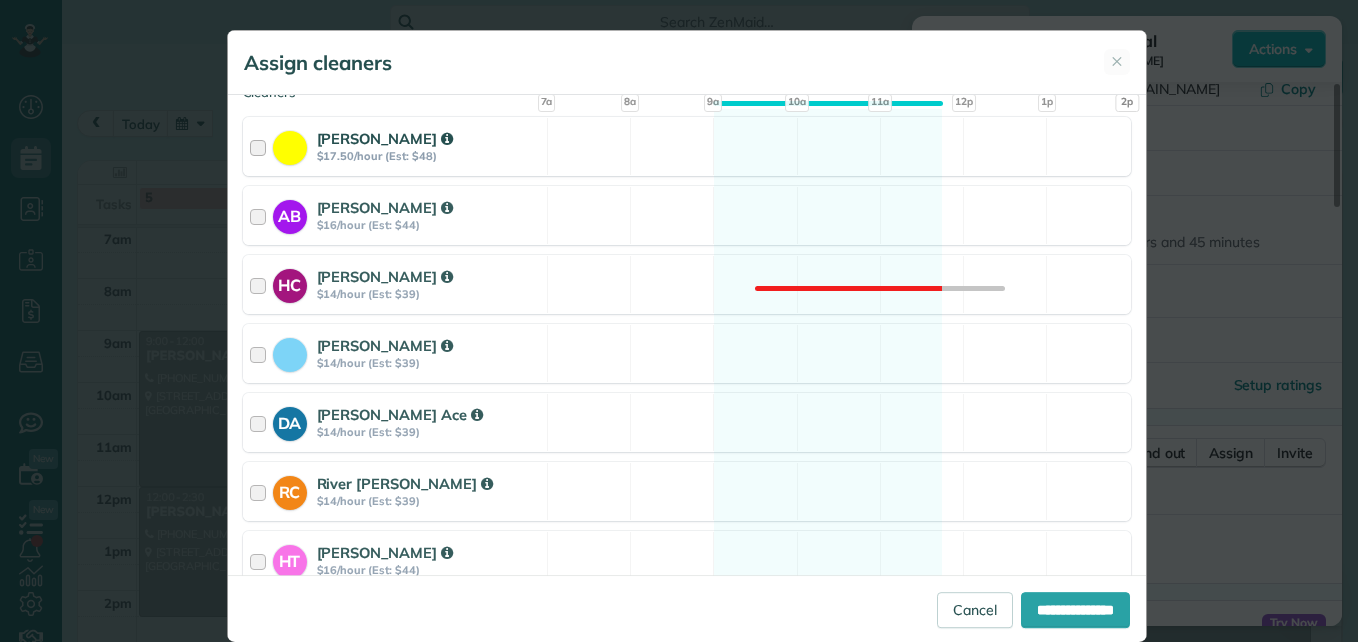 click at bounding box center [261, 146] 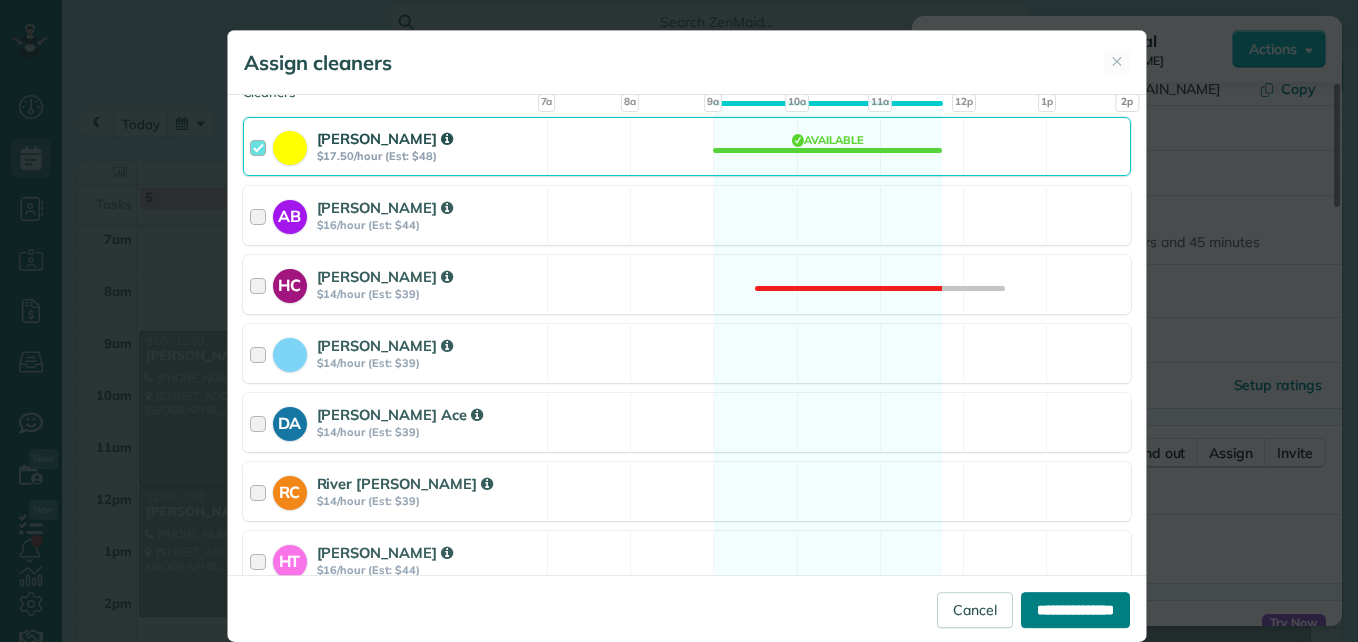 click on "**********" at bounding box center [1075, 610] 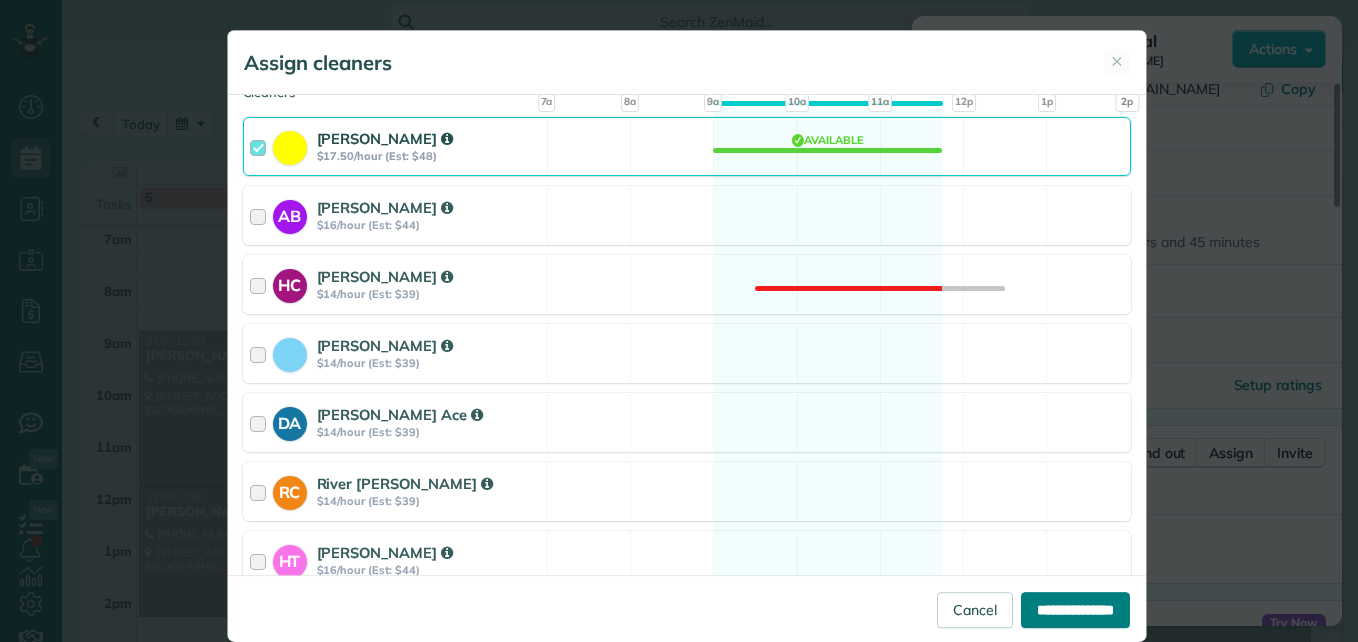 type on "**********" 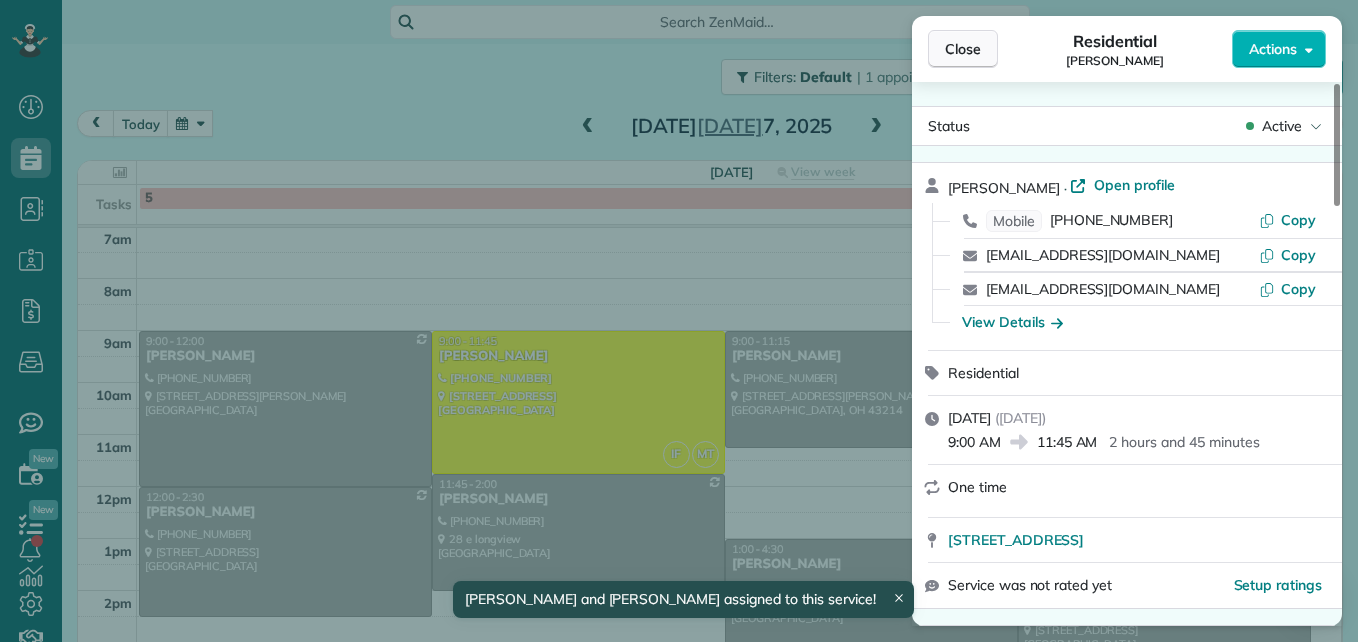 click on "Close" at bounding box center (963, 49) 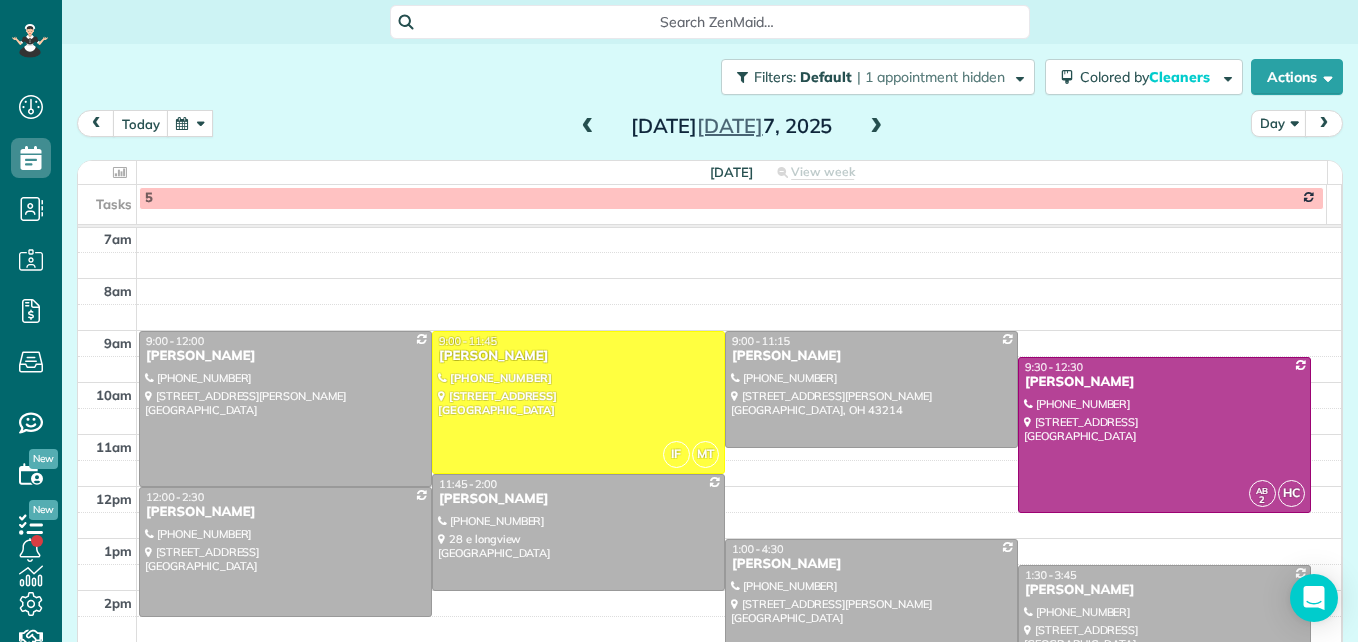 scroll, scrollTop: 309, scrollLeft: 0, axis: vertical 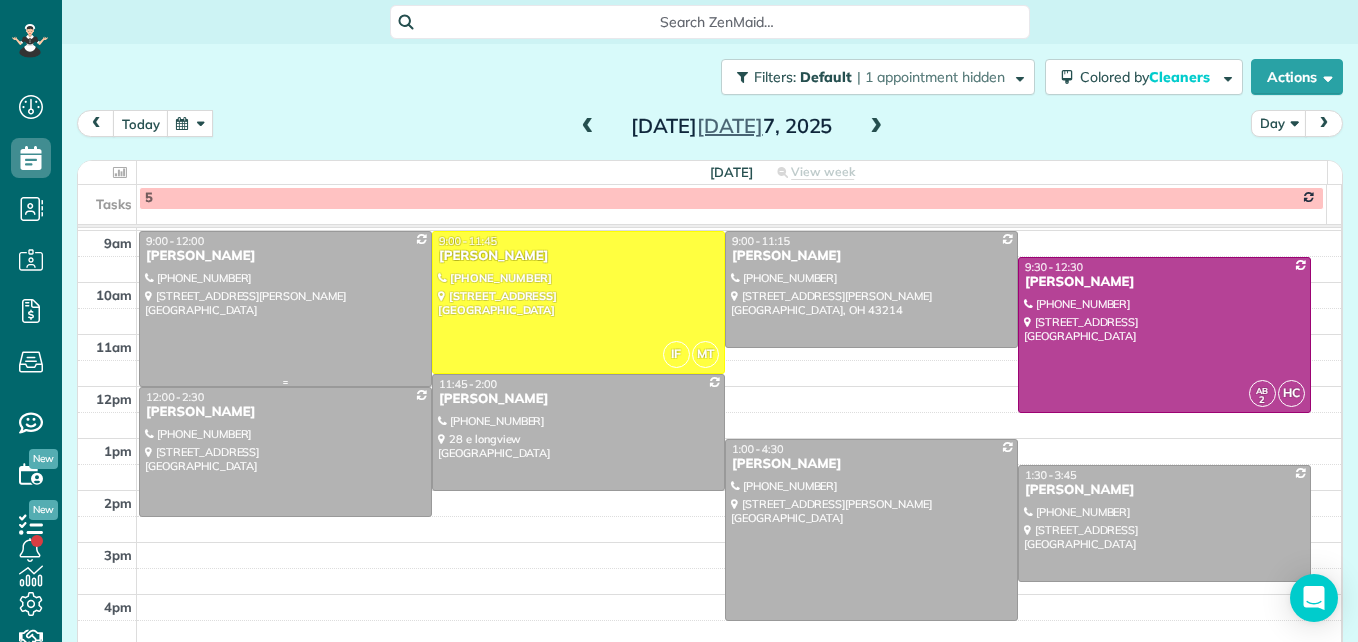 click at bounding box center [285, 309] 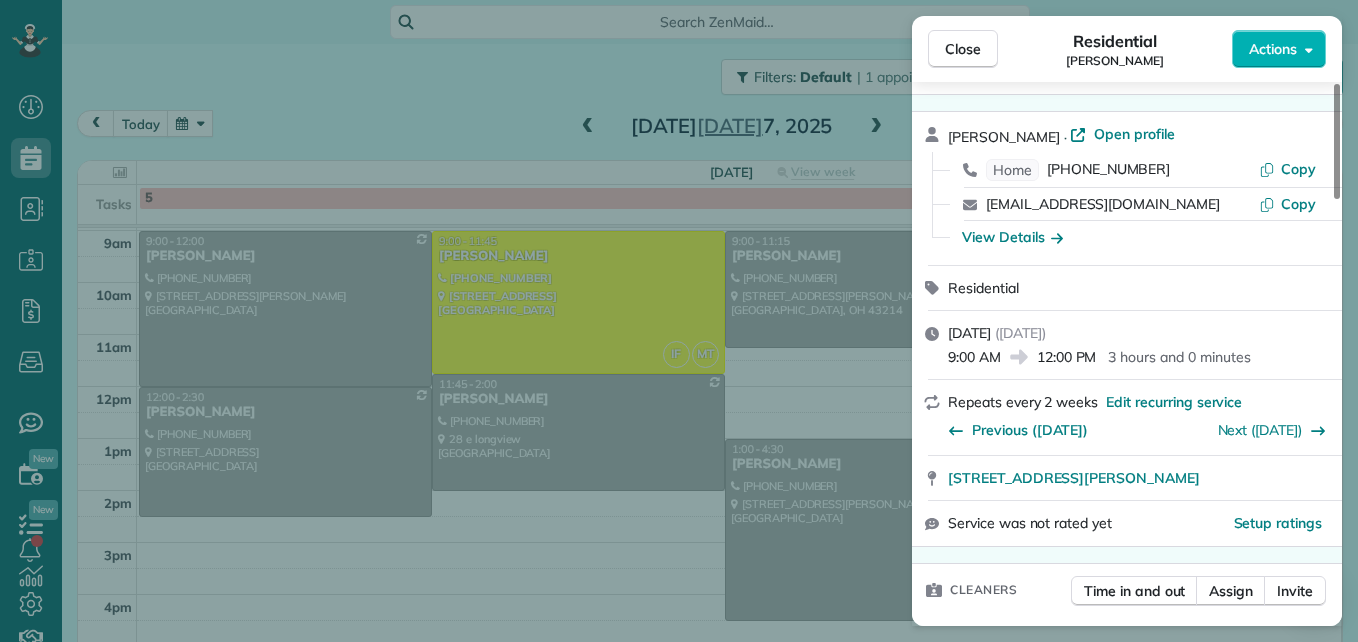 scroll, scrollTop: 100, scrollLeft: 0, axis: vertical 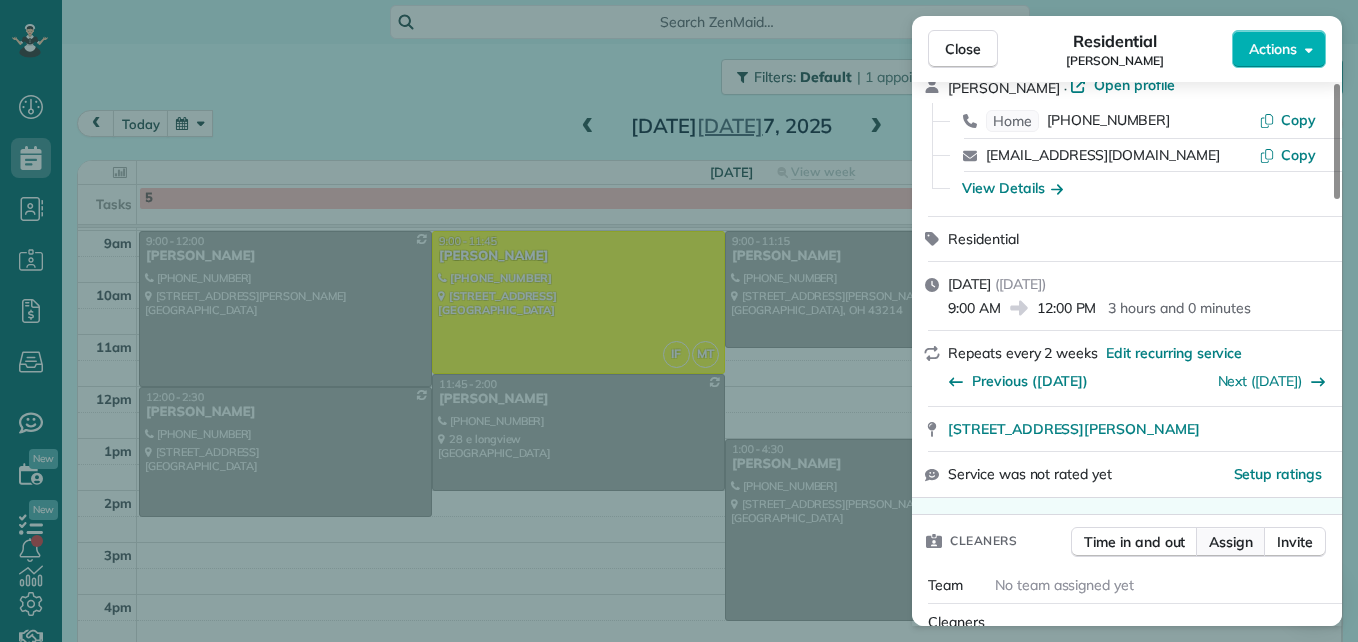 click on "Assign" at bounding box center [1231, 542] 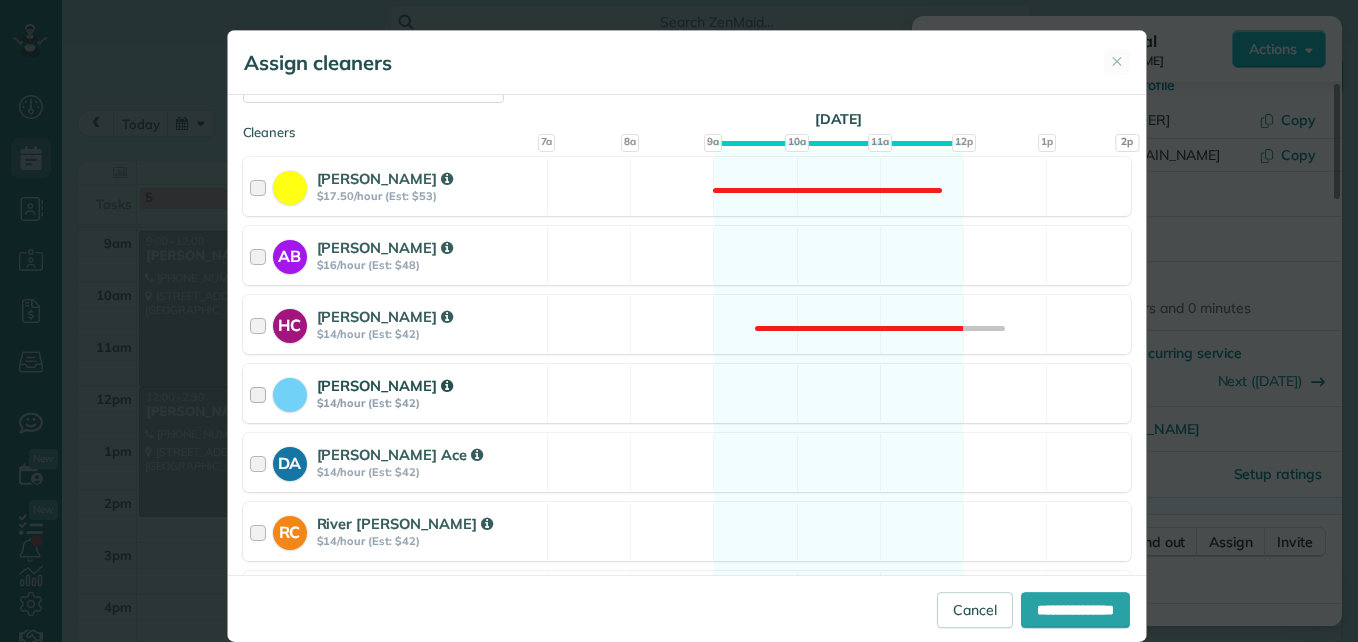 scroll, scrollTop: 300, scrollLeft: 0, axis: vertical 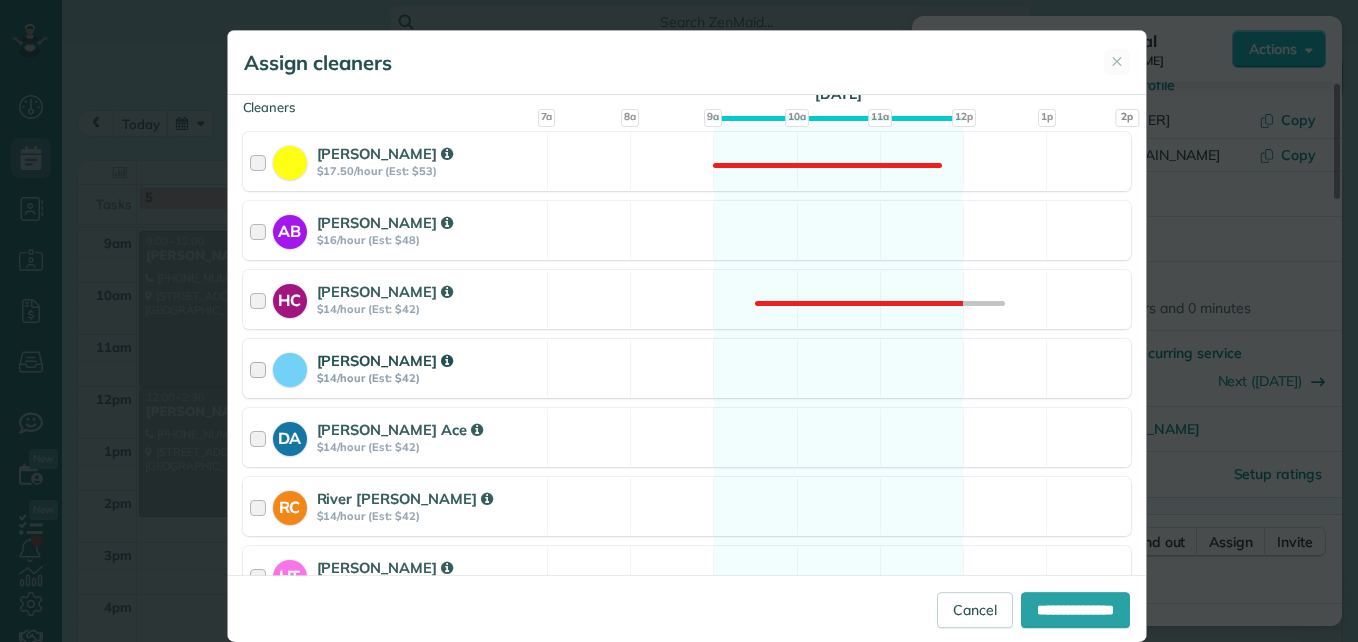 click at bounding box center [261, 368] 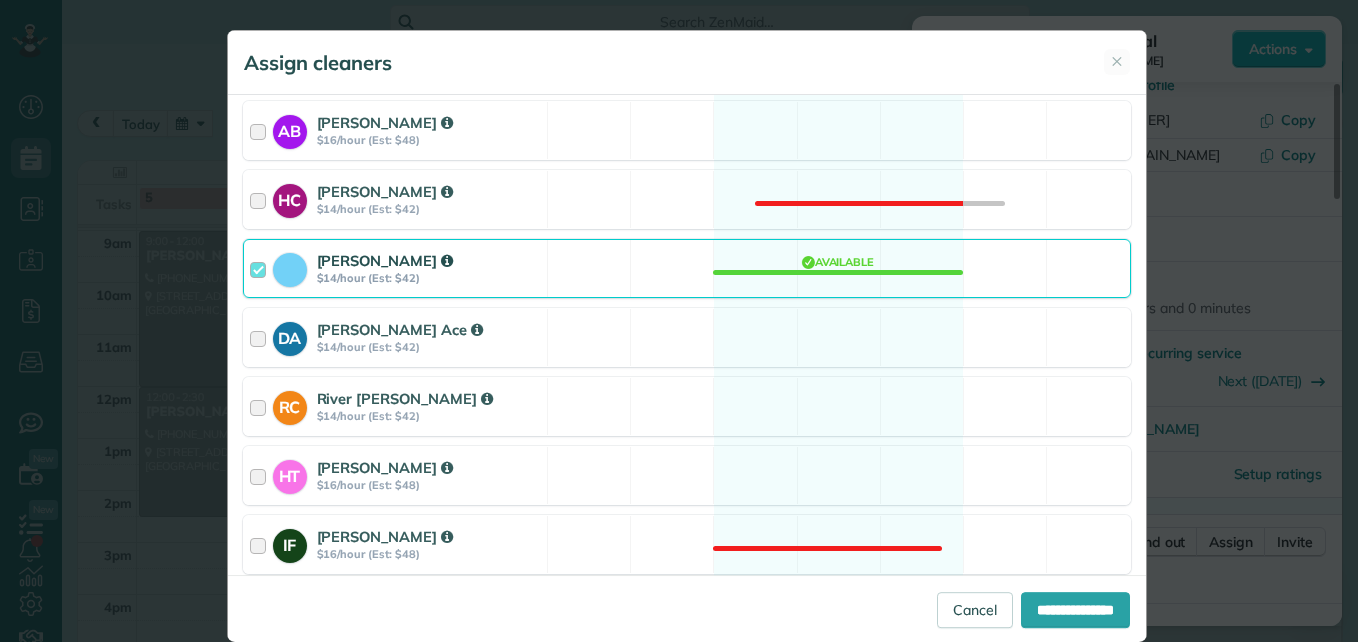 scroll, scrollTop: 500, scrollLeft: 0, axis: vertical 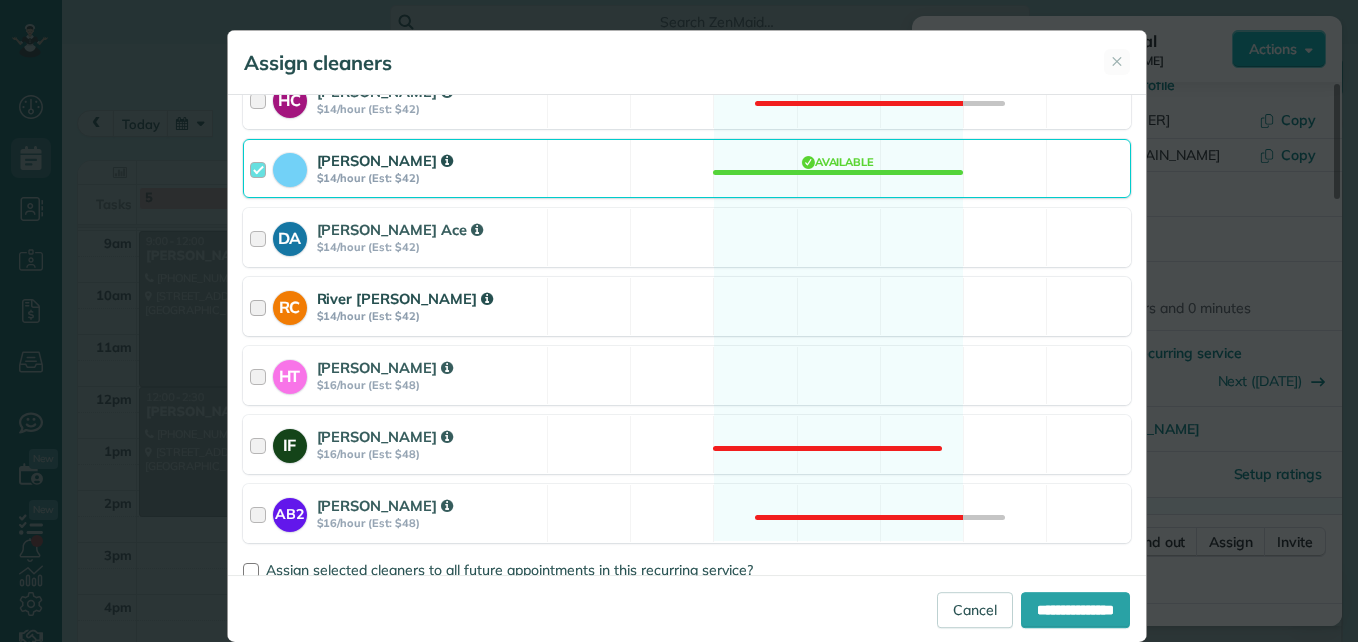 click at bounding box center (261, 306) 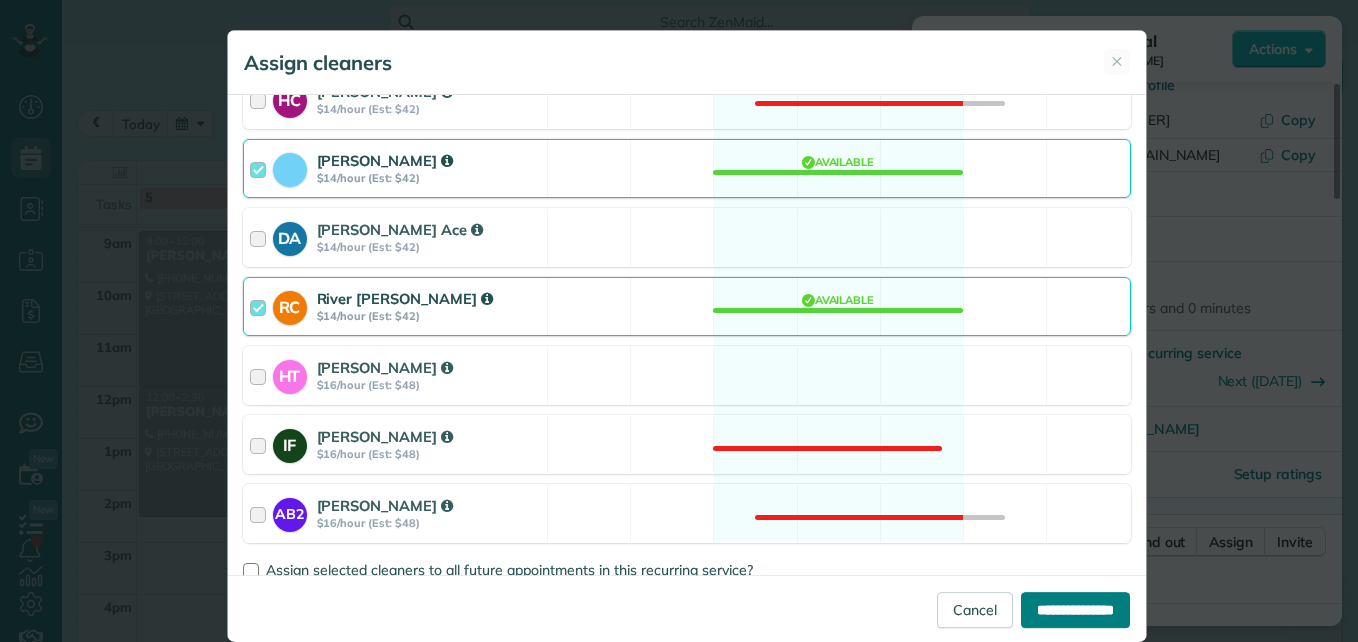 click on "**********" at bounding box center [1075, 610] 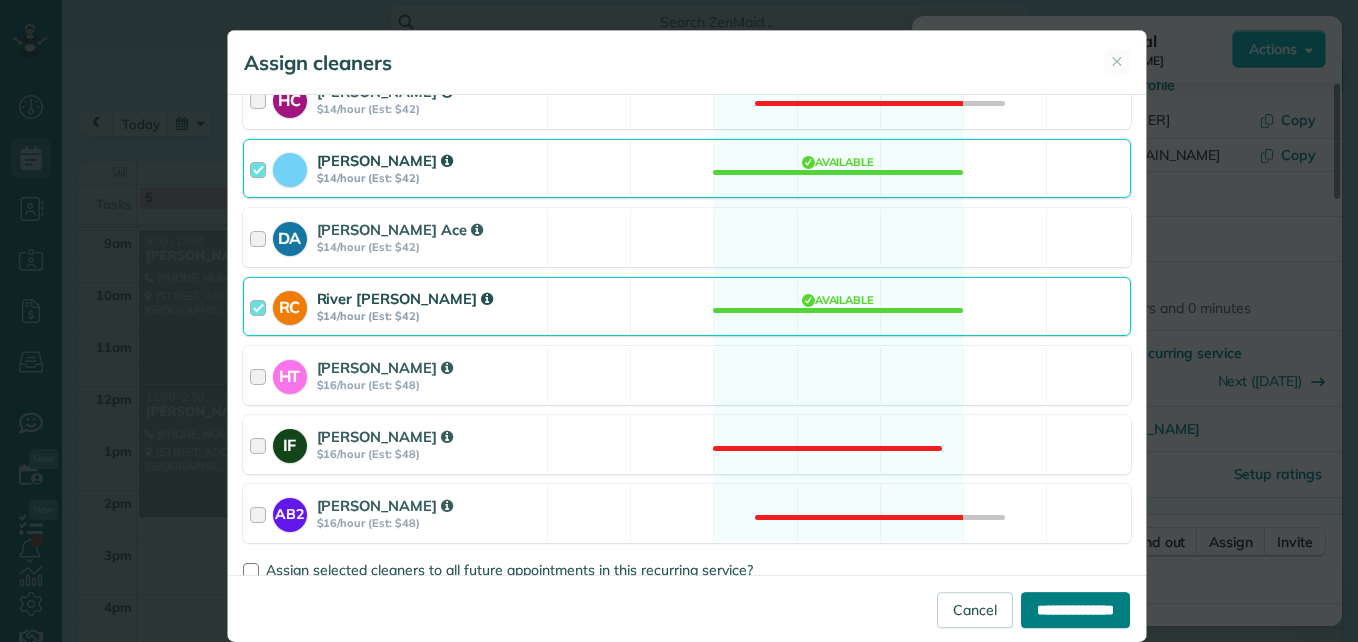 type on "**********" 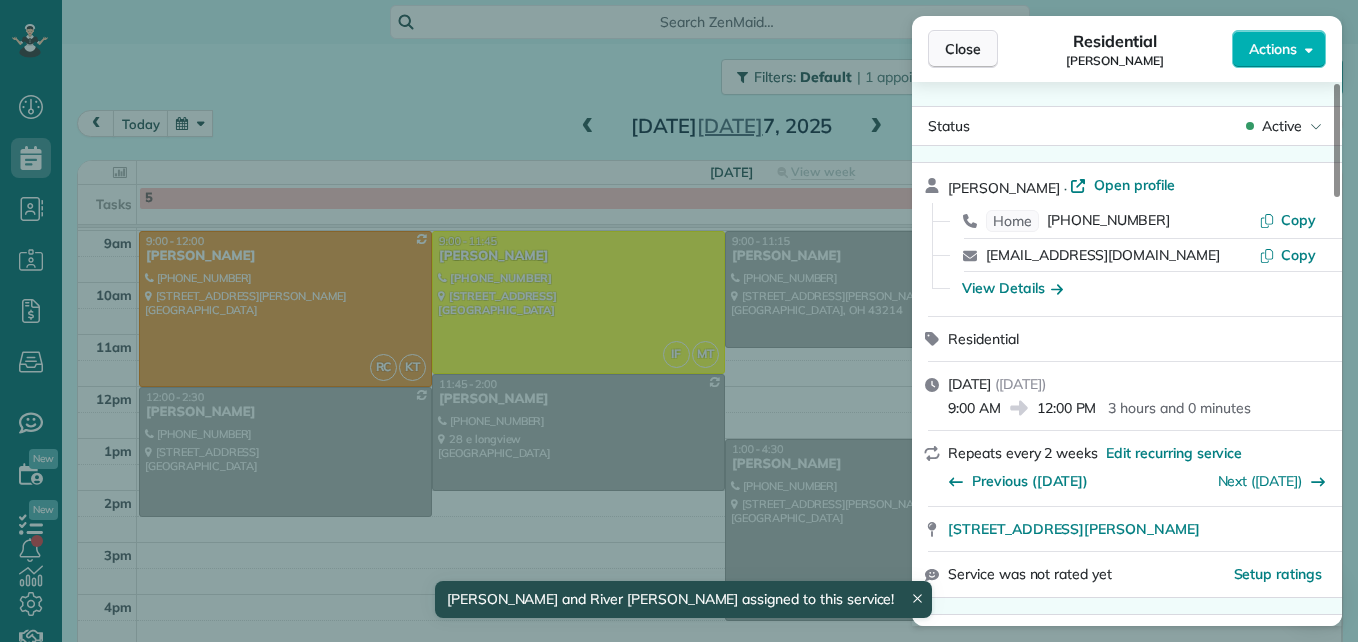 click on "Close" at bounding box center (963, 49) 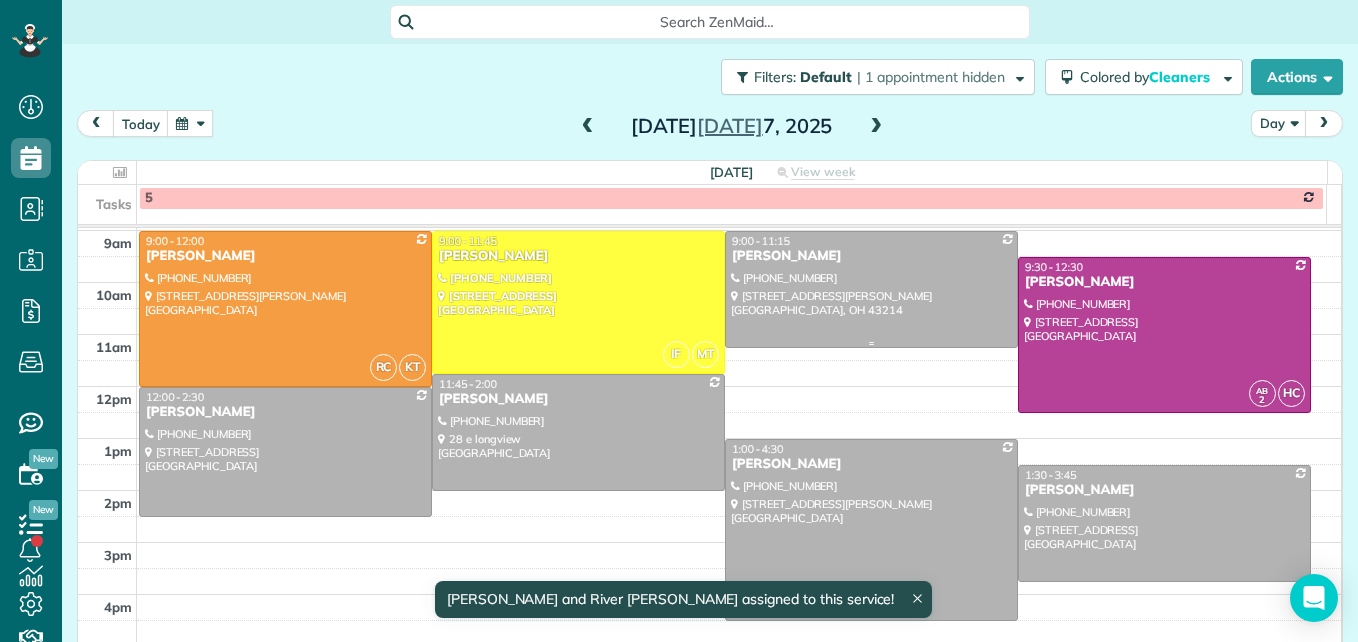 click at bounding box center (871, 289) 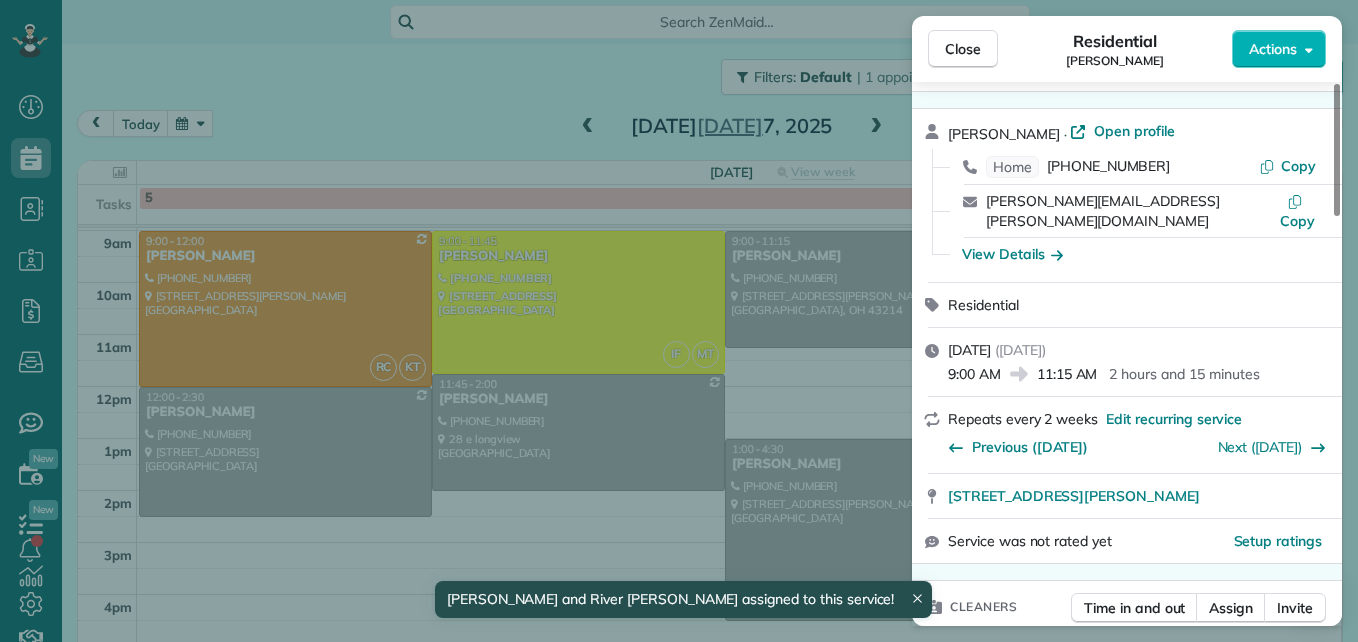 scroll, scrollTop: 100, scrollLeft: 0, axis: vertical 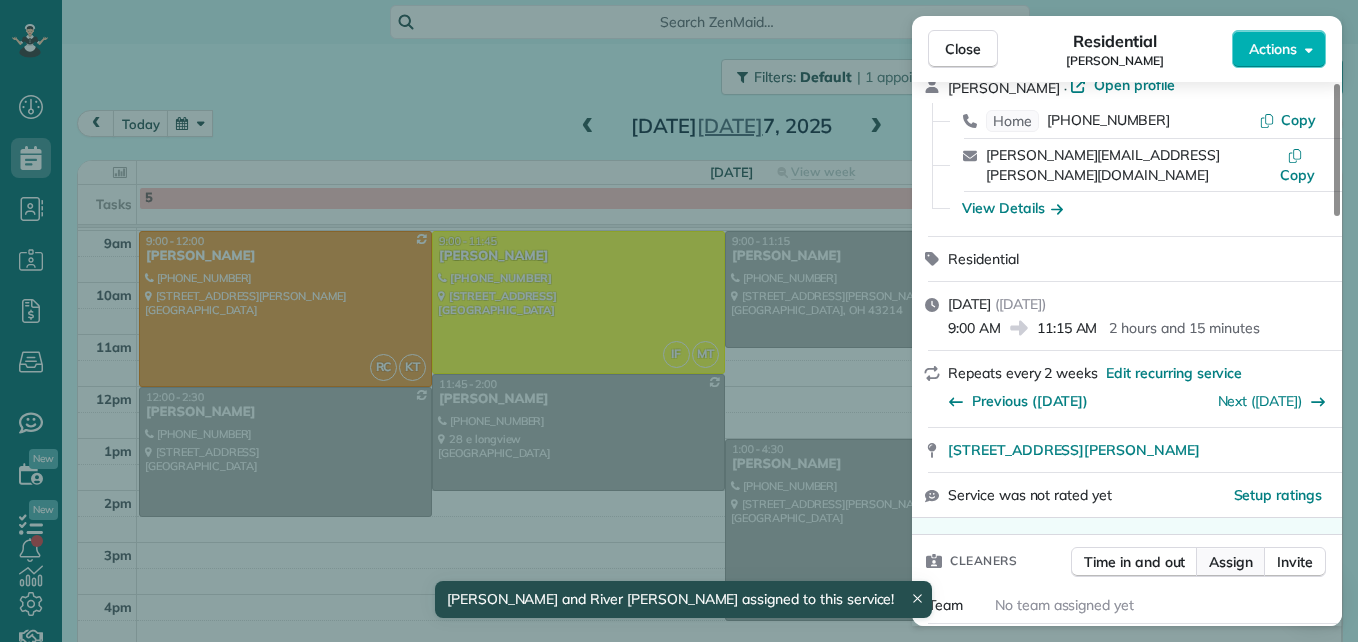 click on "Assign" at bounding box center [1231, 562] 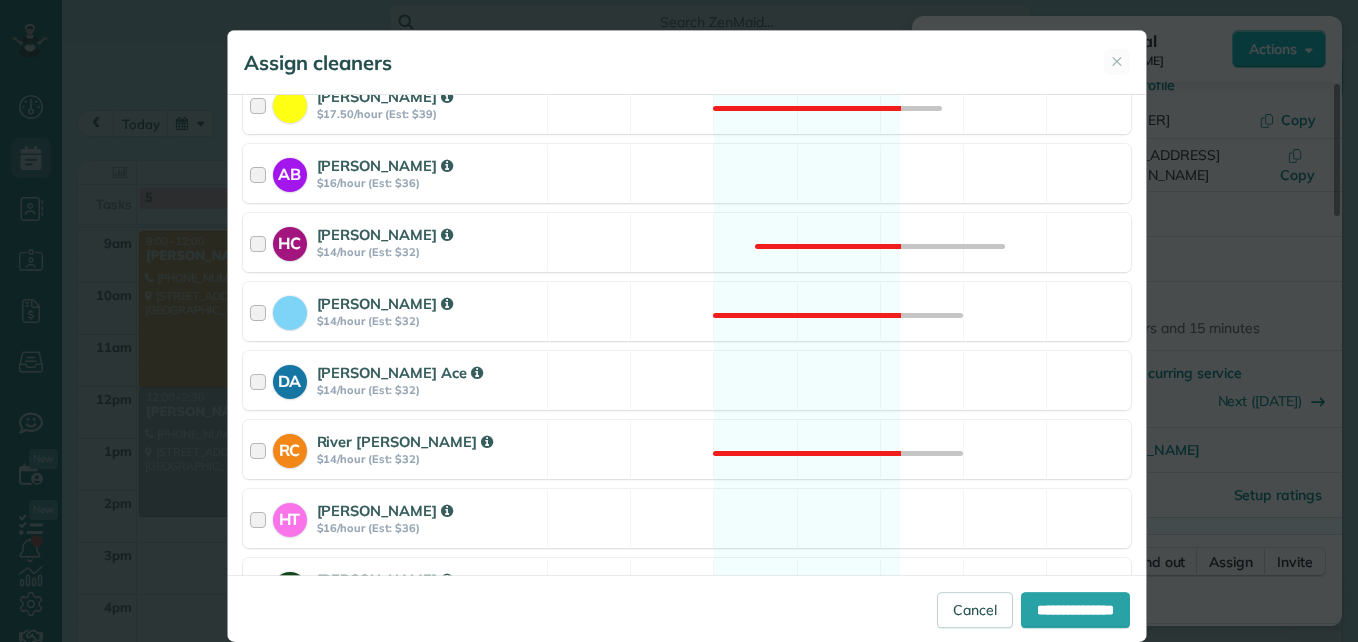 scroll, scrollTop: 400, scrollLeft: 0, axis: vertical 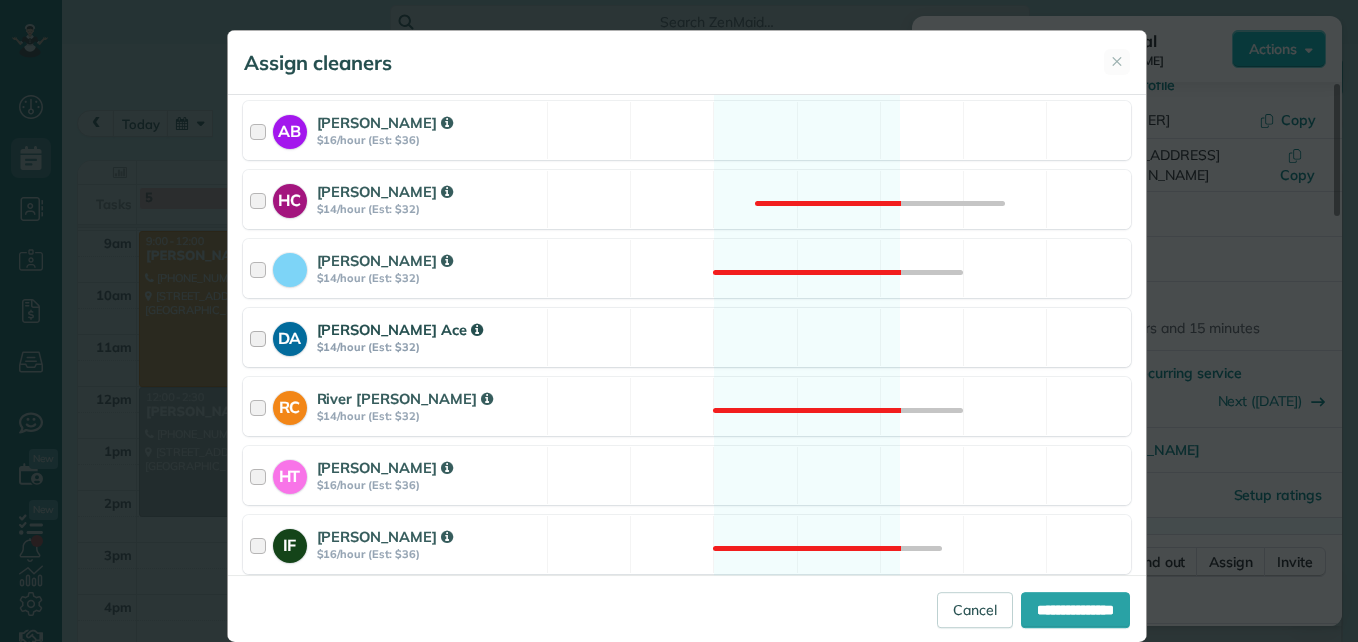 click at bounding box center (261, 337) 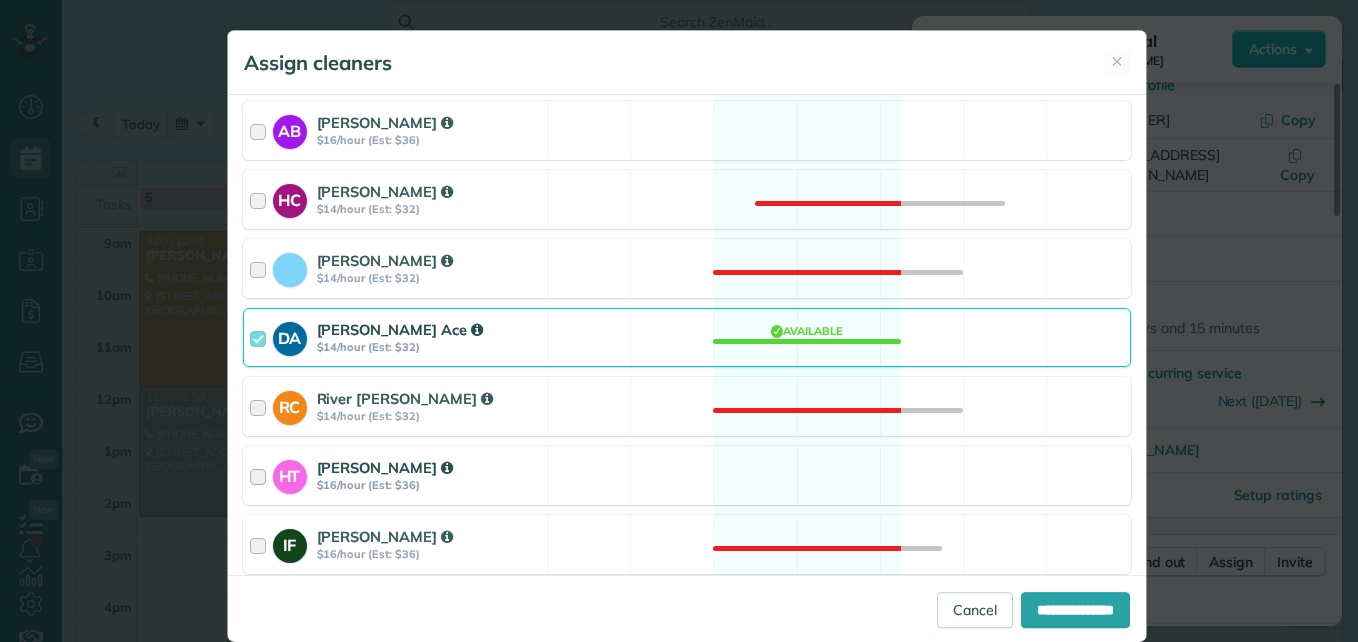 click at bounding box center (261, 475) 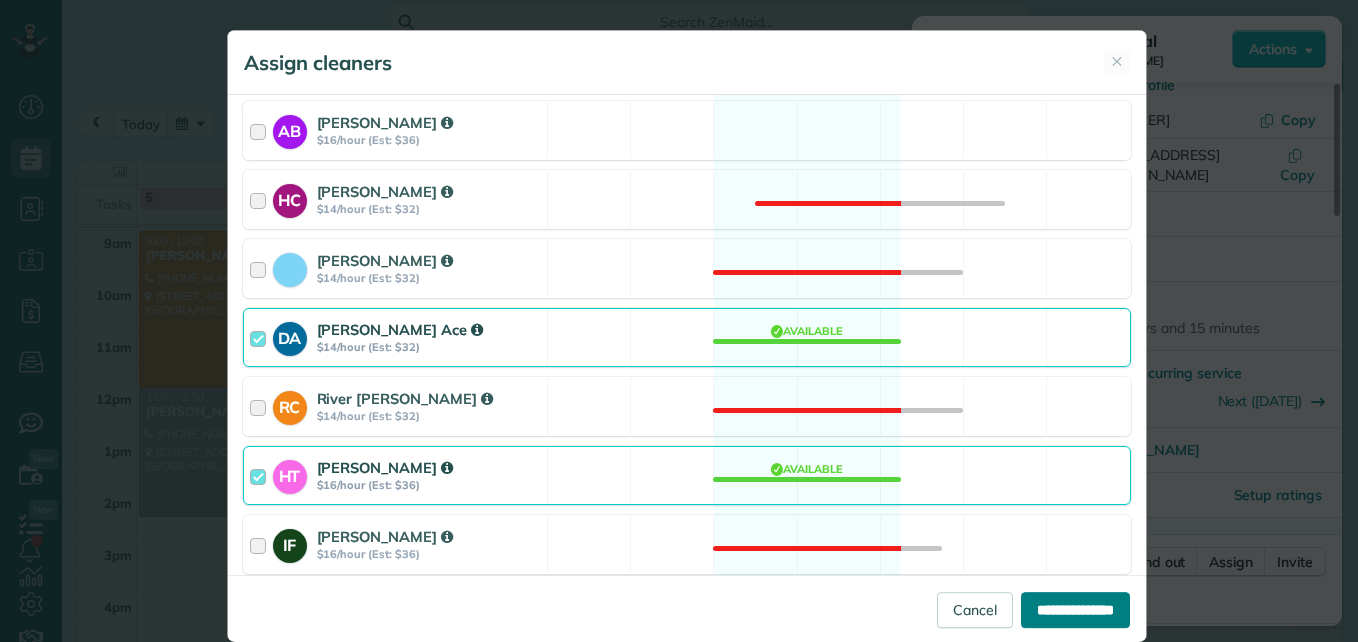 click on "**********" at bounding box center [1075, 610] 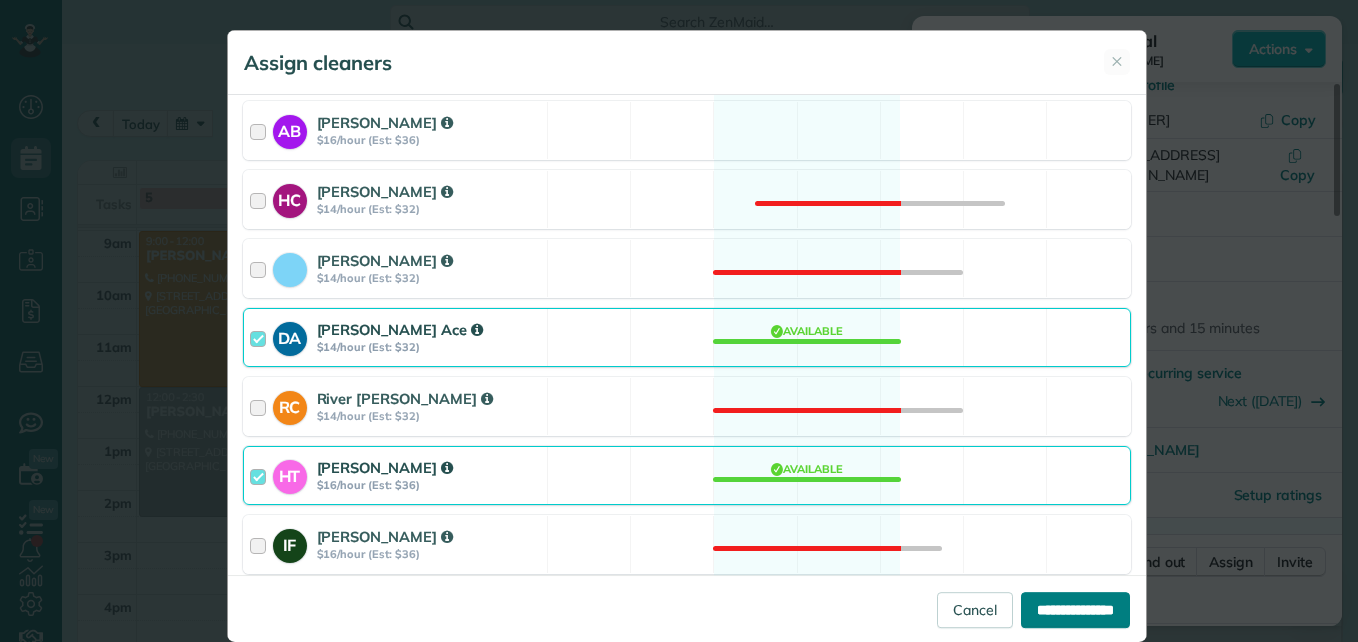 type on "**********" 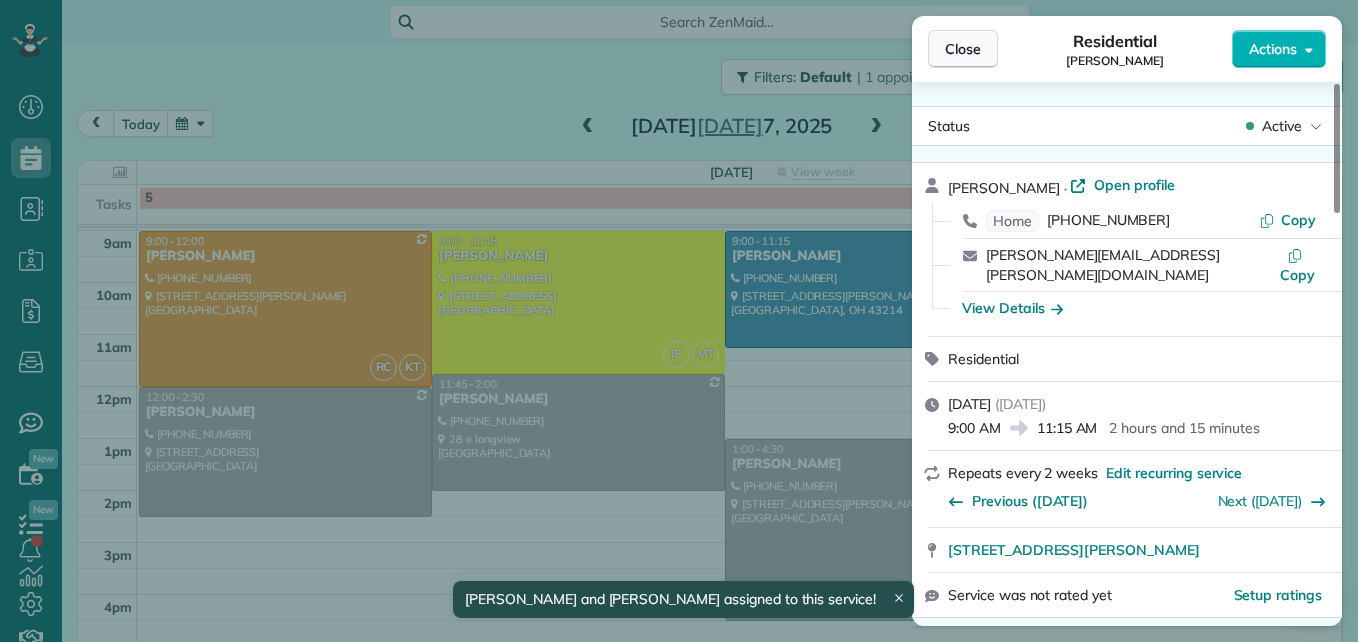 click on "Close" at bounding box center [963, 49] 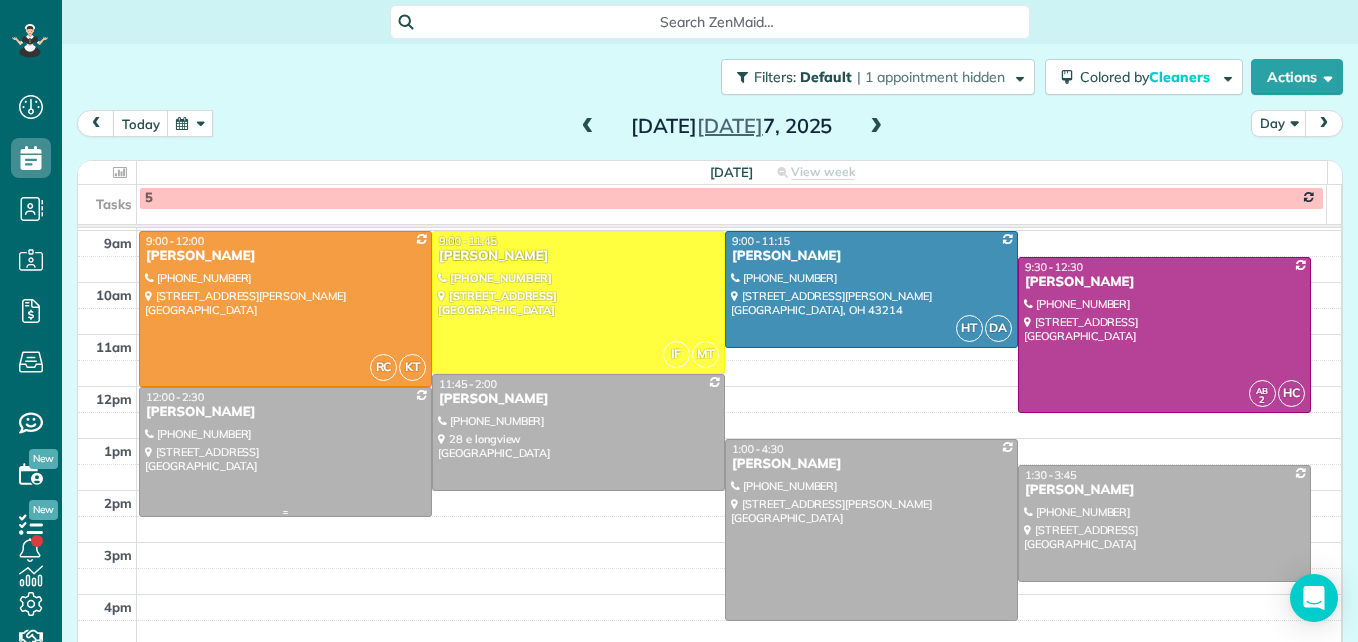 click at bounding box center (285, 452) 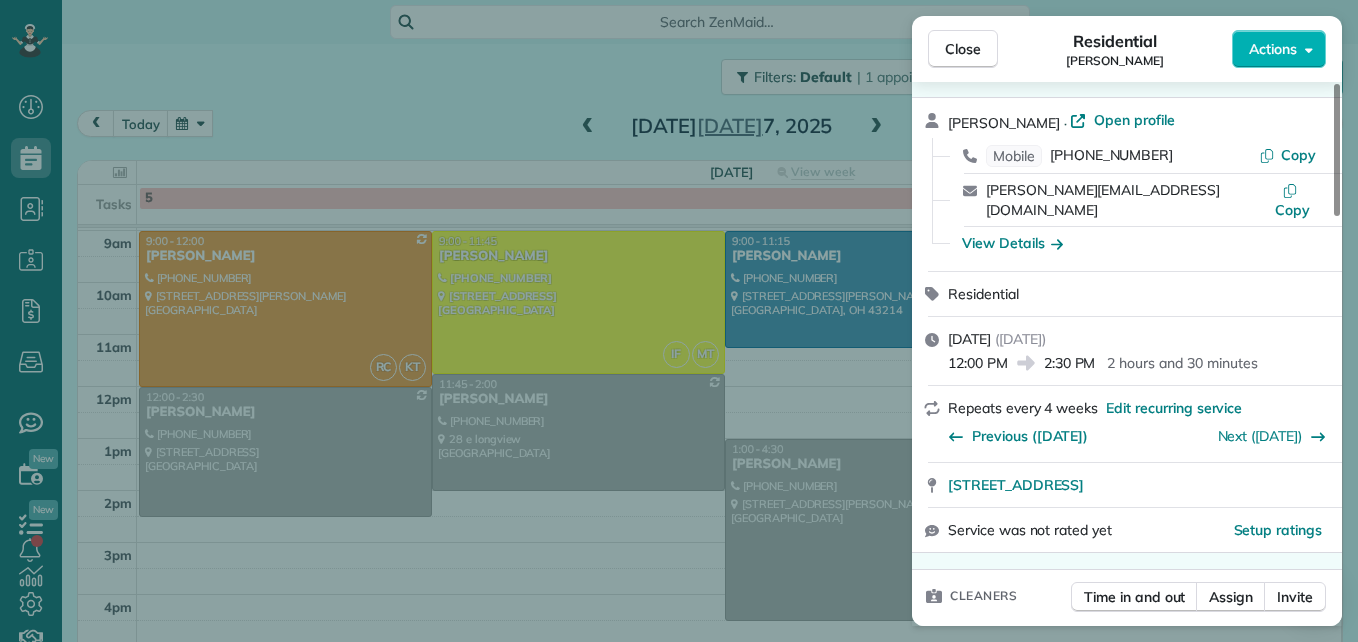 scroll, scrollTop: 100, scrollLeft: 0, axis: vertical 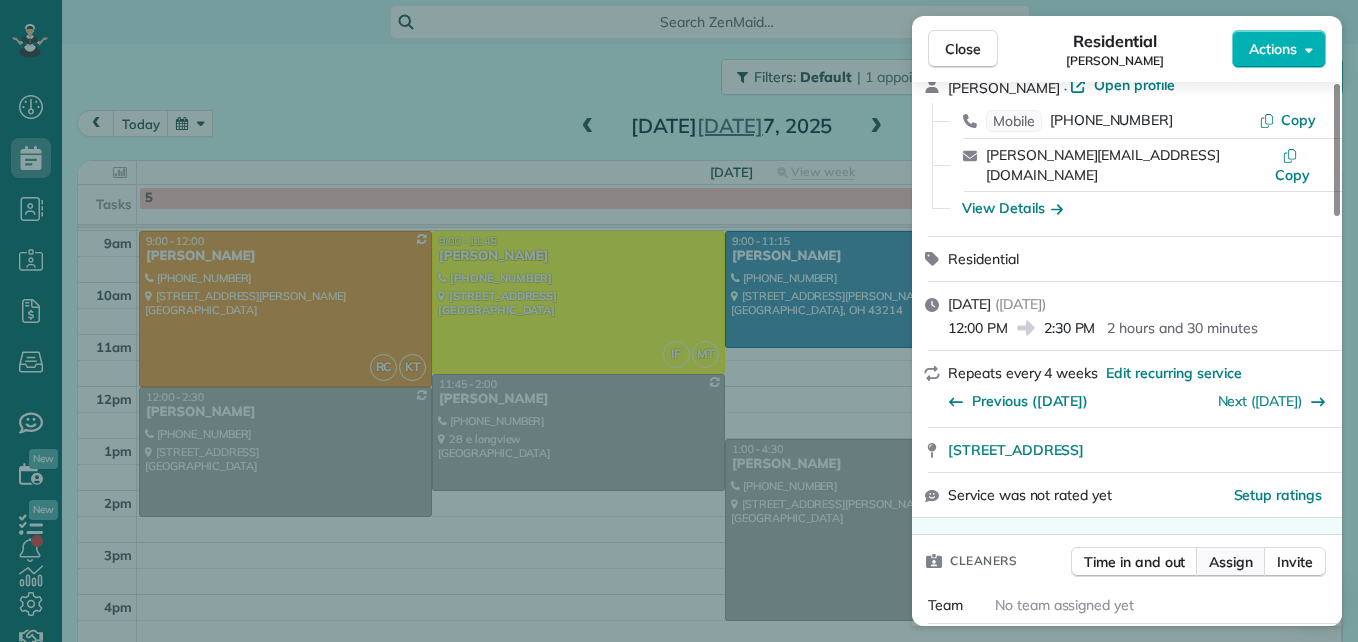 click on "Assign" at bounding box center [1231, 562] 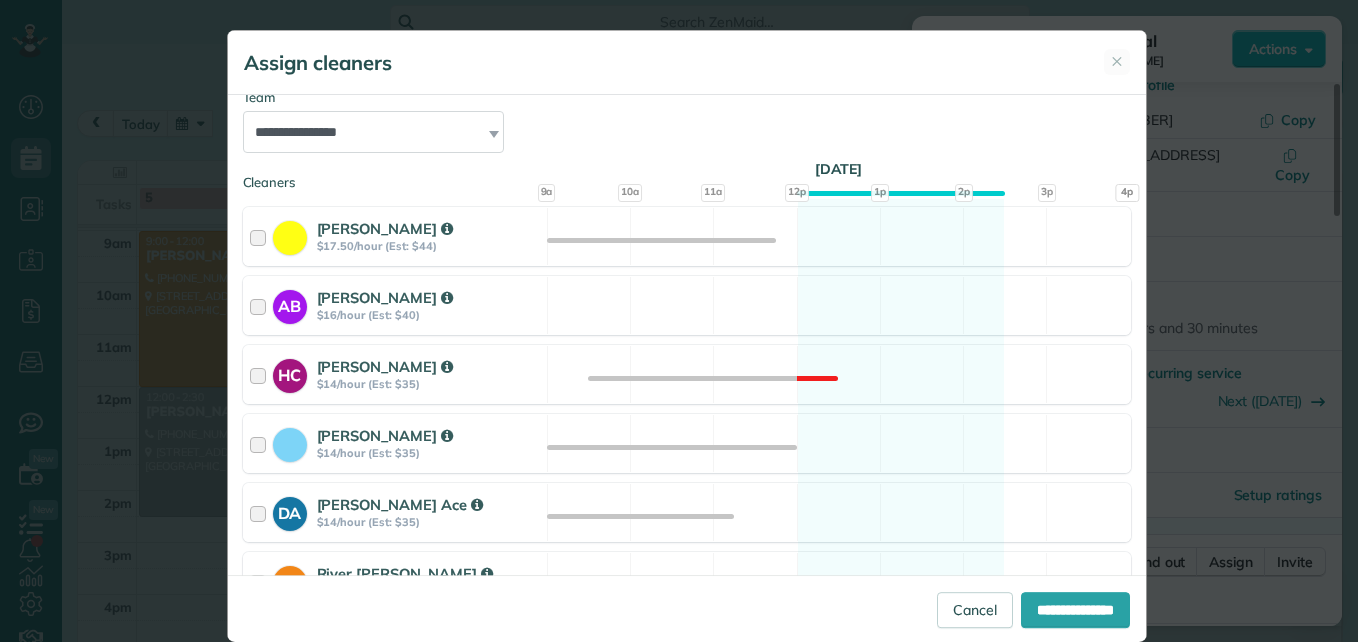 scroll, scrollTop: 300, scrollLeft: 0, axis: vertical 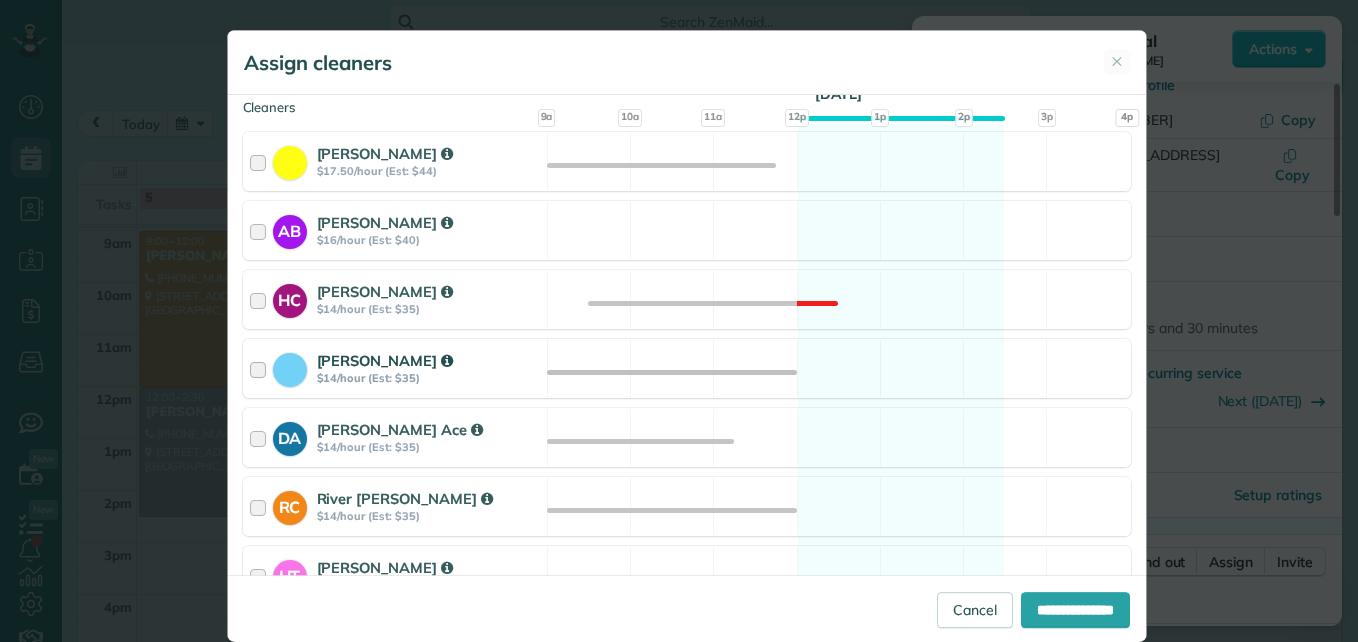 click at bounding box center [261, 368] 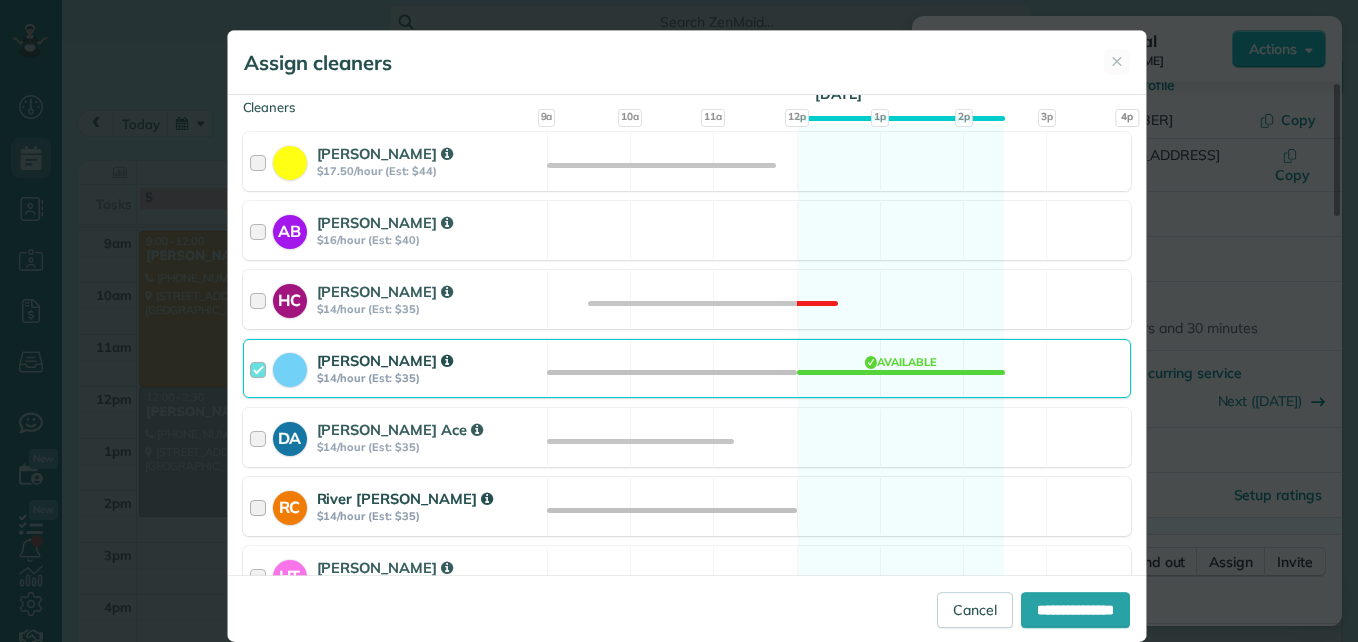 click at bounding box center [261, 506] 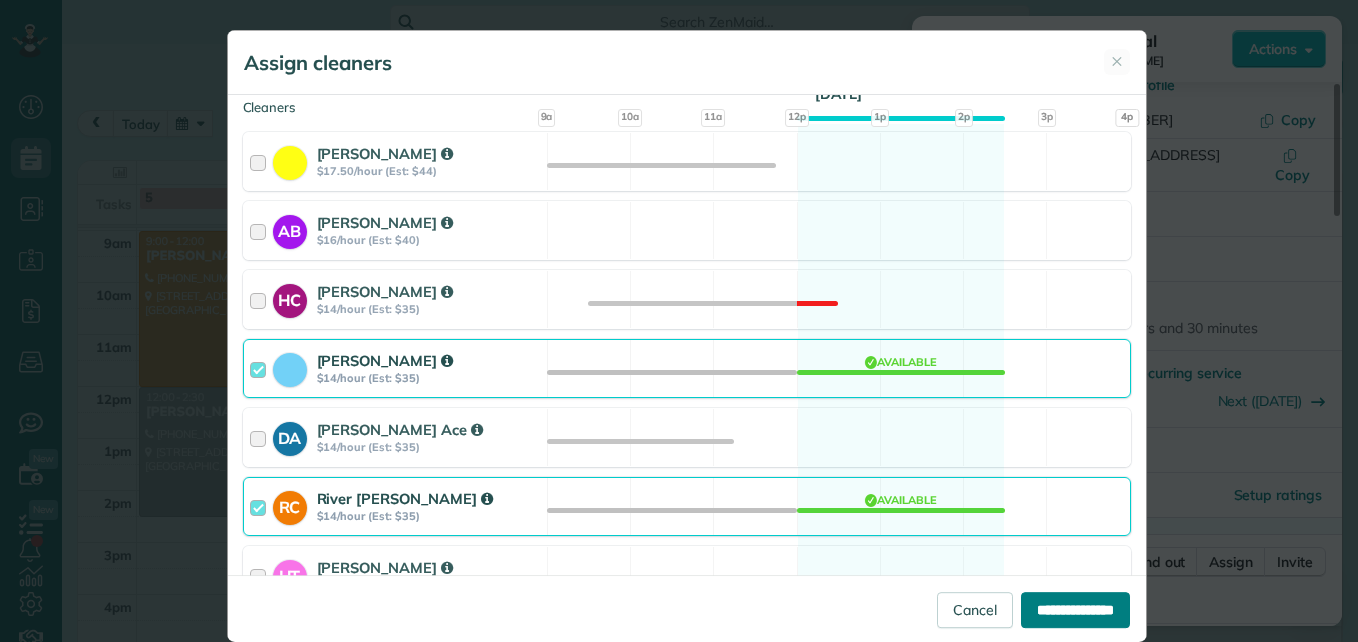 click on "**********" at bounding box center [1075, 610] 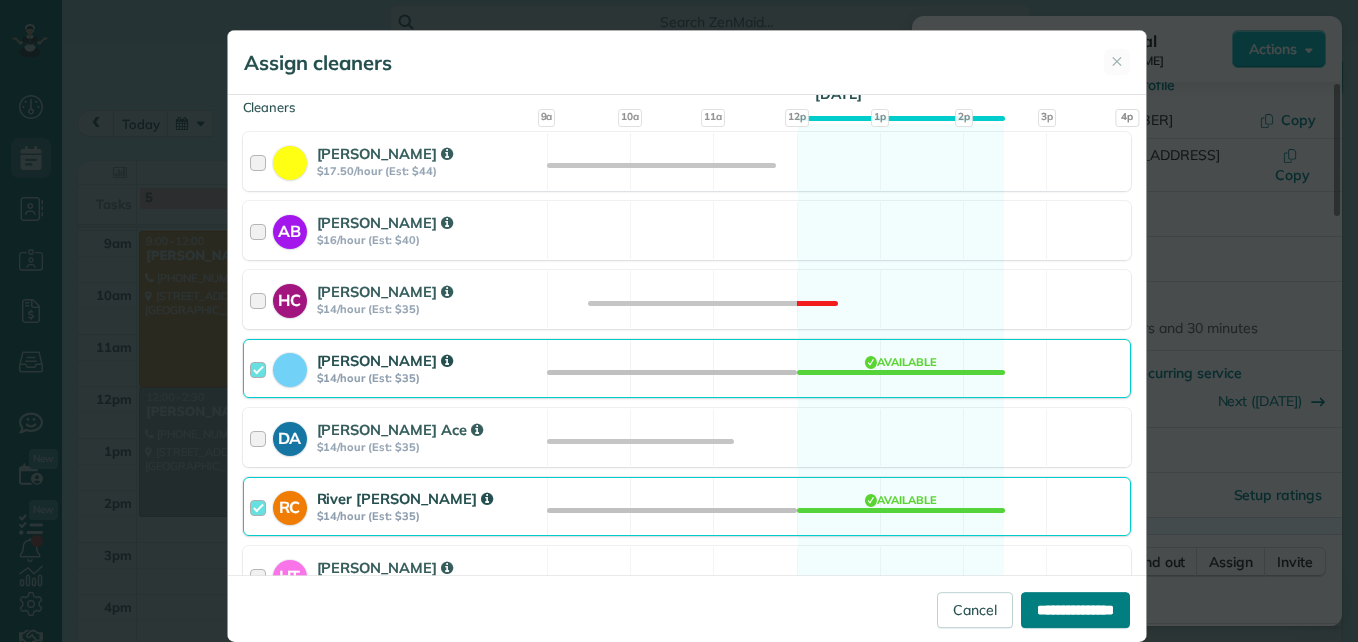 type on "**********" 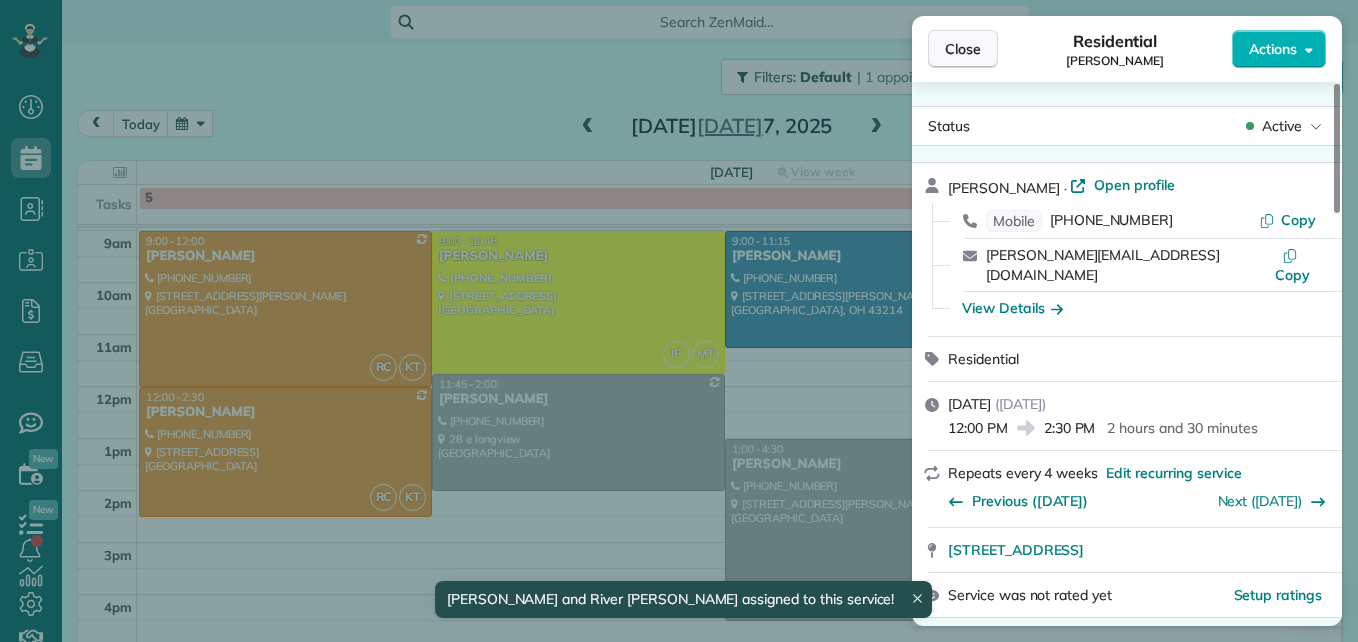 click on "Close" at bounding box center [963, 49] 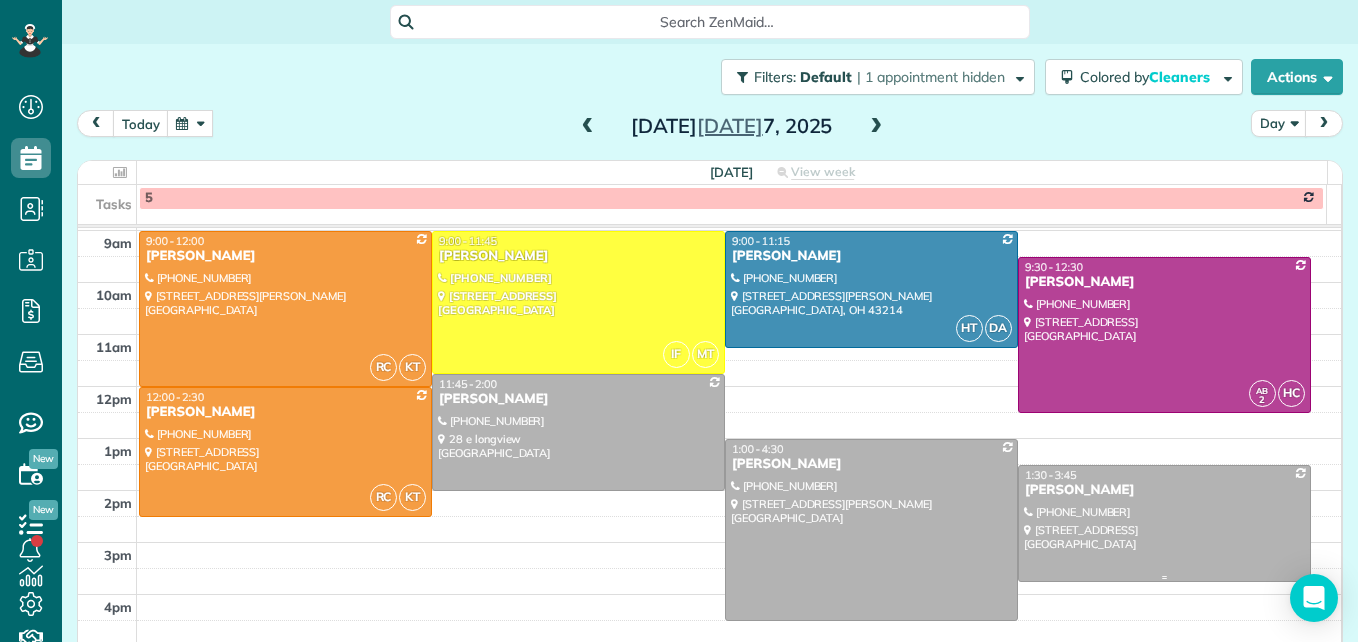 click at bounding box center [1164, 523] 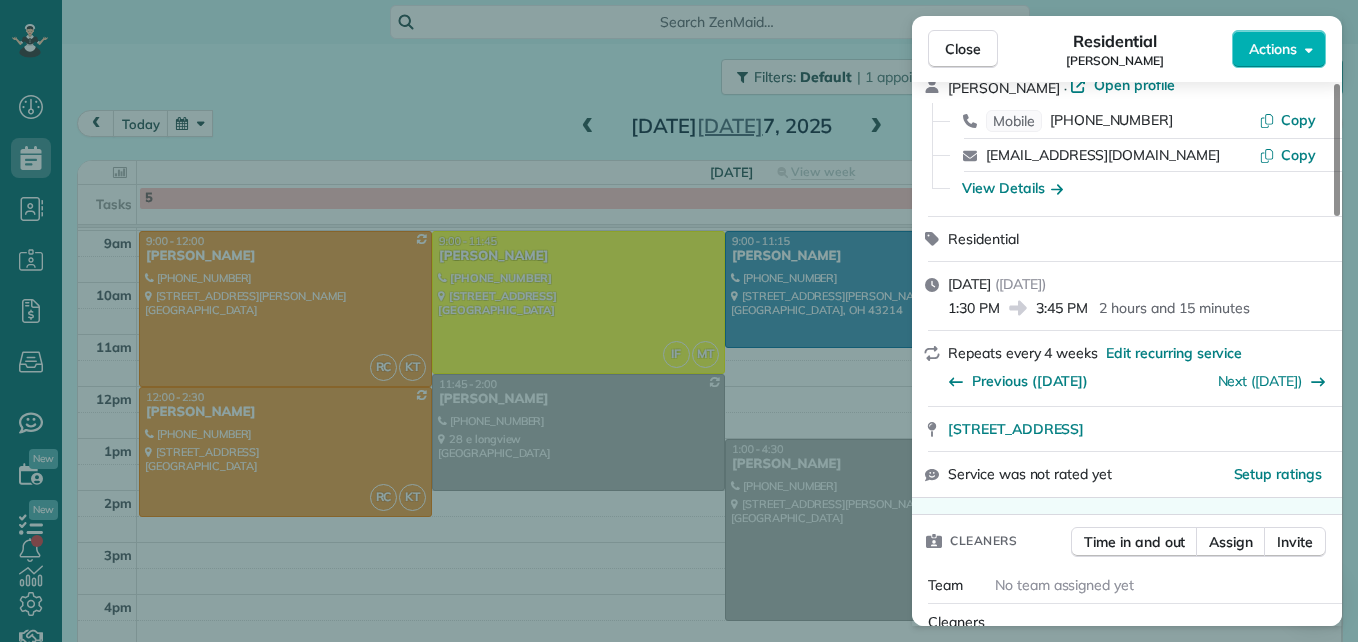 scroll, scrollTop: 200, scrollLeft: 0, axis: vertical 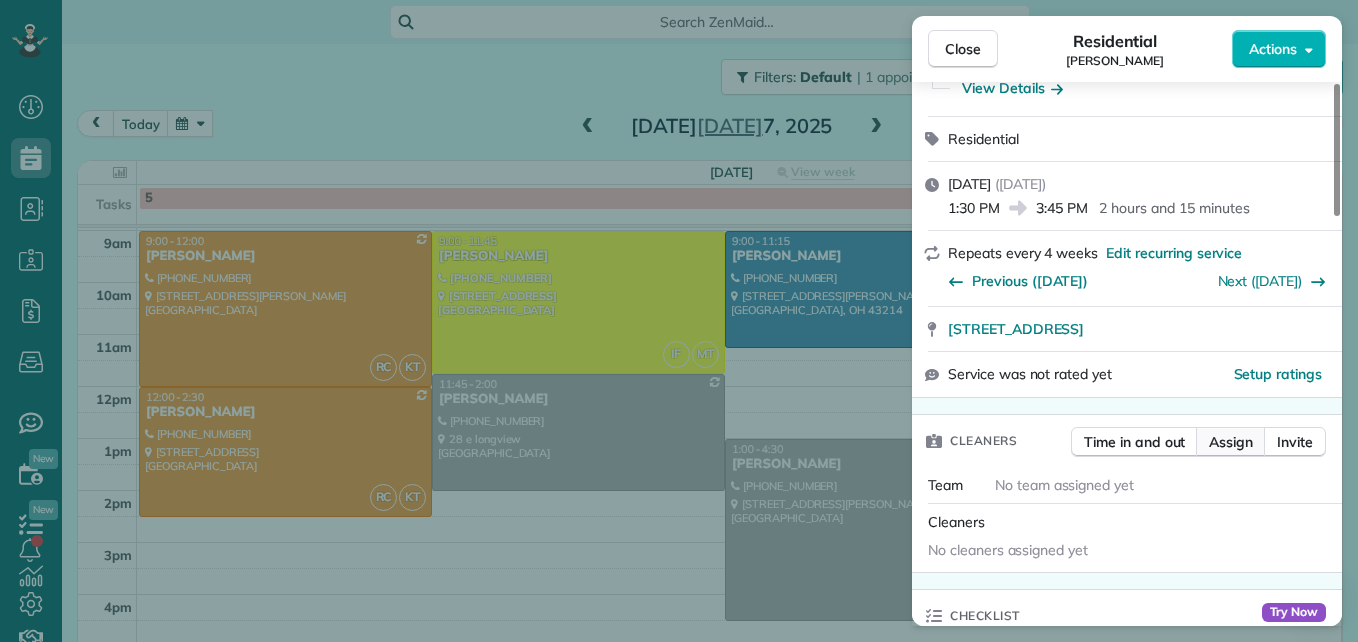 click on "Assign" at bounding box center (1231, 442) 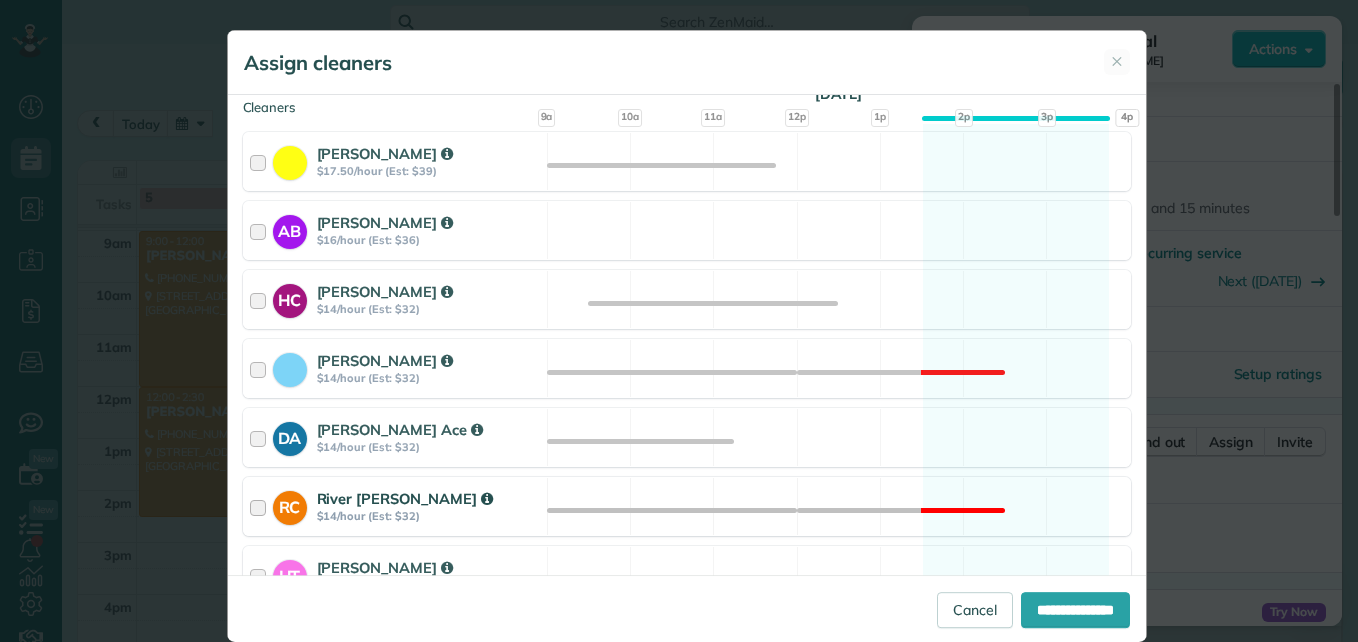 scroll, scrollTop: 400, scrollLeft: 0, axis: vertical 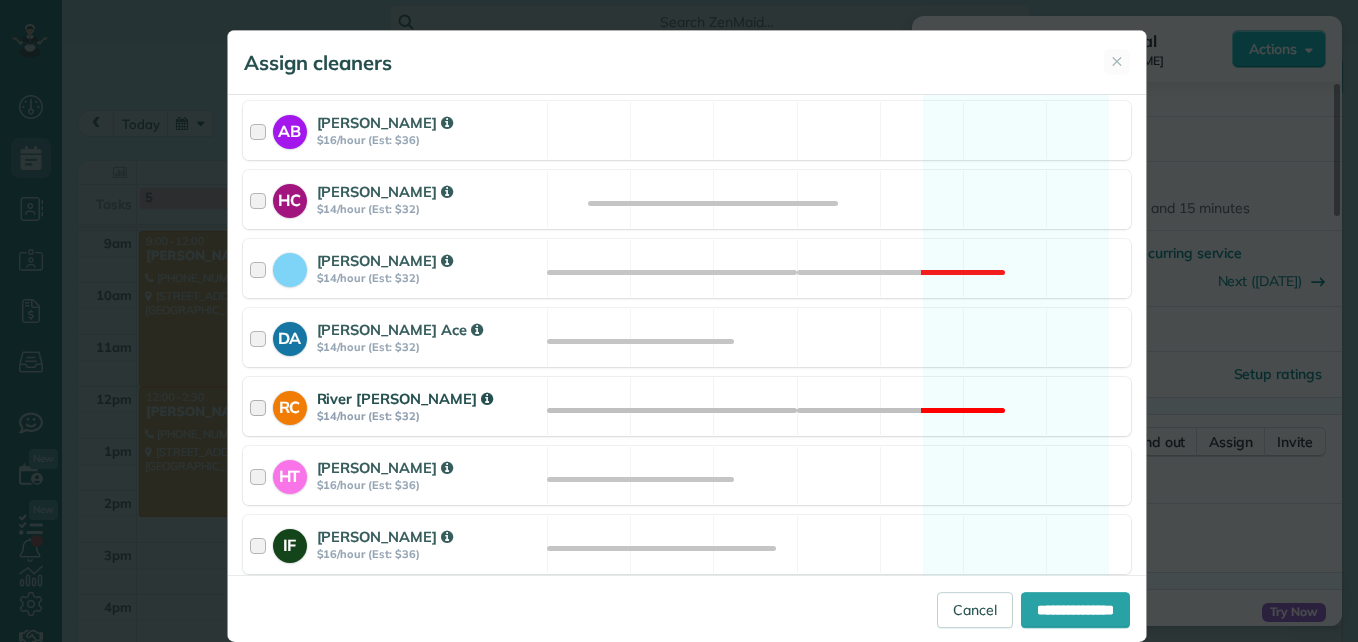 click on "RC
River Coons
$14/hour (Est: $32)" at bounding box center (395, 406) 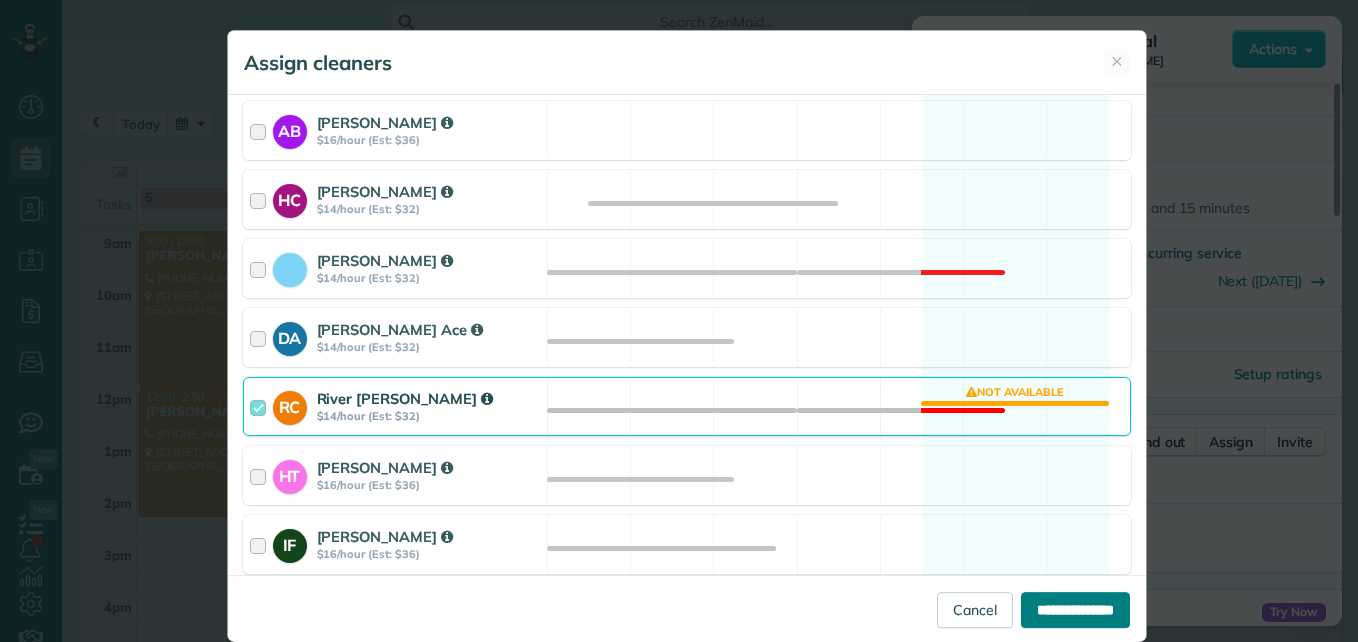 click on "**********" at bounding box center (1075, 610) 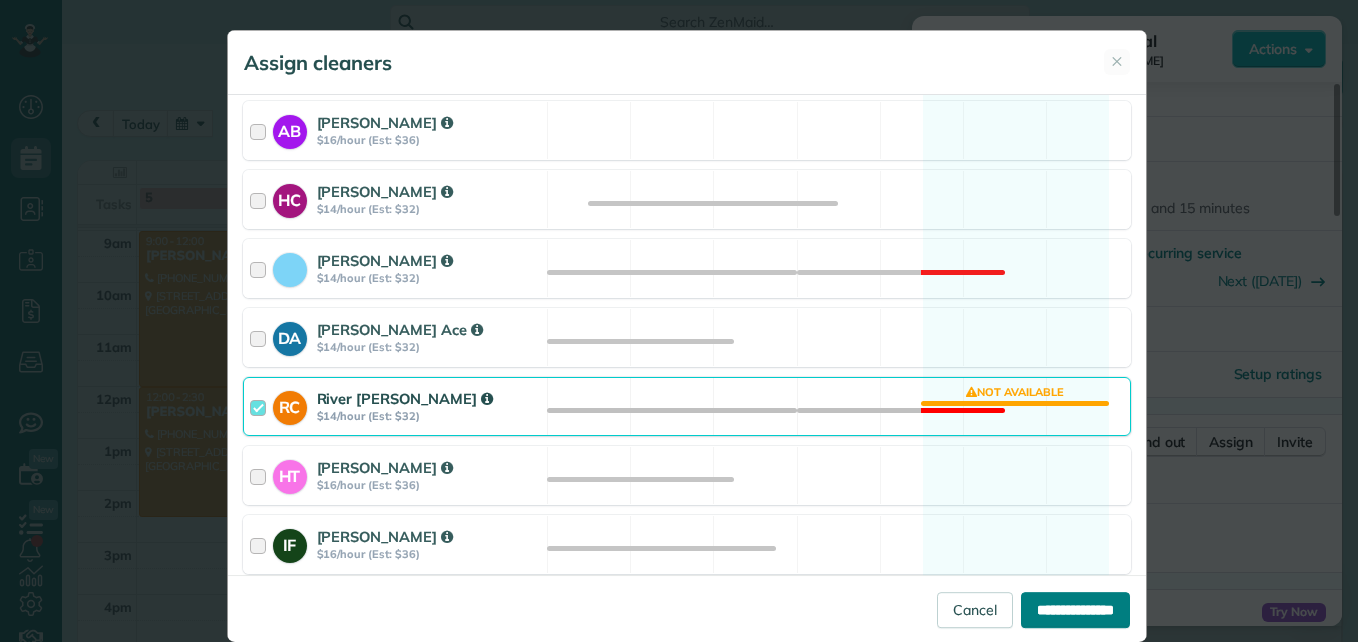 type on "**********" 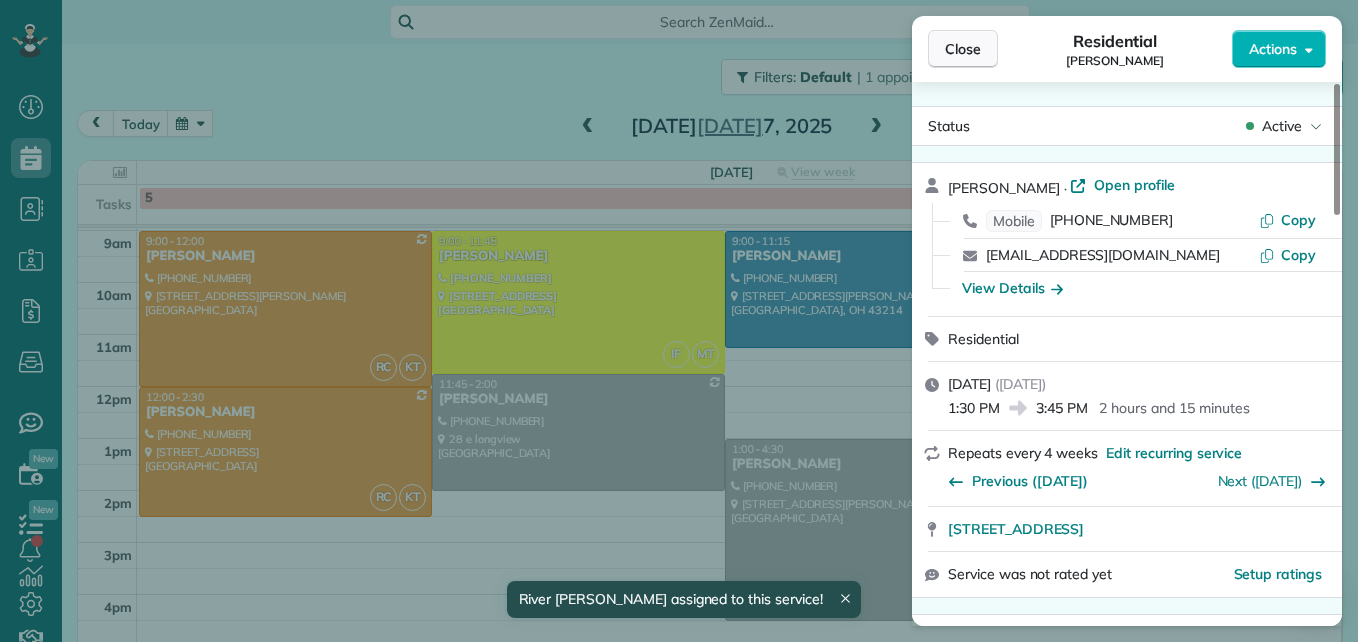 click on "Close" at bounding box center [963, 49] 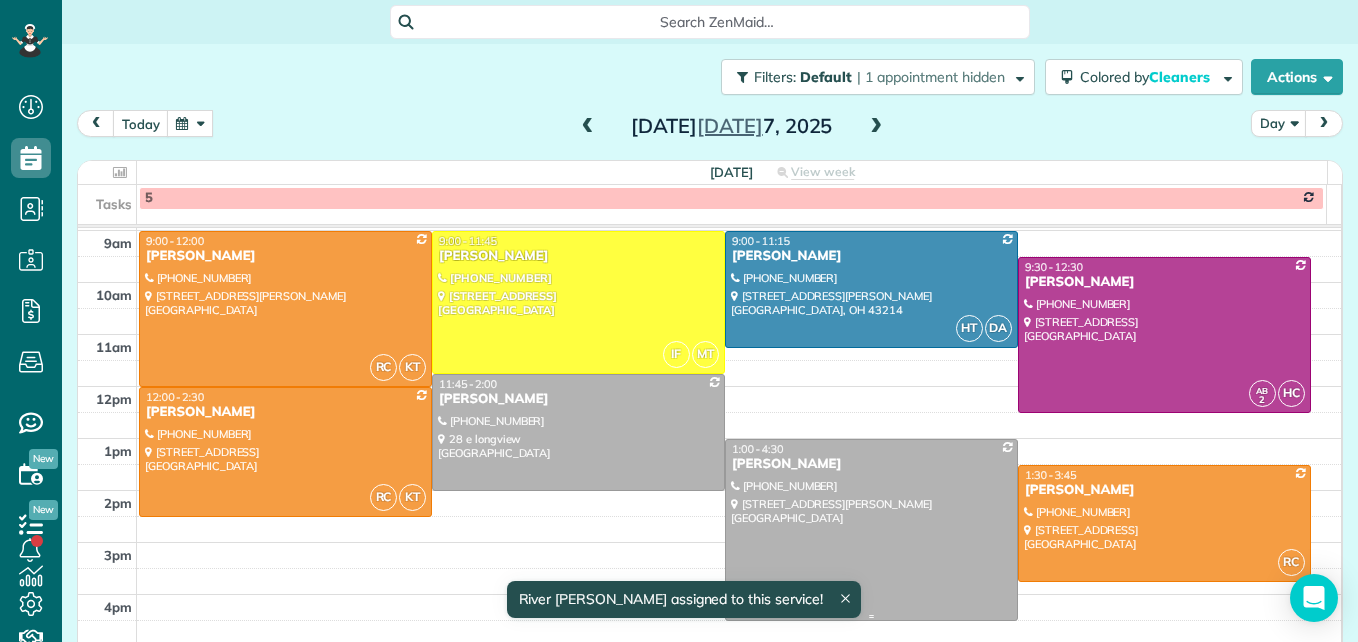 click at bounding box center [871, 530] 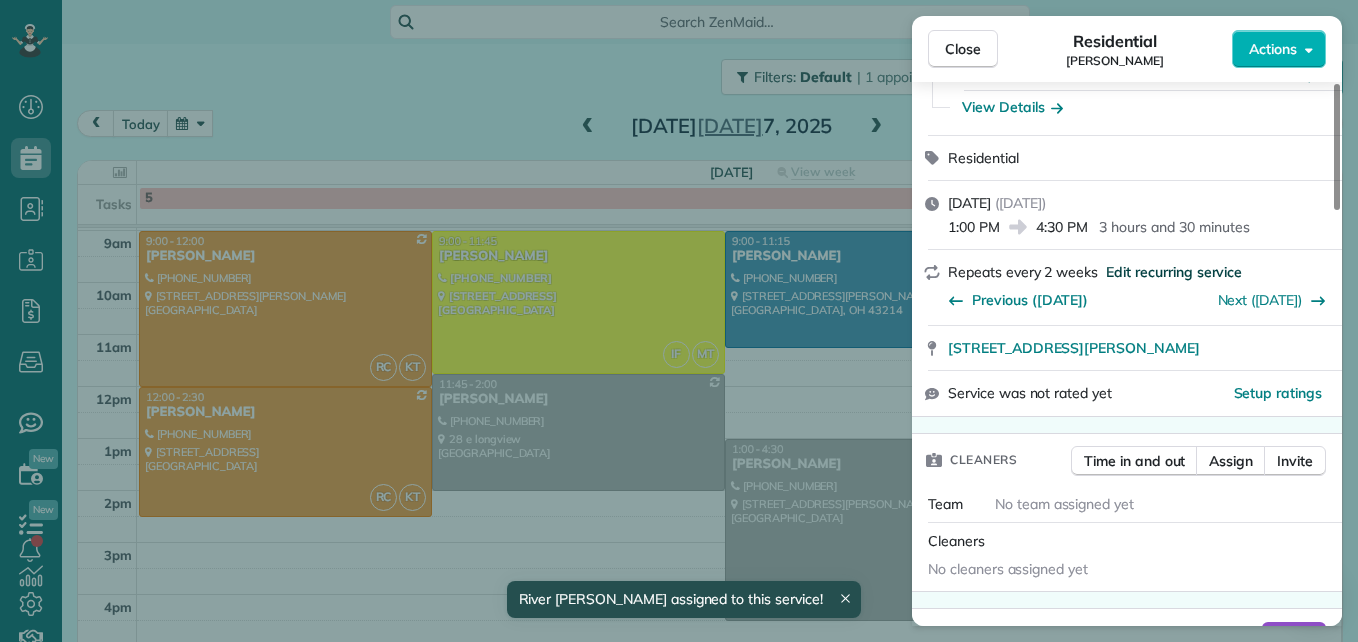scroll, scrollTop: 200, scrollLeft: 0, axis: vertical 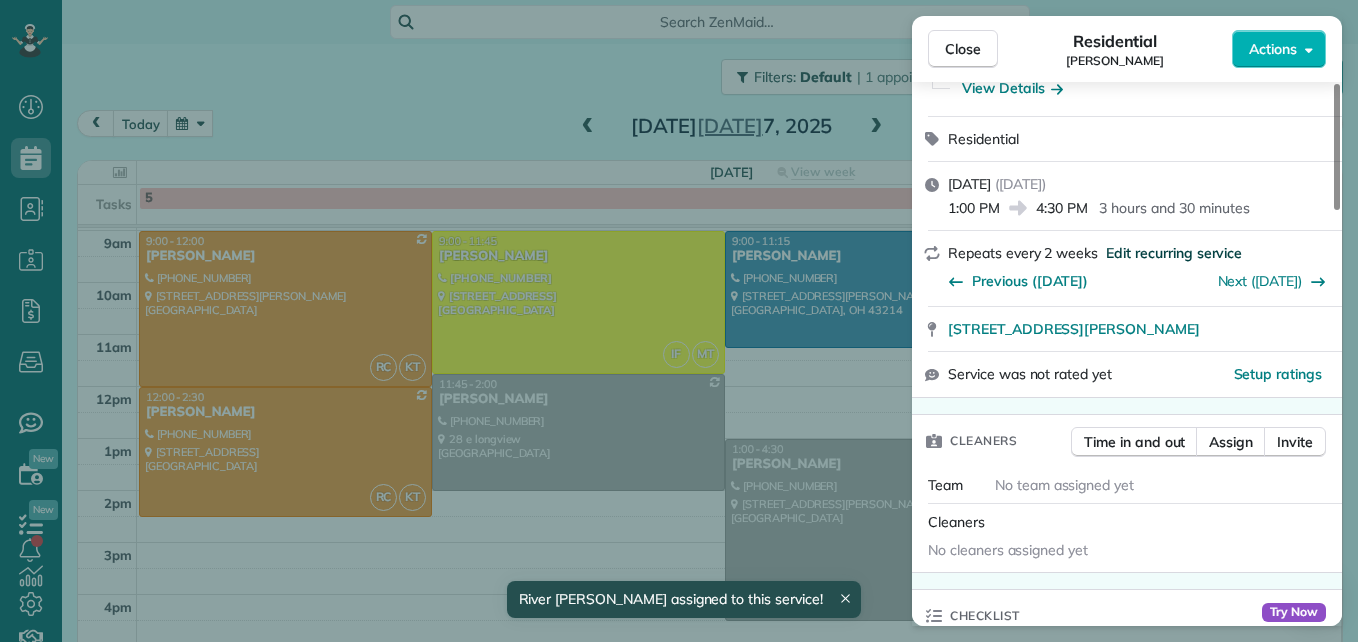 click on "Assign" at bounding box center [1231, 442] 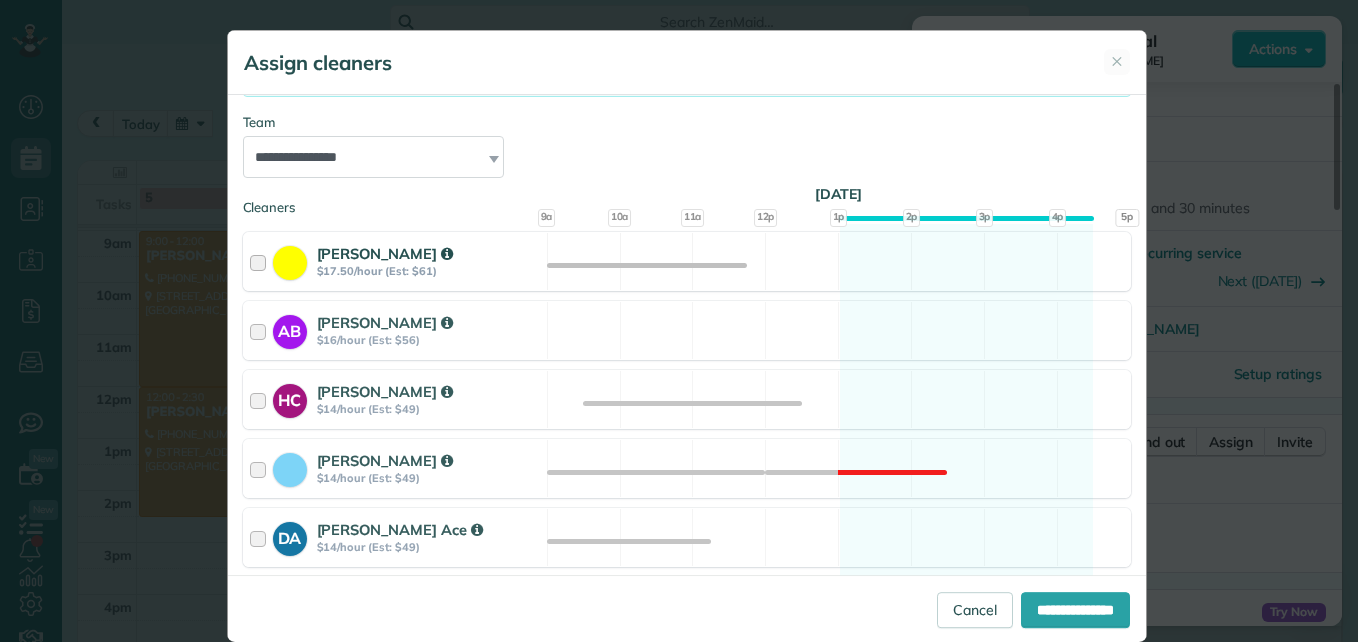 scroll, scrollTop: 300, scrollLeft: 0, axis: vertical 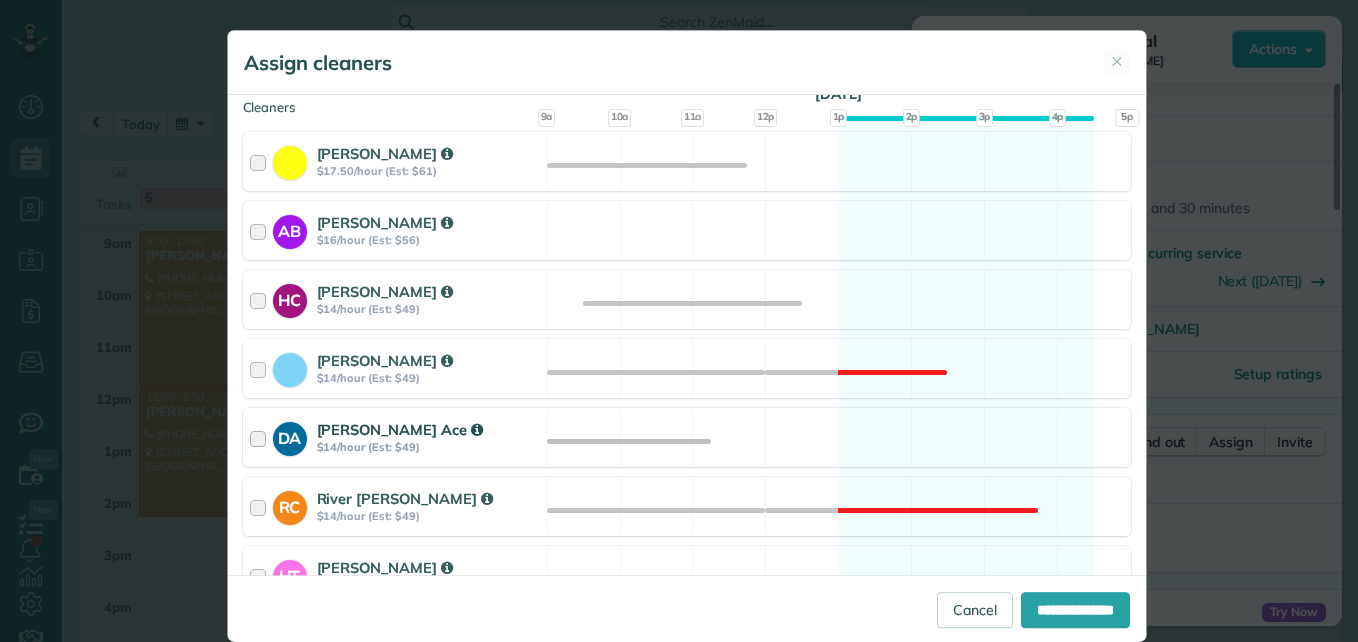 click at bounding box center (261, 437) 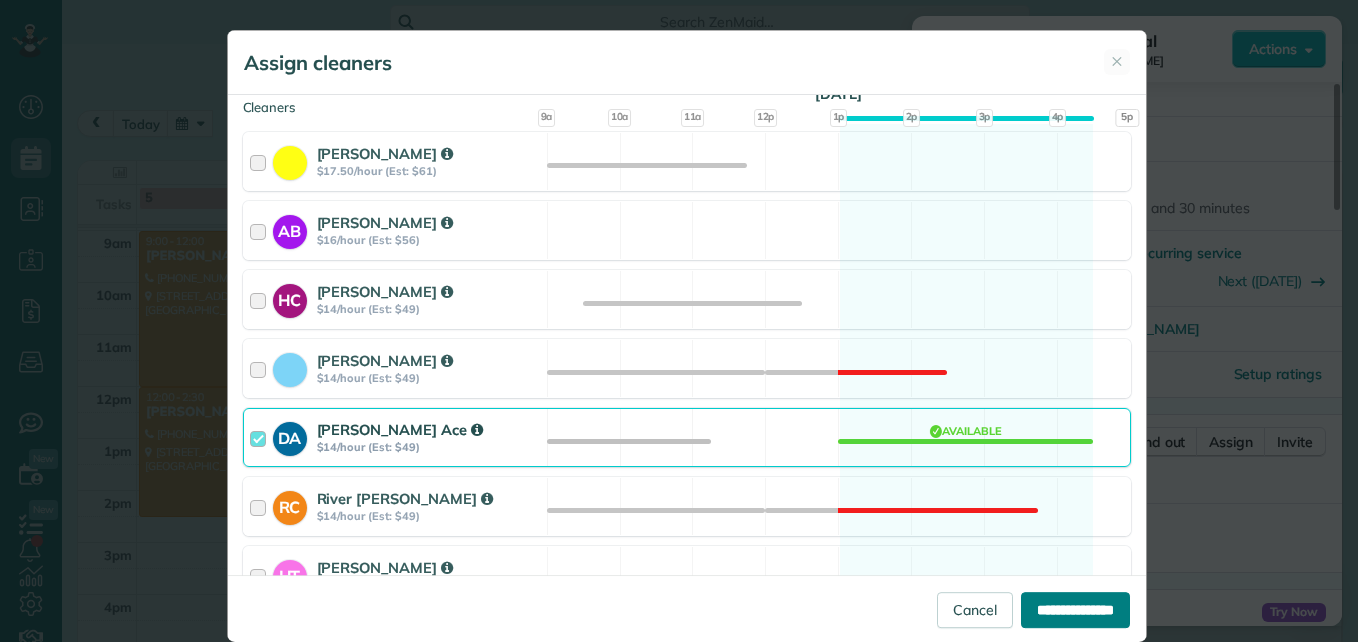 click on "**********" at bounding box center [1075, 610] 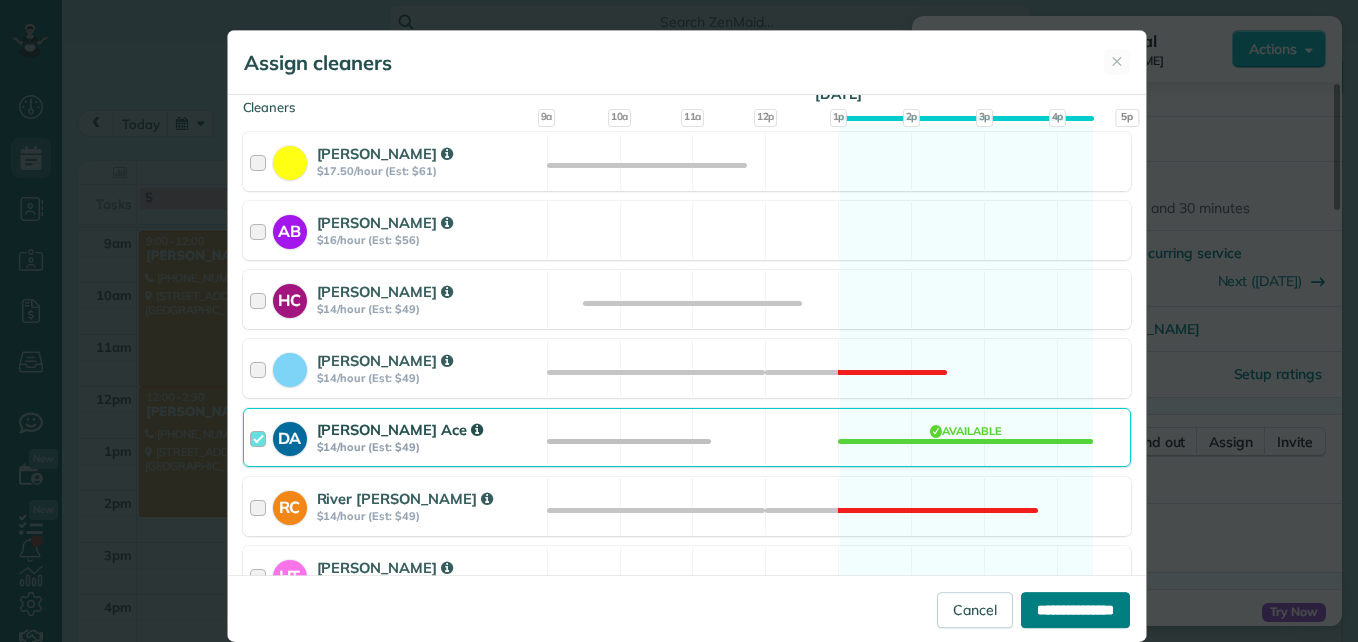 type on "**********" 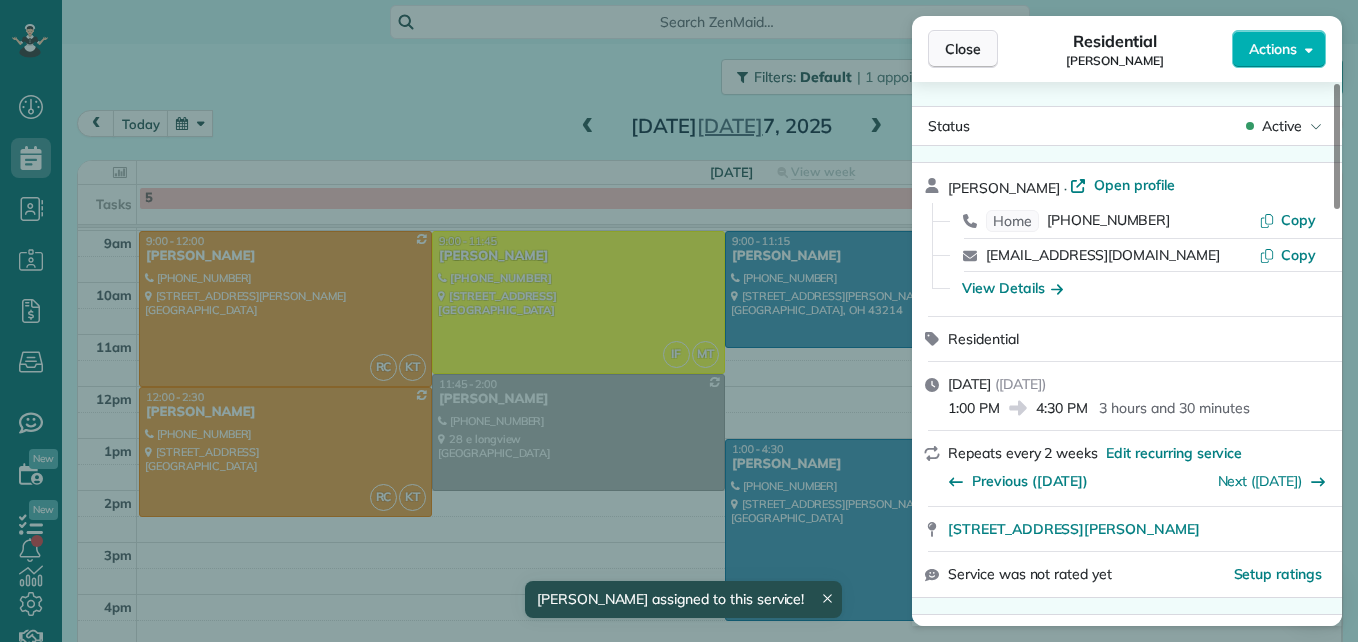 click on "Close" at bounding box center [963, 49] 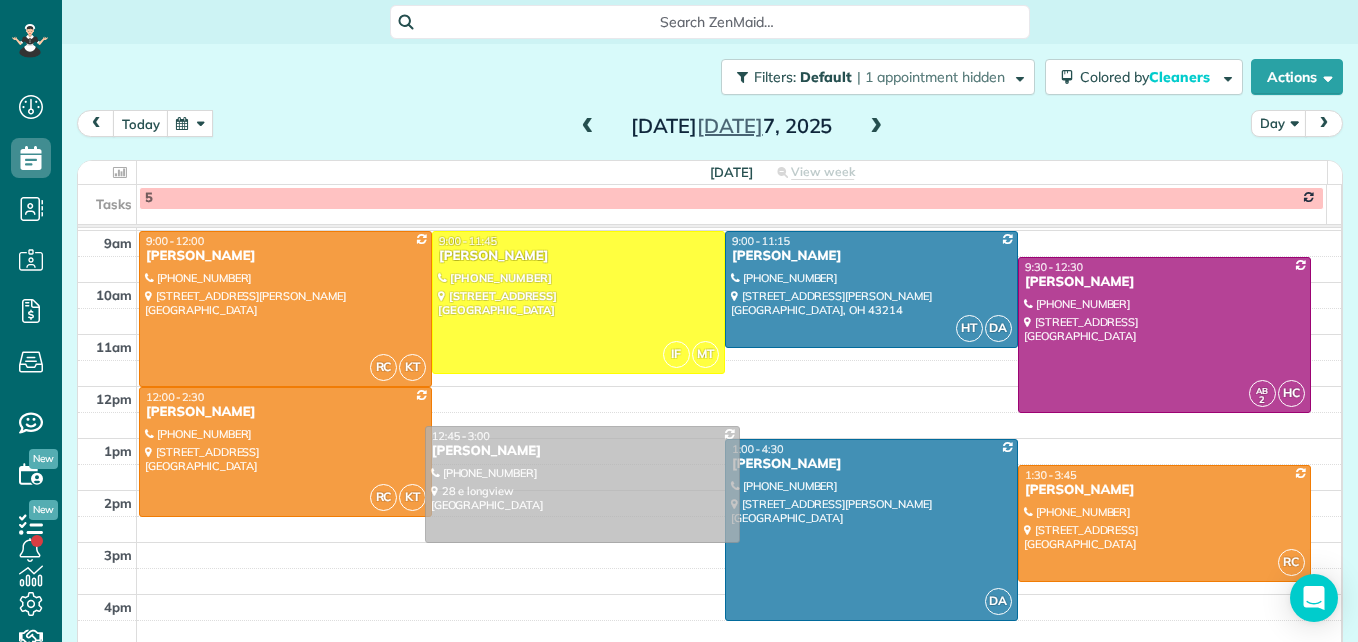 drag, startPoint x: 560, startPoint y: 441, endPoint x: 571, endPoint y: 487, distance: 47.296936 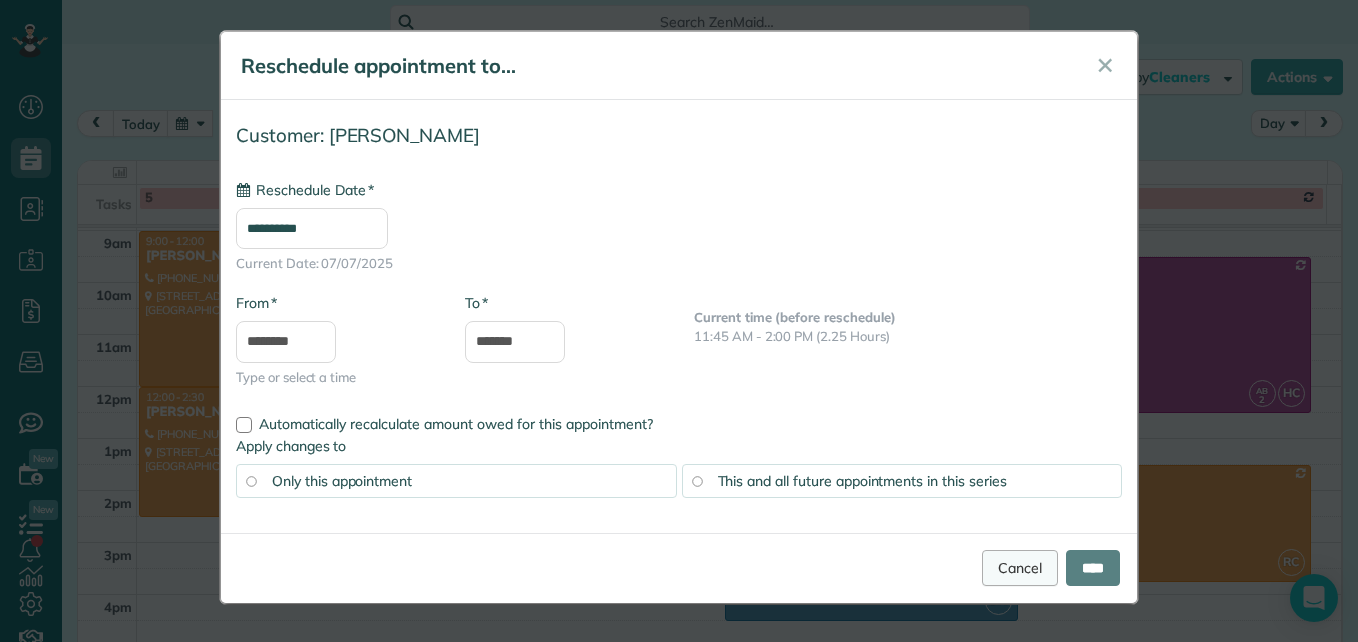 type on "**********" 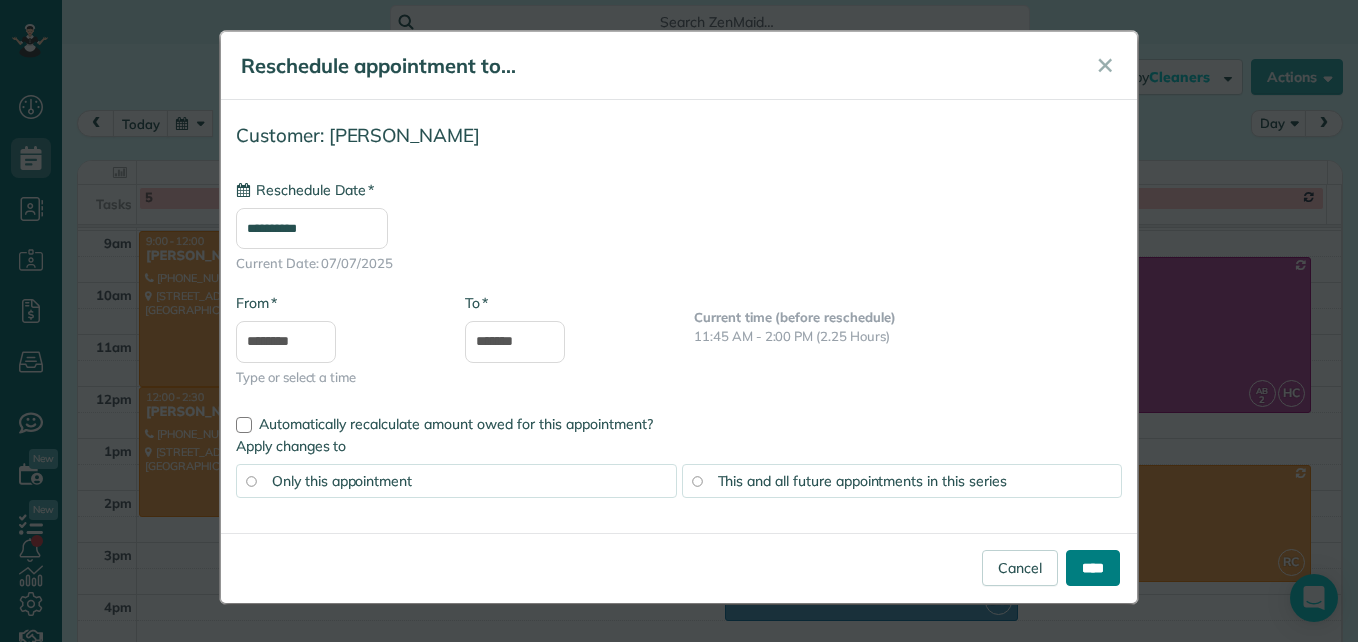 click on "****" at bounding box center (1093, 568) 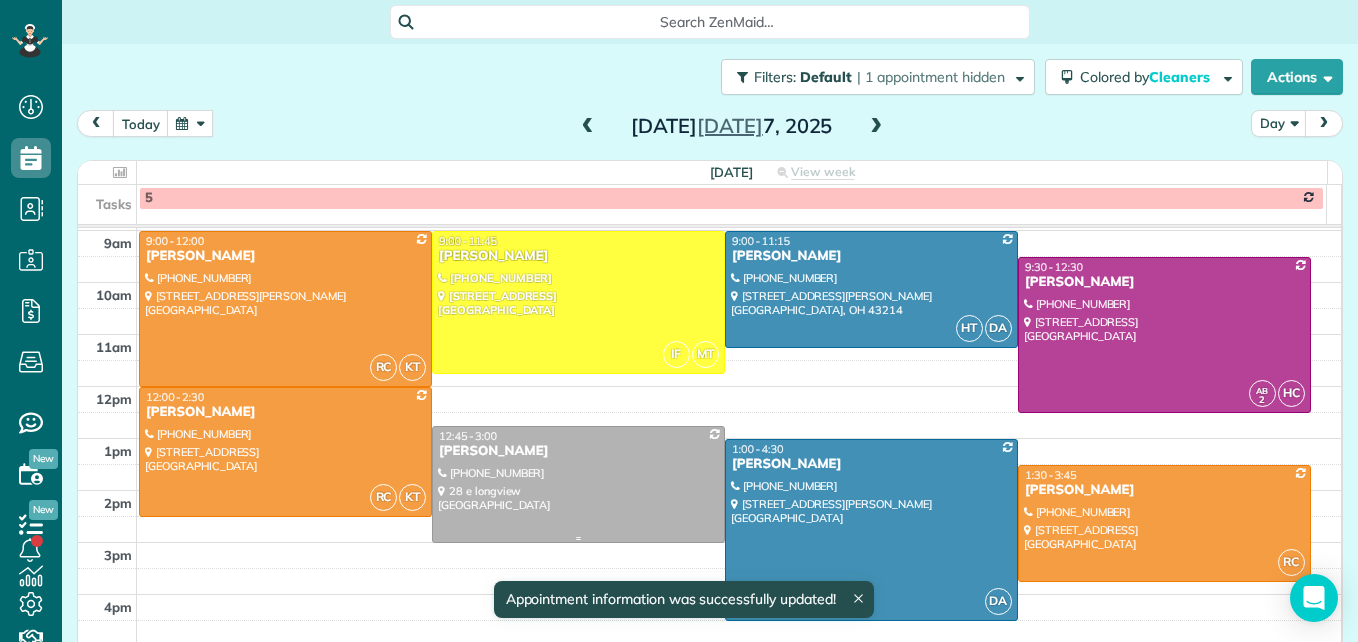 click at bounding box center (578, 484) 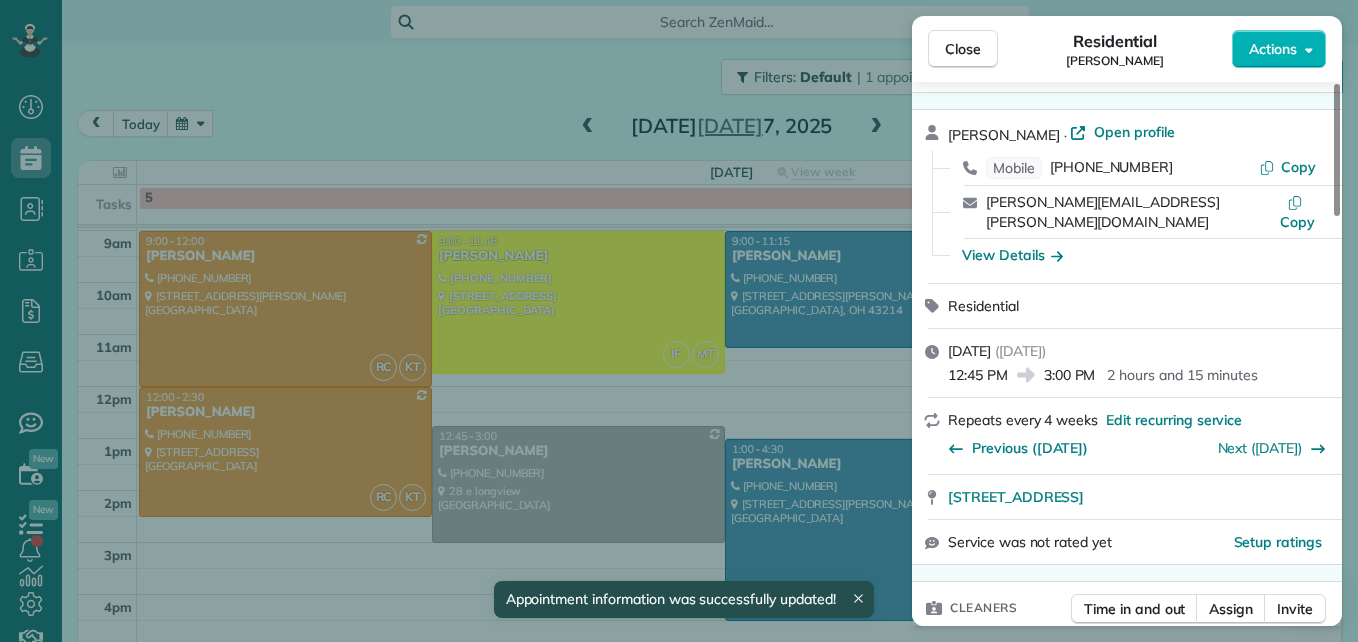 scroll, scrollTop: 200, scrollLeft: 0, axis: vertical 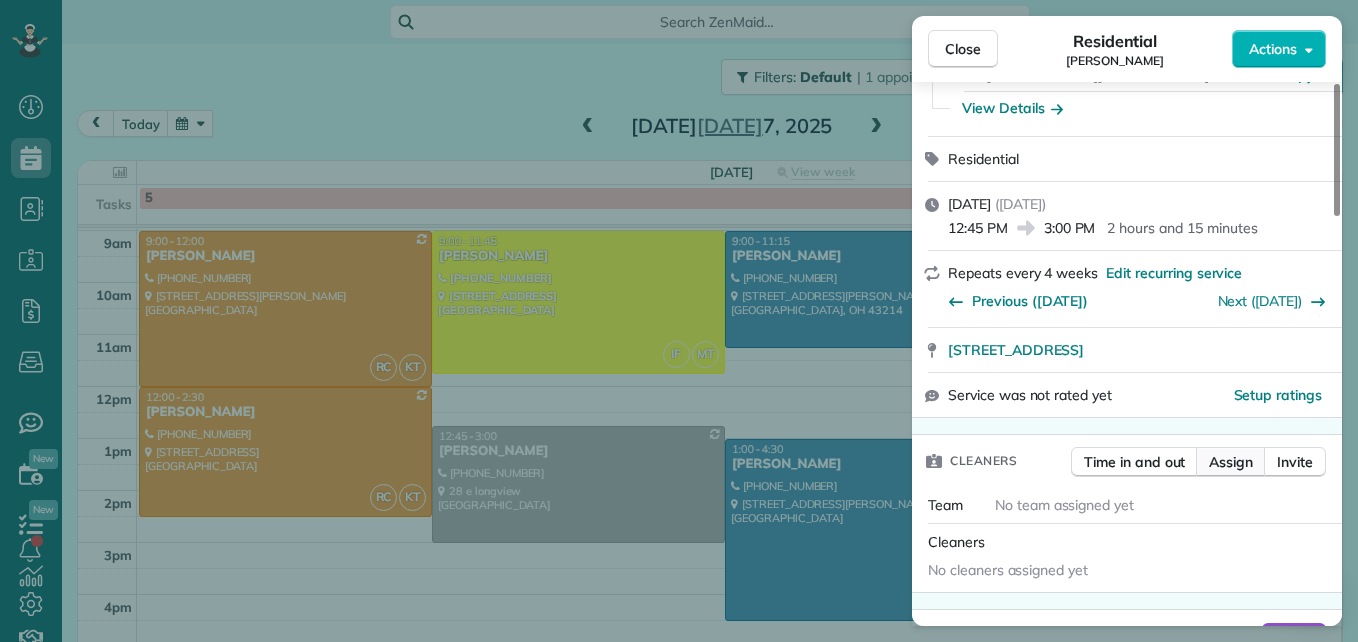click on "Assign" at bounding box center [1231, 462] 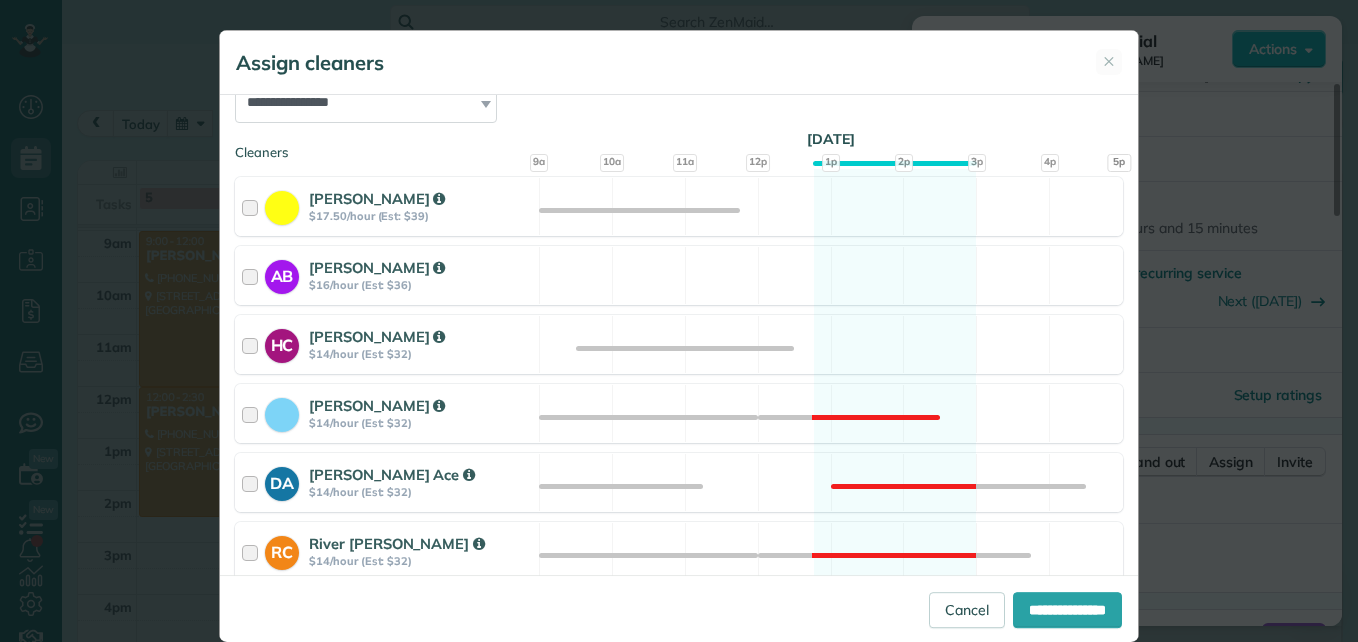 scroll, scrollTop: 300, scrollLeft: 0, axis: vertical 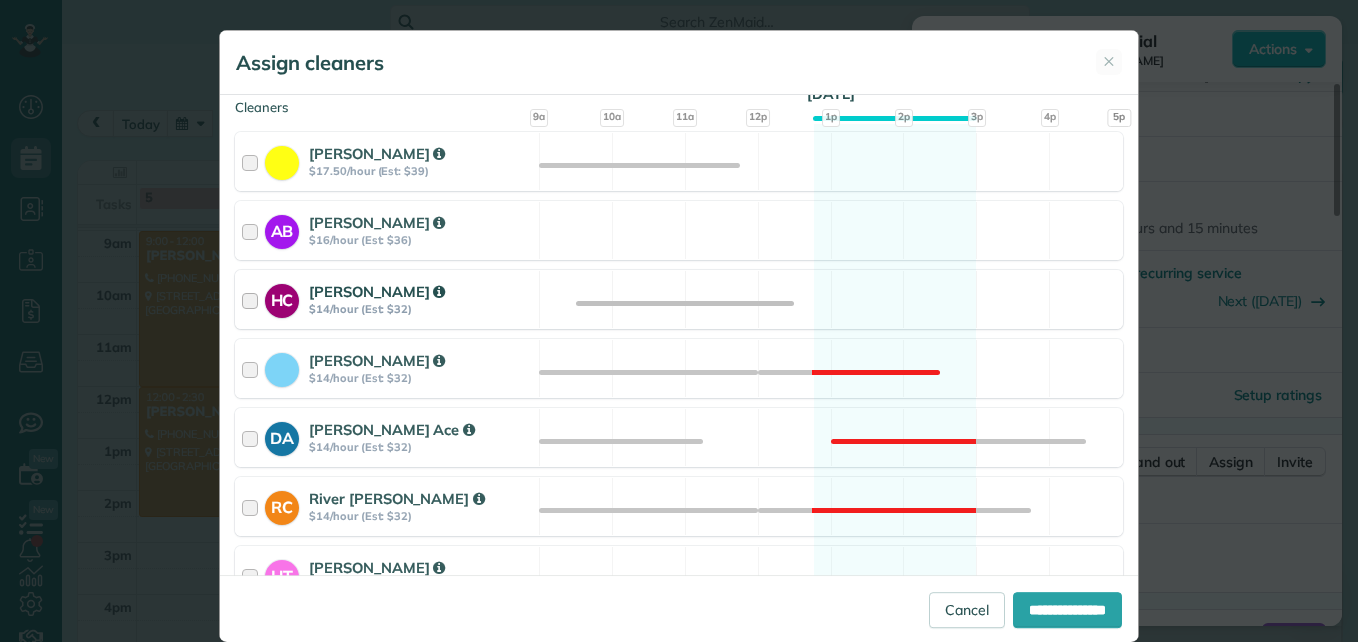 click at bounding box center [253, 299] 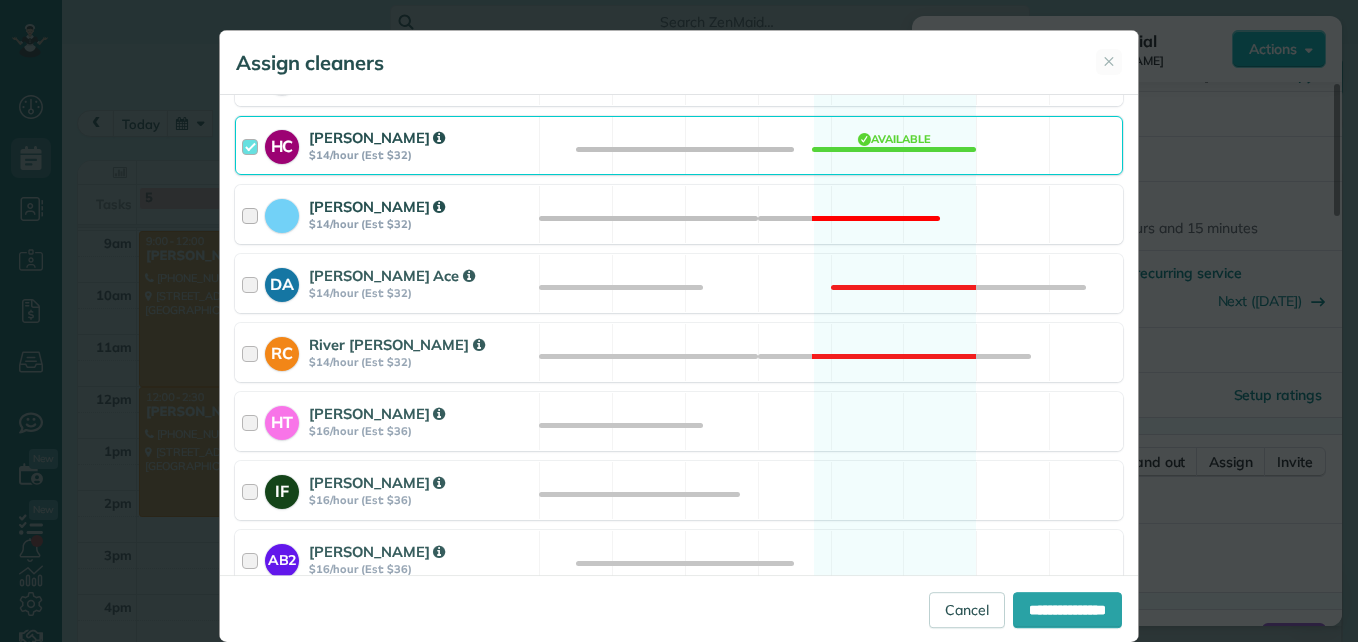scroll, scrollTop: 500, scrollLeft: 0, axis: vertical 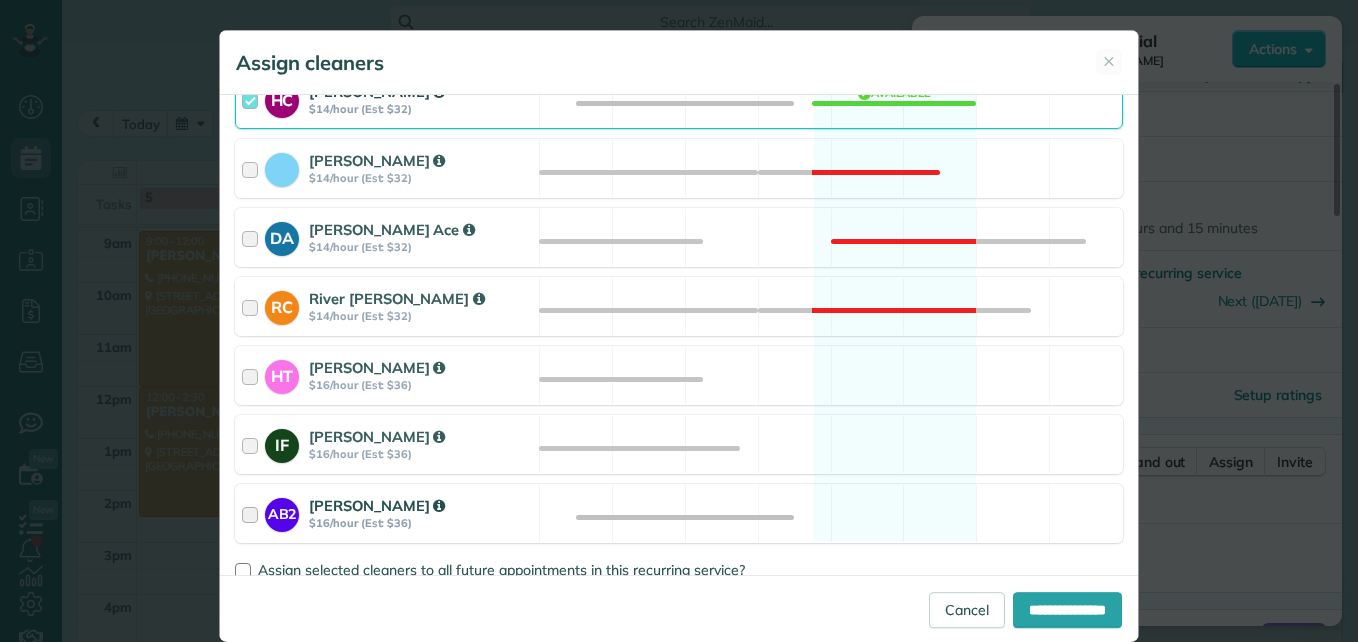click at bounding box center [253, 513] 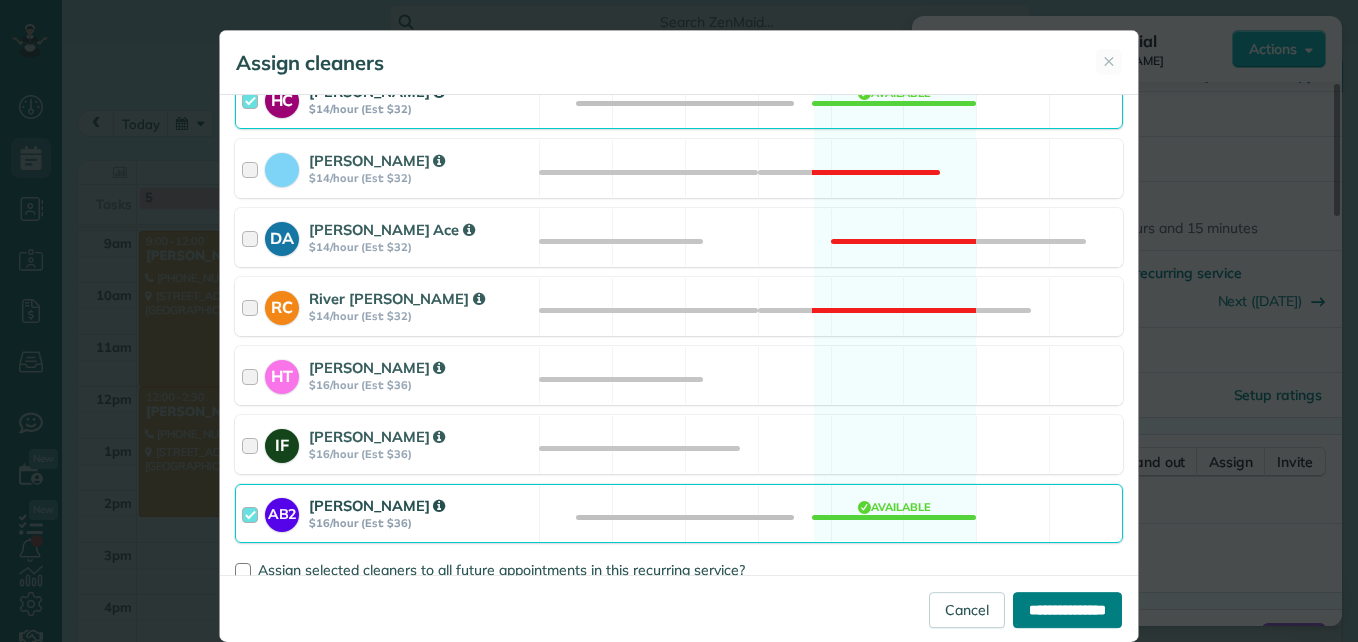 click on "**********" at bounding box center [1067, 610] 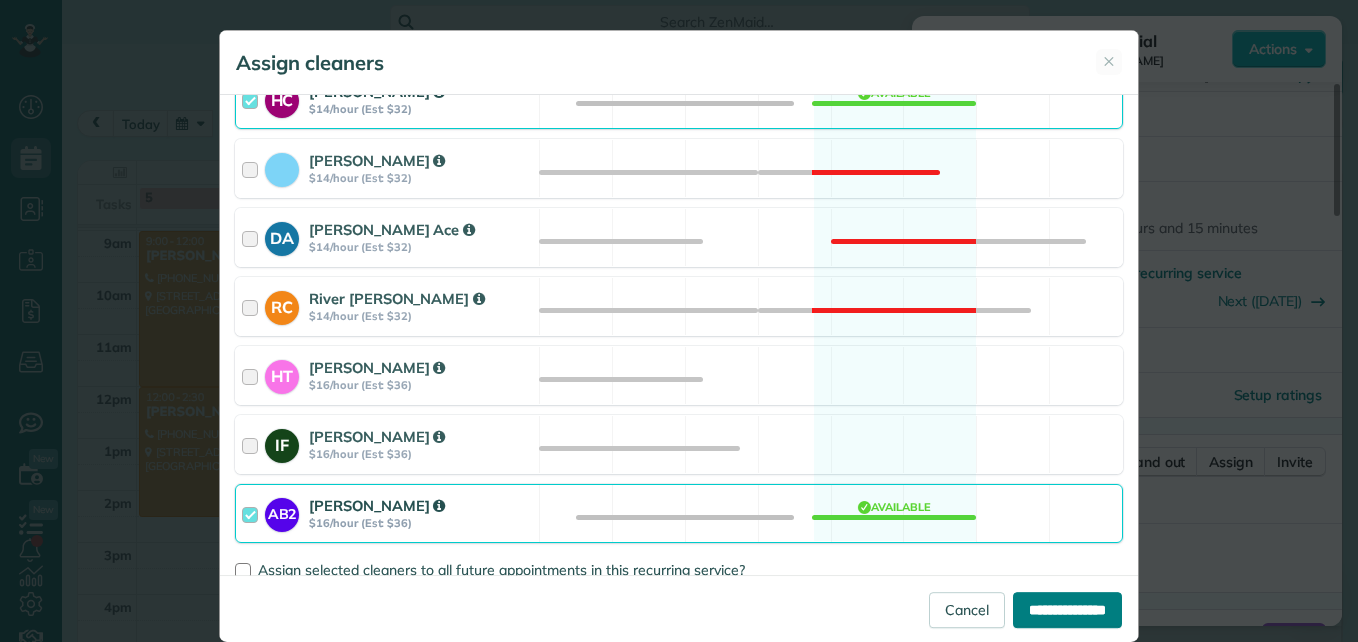 type on "**********" 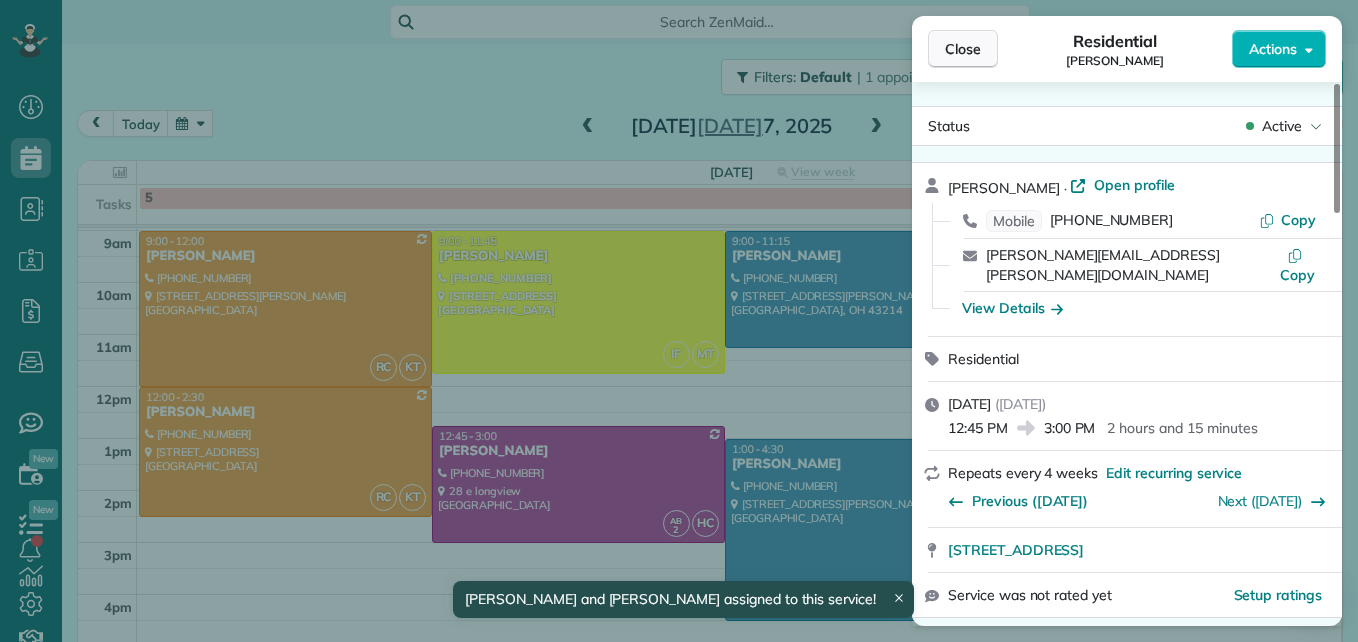 click on "Close" at bounding box center [963, 49] 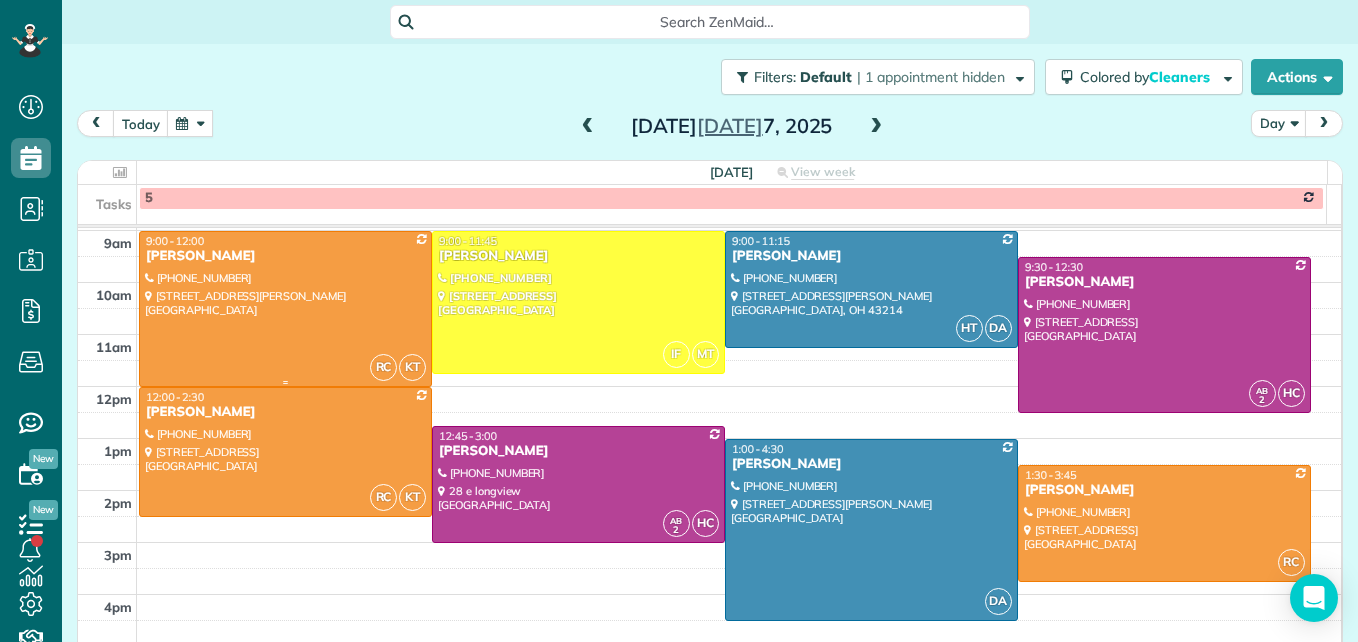 click at bounding box center (285, 309) 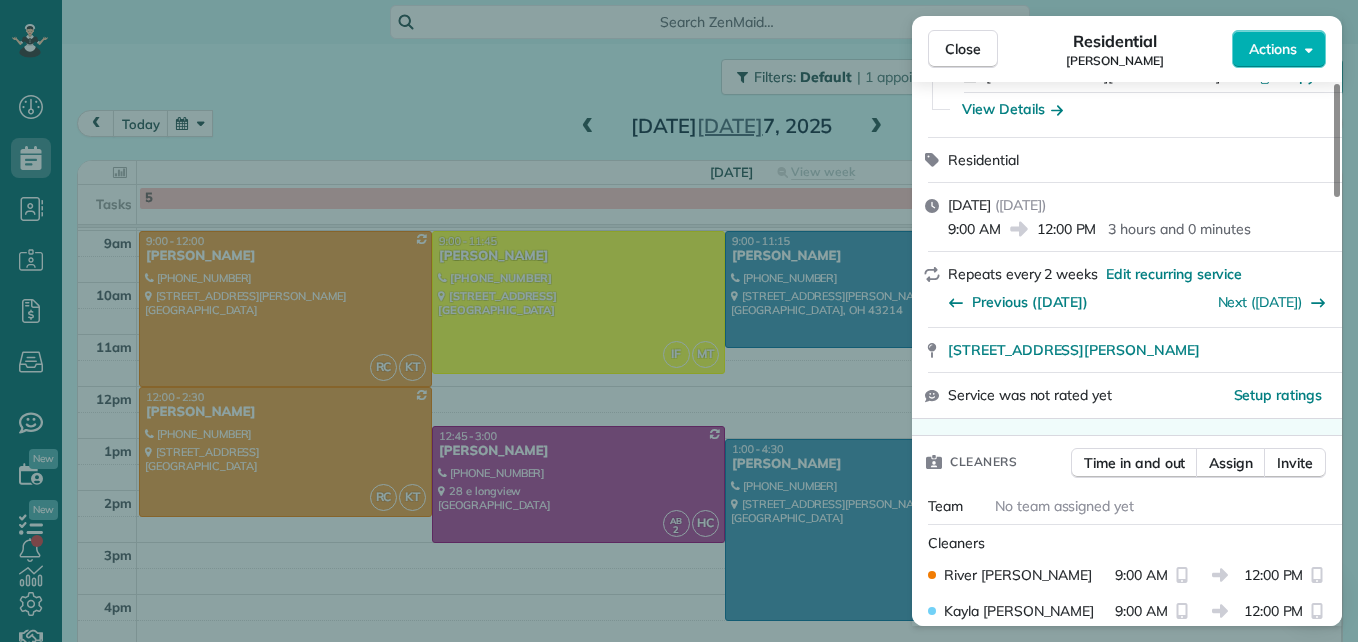 scroll, scrollTop: 200, scrollLeft: 0, axis: vertical 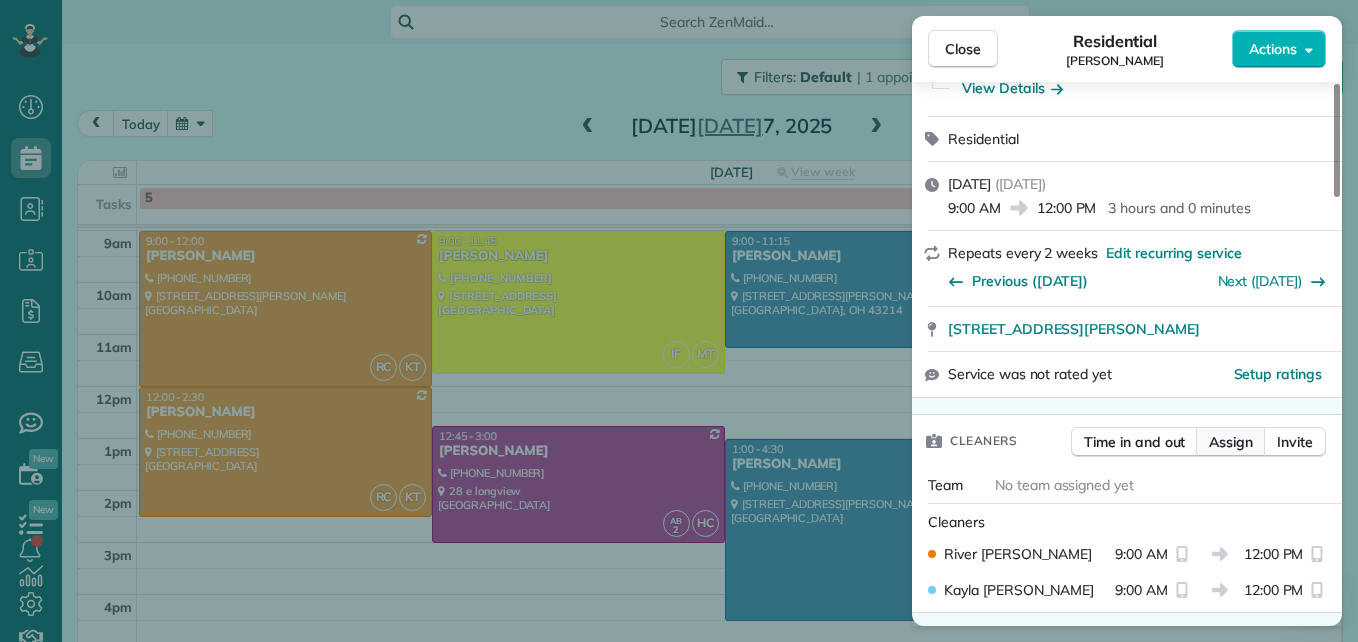 click on "Assign" at bounding box center (1231, 442) 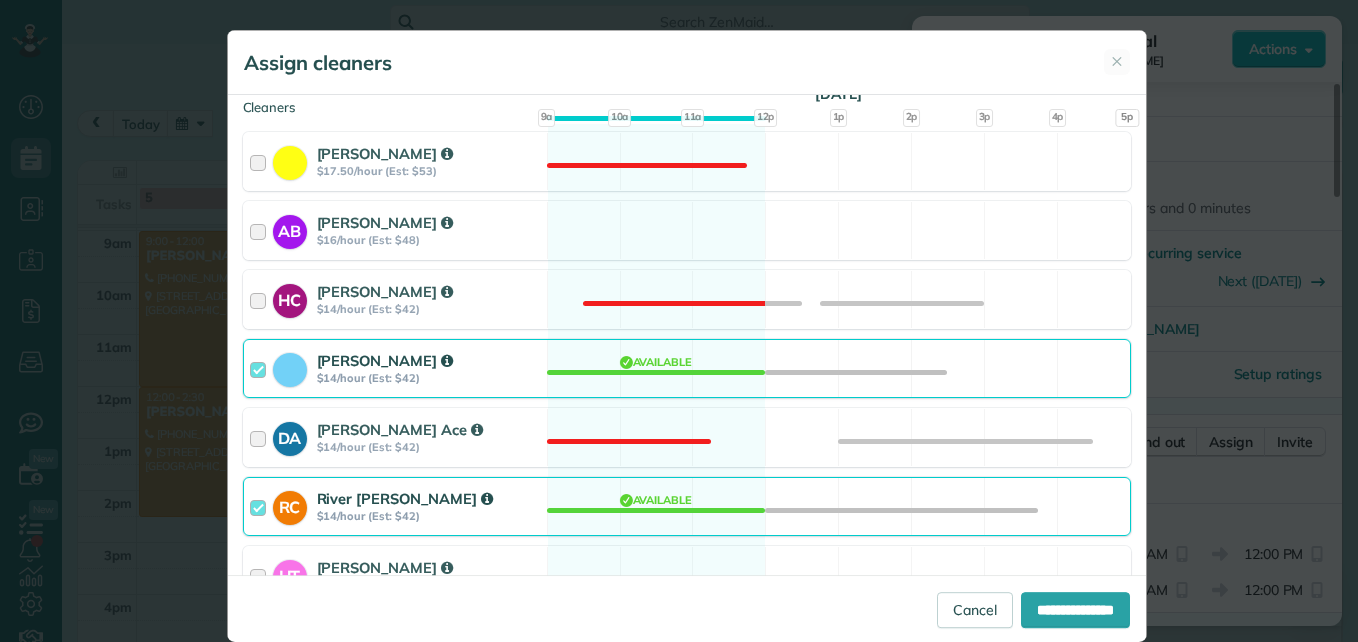 scroll, scrollTop: 400, scrollLeft: 0, axis: vertical 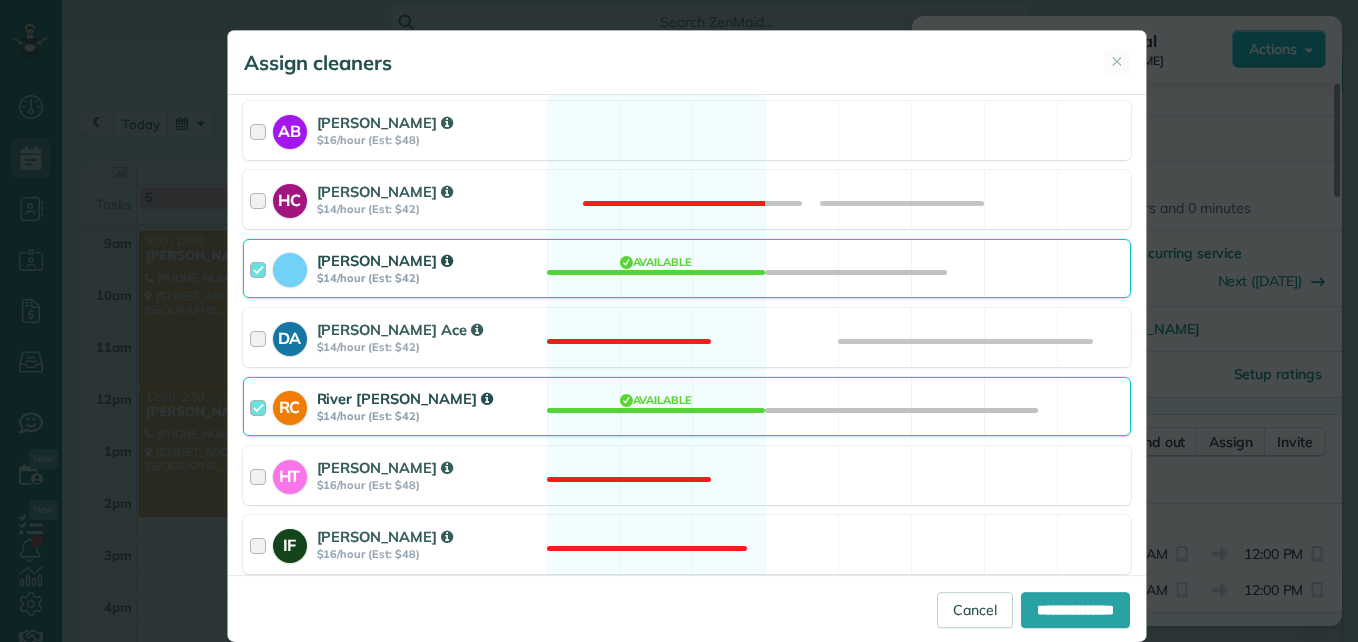 click at bounding box center [261, 268] 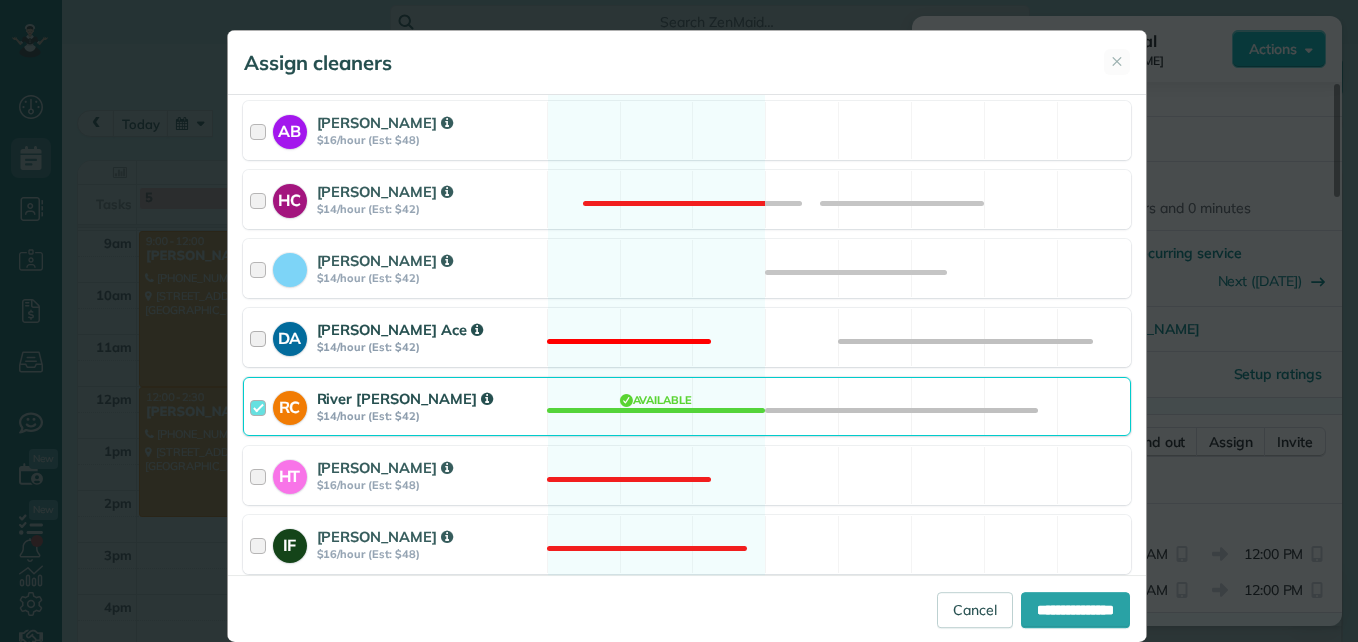 click at bounding box center (261, 337) 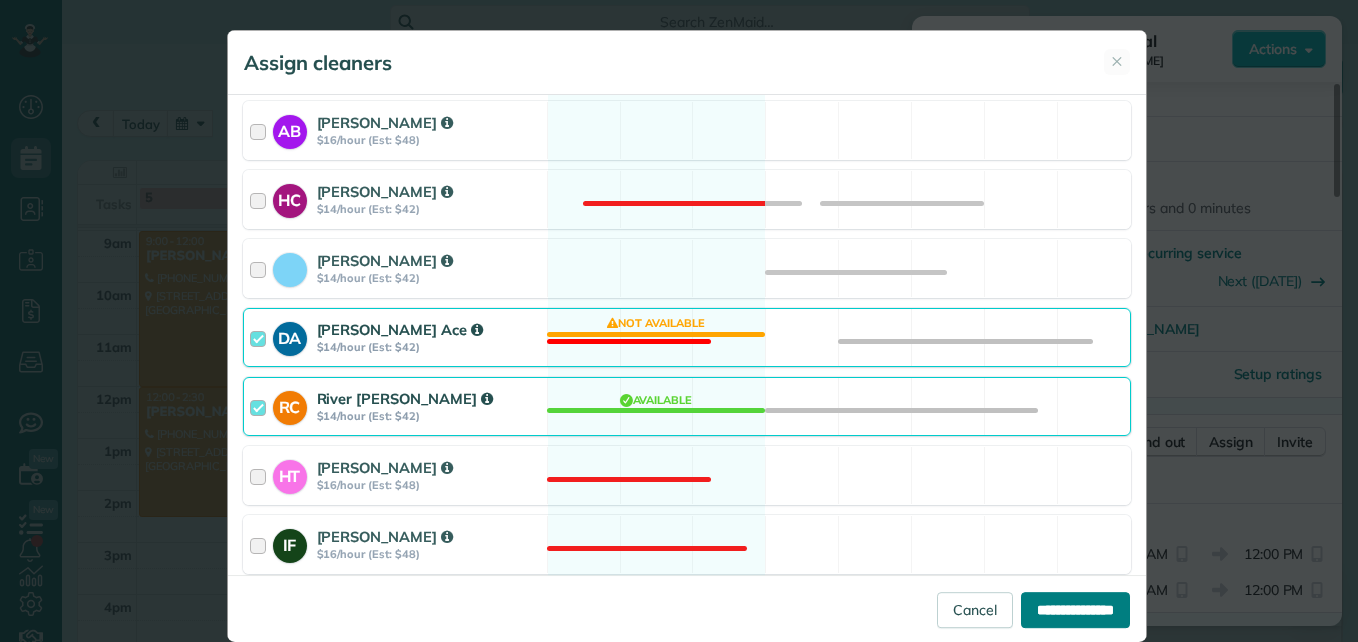 click on "**********" at bounding box center (1075, 610) 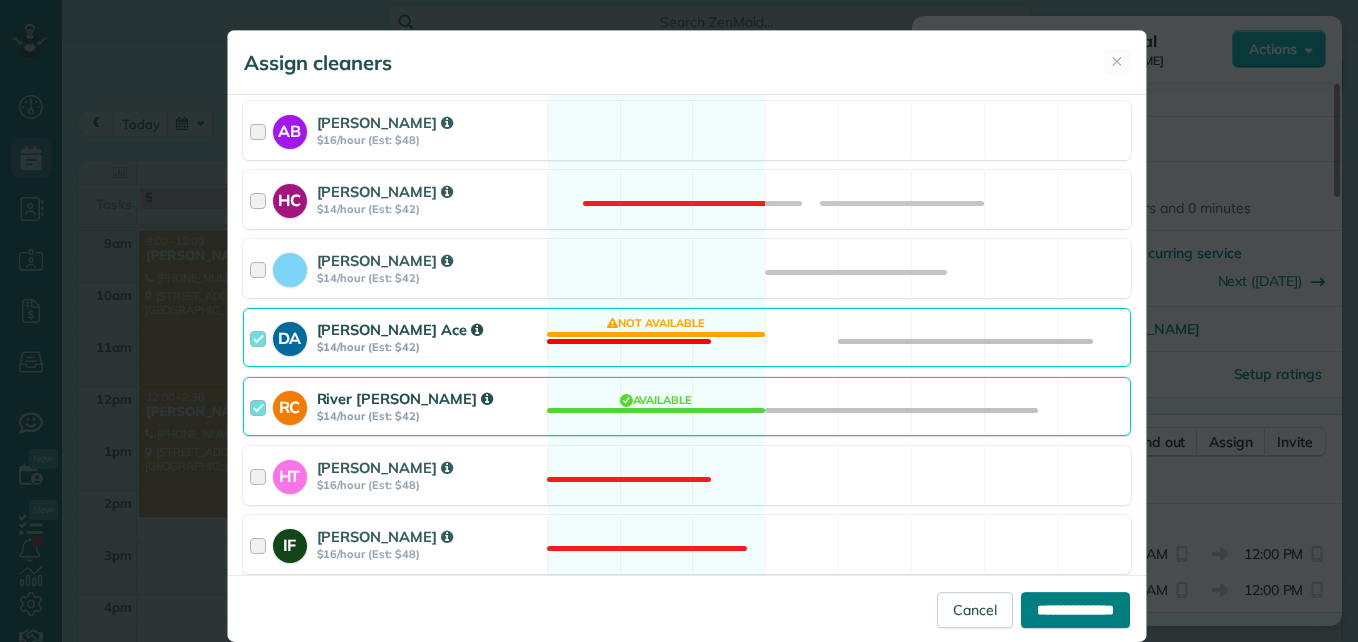 type on "**********" 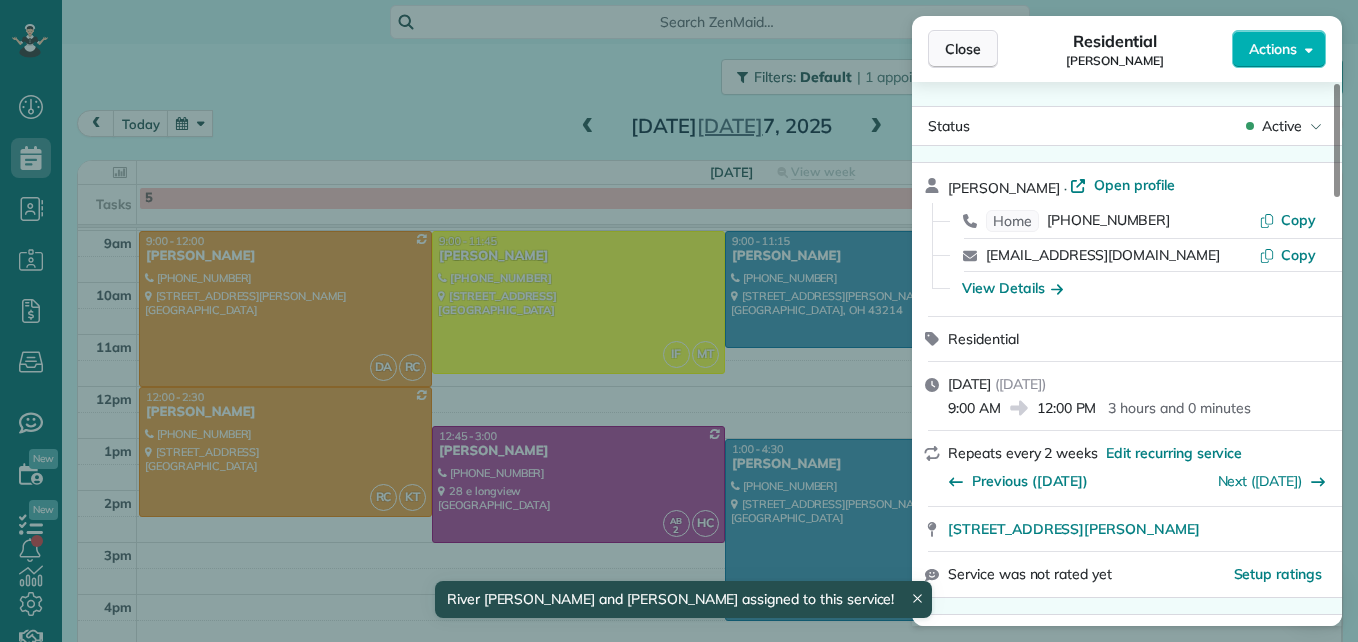 click on "Close" at bounding box center [963, 49] 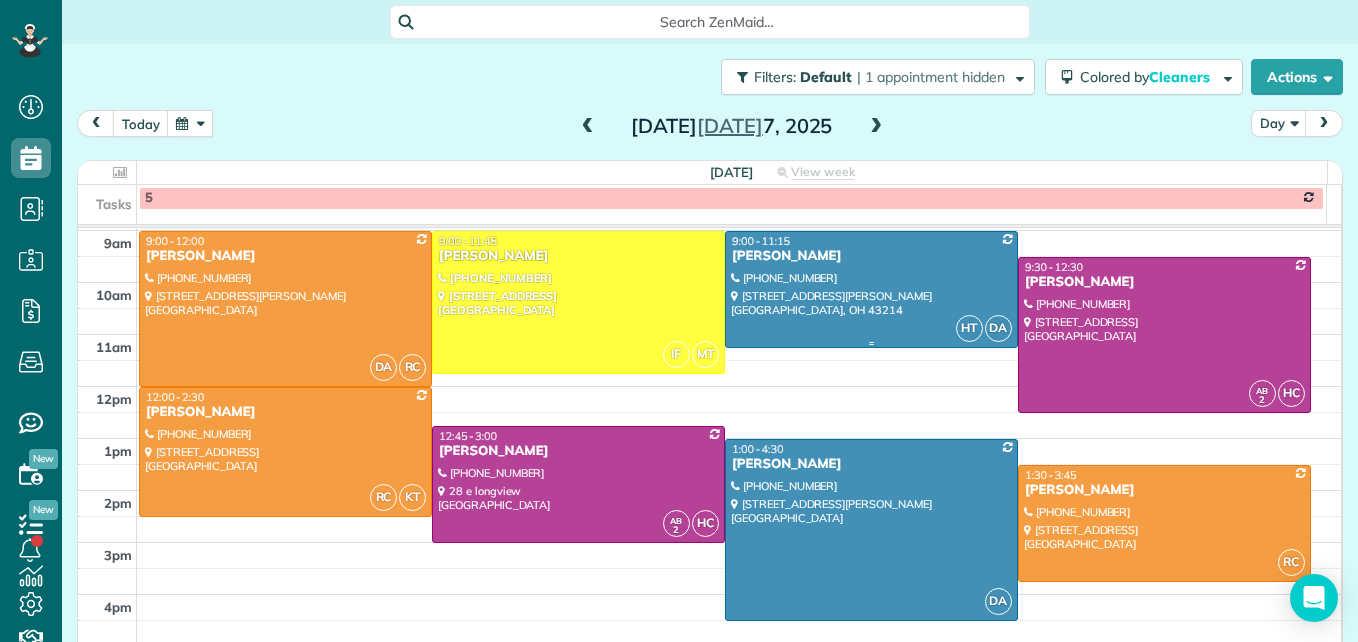 click at bounding box center [871, 289] 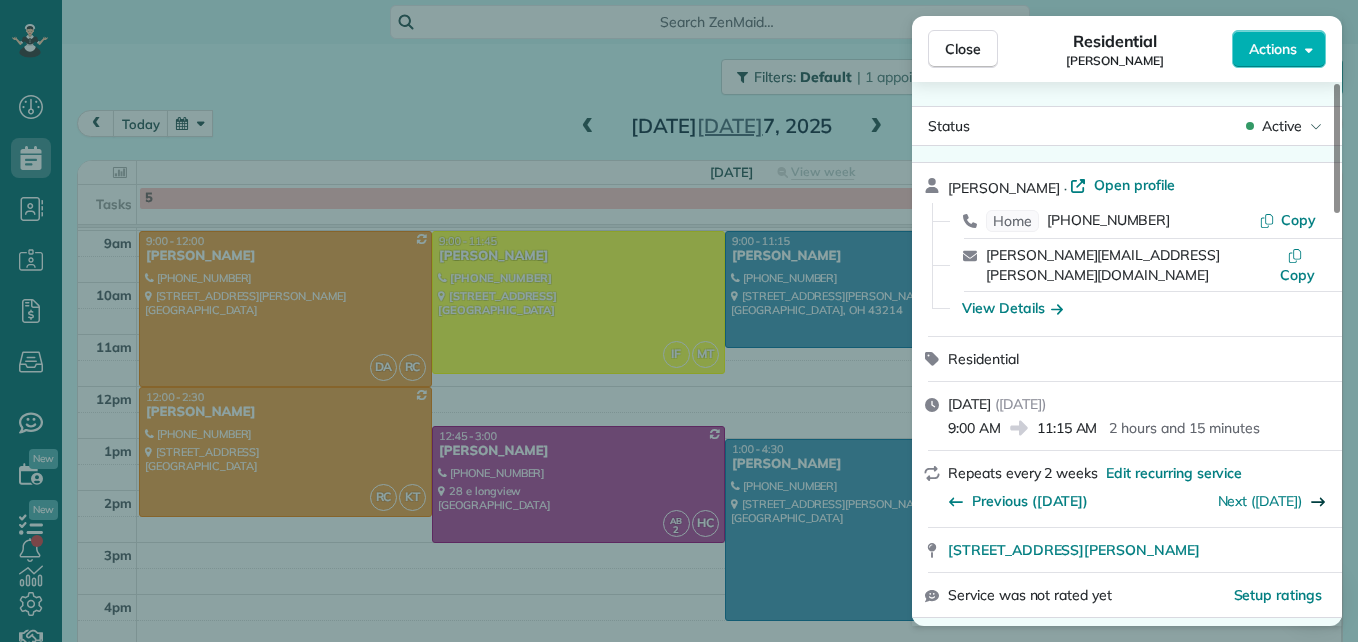 scroll, scrollTop: 100, scrollLeft: 0, axis: vertical 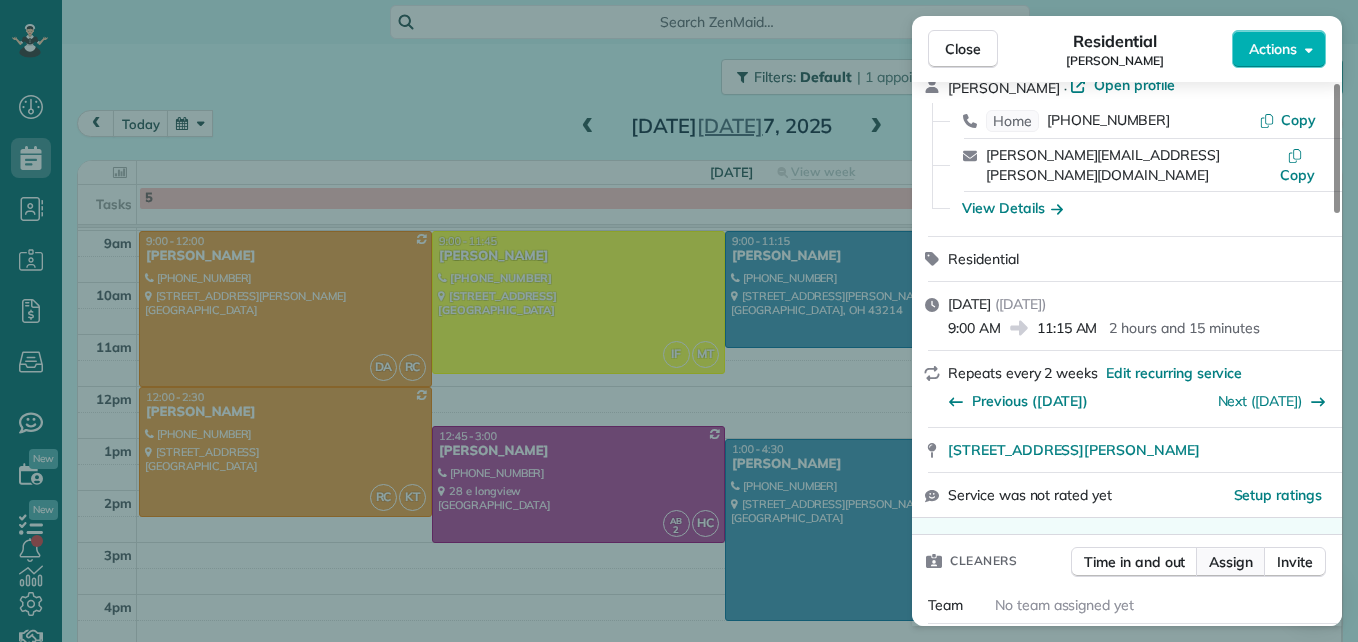 click on "Assign" at bounding box center (1231, 562) 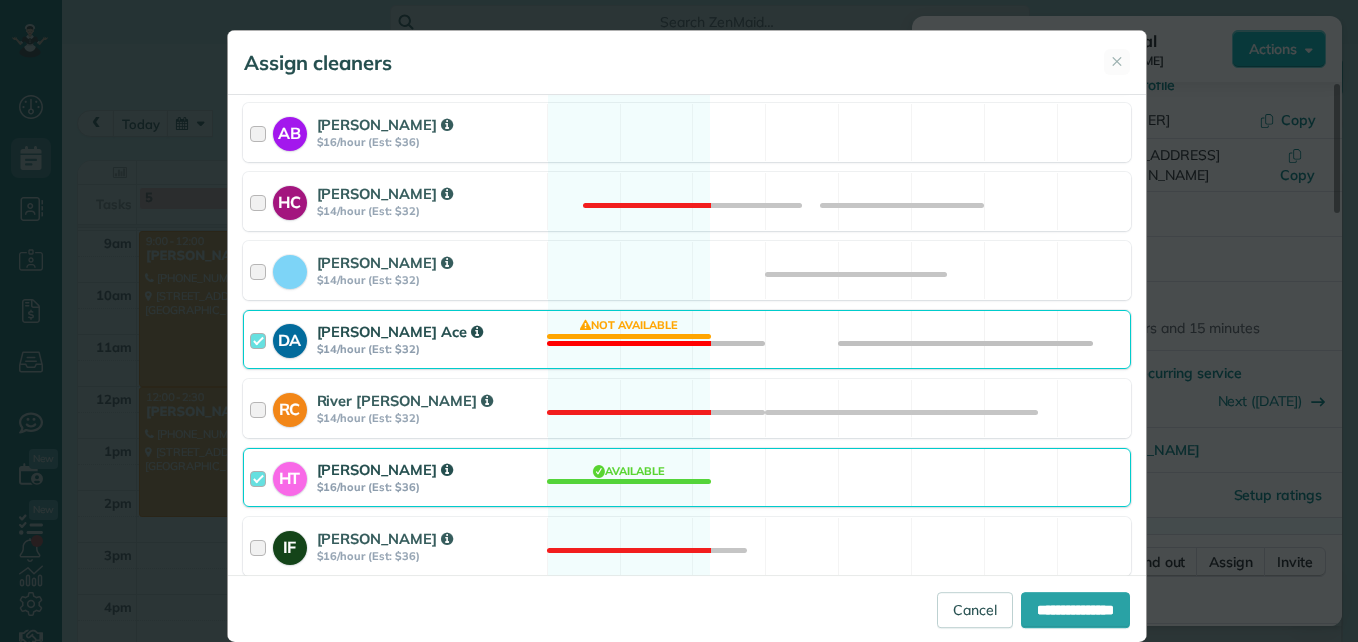 scroll, scrollTop: 400, scrollLeft: 0, axis: vertical 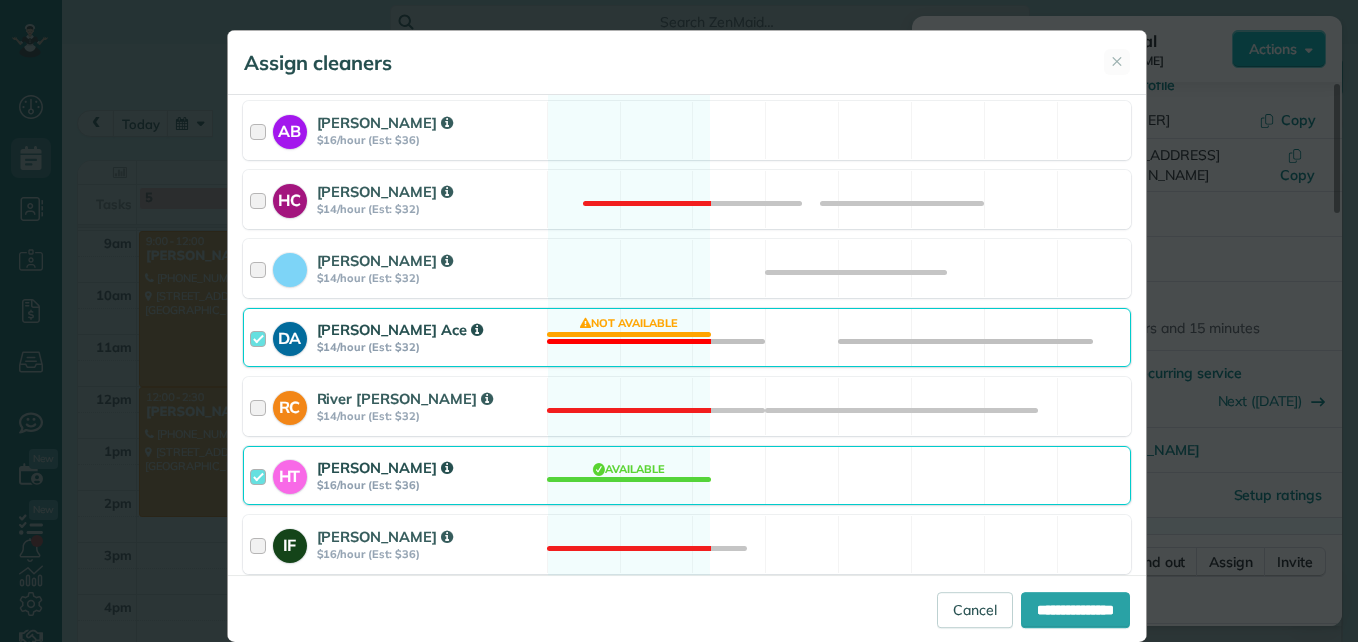 click on "HT
Hayden Thompson
$16/hour (Est: $36)" at bounding box center [395, 475] 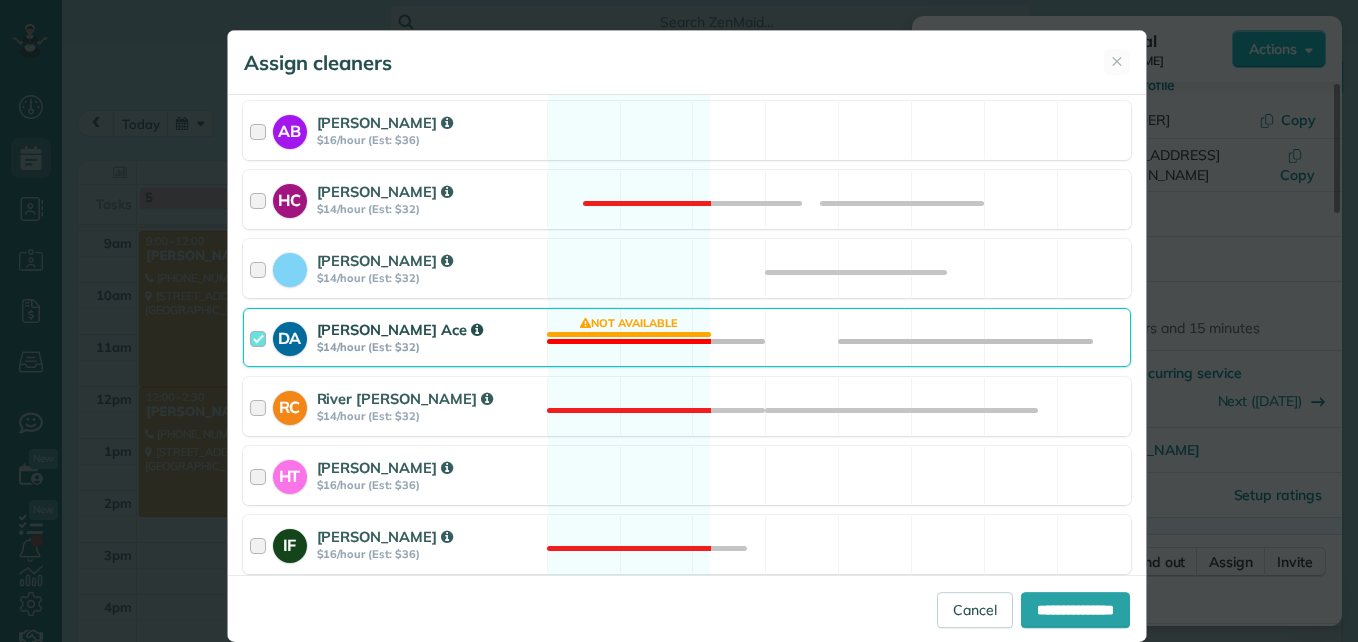 click at bounding box center [261, 337] 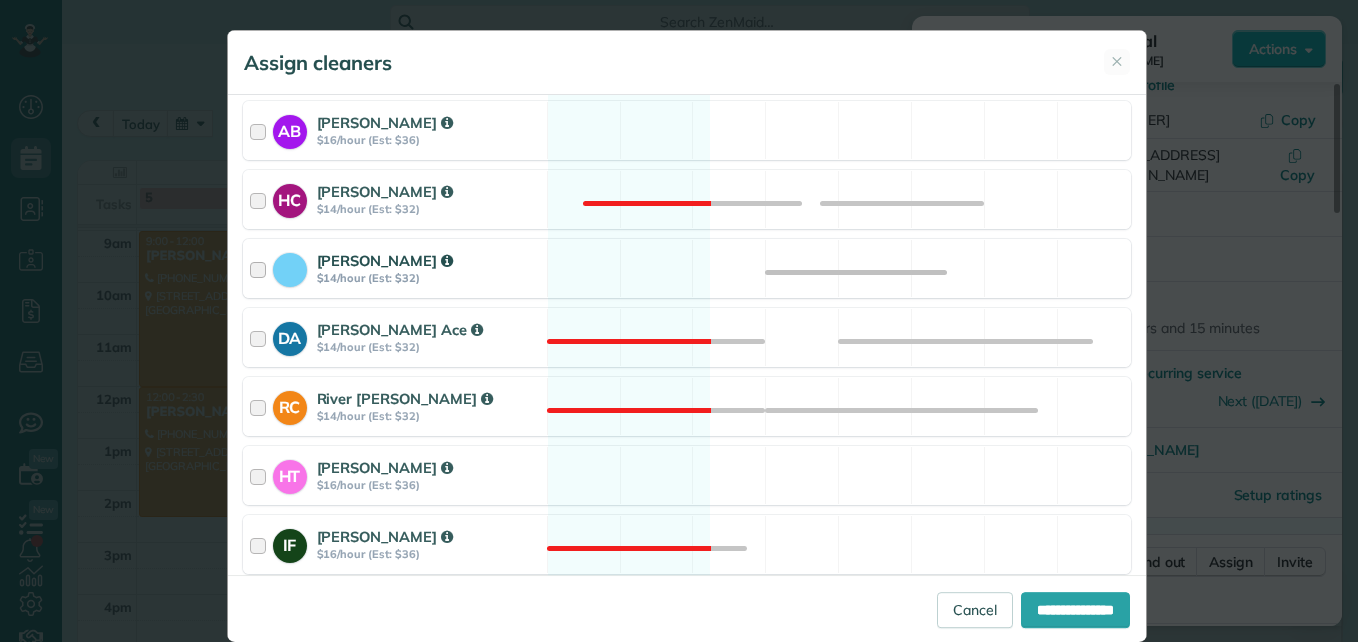 click at bounding box center [261, 268] 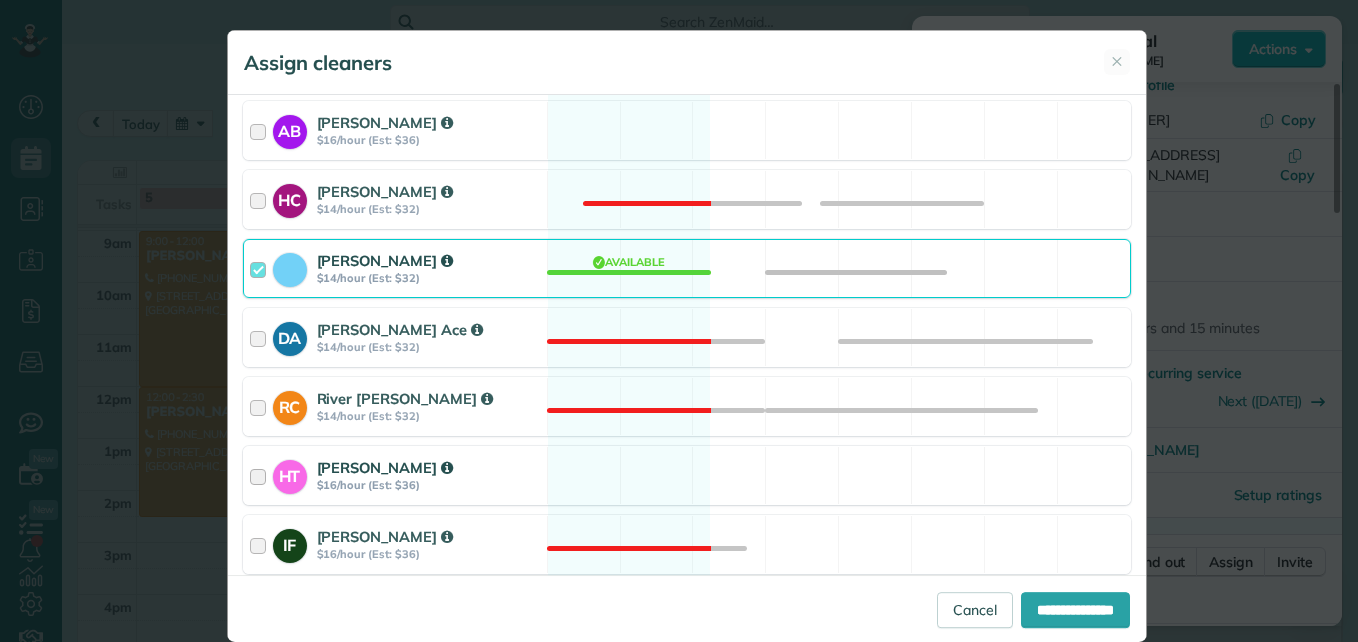 click at bounding box center [261, 475] 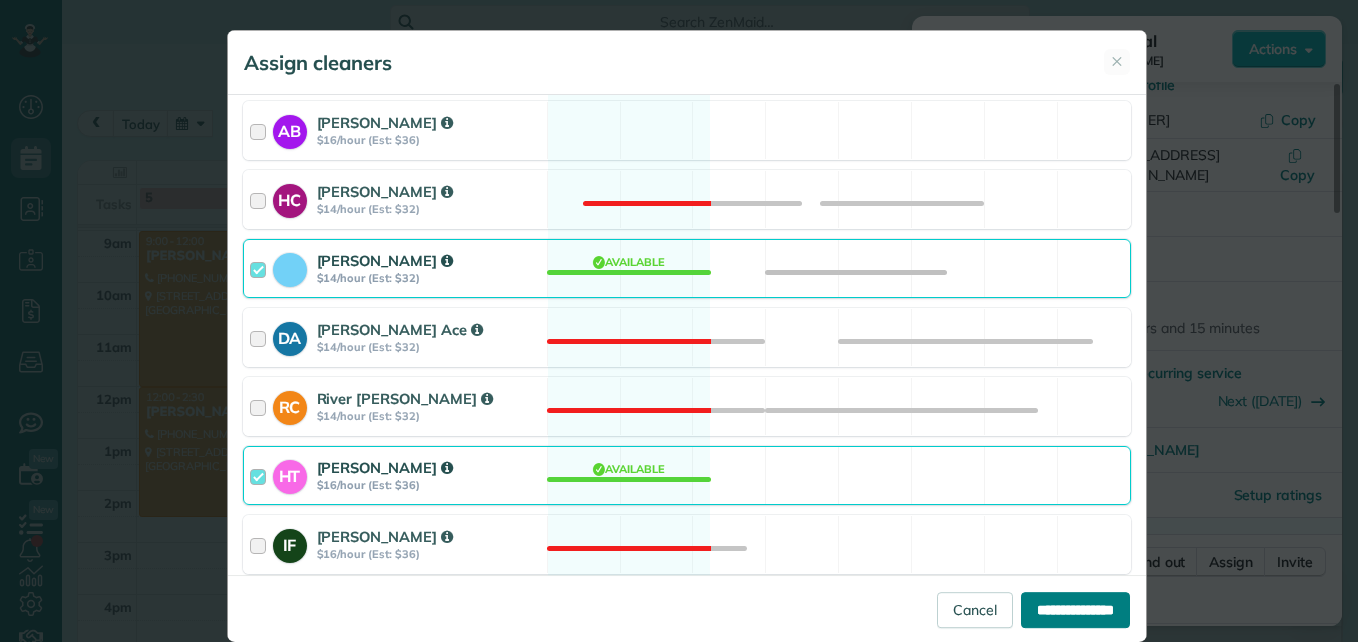 click on "**********" at bounding box center (1075, 610) 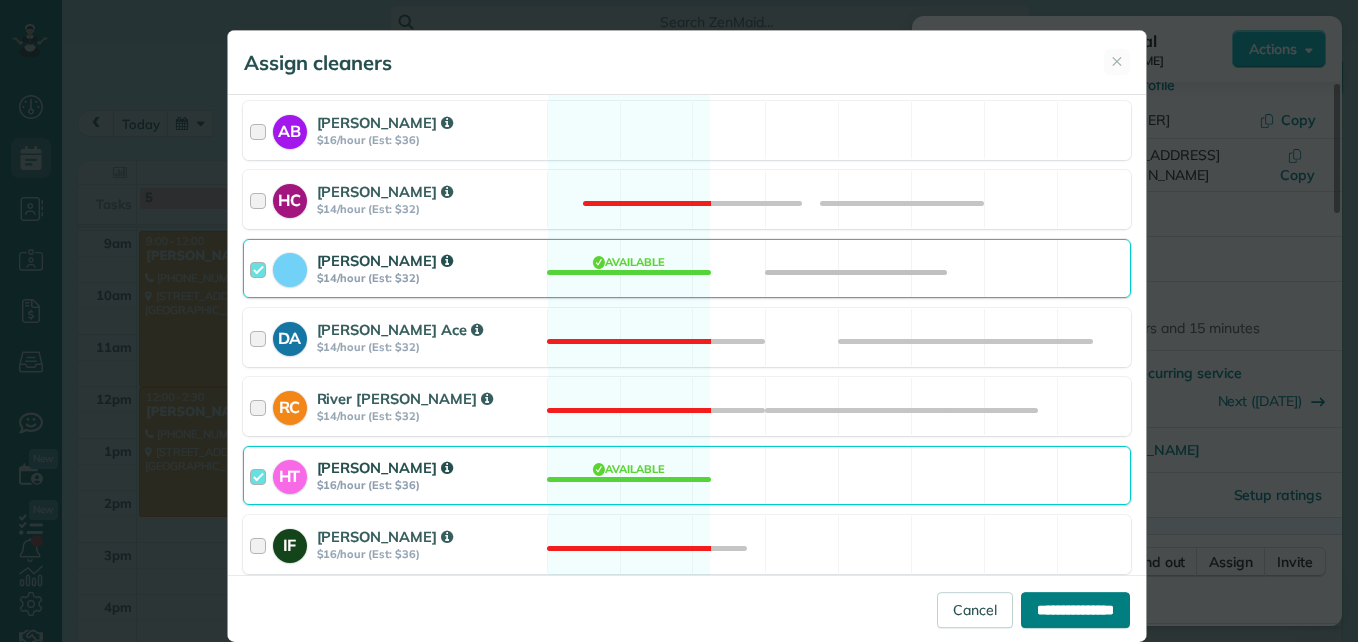 type on "**********" 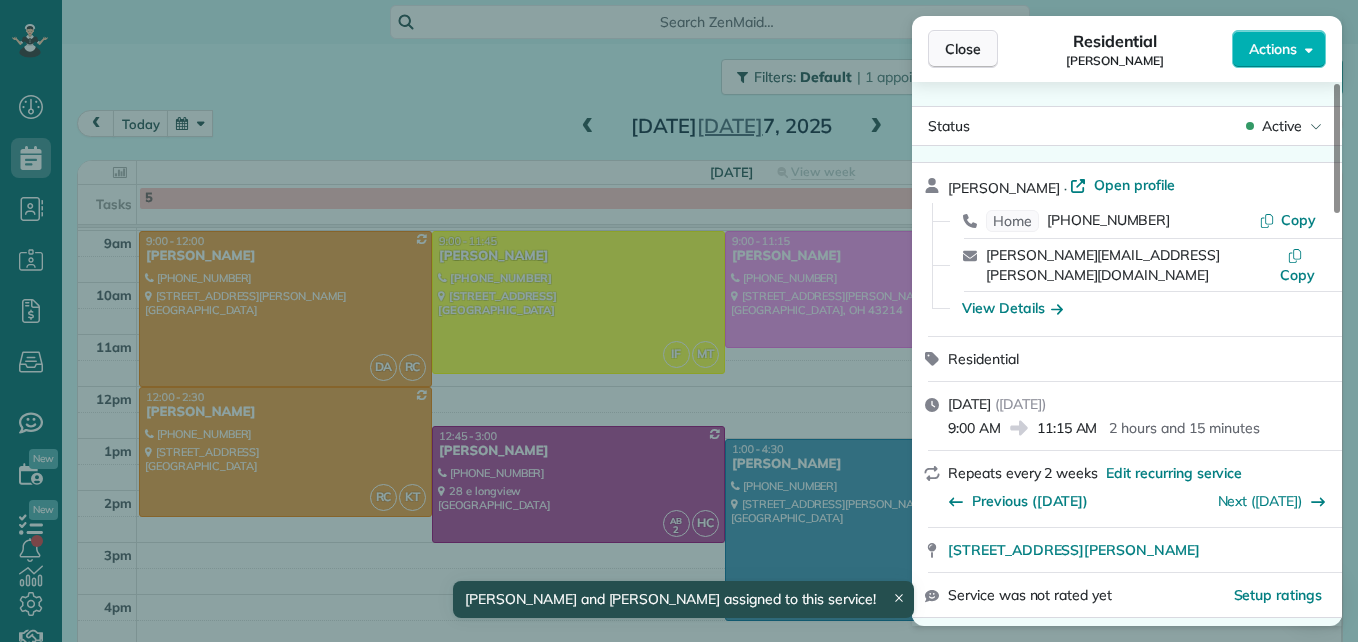 click on "Close" at bounding box center (963, 49) 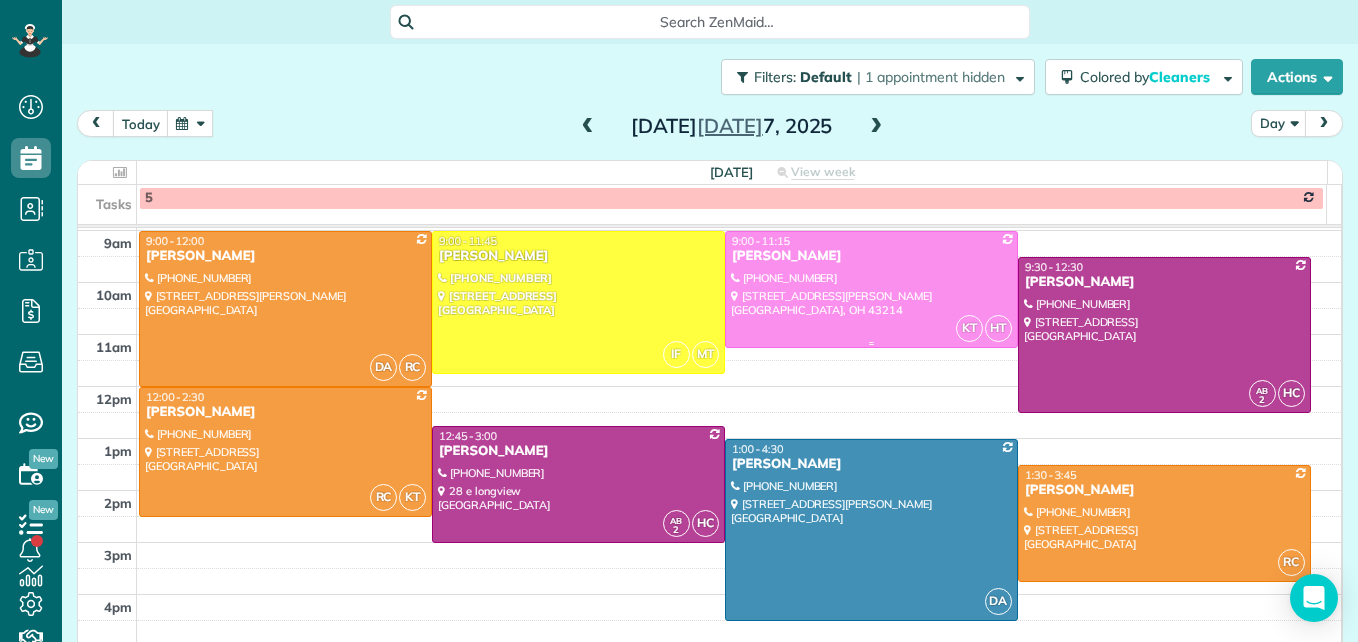 click at bounding box center (871, 289) 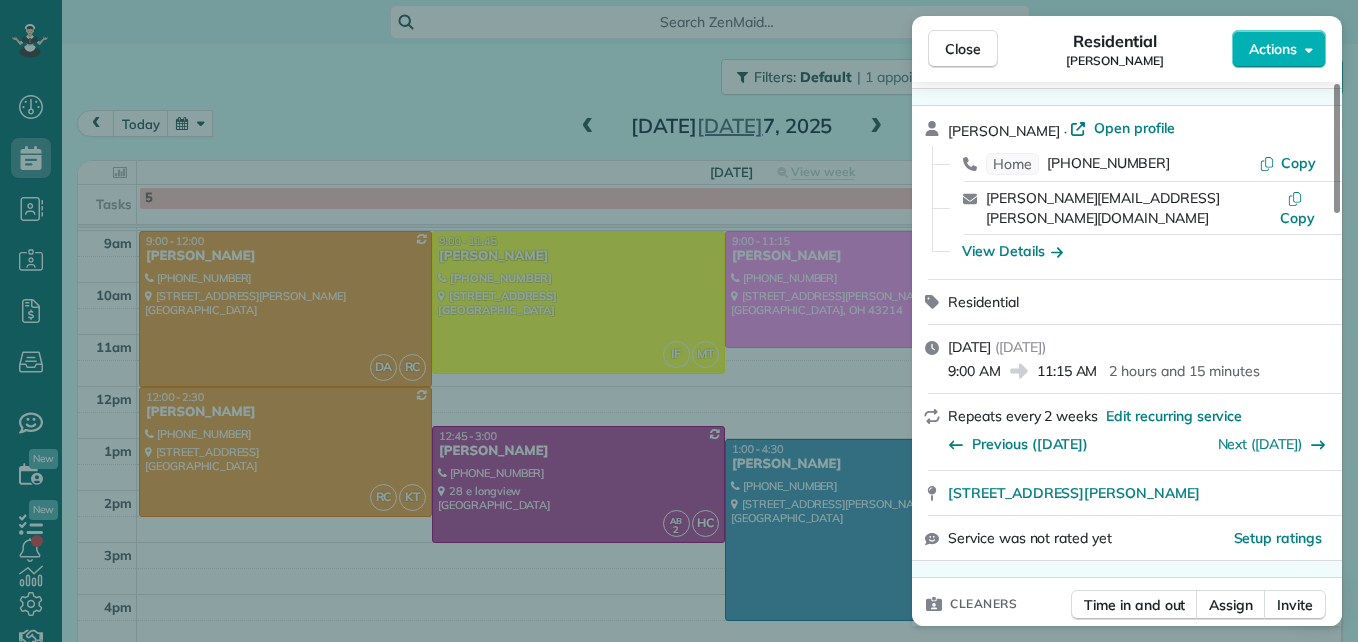 scroll, scrollTop: 100, scrollLeft: 0, axis: vertical 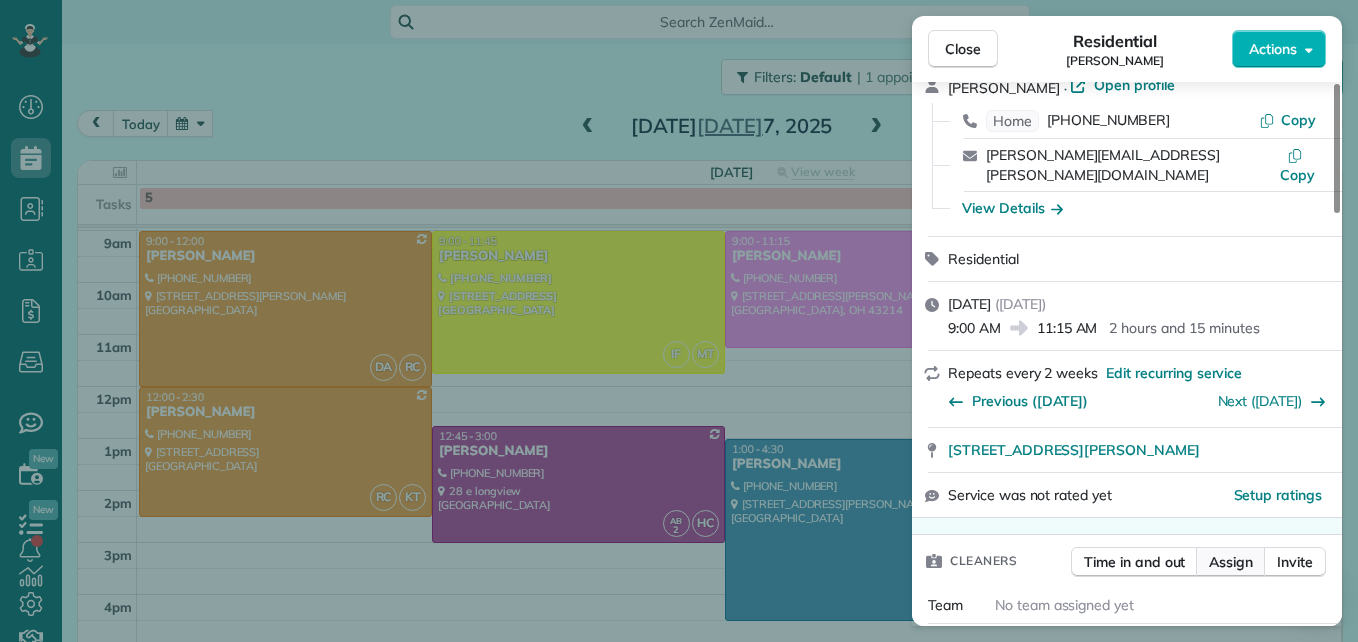 click on "Assign" at bounding box center [1231, 562] 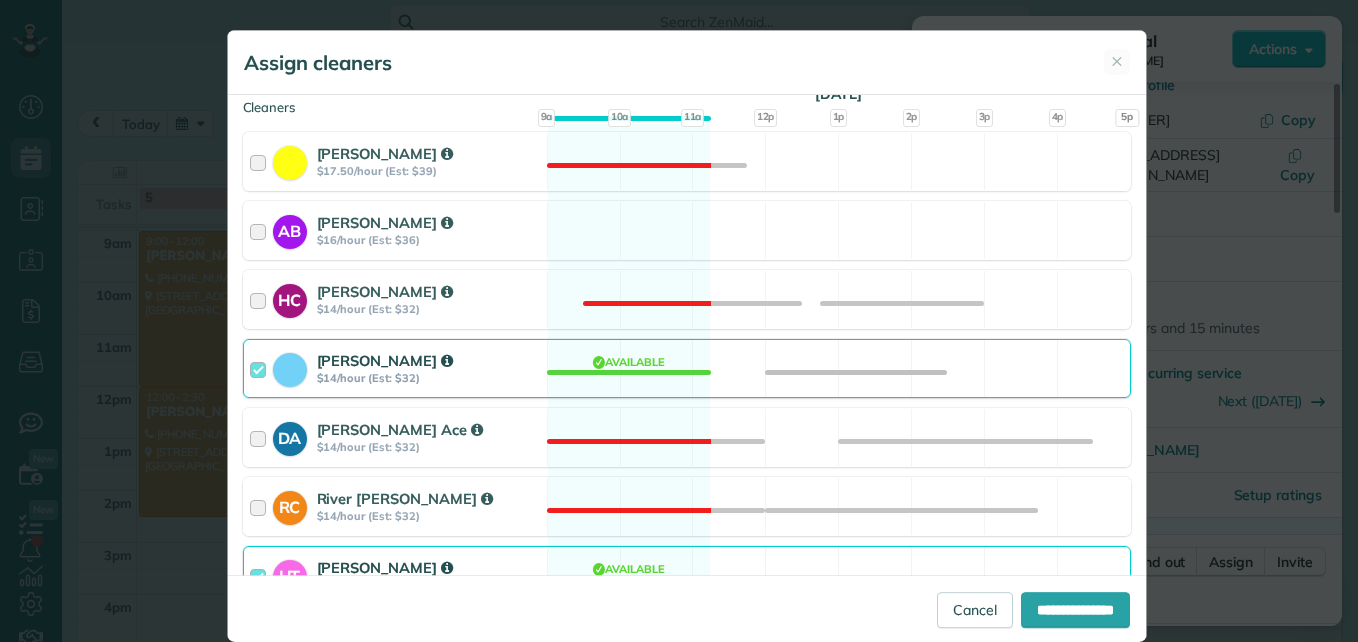 scroll, scrollTop: 400, scrollLeft: 0, axis: vertical 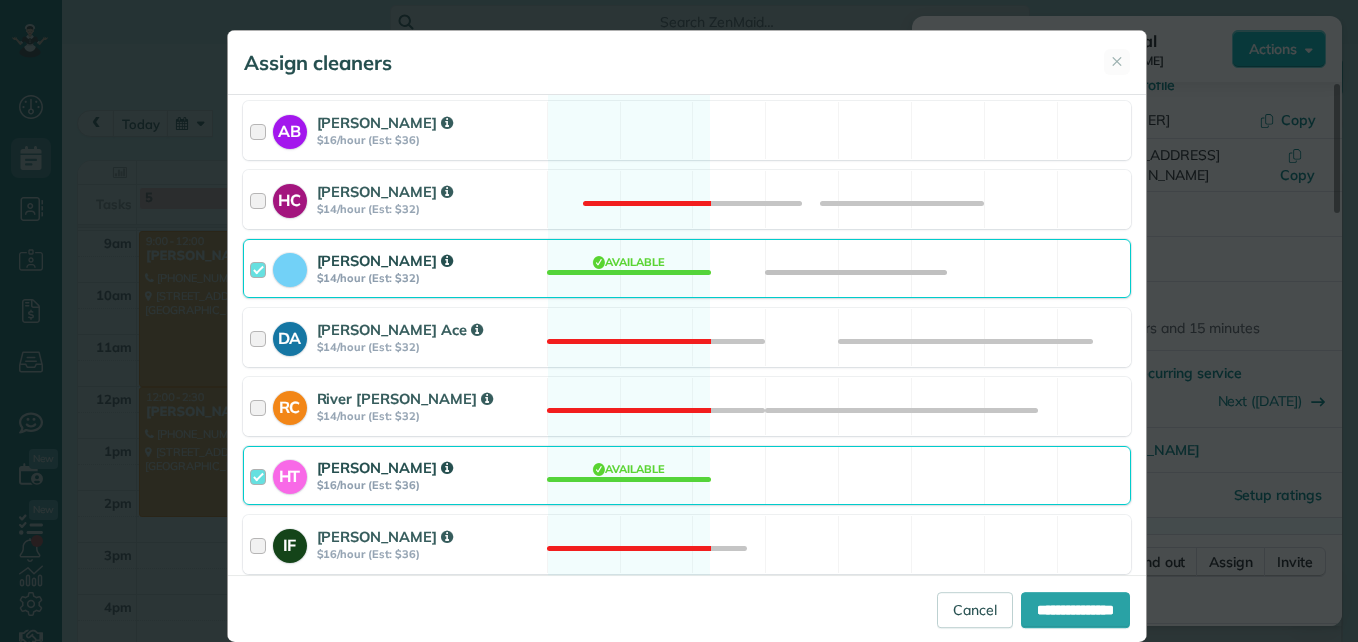 click at bounding box center (261, 475) 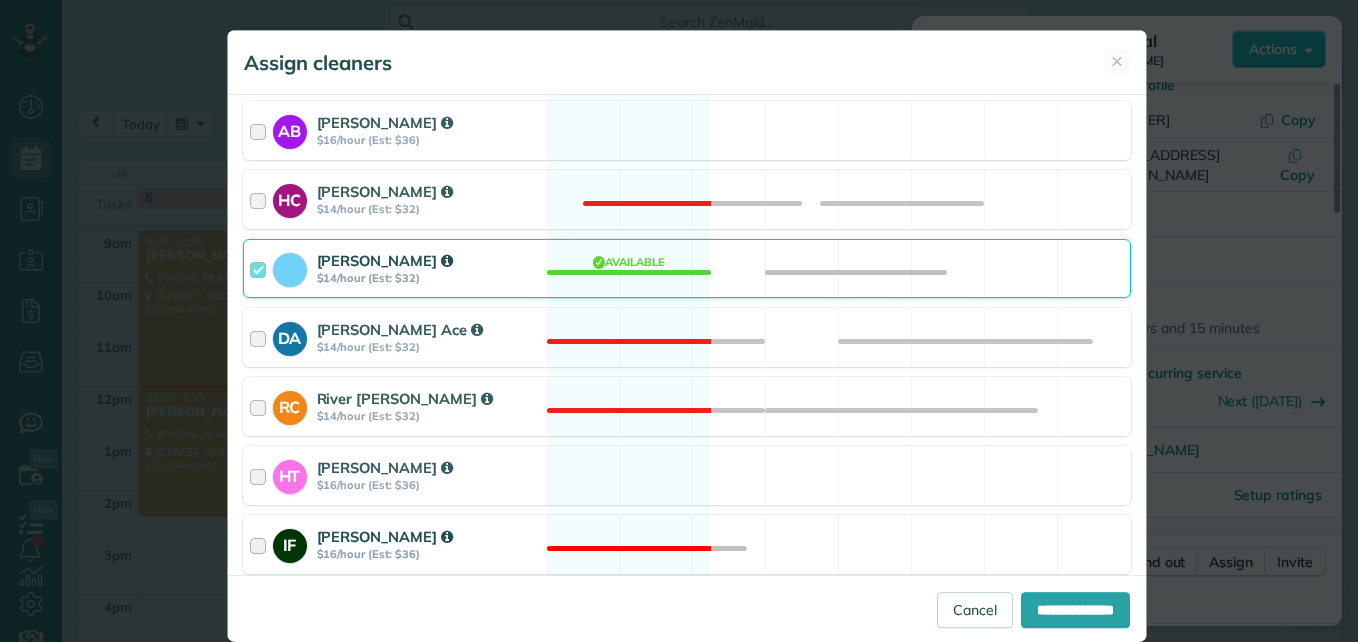 click at bounding box center (261, 544) 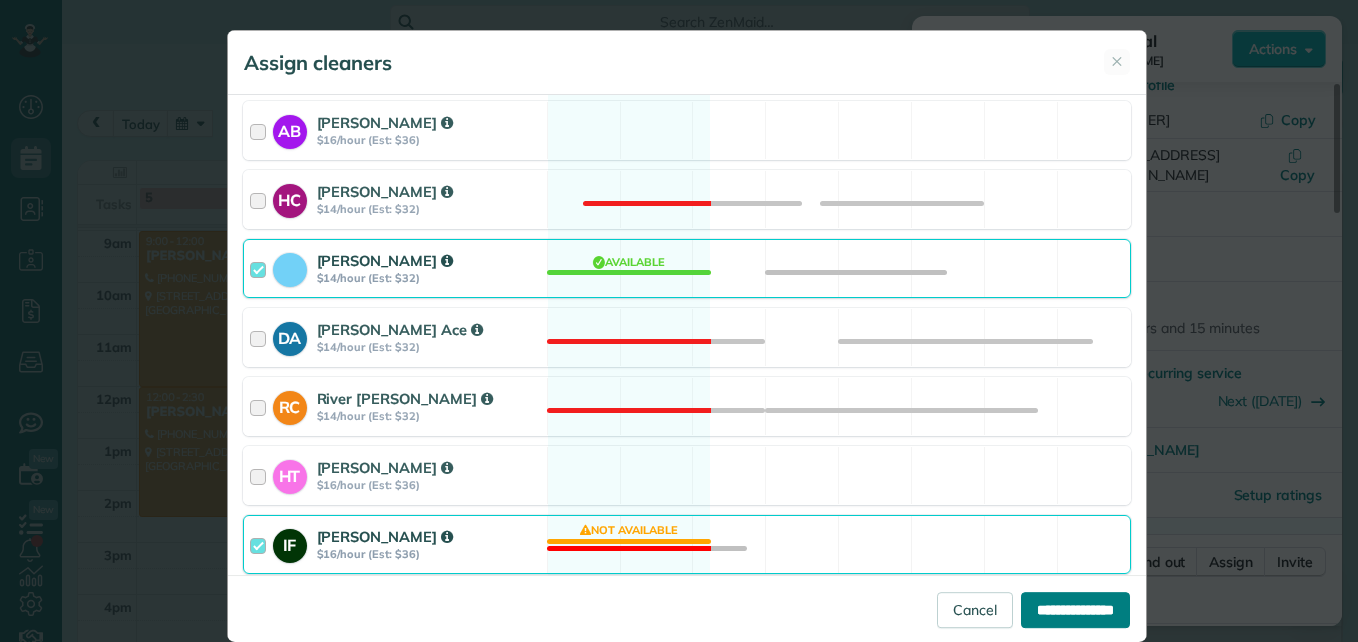 click on "**********" at bounding box center (1075, 610) 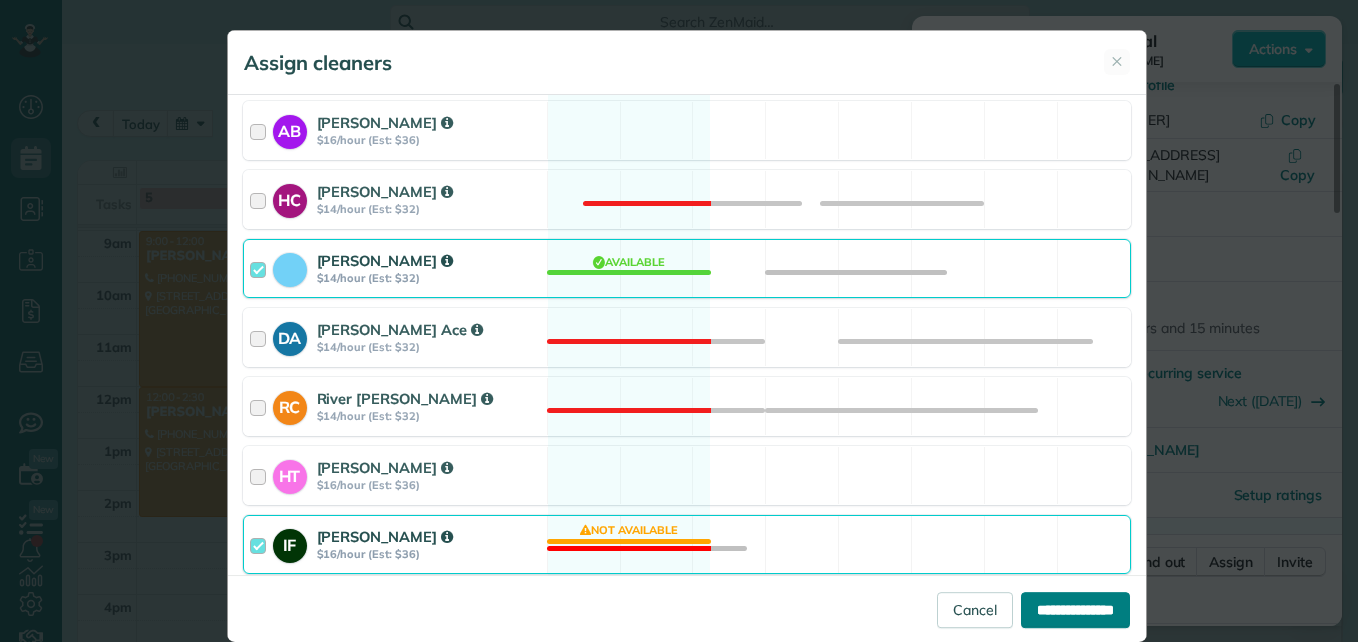 type on "**********" 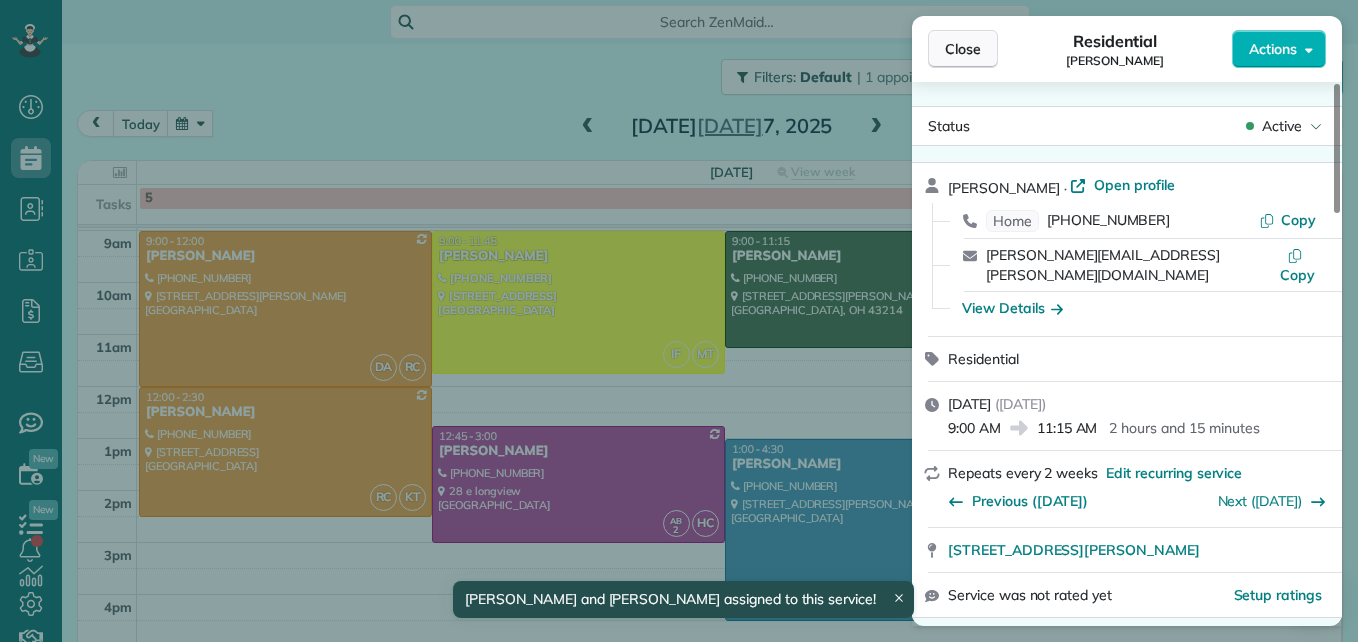 click on "Close" at bounding box center [963, 49] 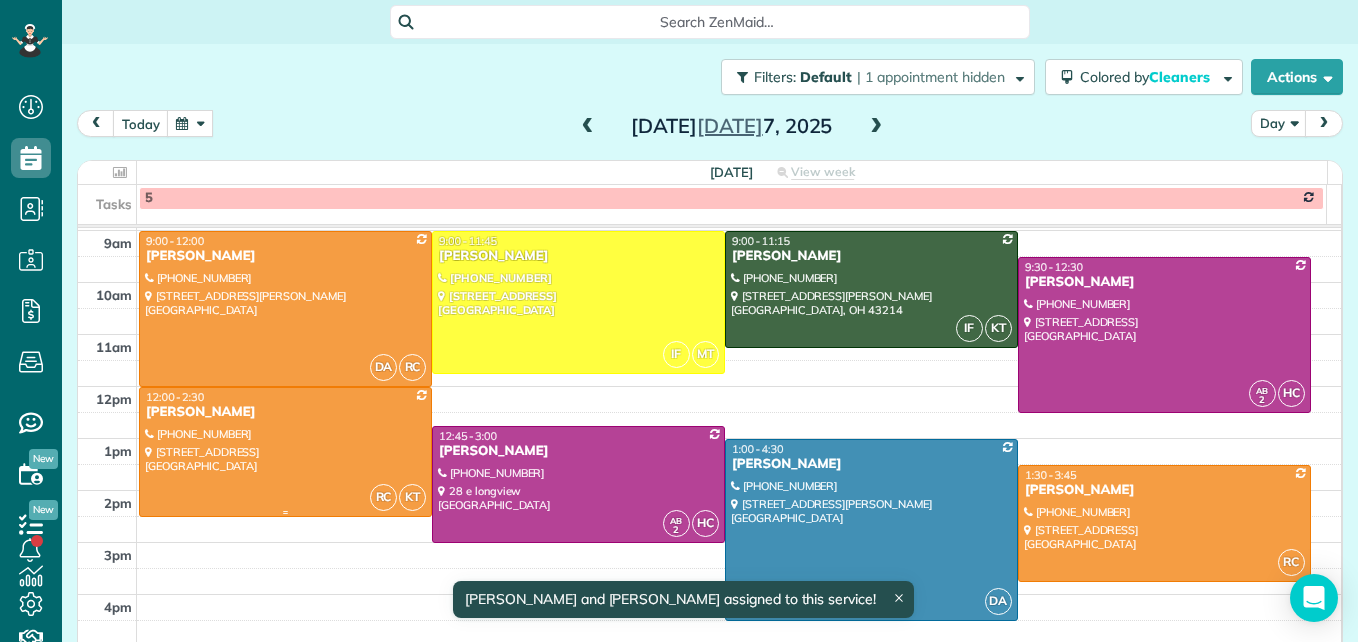 click at bounding box center [285, 452] 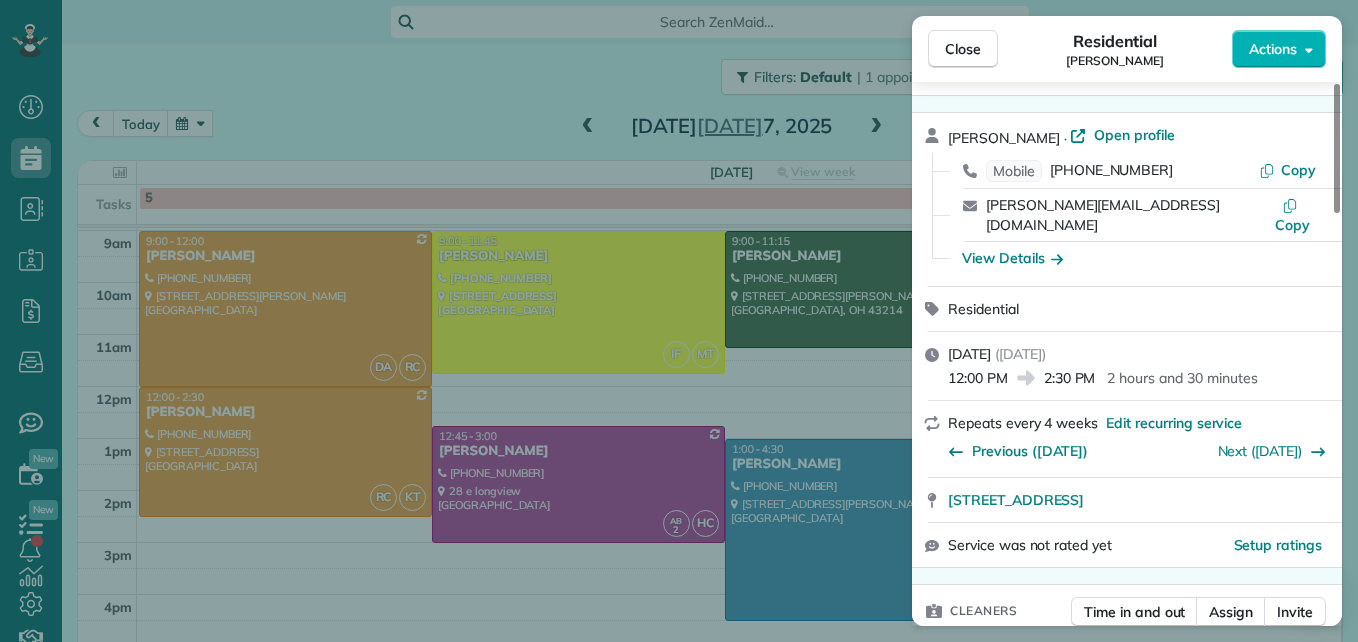 scroll, scrollTop: 100, scrollLeft: 0, axis: vertical 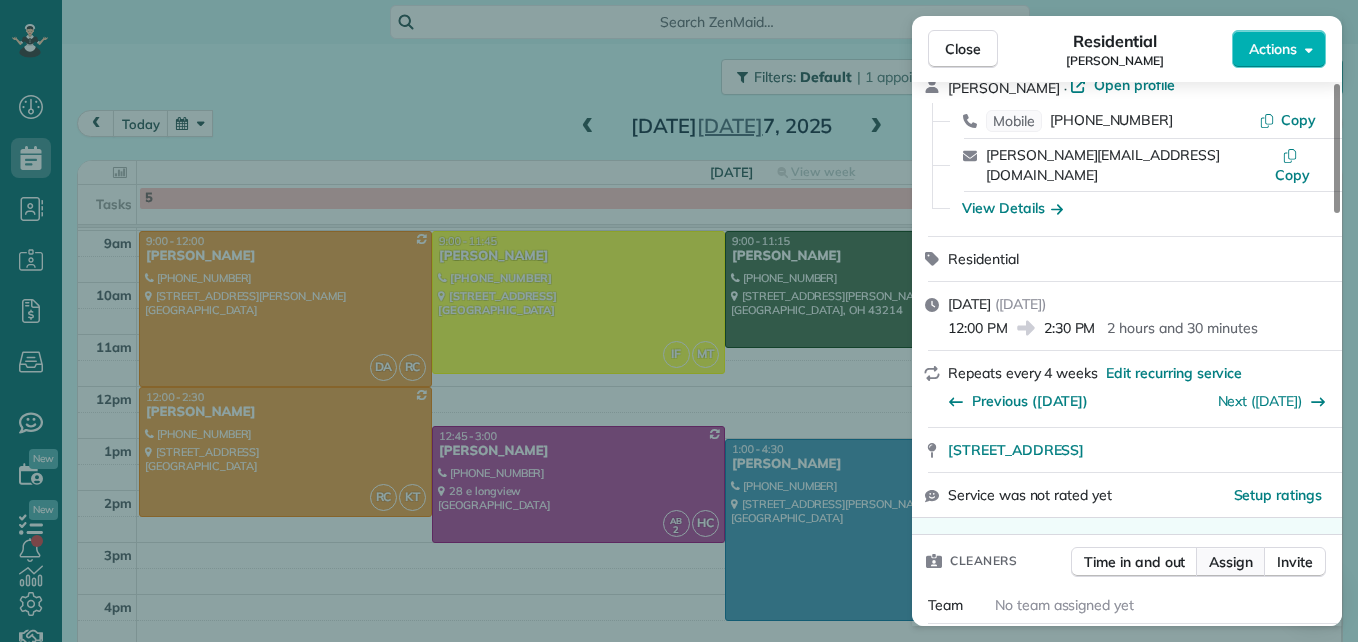 click on "Assign" at bounding box center (1231, 562) 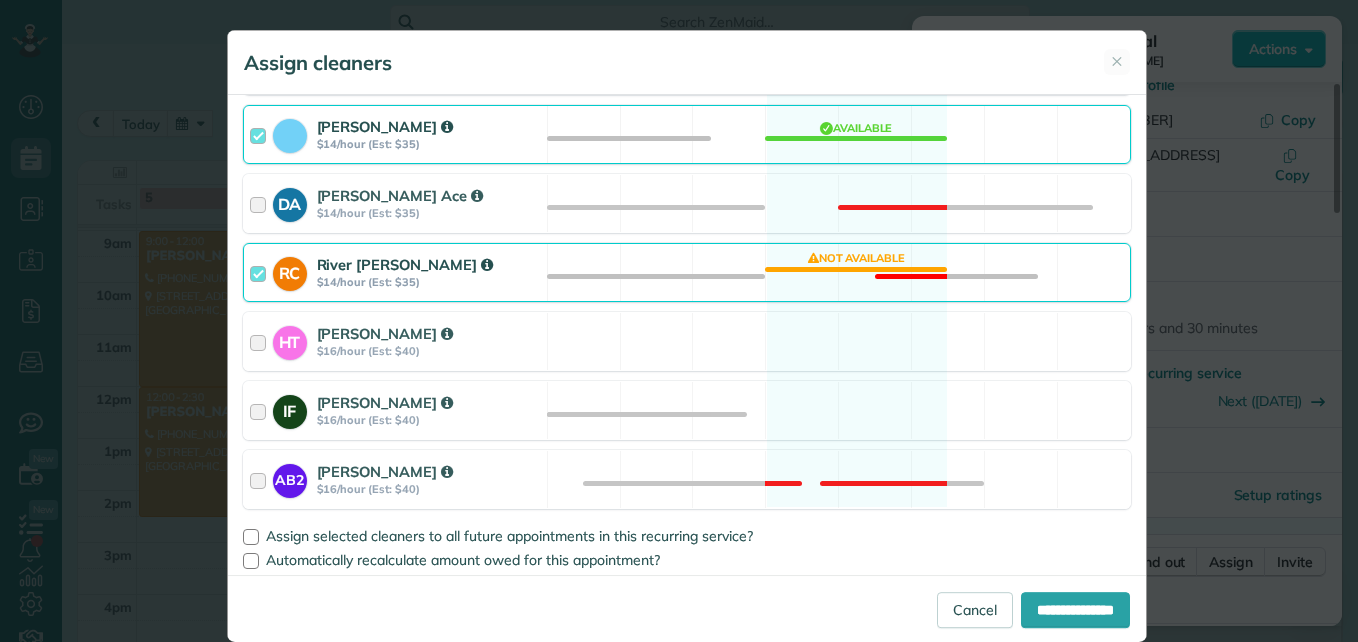 scroll, scrollTop: 539, scrollLeft: 0, axis: vertical 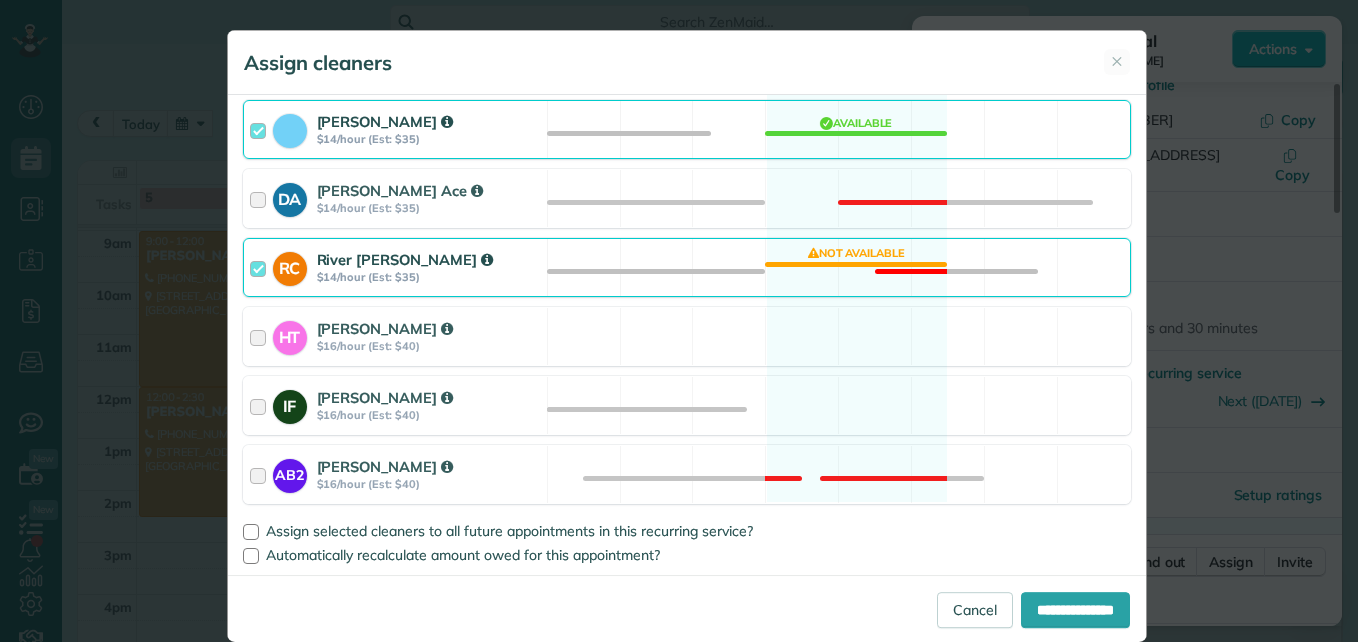 click at bounding box center [261, 267] 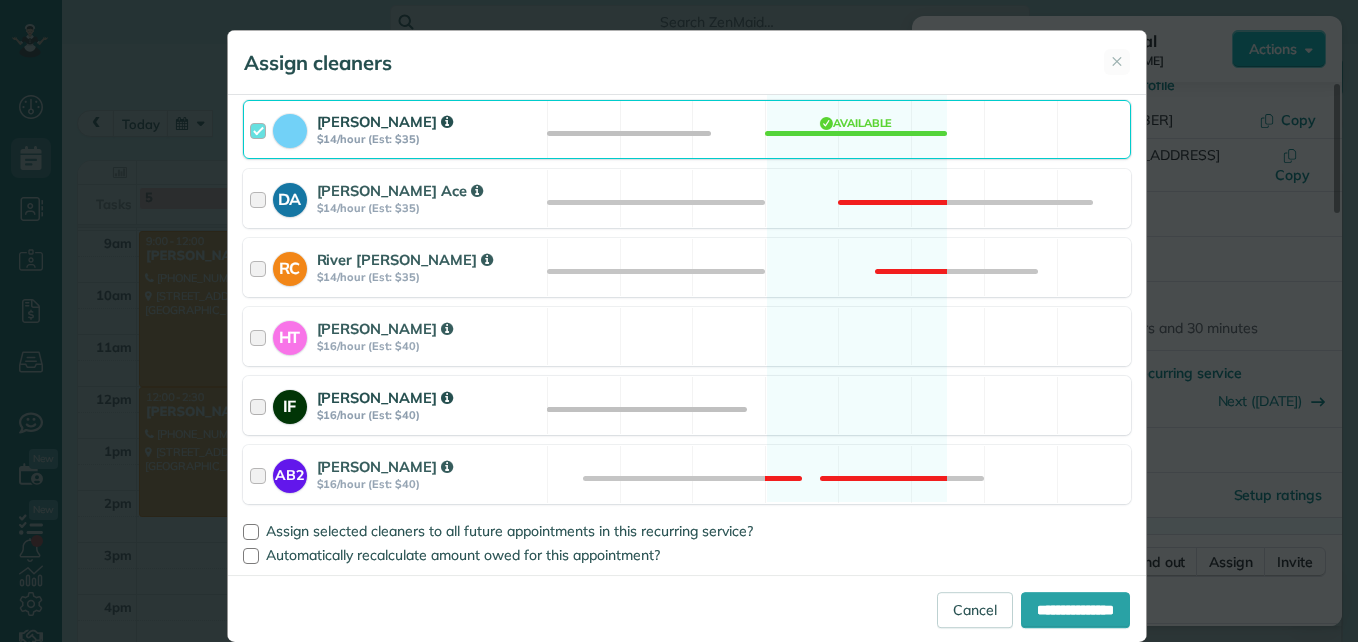 click at bounding box center [261, 405] 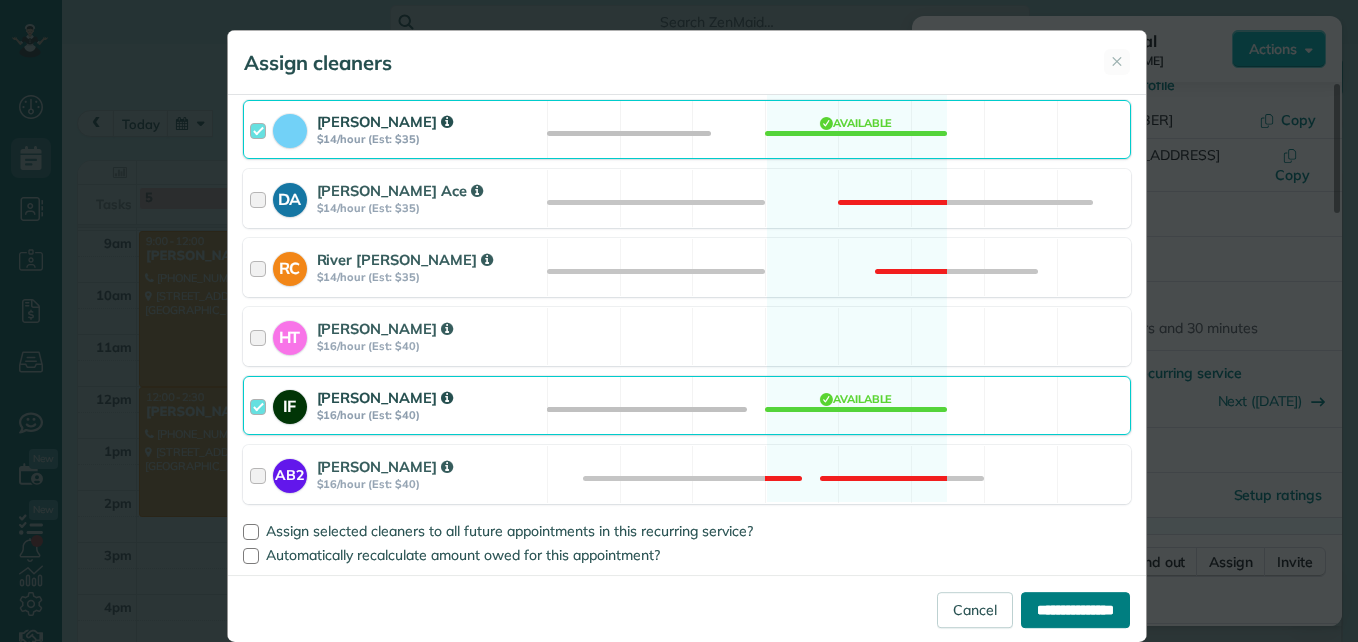 click on "**********" at bounding box center [1075, 610] 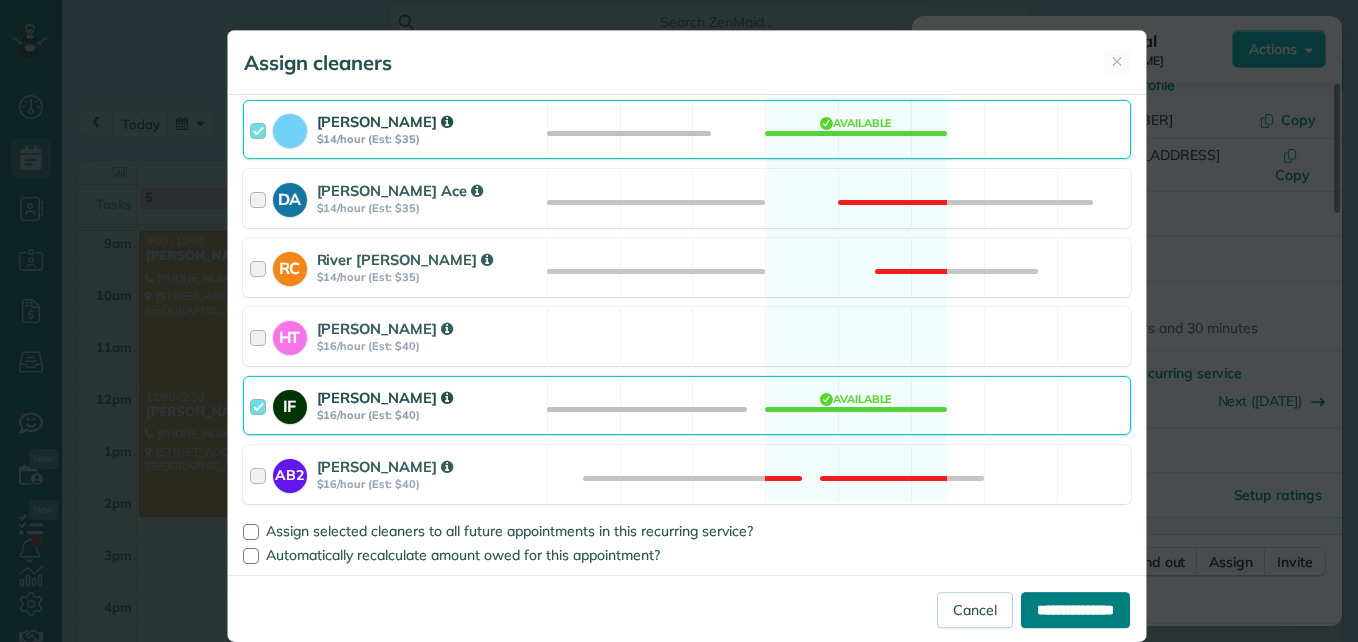 type on "**********" 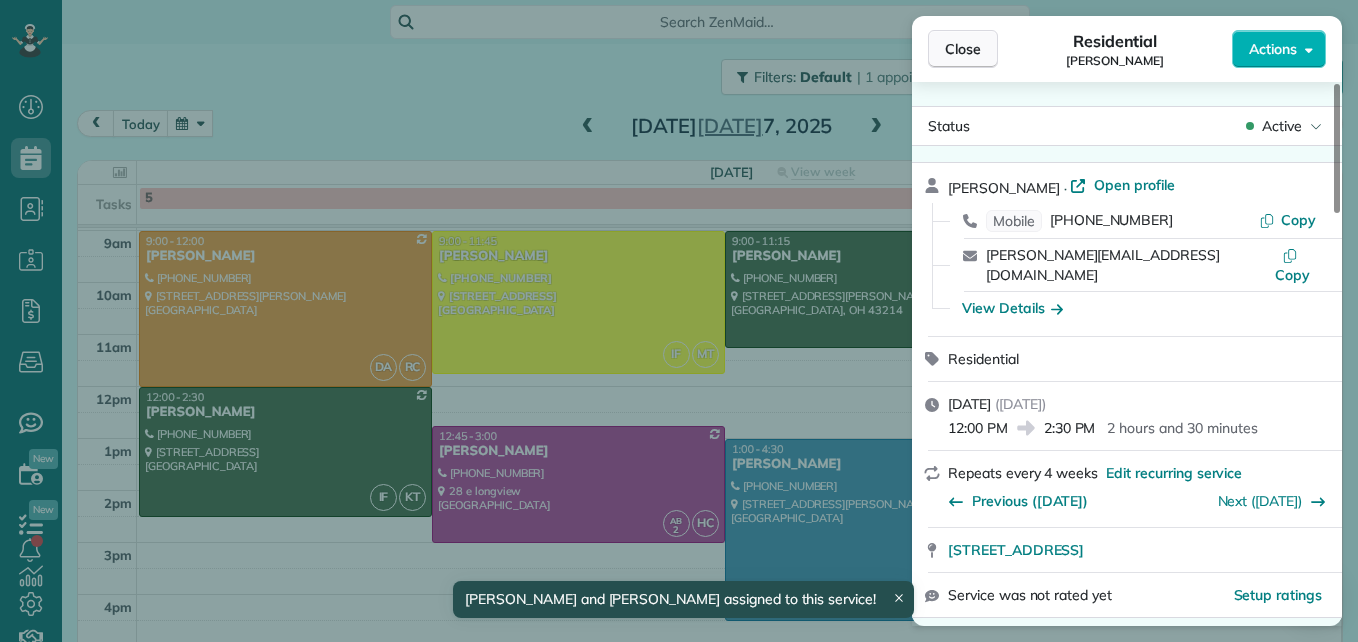 click on "Close" at bounding box center [963, 49] 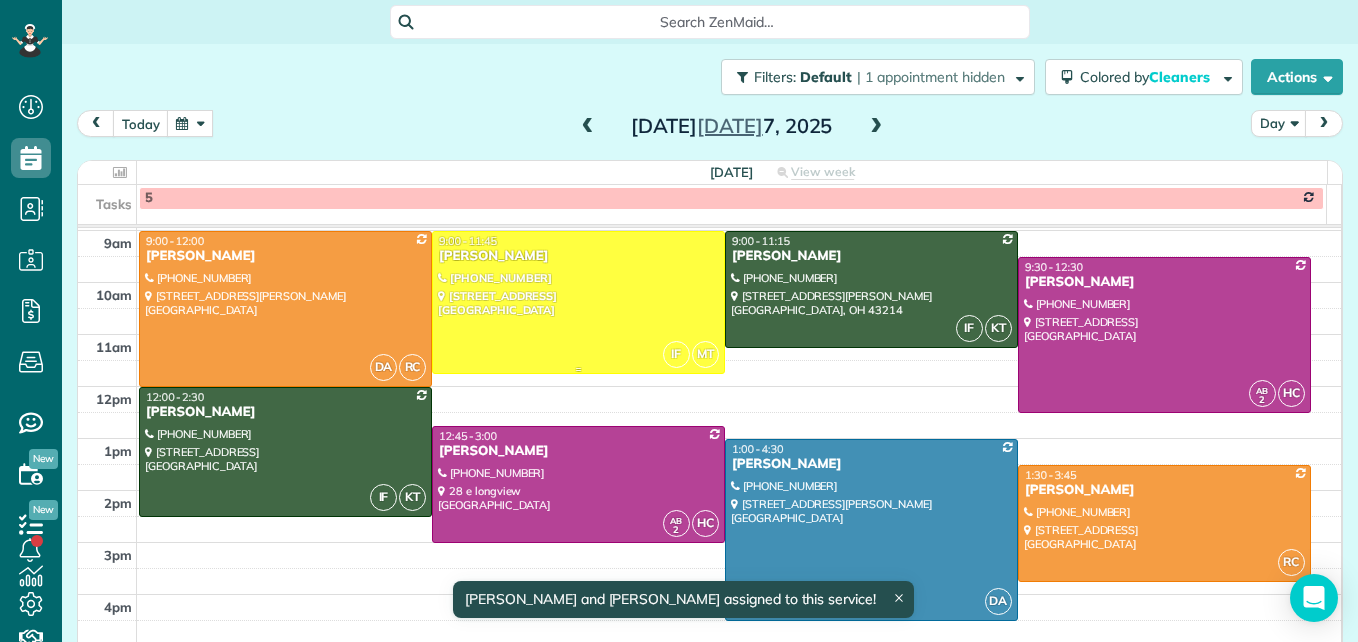 click at bounding box center [578, 302] 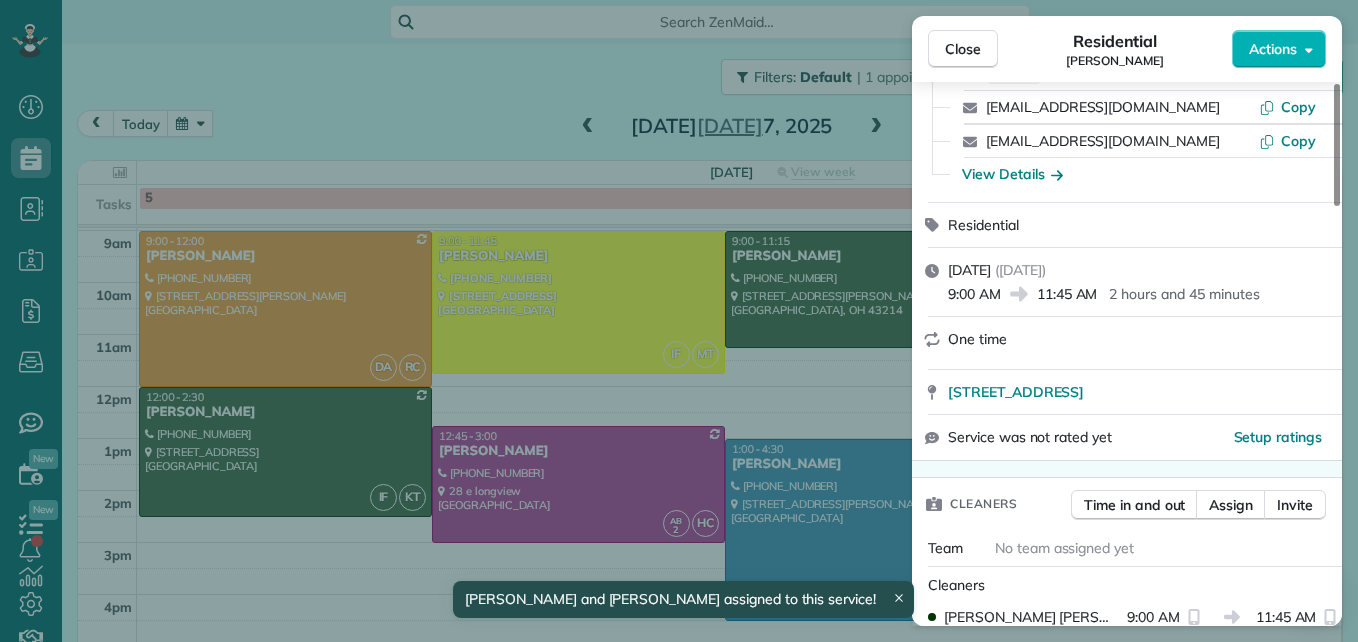 scroll, scrollTop: 200, scrollLeft: 0, axis: vertical 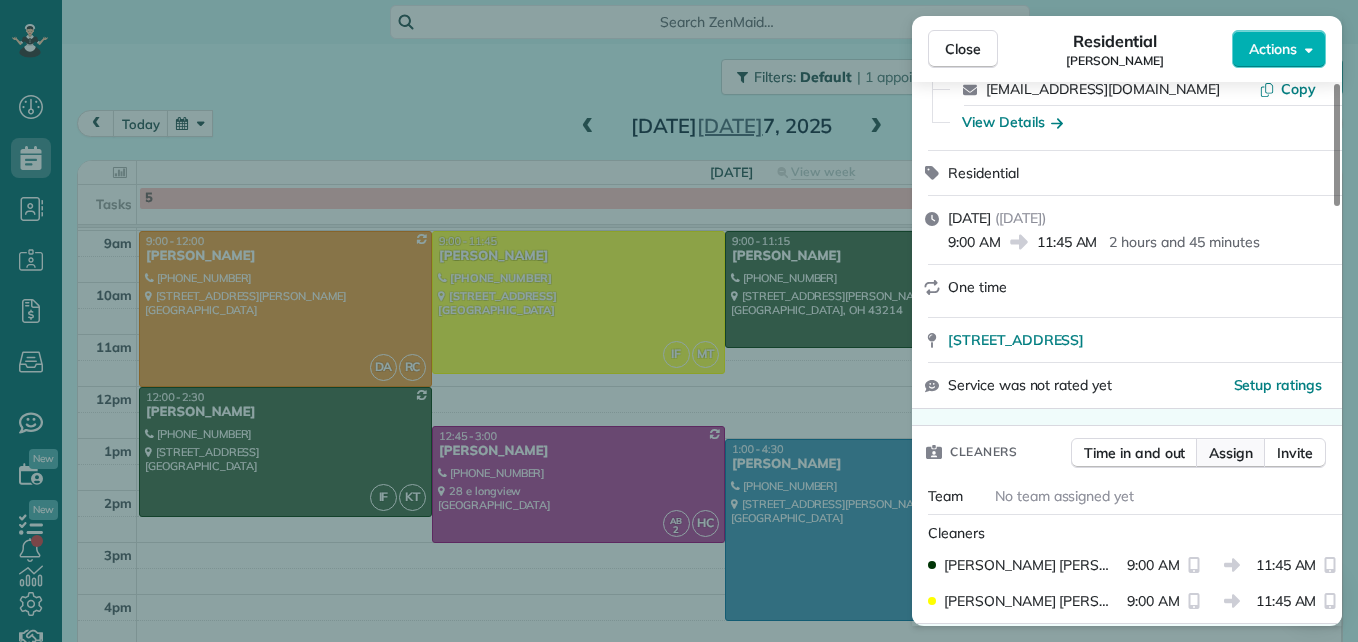 click on "Assign" at bounding box center [1231, 453] 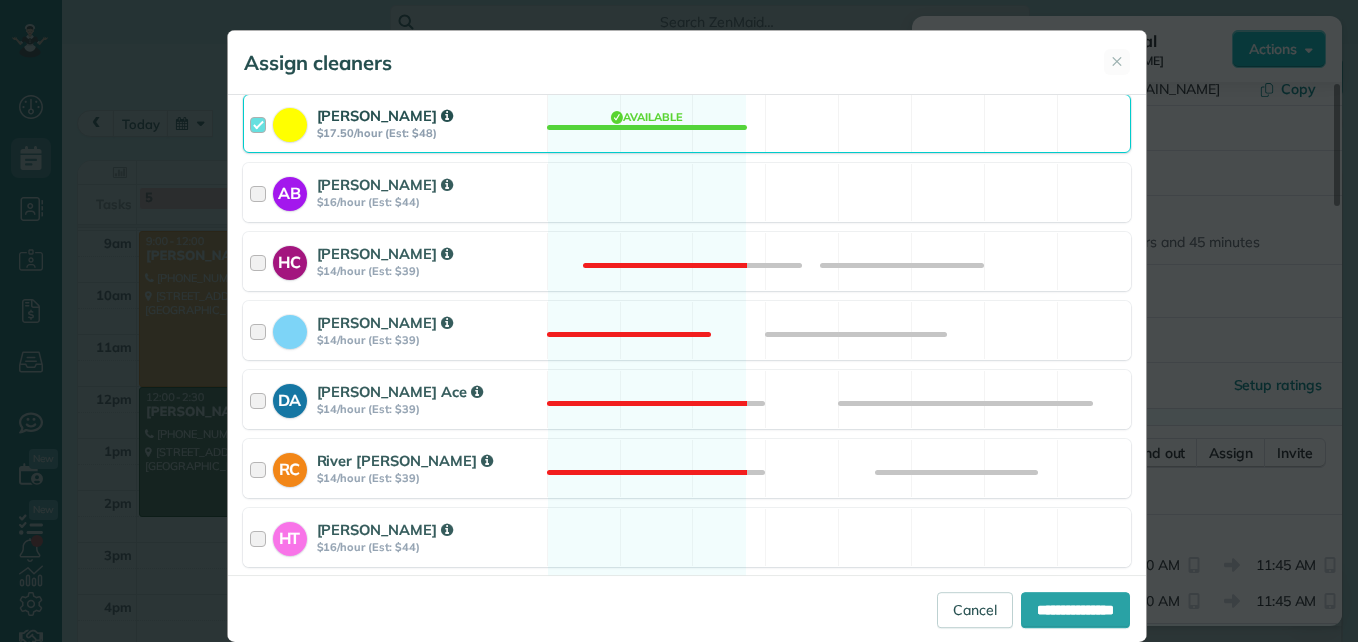 scroll, scrollTop: 300, scrollLeft: 0, axis: vertical 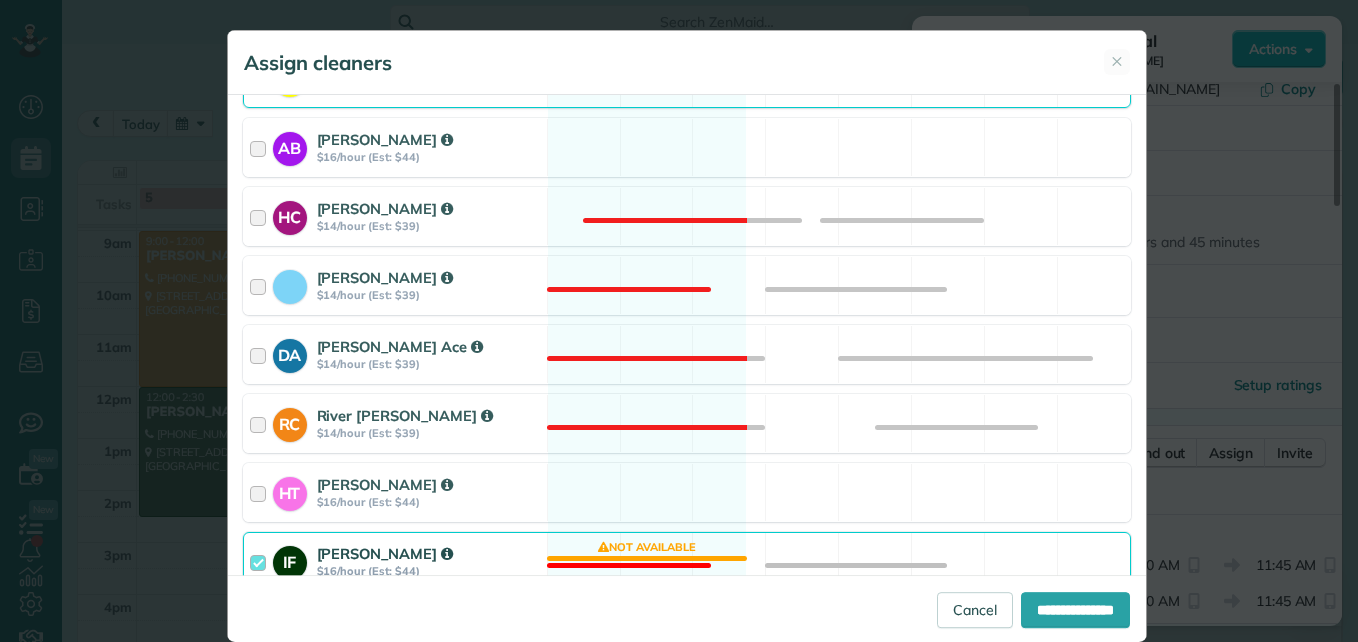 click at bounding box center (261, 561) 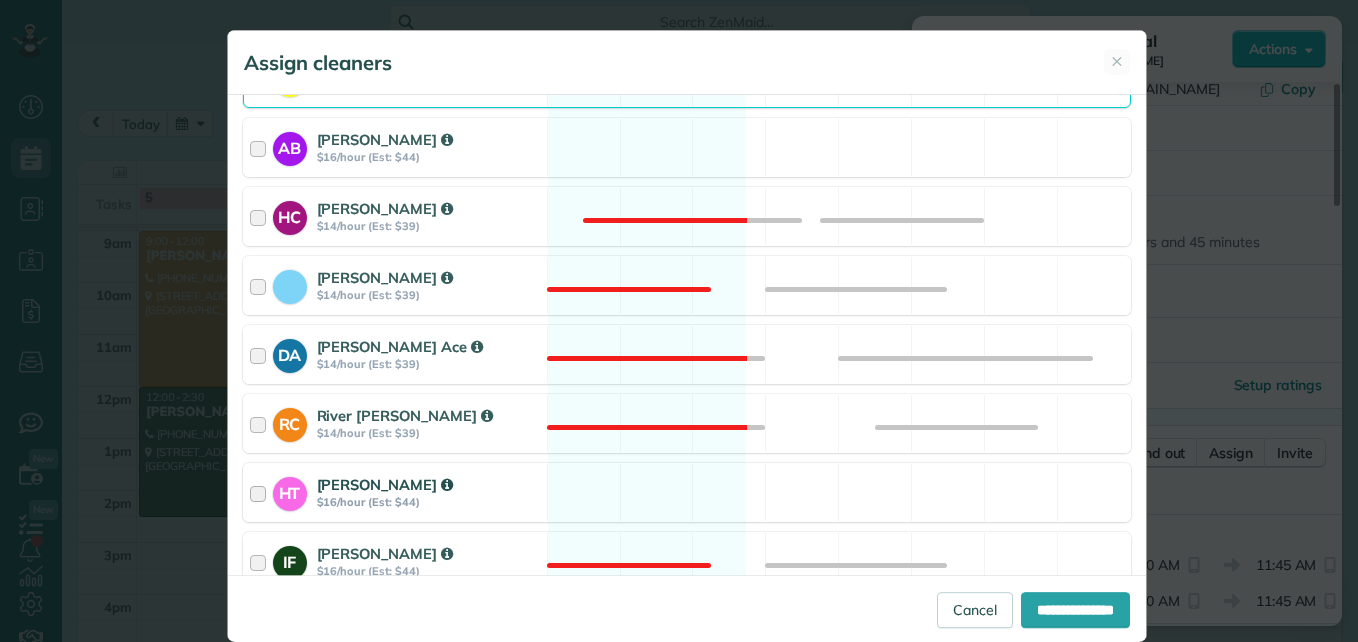 click at bounding box center [261, 492] 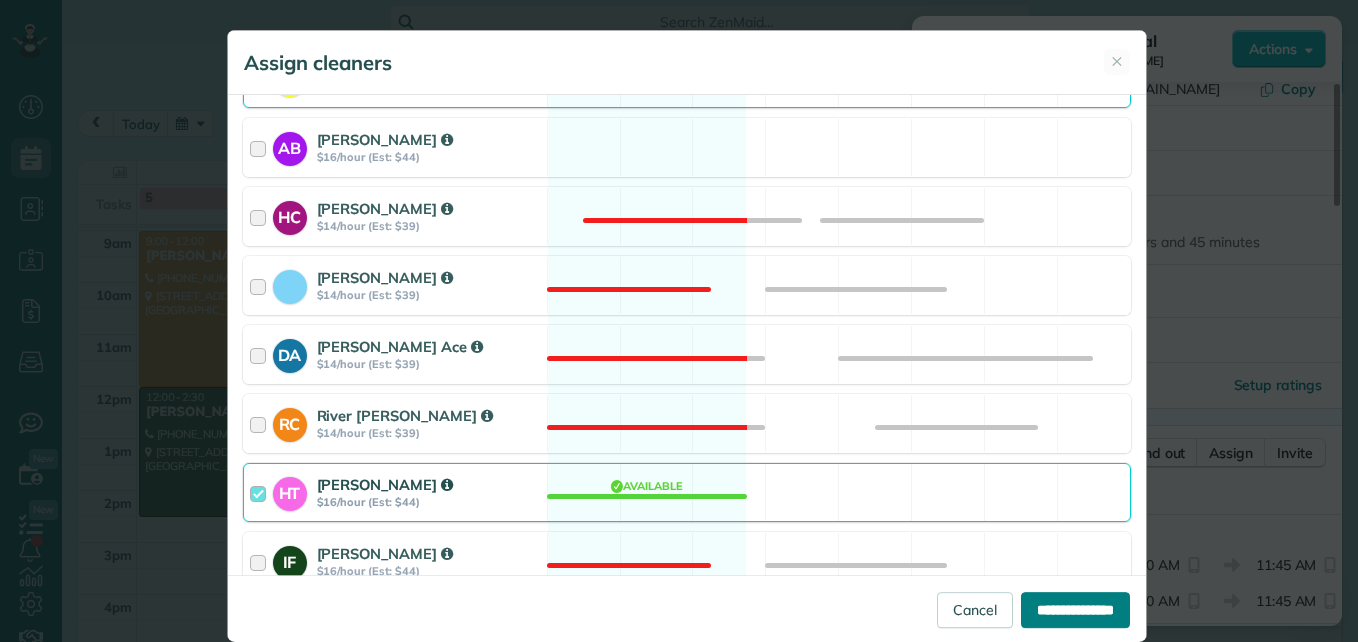click on "**********" at bounding box center (1075, 610) 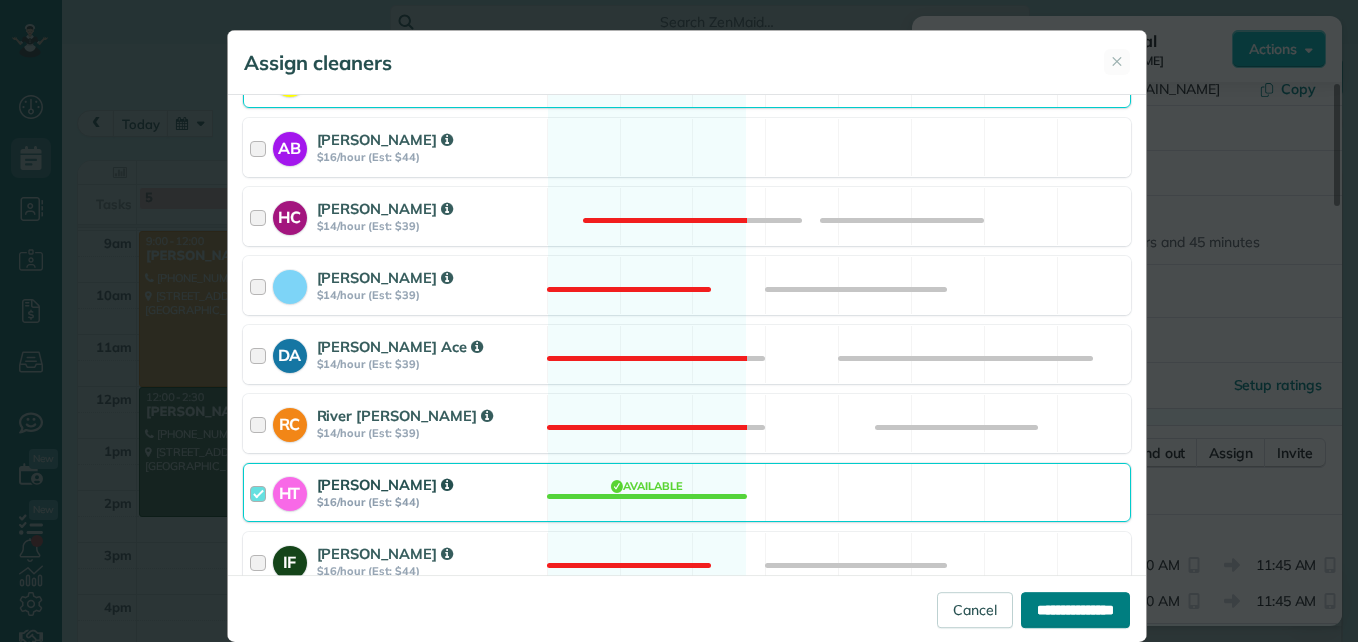 type on "**********" 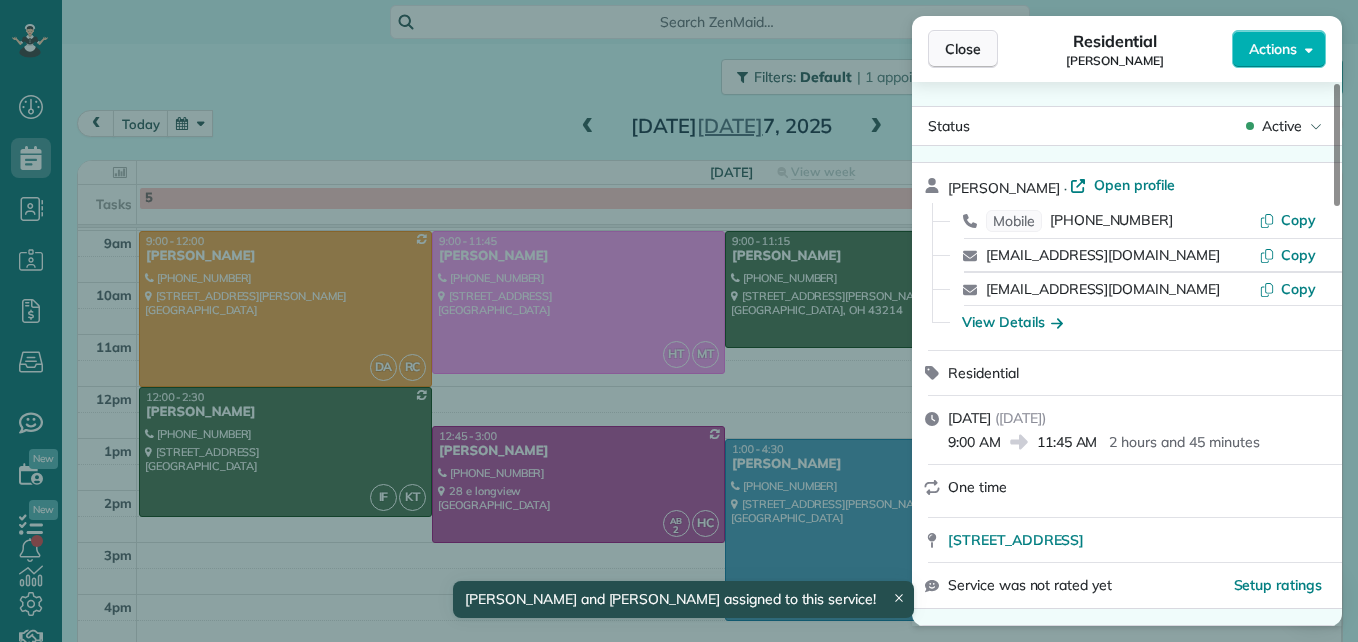 click on "Close" at bounding box center (963, 49) 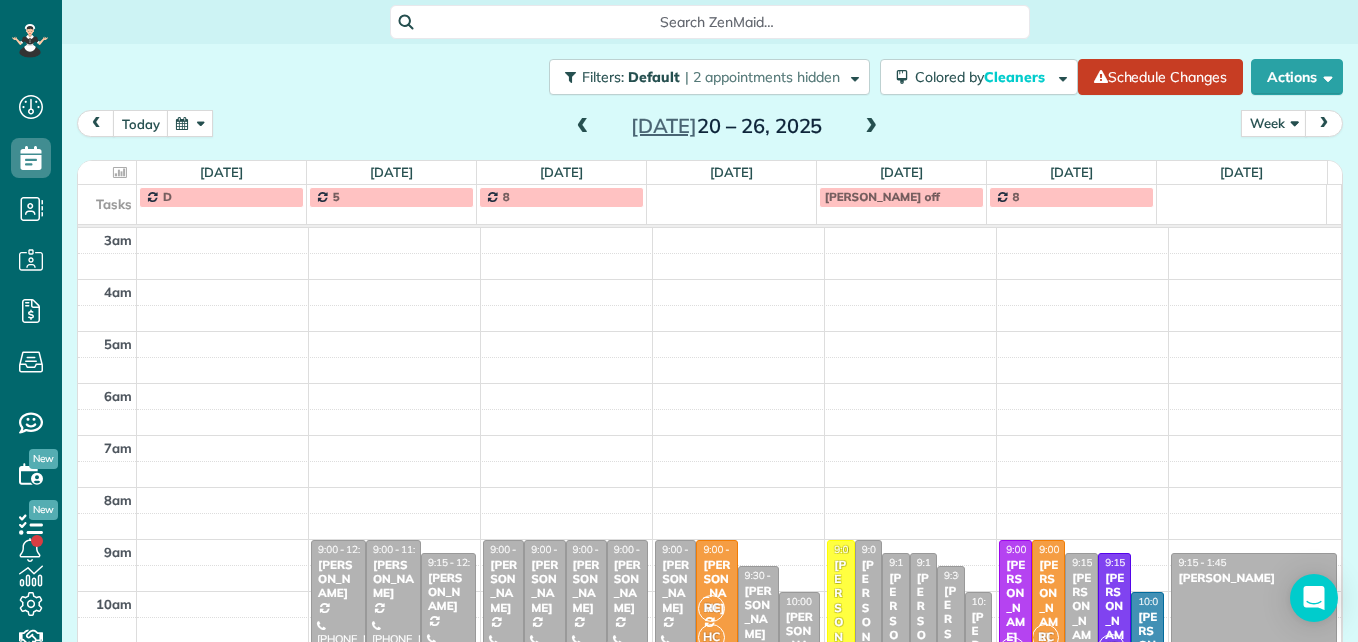 scroll, scrollTop: 0, scrollLeft: 0, axis: both 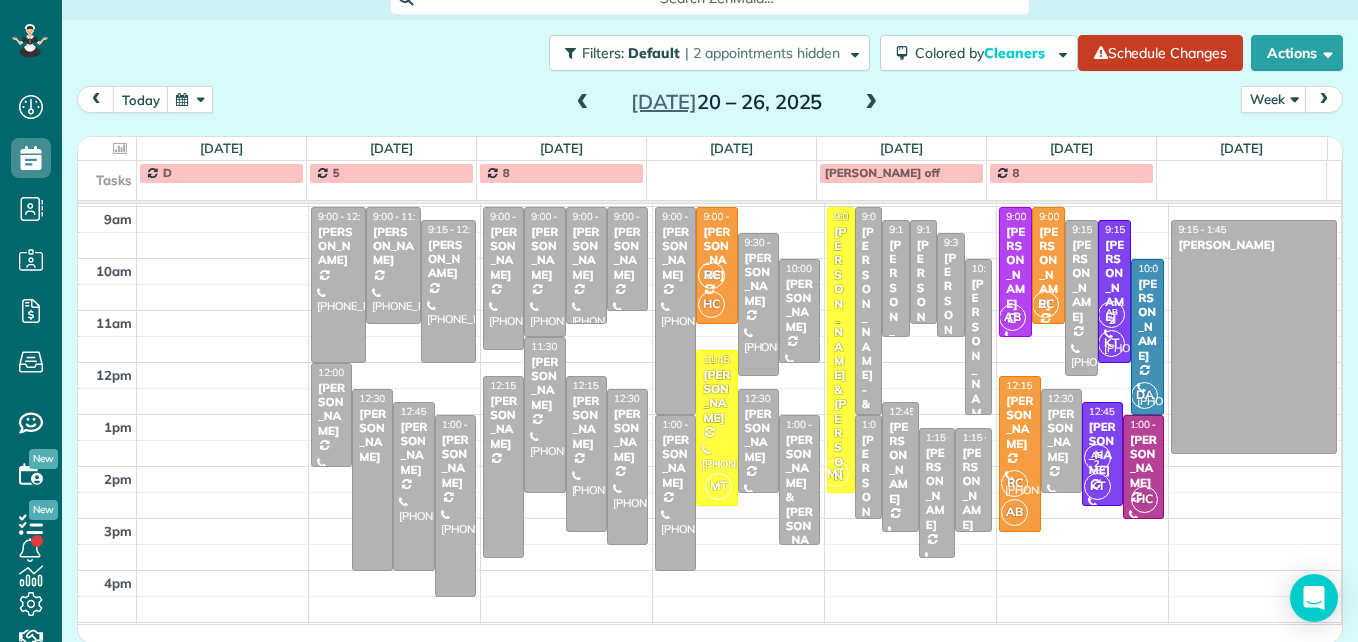 click at bounding box center [583, 103] 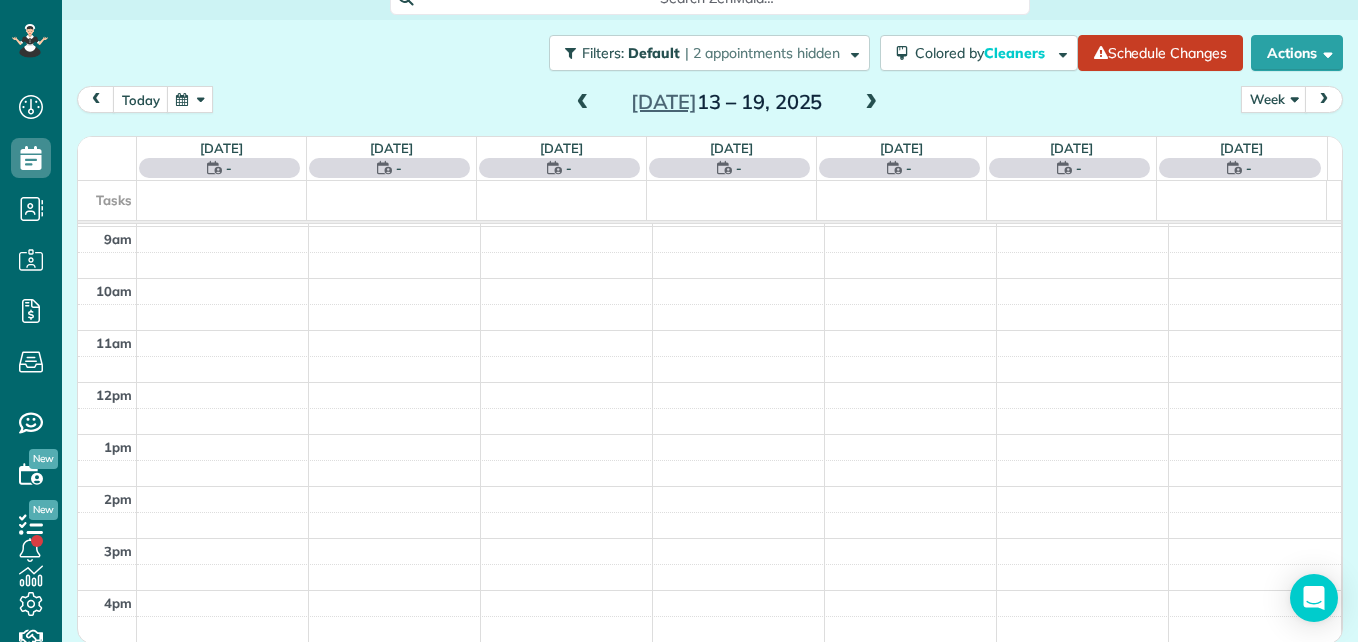 scroll, scrollTop: 209, scrollLeft: 0, axis: vertical 